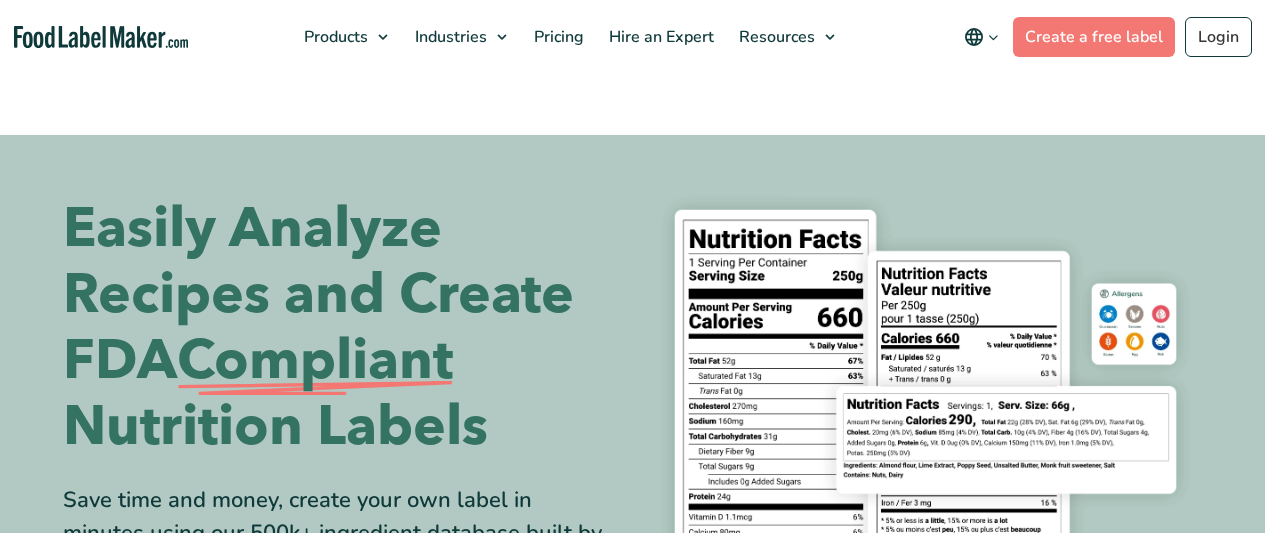 scroll, scrollTop: 0, scrollLeft: 0, axis: both 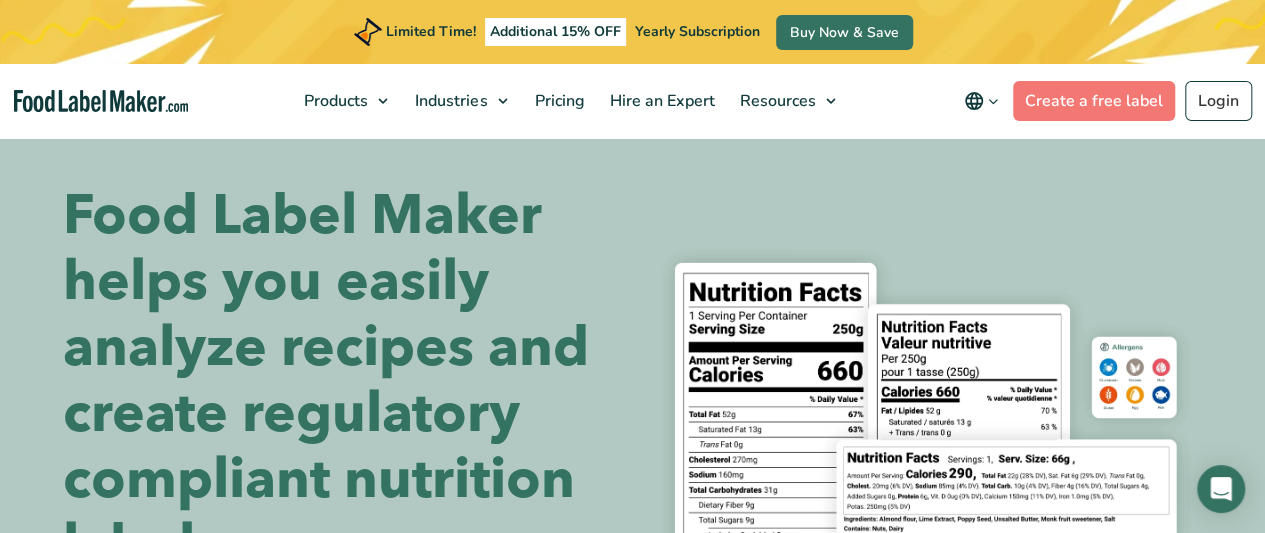 click on "Food Label Maker helps you easily analyze recipes and create regulatory compliant nutrition labels" at bounding box center [340, 381] 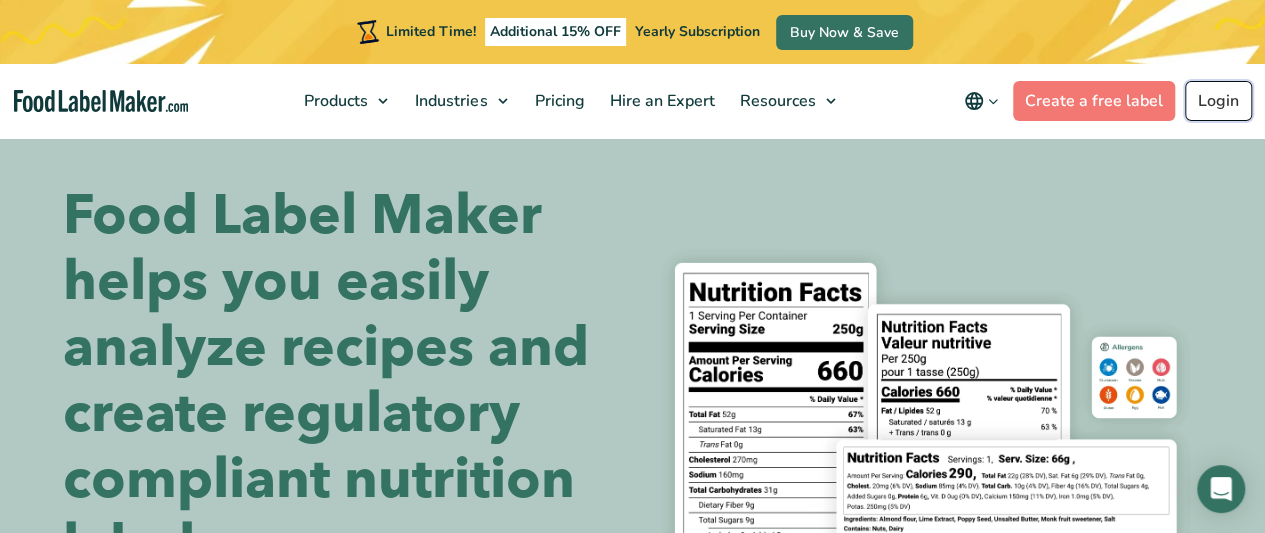 click on "Login" at bounding box center [1218, 101] 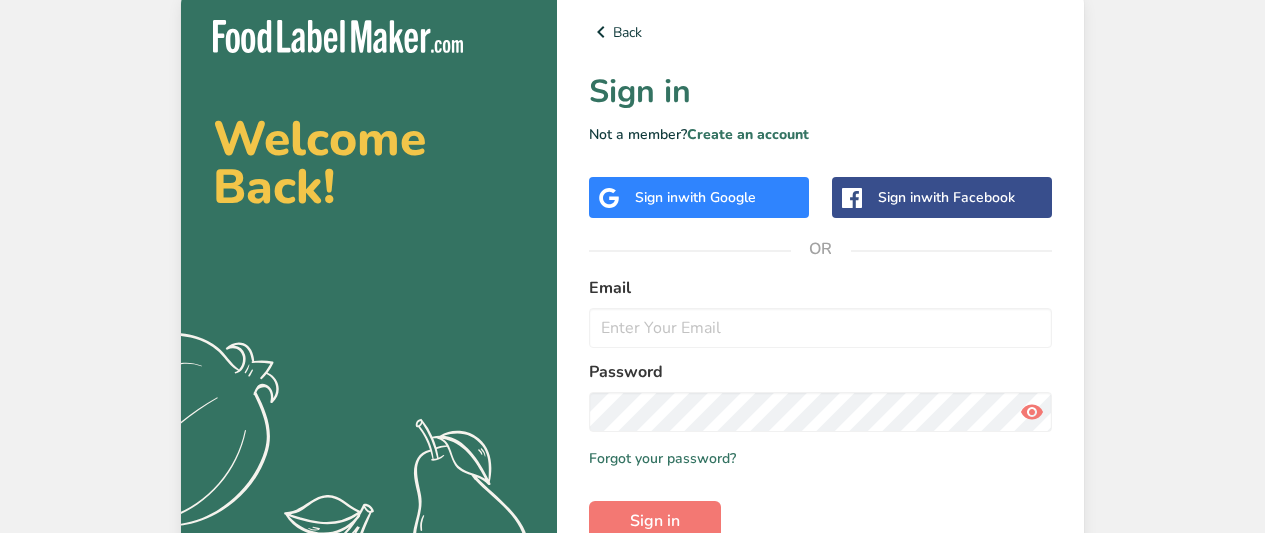 scroll, scrollTop: 0, scrollLeft: 0, axis: both 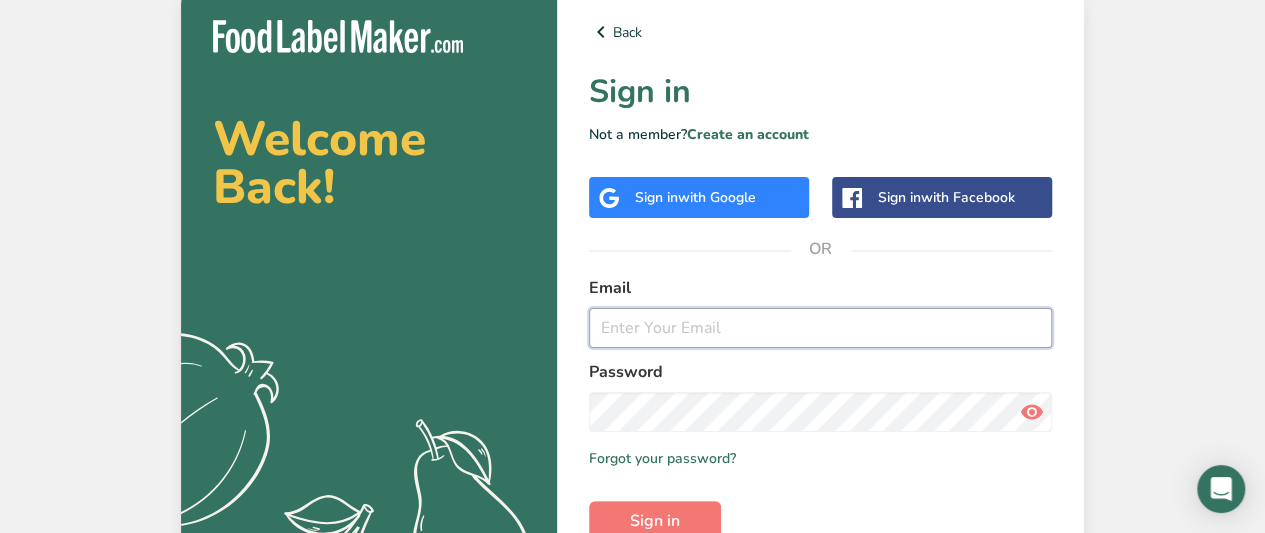 click at bounding box center [820, 328] 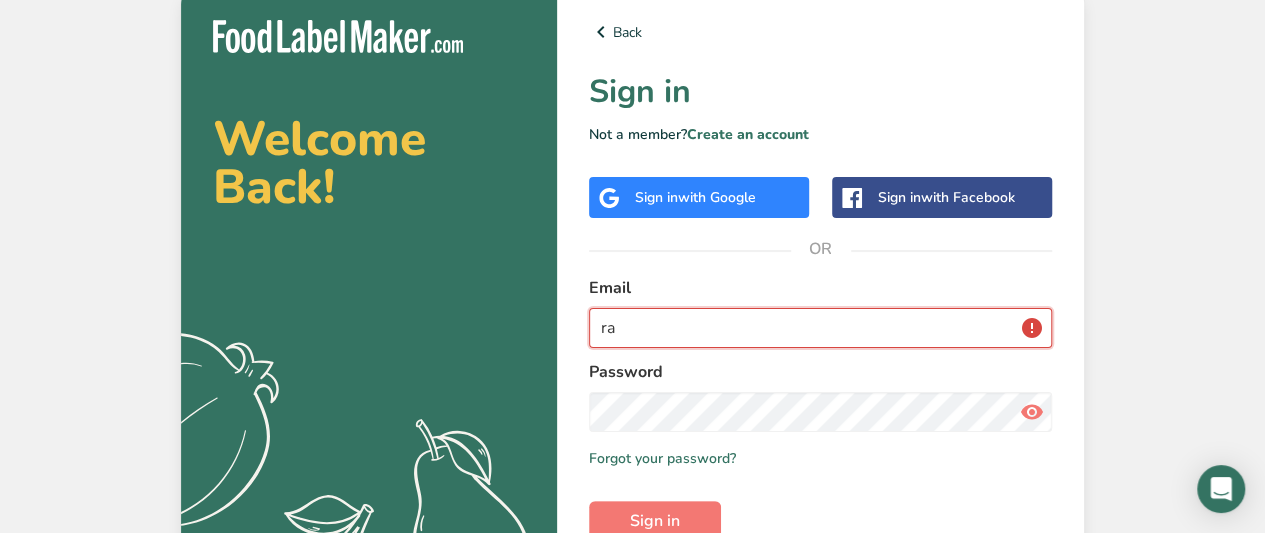type on "r" 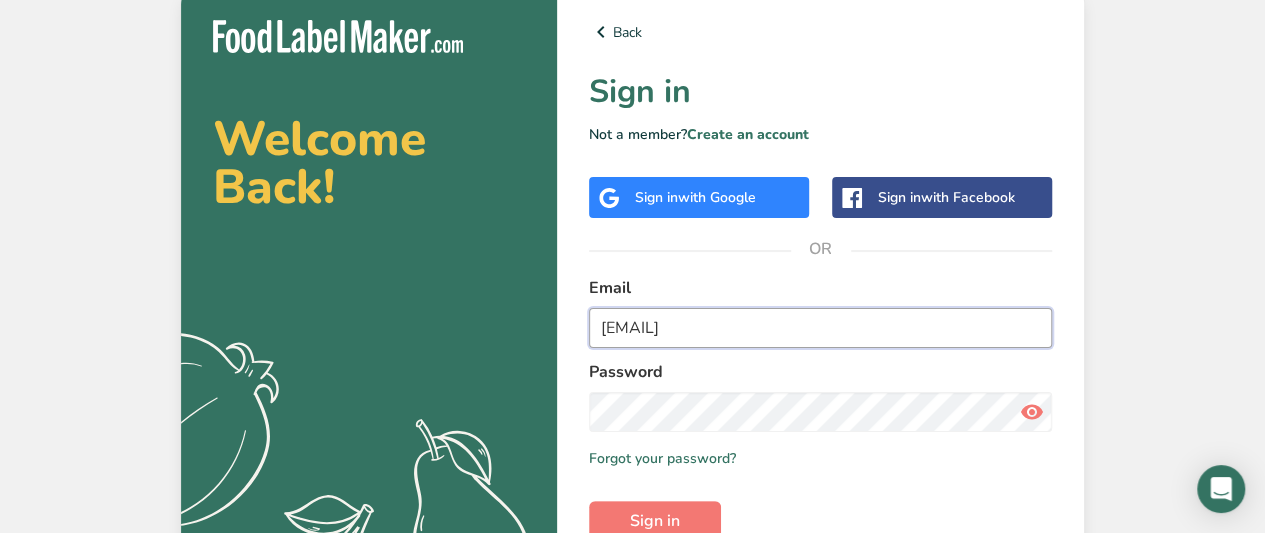 type on "[EMAIL]" 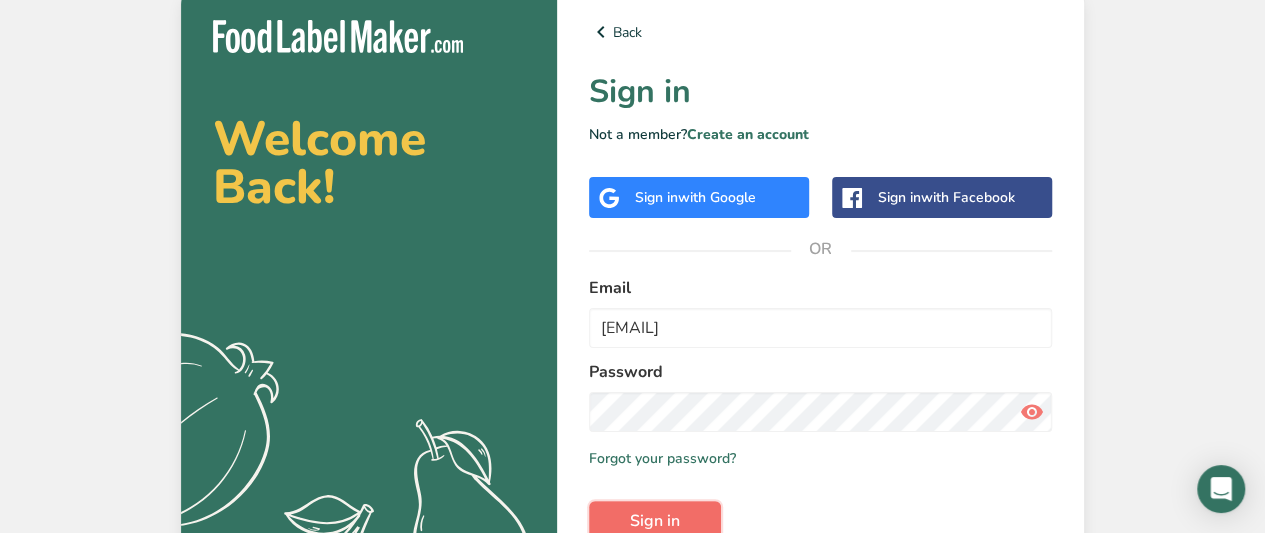 click on "Sign in" at bounding box center [655, 521] 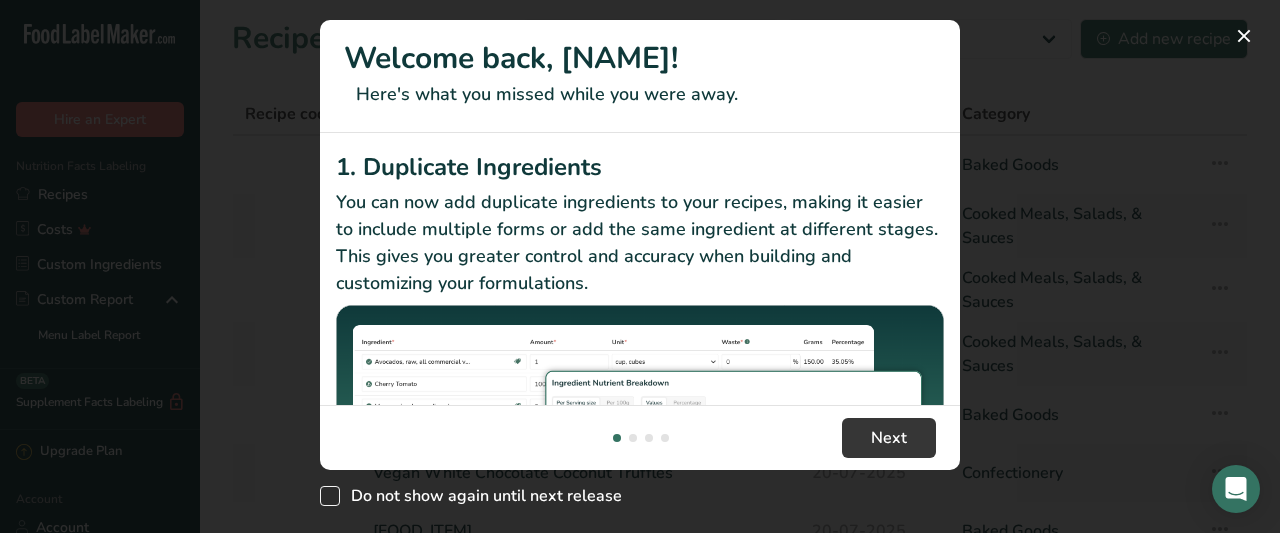 click at bounding box center [330, 496] 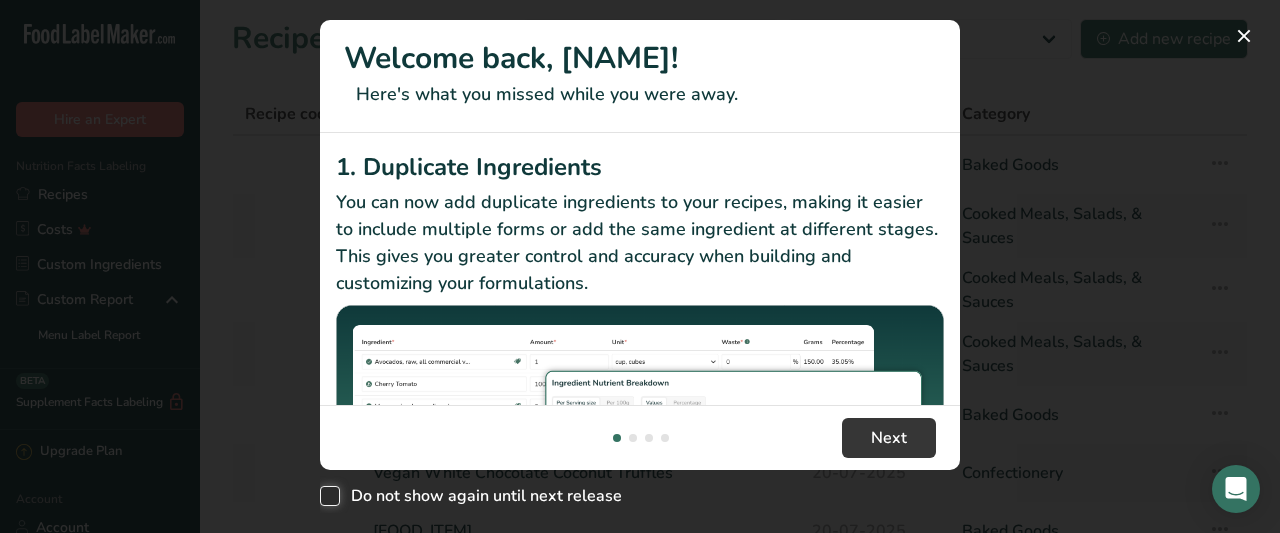 click on "Do not show again until next release" at bounding box center [326, 496] 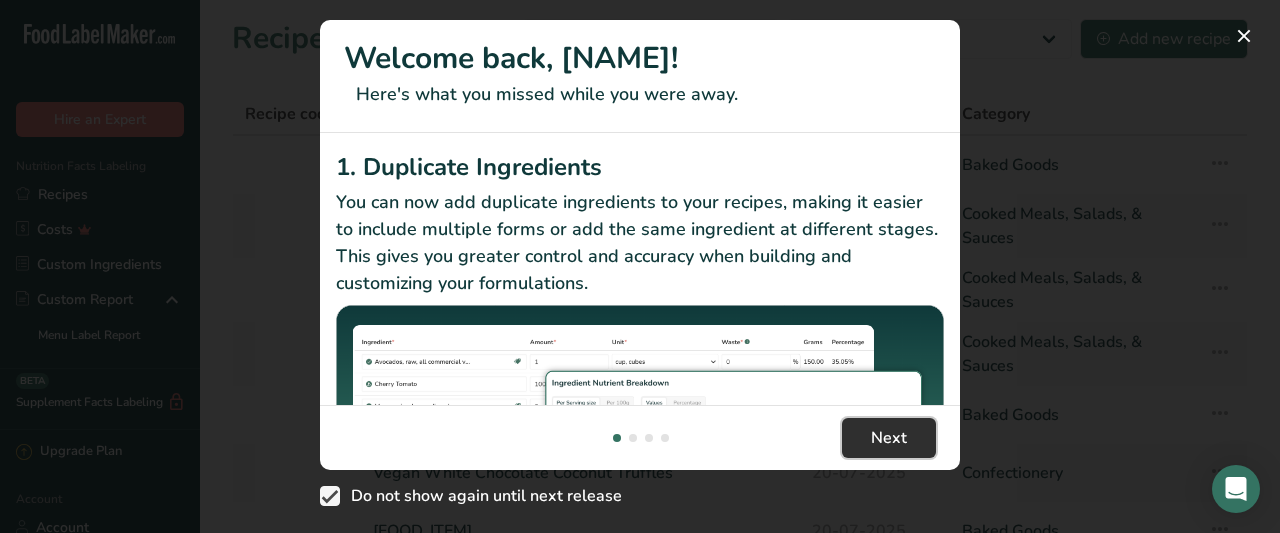 click on "Next" at bounding box center [889, 438] 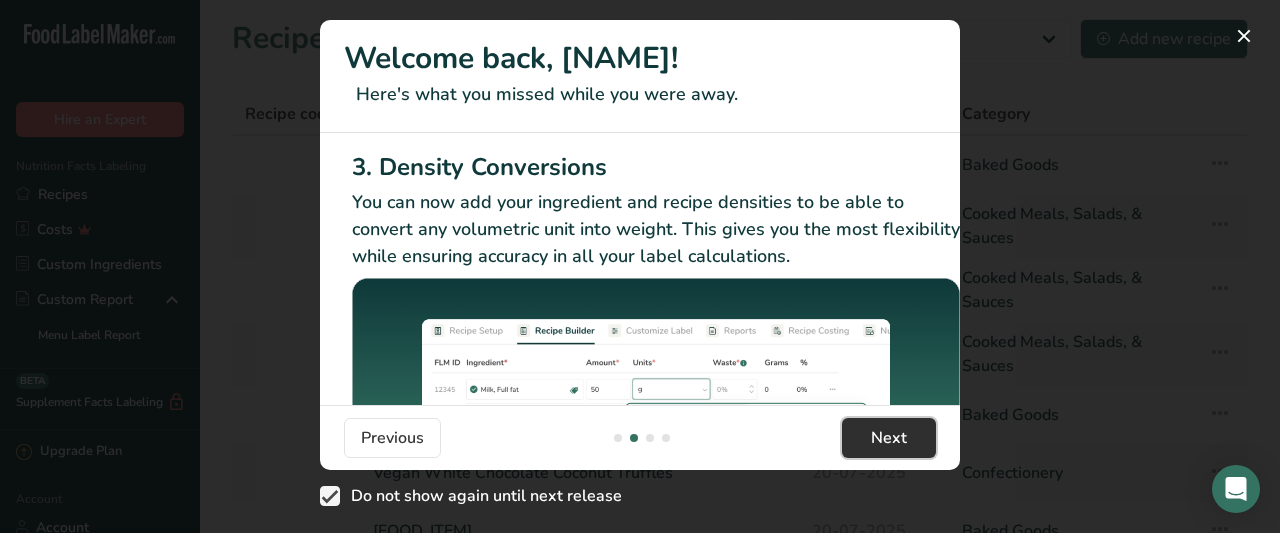 click on "Next" at bounding box center (889, 438) 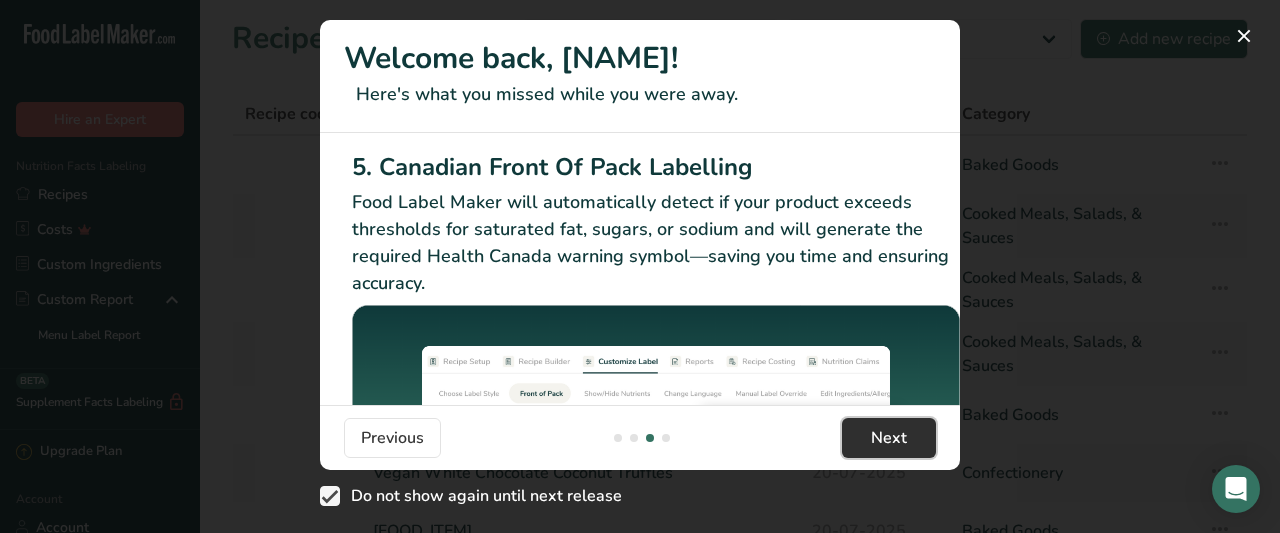 click on "Next" at bounding box center [889, 438] 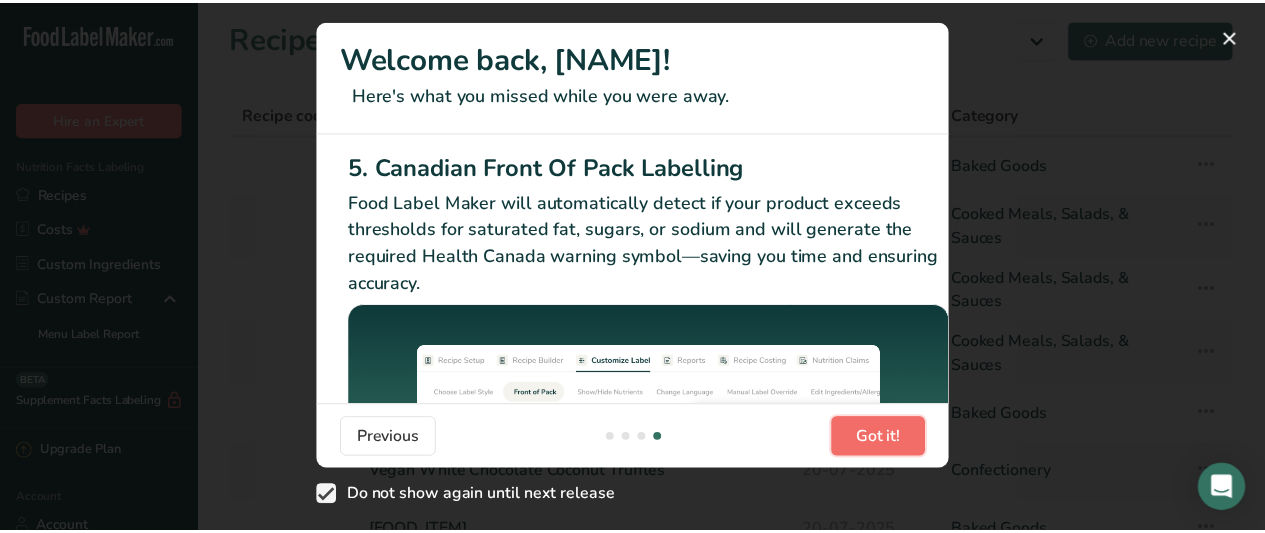 scroll, scrollTop: 0, scrollLeft: 1904, axis: horizontal 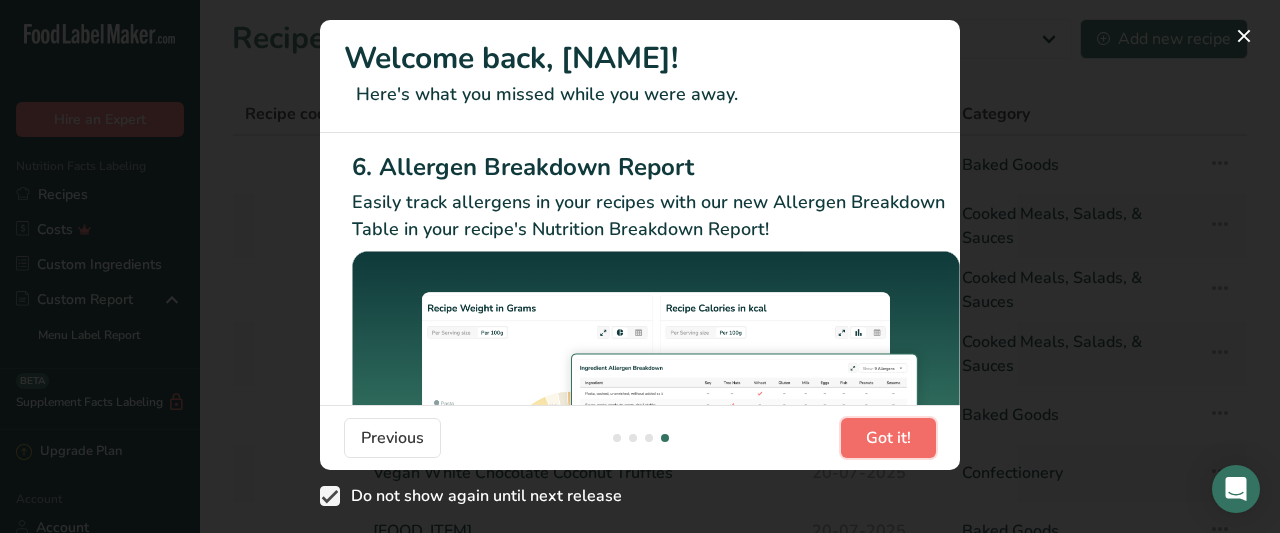 click on "Got it!" at bounding box center [888, 438] 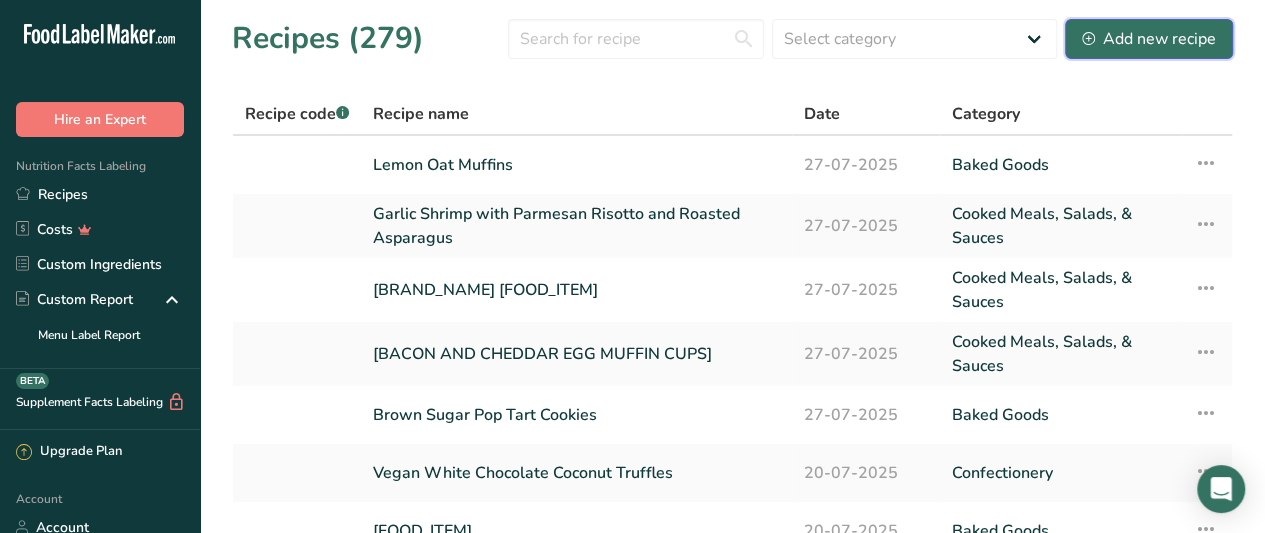 click on "Add new recipe" at bounding box center [1149, 39] 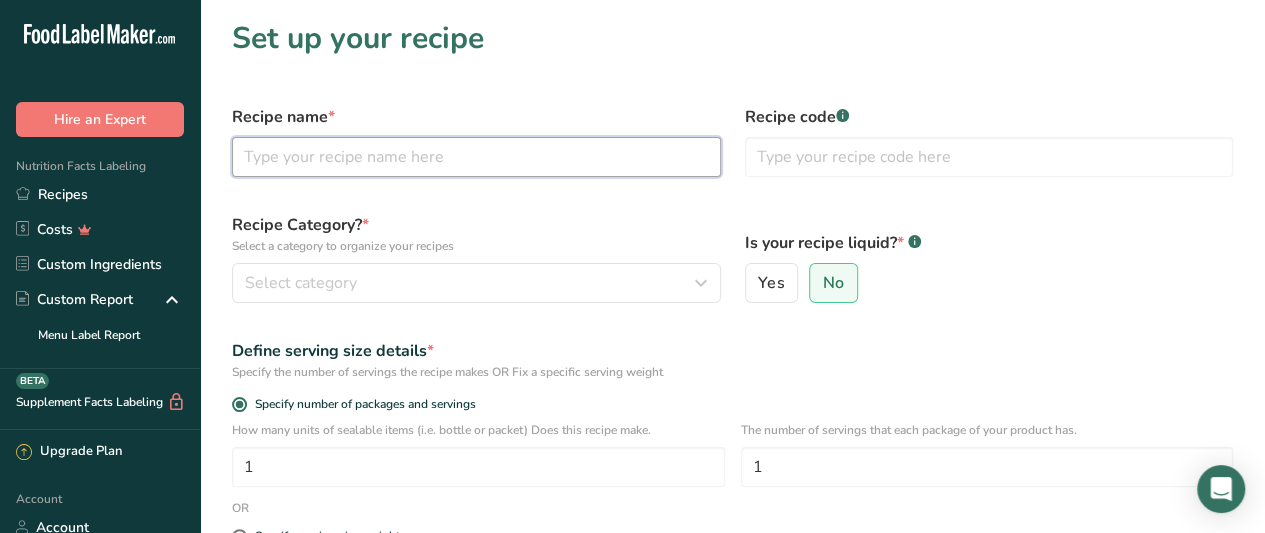 click at bounding box center (476, 157) 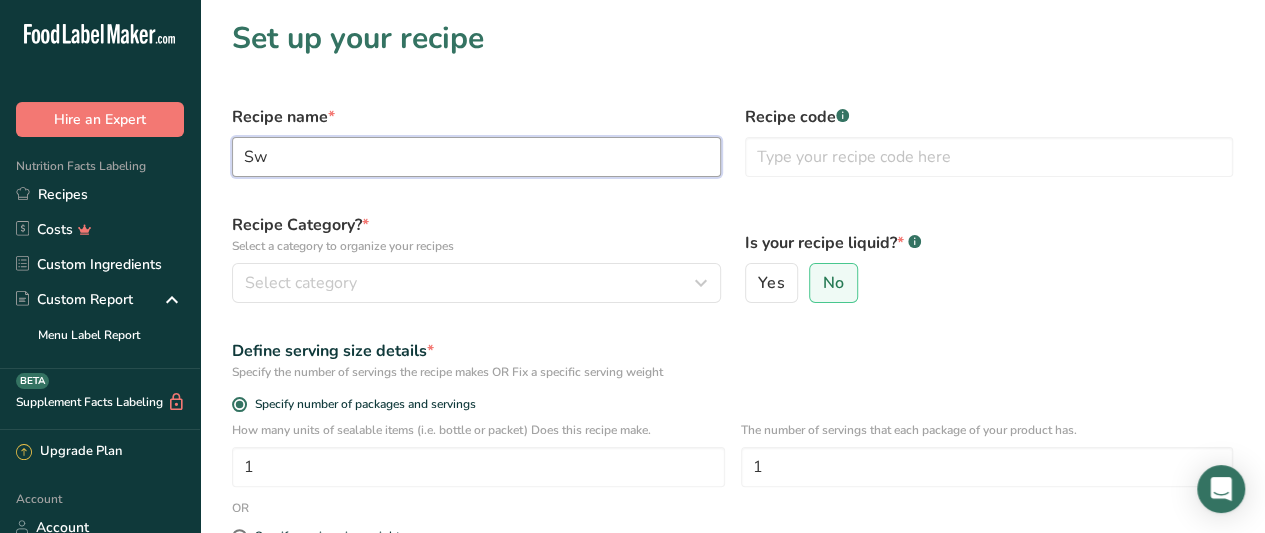 type on "S" 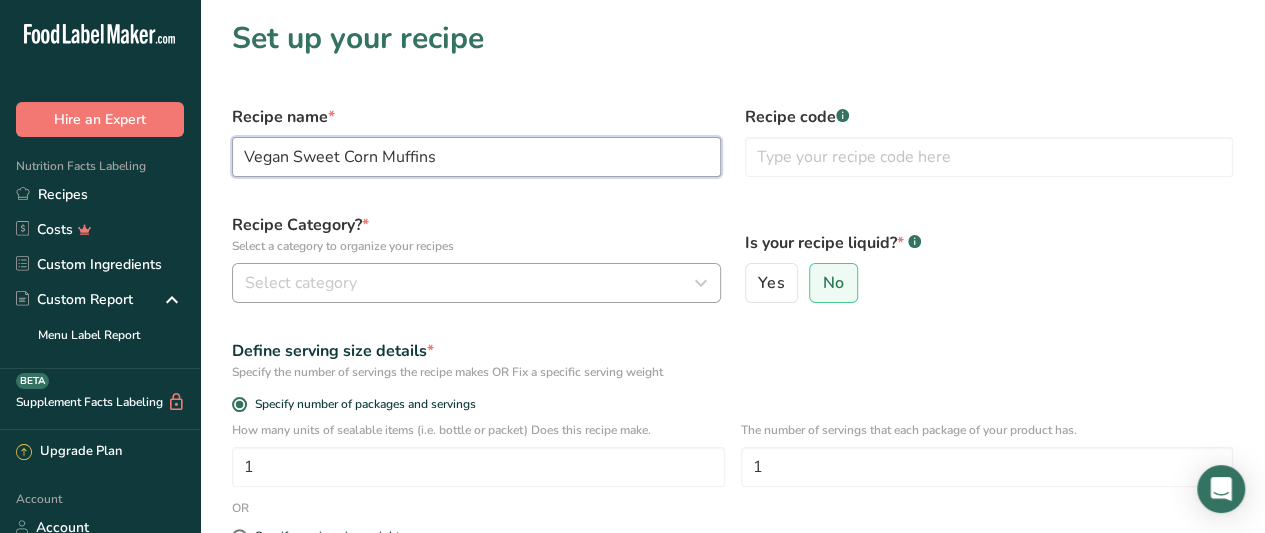 type on "Vegan Sweet Corn Muffins" 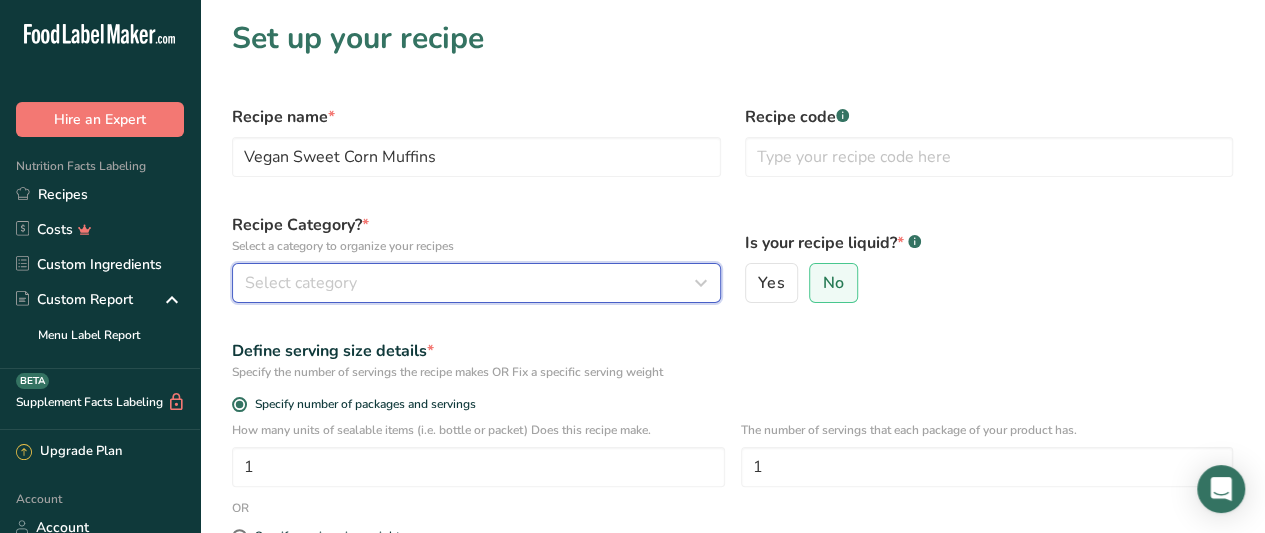 click on "Select category" at bounding box center [470, 283] 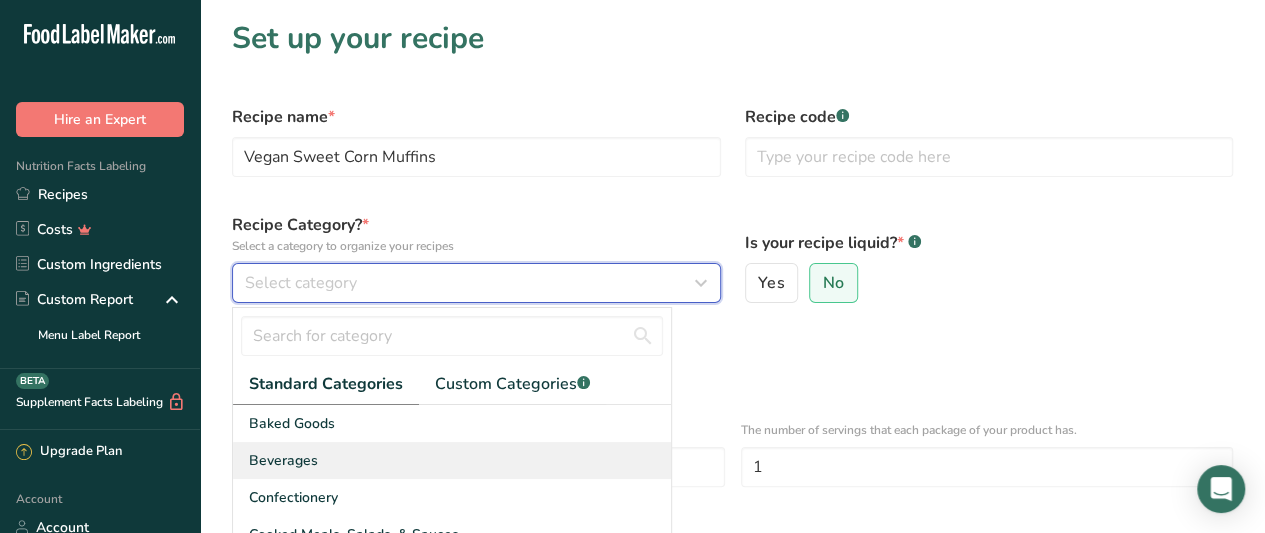 scroll, scrollTop: 28, scrollLeft: 0, axis: vertical 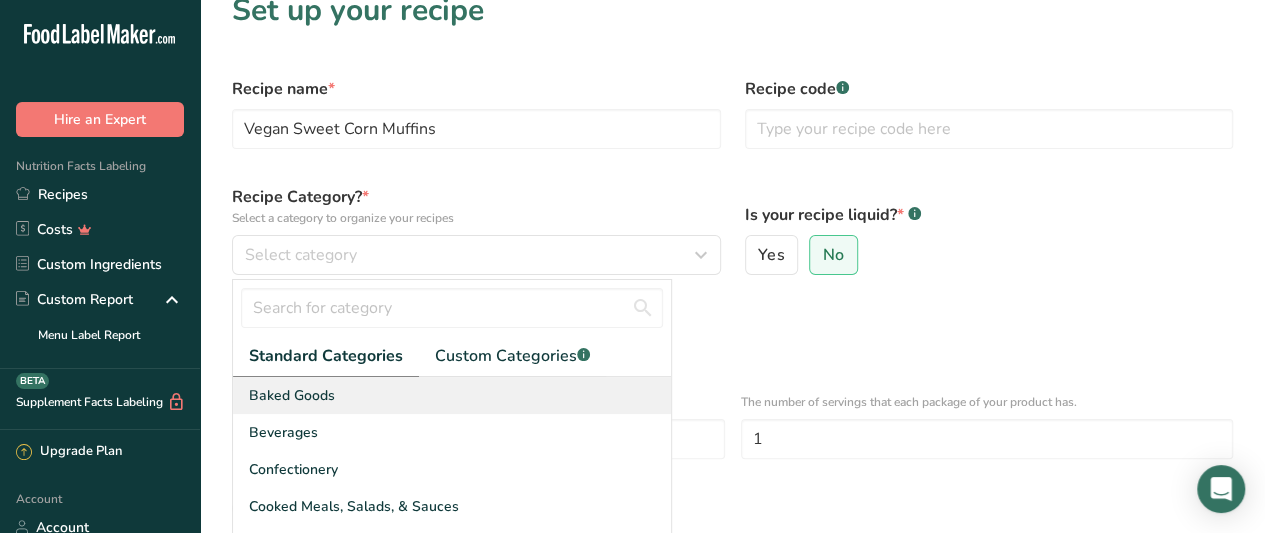 click on "Baked Goods" at bounding box center [452, 395] 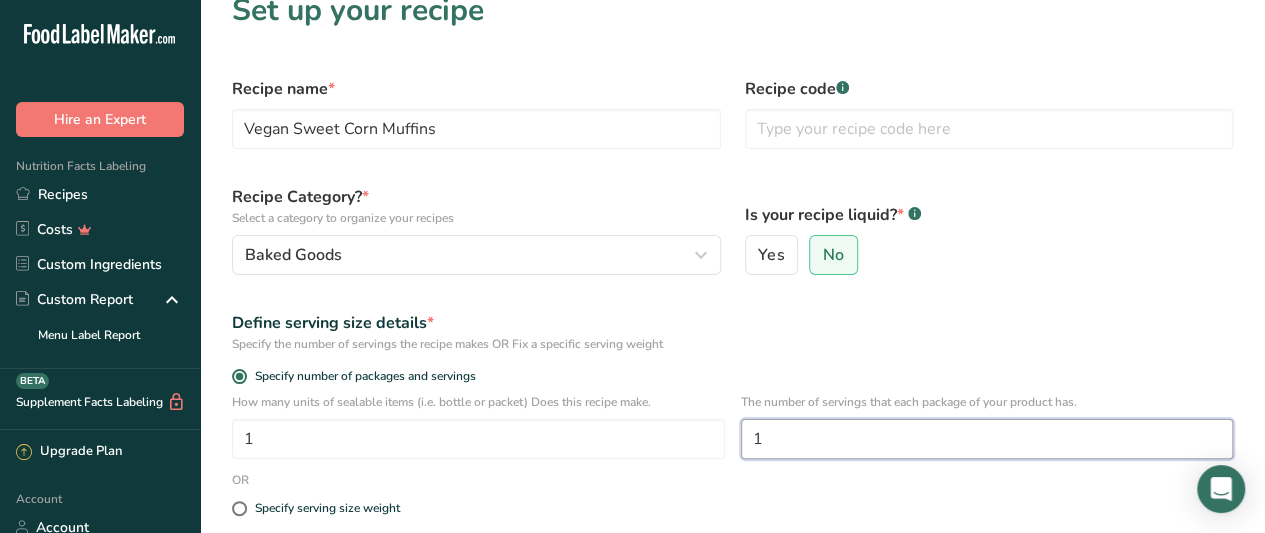 click on "1" at bounding box center (987, 439) 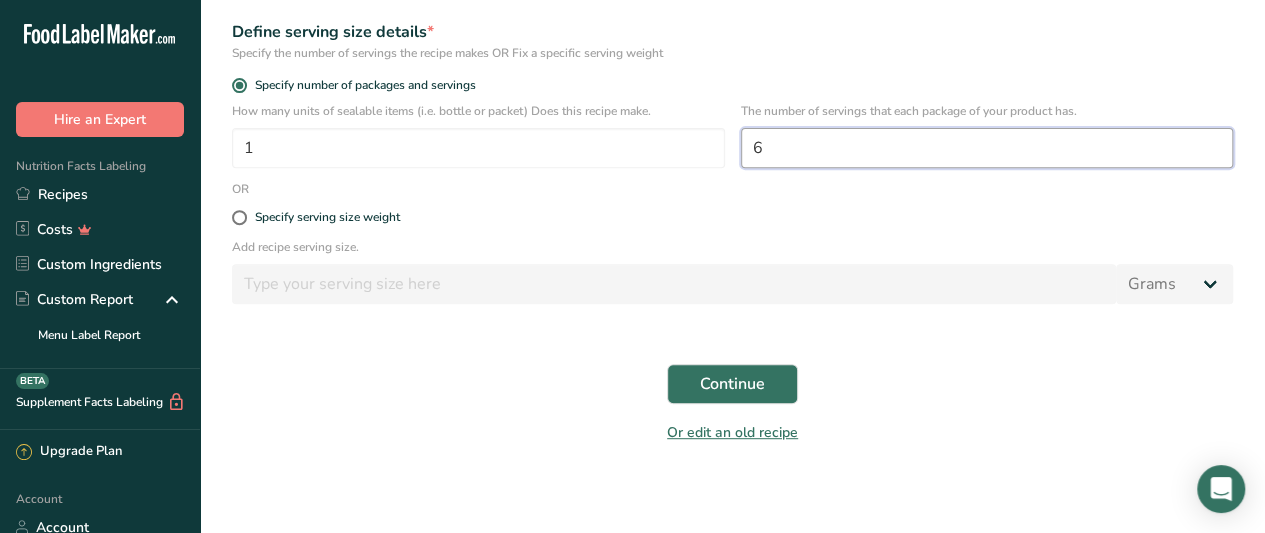 scroll, scrollTop: 326, scrollLeft: 0, axis: vertical 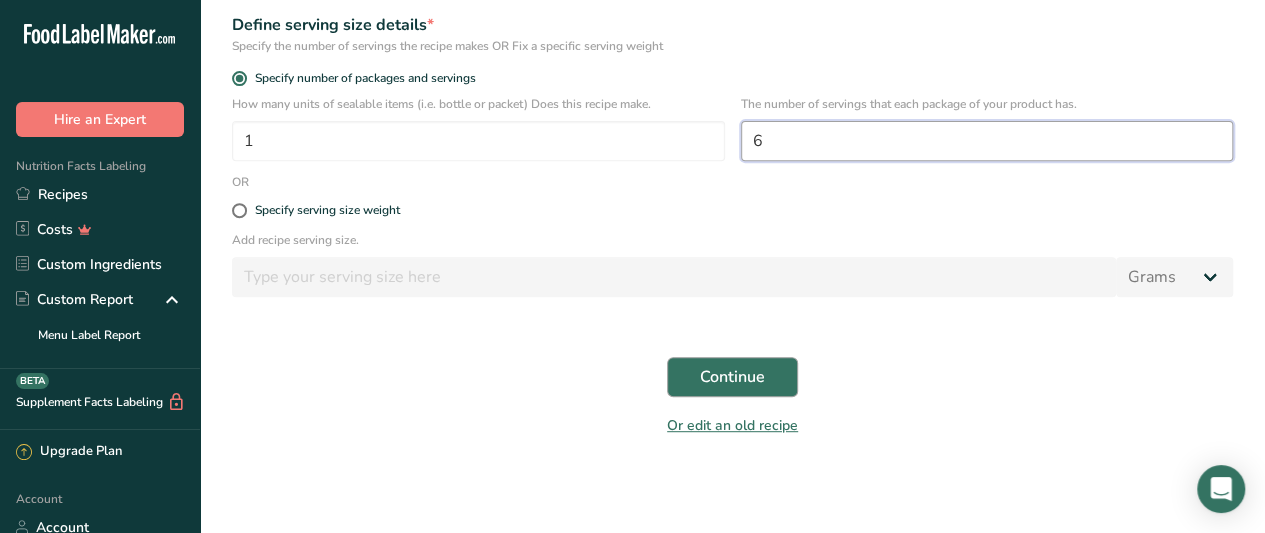 type on "6" 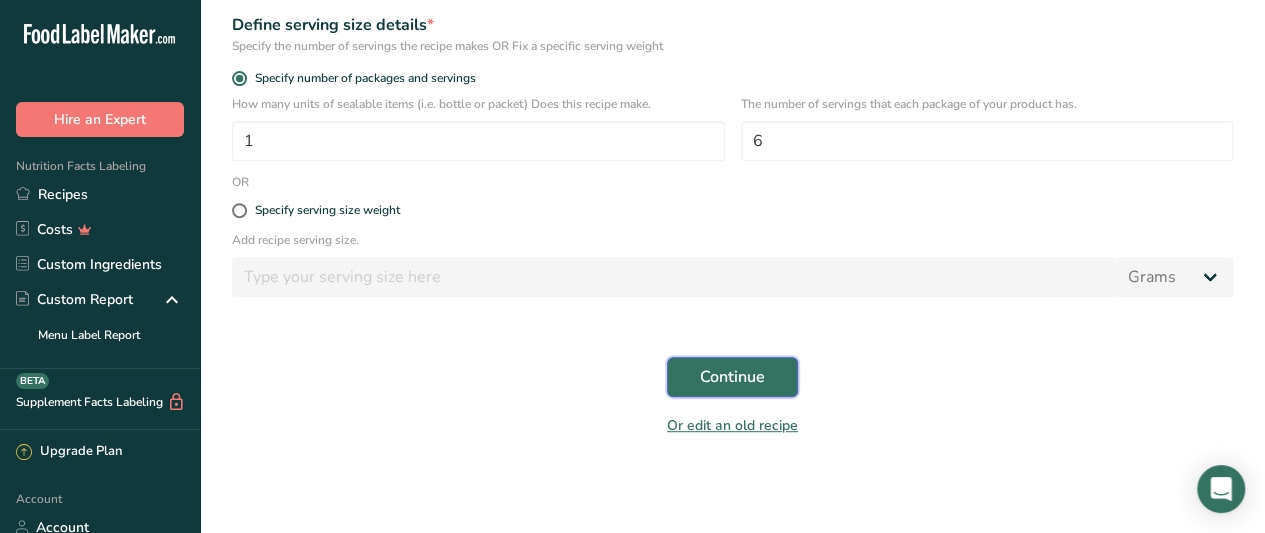 click on "Continue" at bounding box center (732, 377) 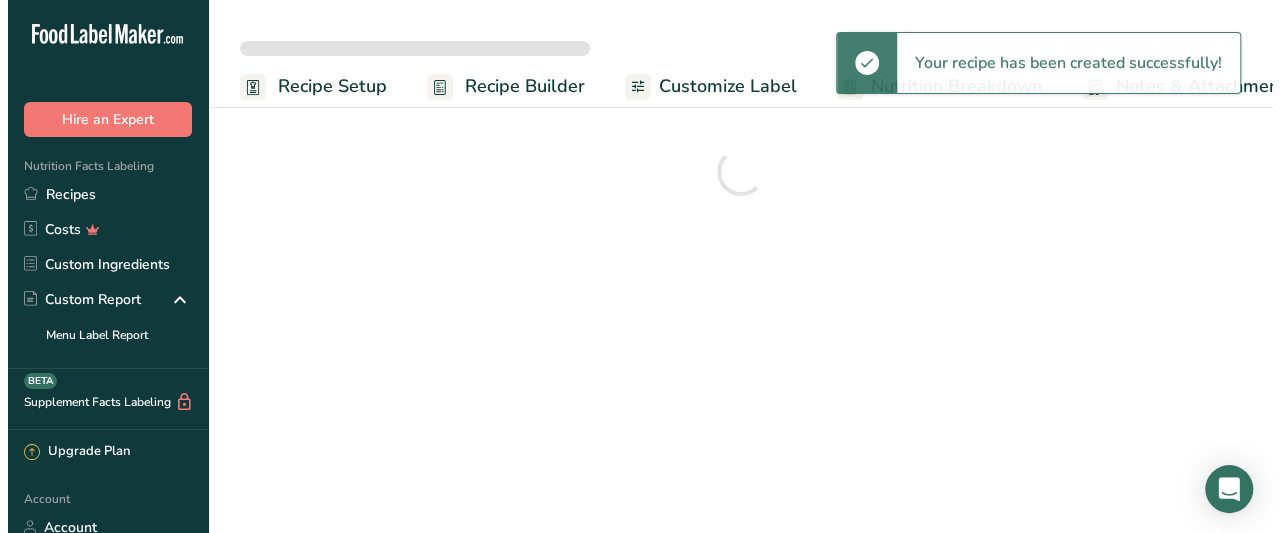 scroll, scrollTop: 0, scrollLeft: 0, axis: both 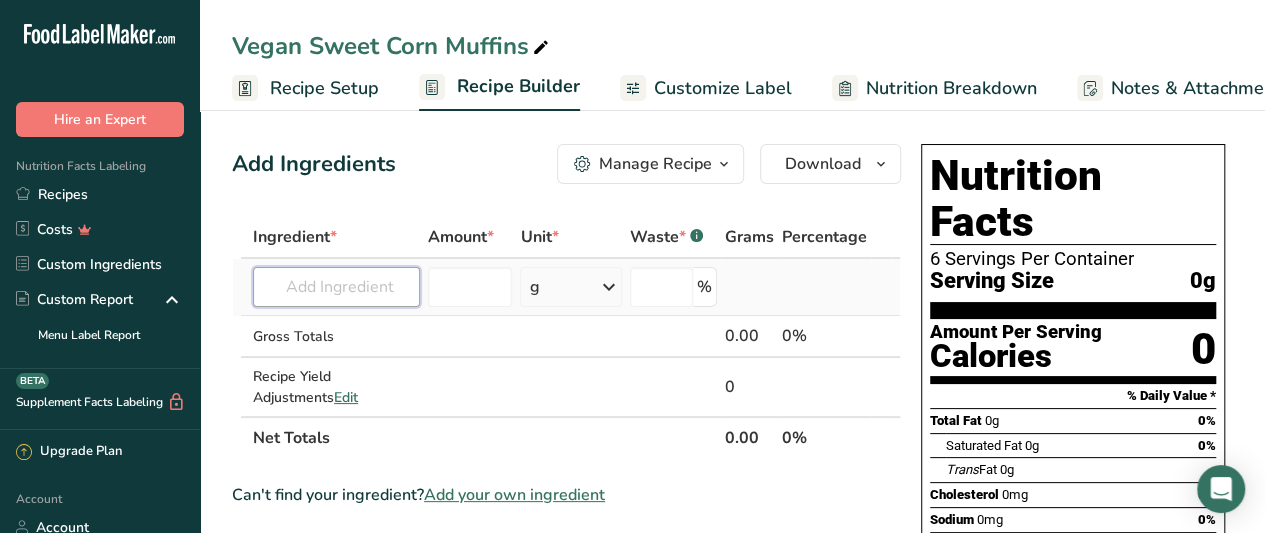 click at bounding box center (336, 287) 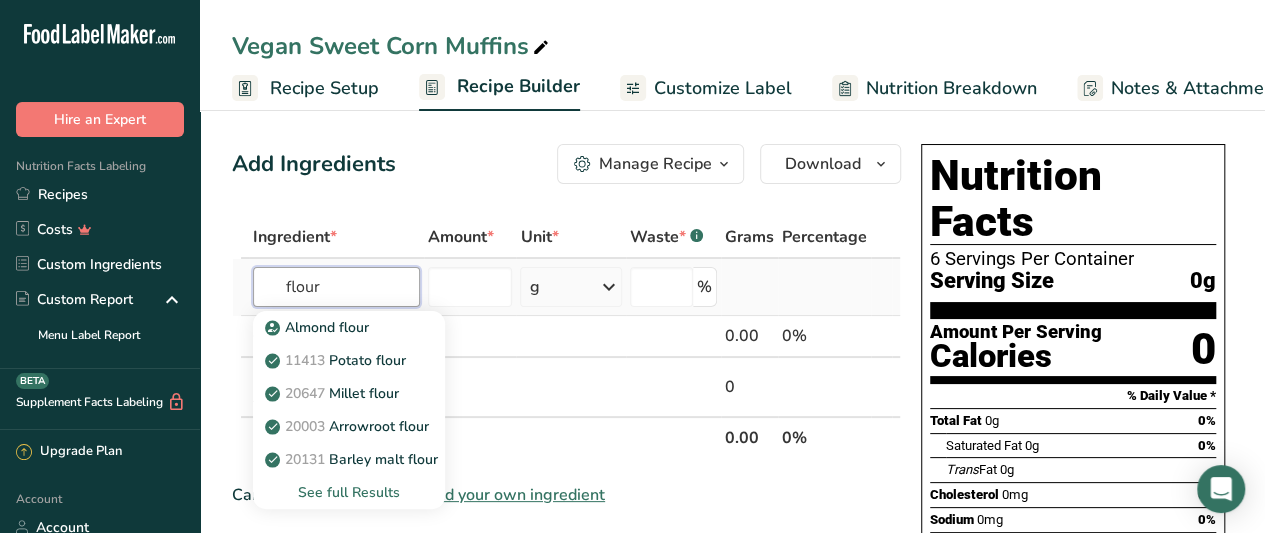 type on "flour" 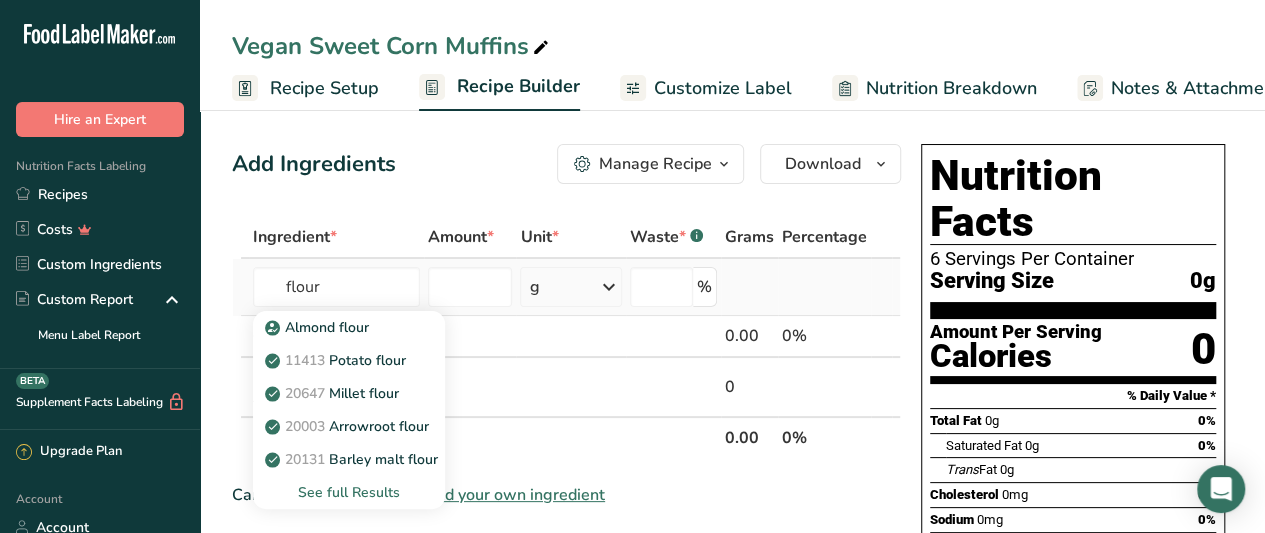 type 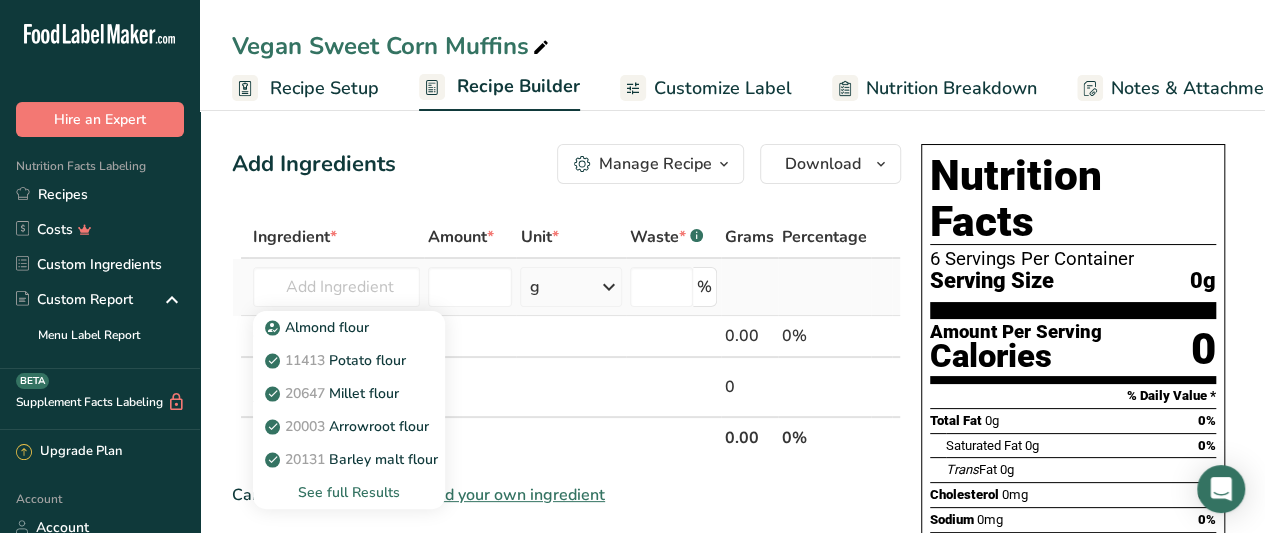 click on "See full Results" at bounding box center [349, 492] 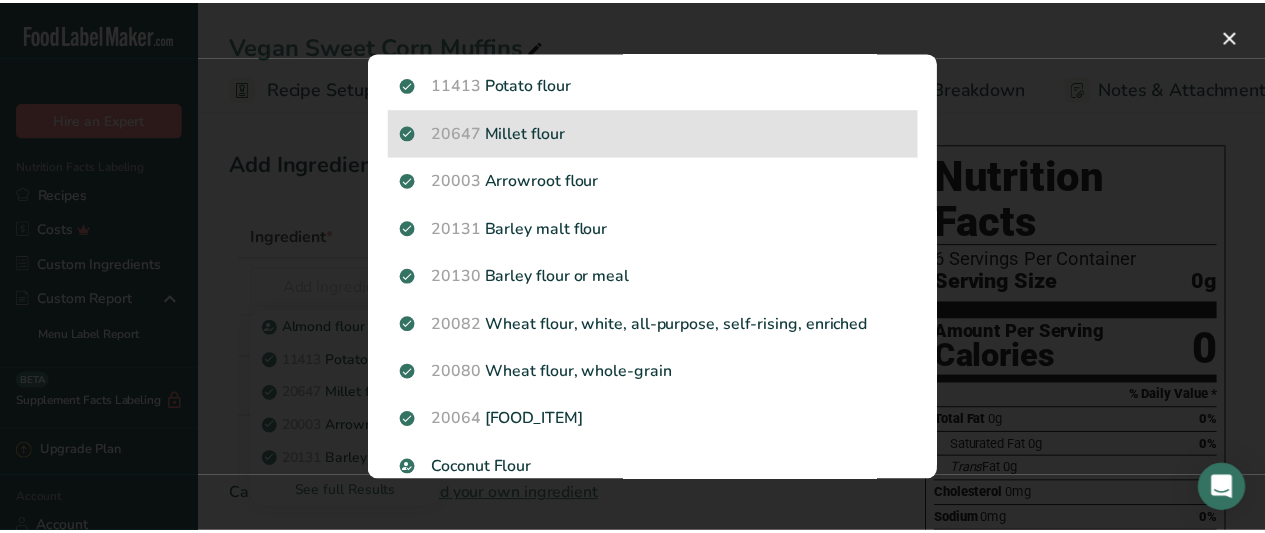 scroll, scrollTop: 148, scrollLeft: 0, axis: vertical 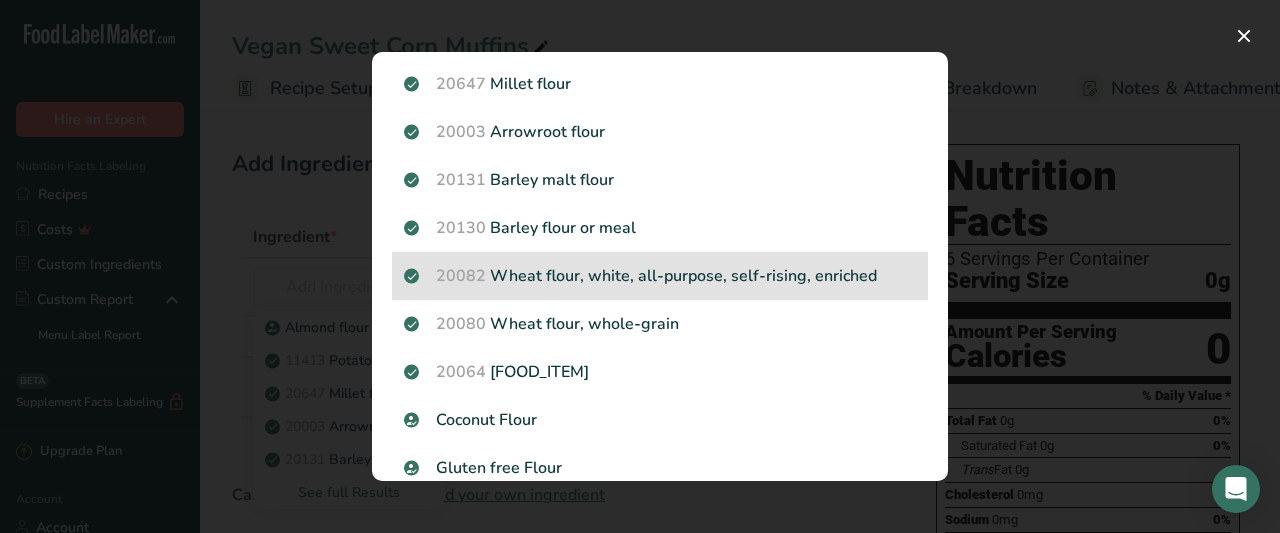 click on "[POSTAL_CODE]
[FOOD_ITEM]" at bounding box center (660, 276) 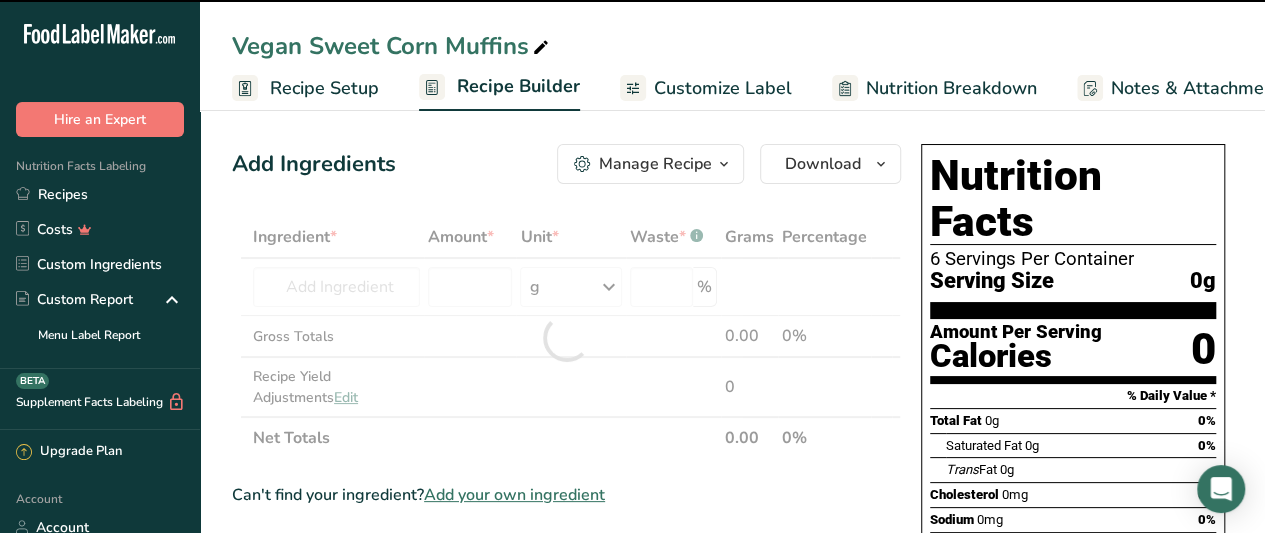 type on "0" 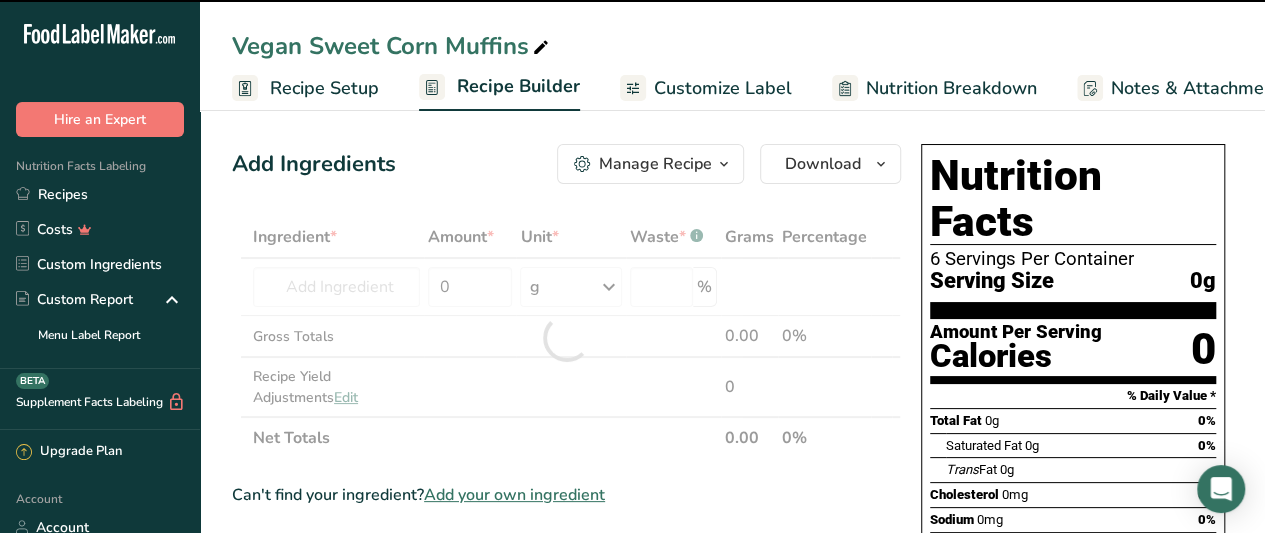 type on "0" 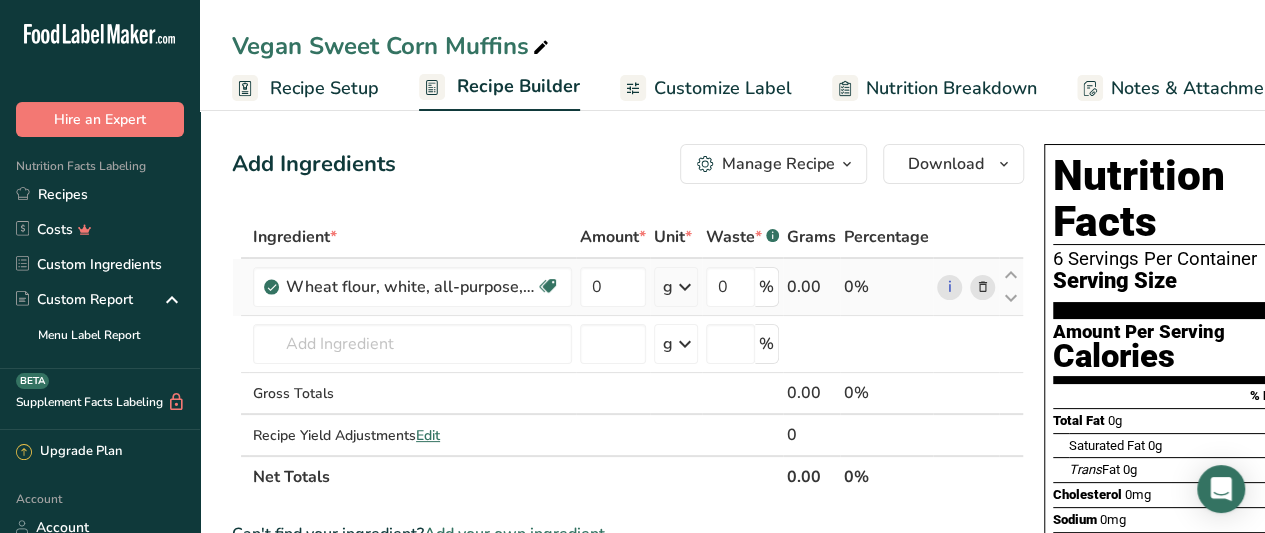 click at bounding box center [685, 287] 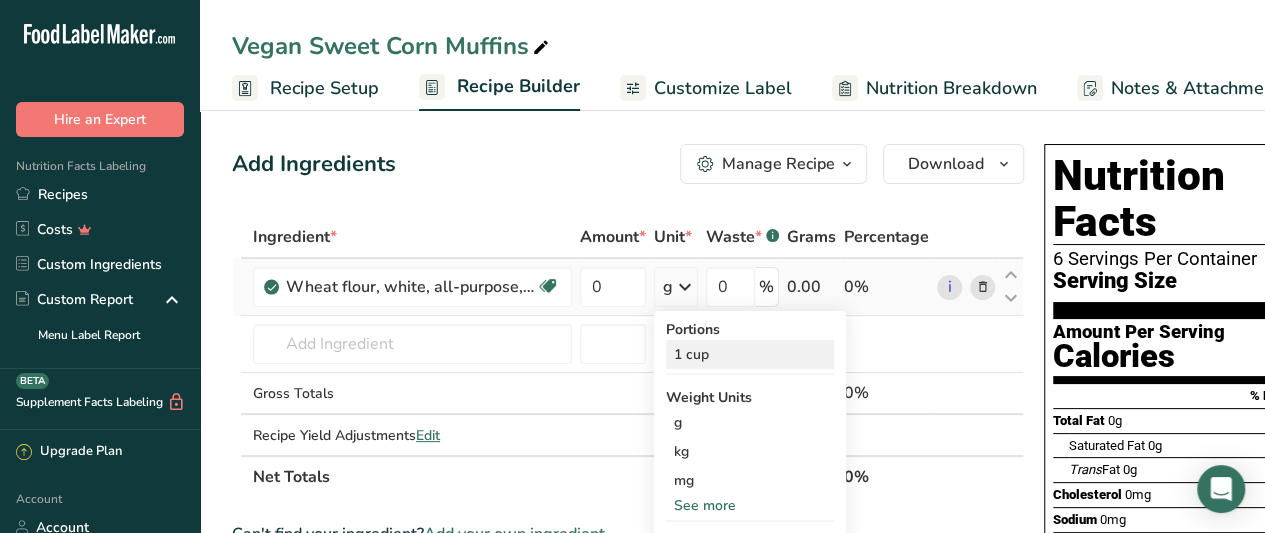 click on "1 cup" at bounding box center (750, 354) 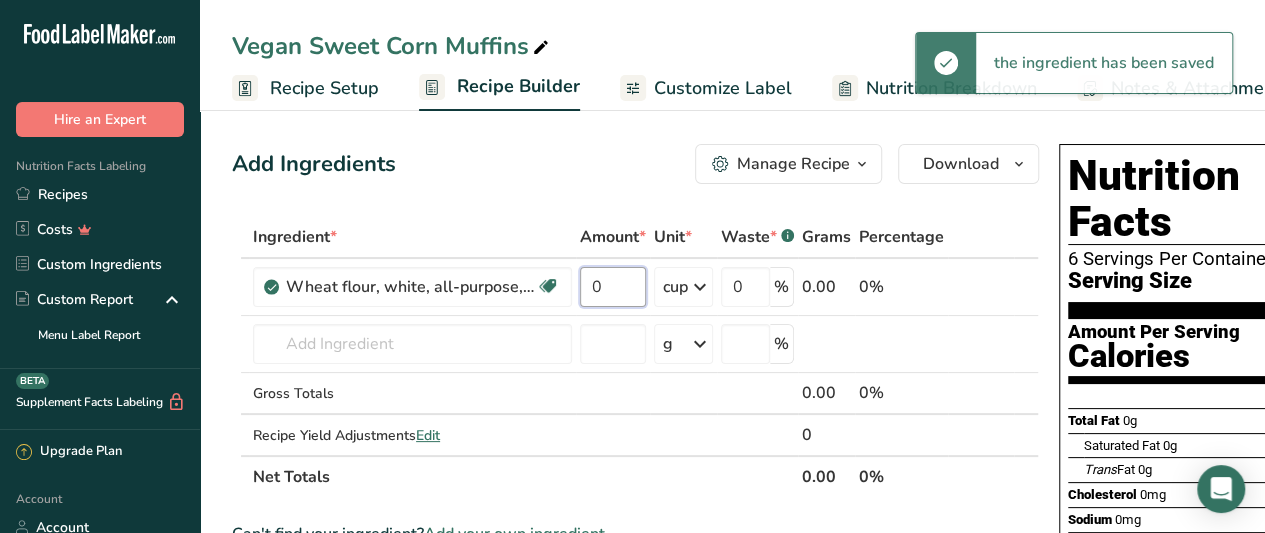 click on "0" at bounding box center [613, 287] 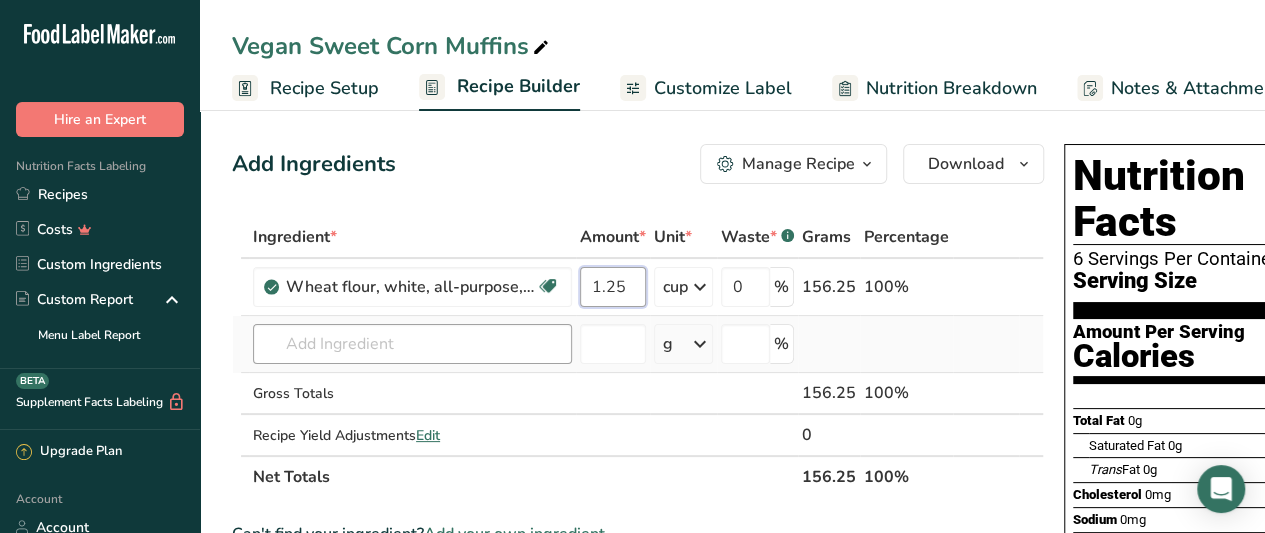 type on "1.25" 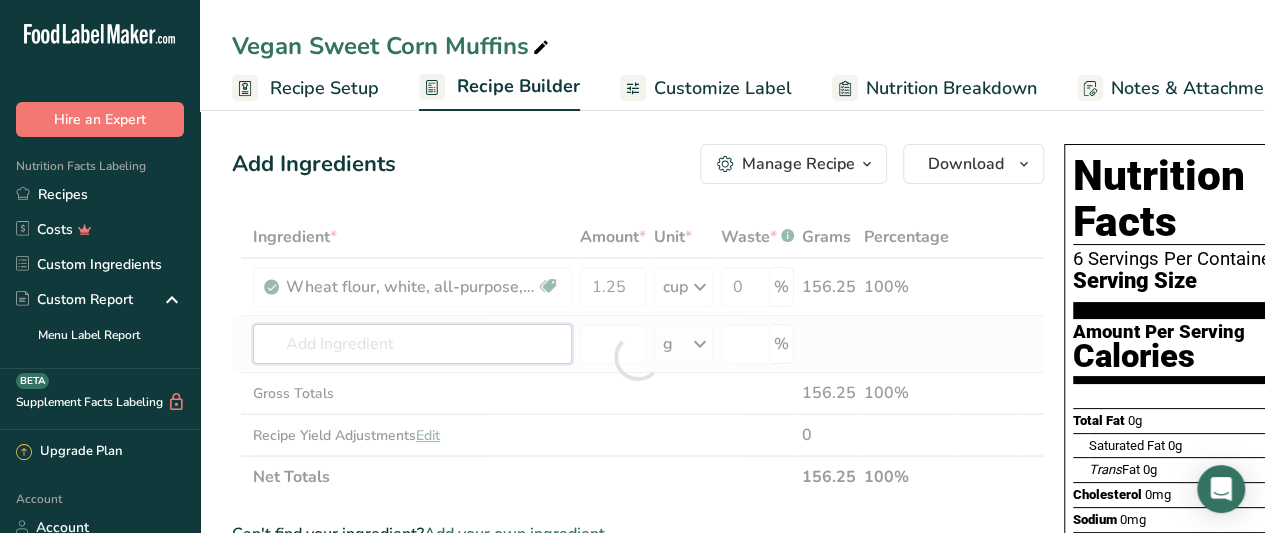 click on "Ingredient *
Amount *
Unit *
Waste *   .a-a{fill:#347362;}.b-a{fill:#fff;}          Grams
Percentage
Wheat flour, white, all-purpose, self-rising, enriched
Dairy free
Vegan
Vegetarian
Soy free
1.25
cup
Portions
1 cup
Weight Units
g
kg
mg
See more
Volume Units
l
Volume units require a density conversion. If you know your ingredient's density enter it below. Otherwise, click on "RIA" our AI Regulatory bot - she will be able to help you
lb/ft3
g/cm3
Confirm
mL
lb/ft3
0" at bounding box center (638, 357) 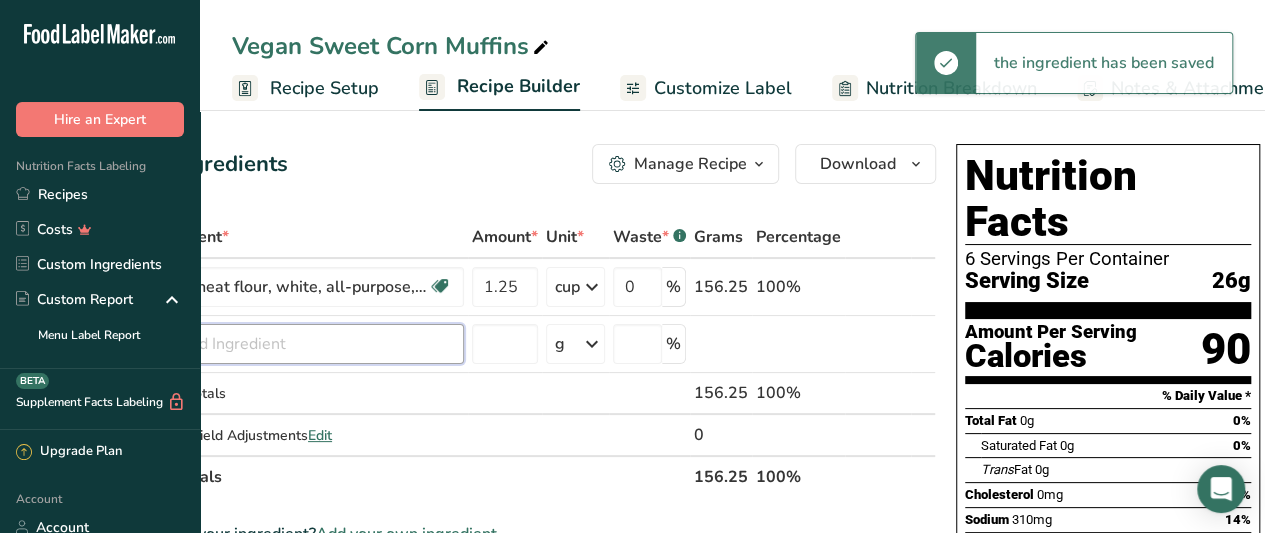 scroll, scrollTop: 0, scrollLeft: 0, axis: both 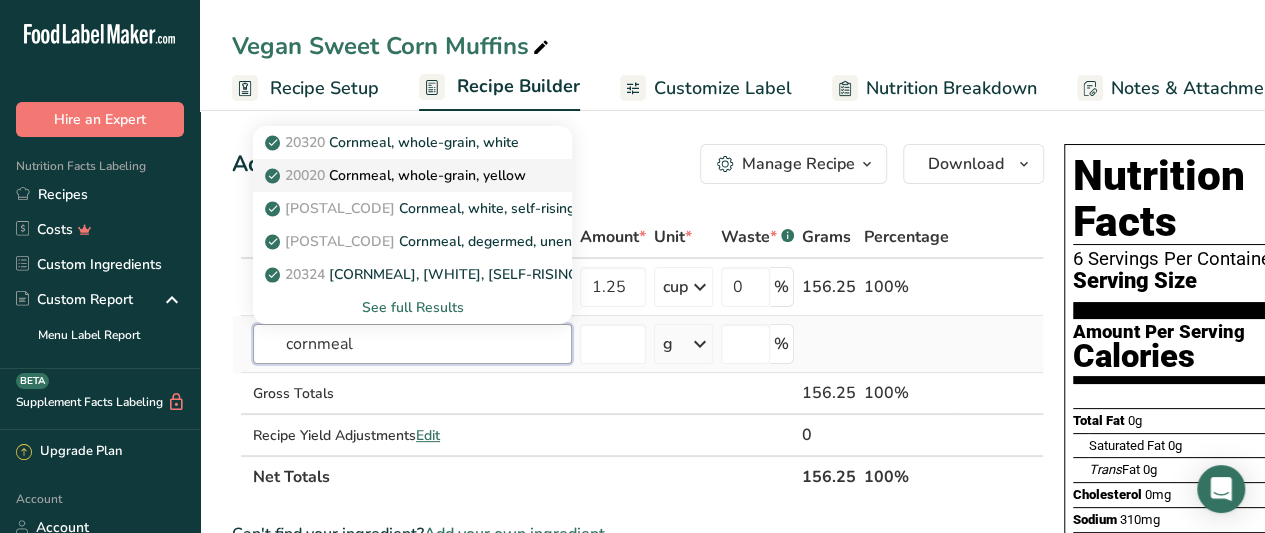 type on "cornmeal" 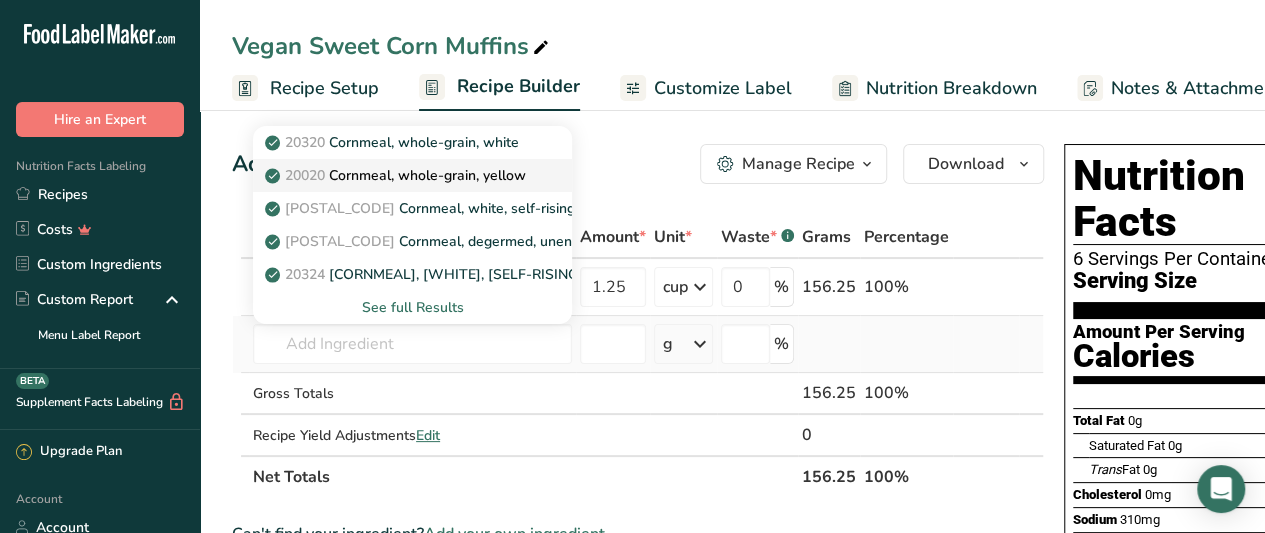 click on "Cornmeal, whole-grain, yellow" at bounding box center (397, 175) 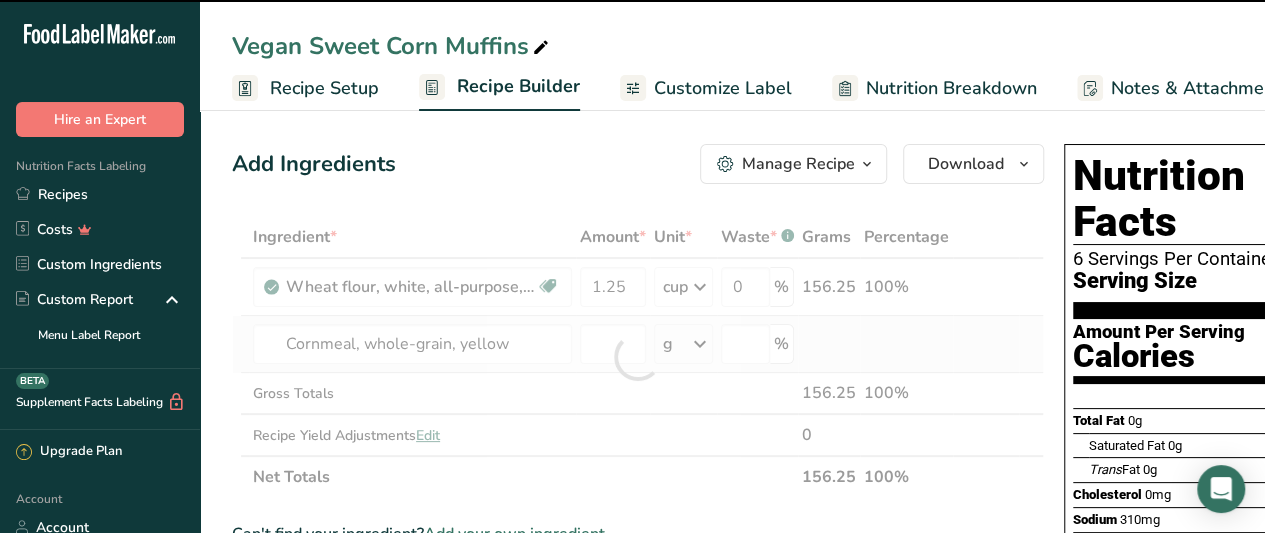 type on "0" 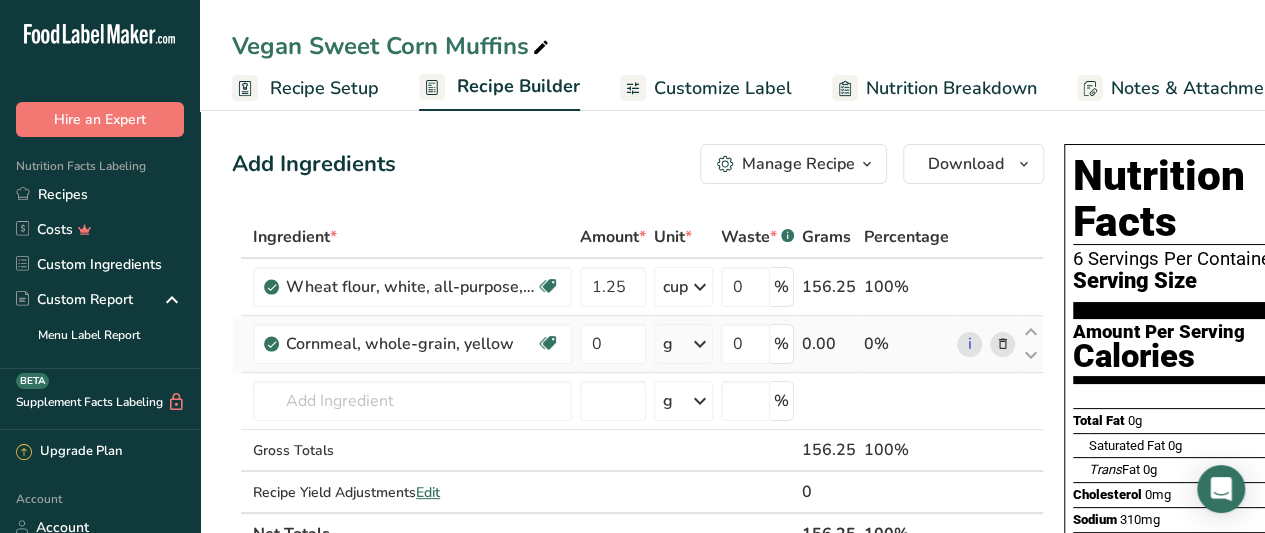 click on "g" at bounding box center (683, 344) 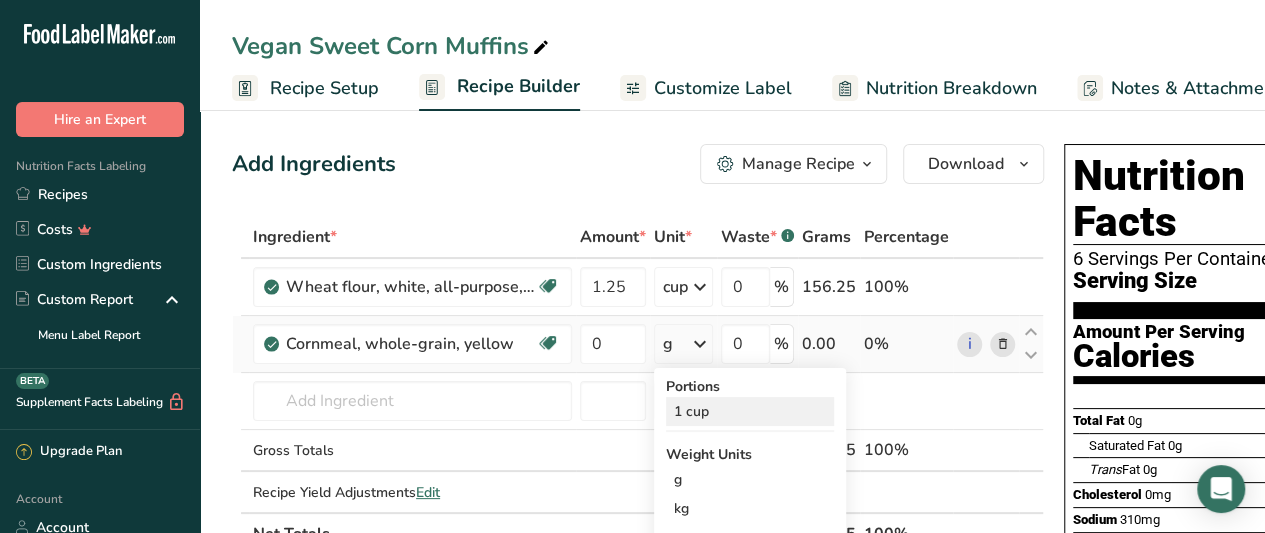 click on "1 cup" at bounding box center (750, 411) 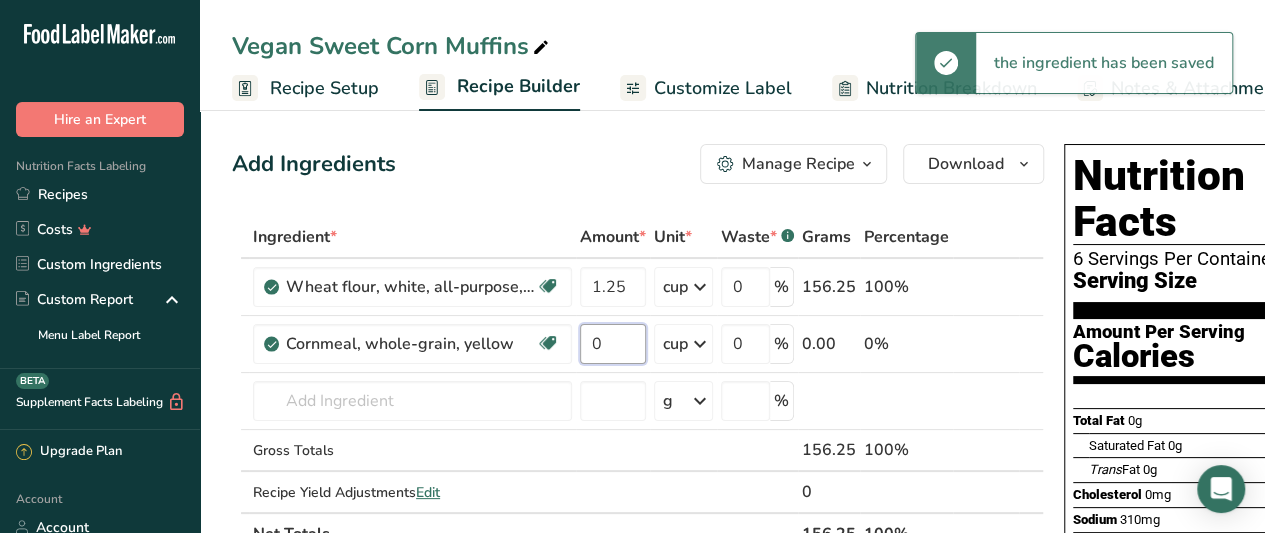 click on "0" at bounding box center [613, 344] 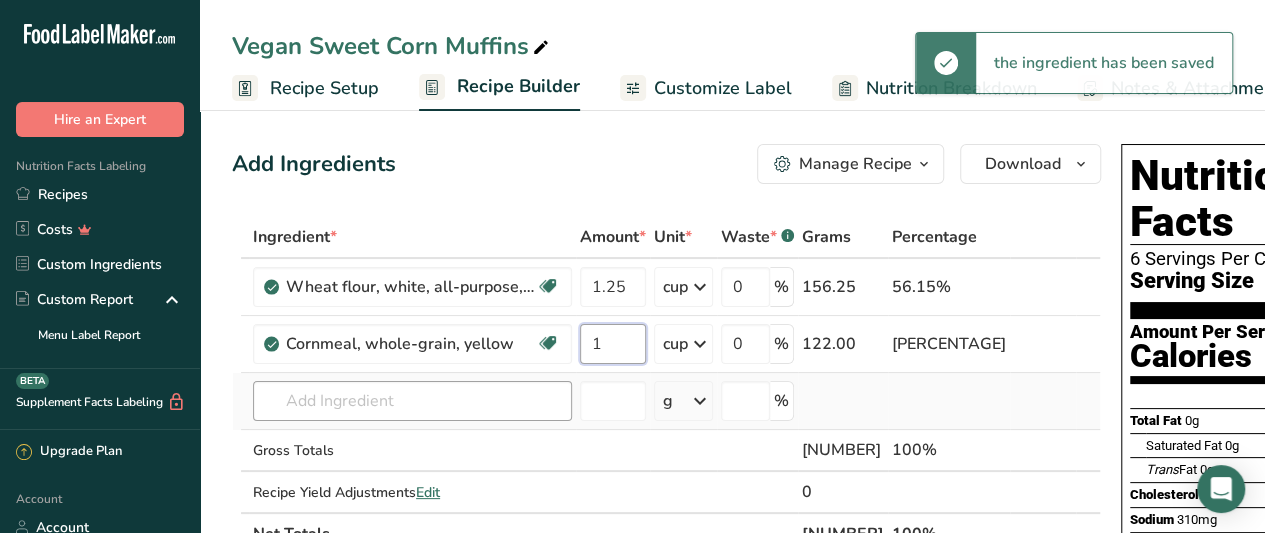 type on "1" 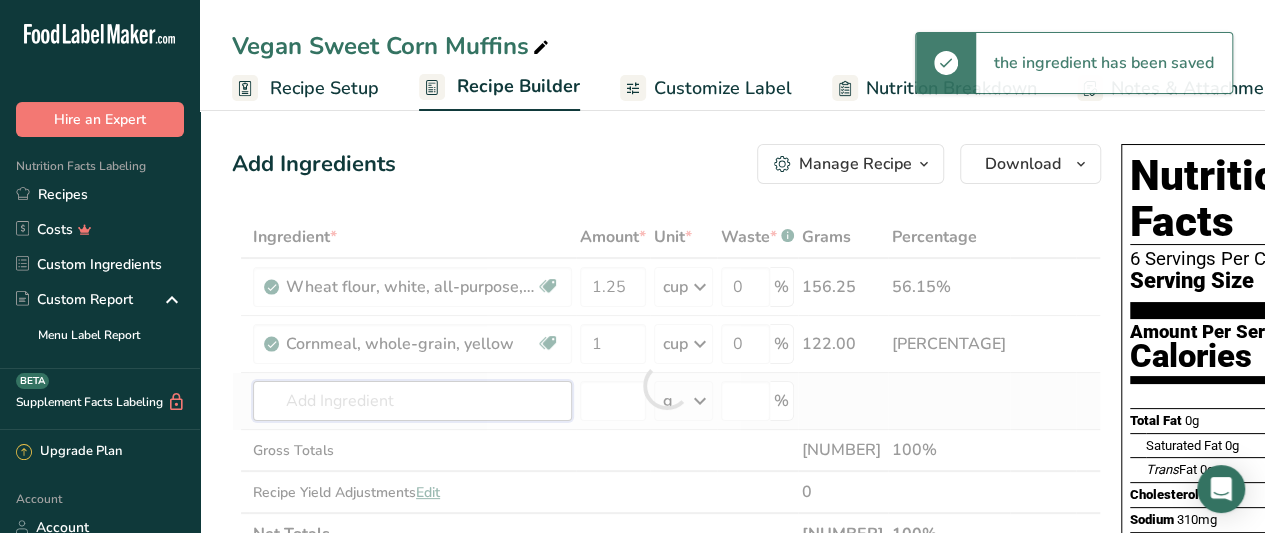 click on "Ingredient *
Amount *
Unit *
Waste *   .a-a{fill:#347362;}.b-a{fill:#fff;}          Grams
Percentage
Wheat flour, white, all-purpose, self-rising, enriched
Dairy free
Vegan
Vegetarian
Soy free
1.25
cup
Portions
1 cup
Weight Units
g
kg
mg
See more
Volume Units
l
Volume units require a density conversion. If you know your ingredient's density enter it below. Otherwise, click on "RIA" our AI Regulatory bot - she will be able to help you
lb/ft3
g/cm3
Confirm
mL
lb/ft3
0" at bounding box center [666, 385] 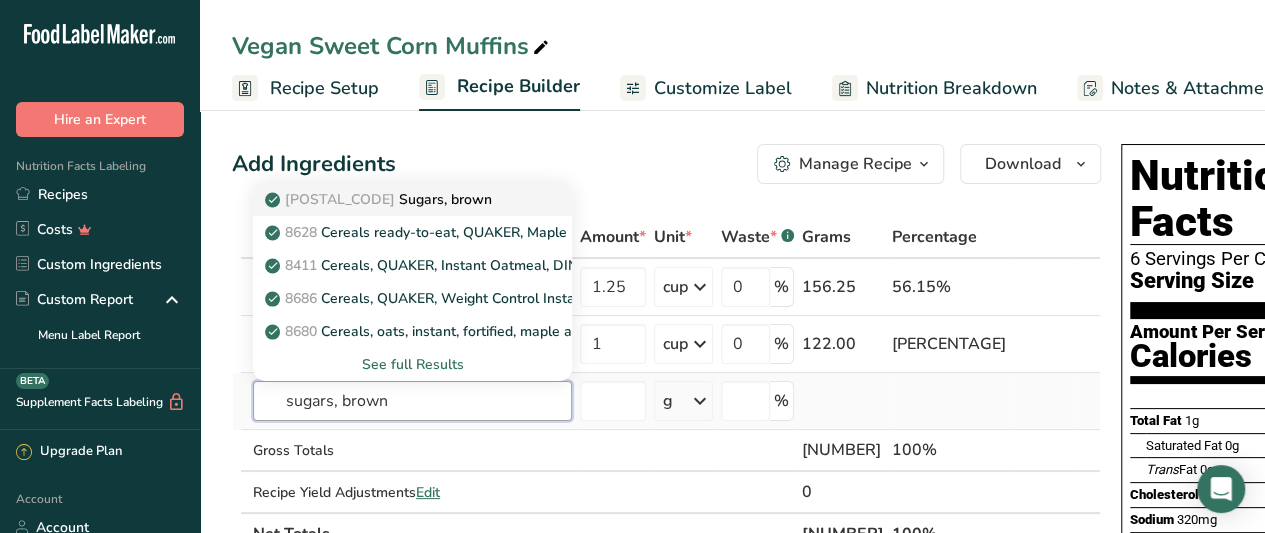 type on "sugars, brown" 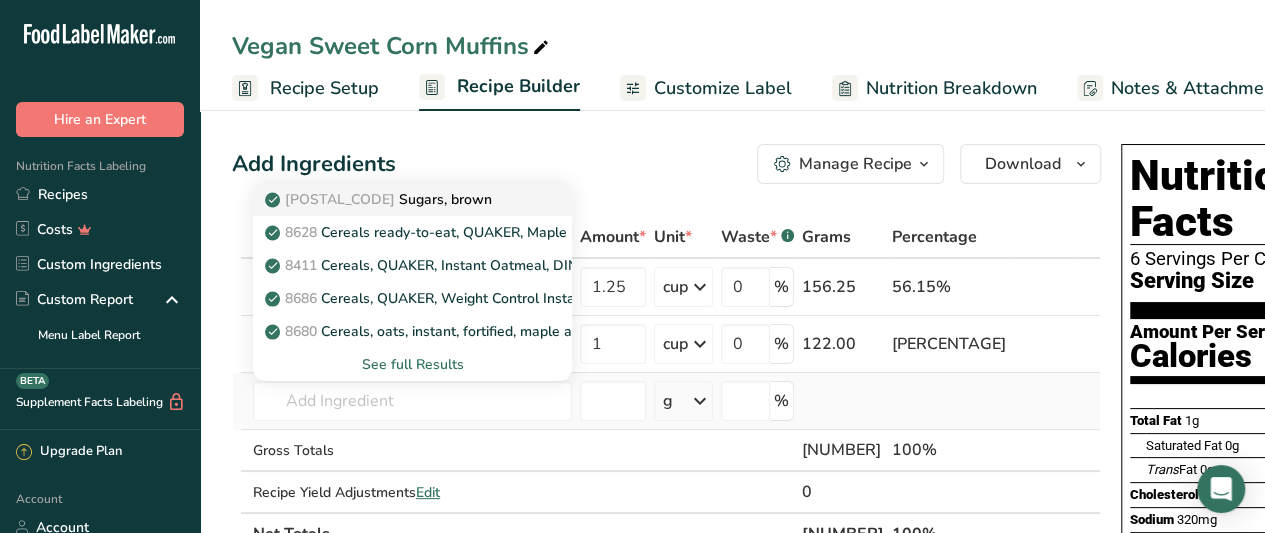 click on "[POSTAL_CODE]
[FOOD_ITEM]" at bounding box center [380, 199] 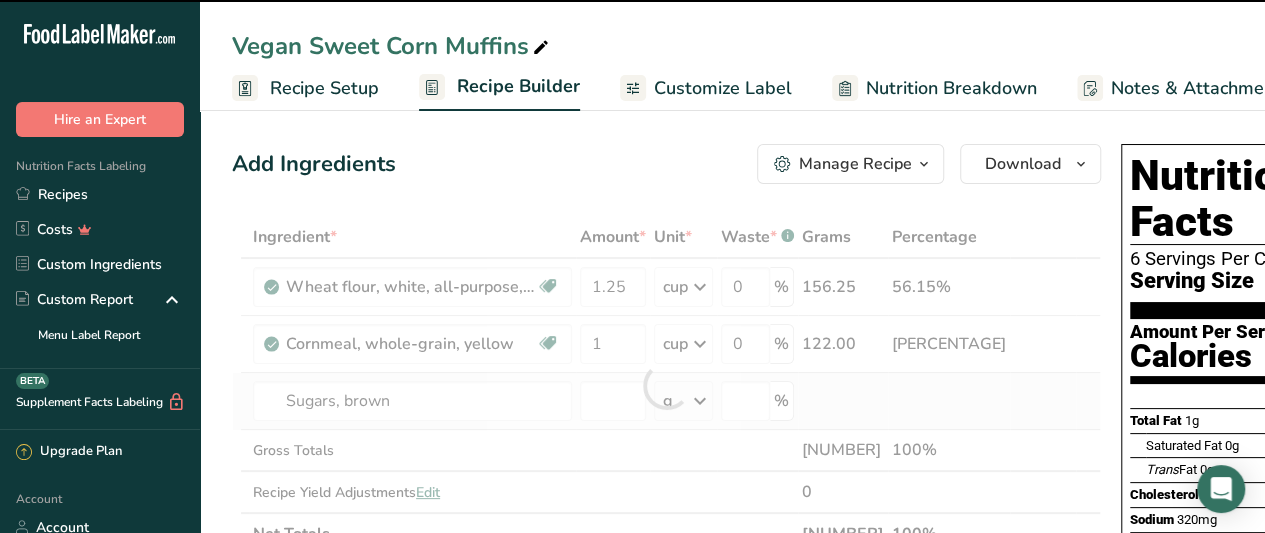 type on "0" 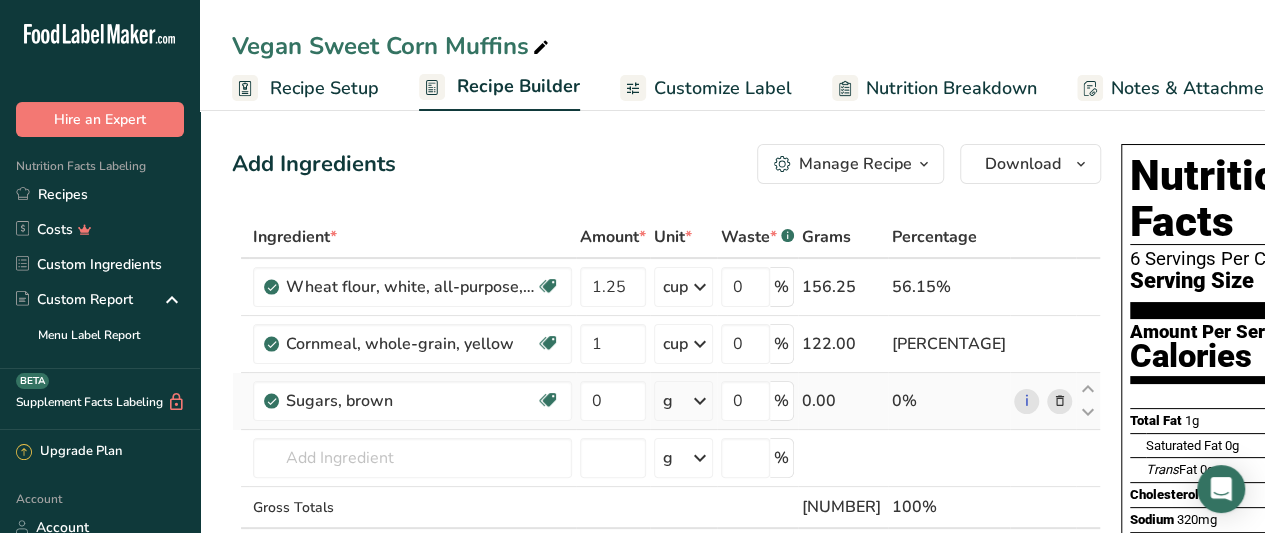 click on "g" at bounding box center (683, 401) 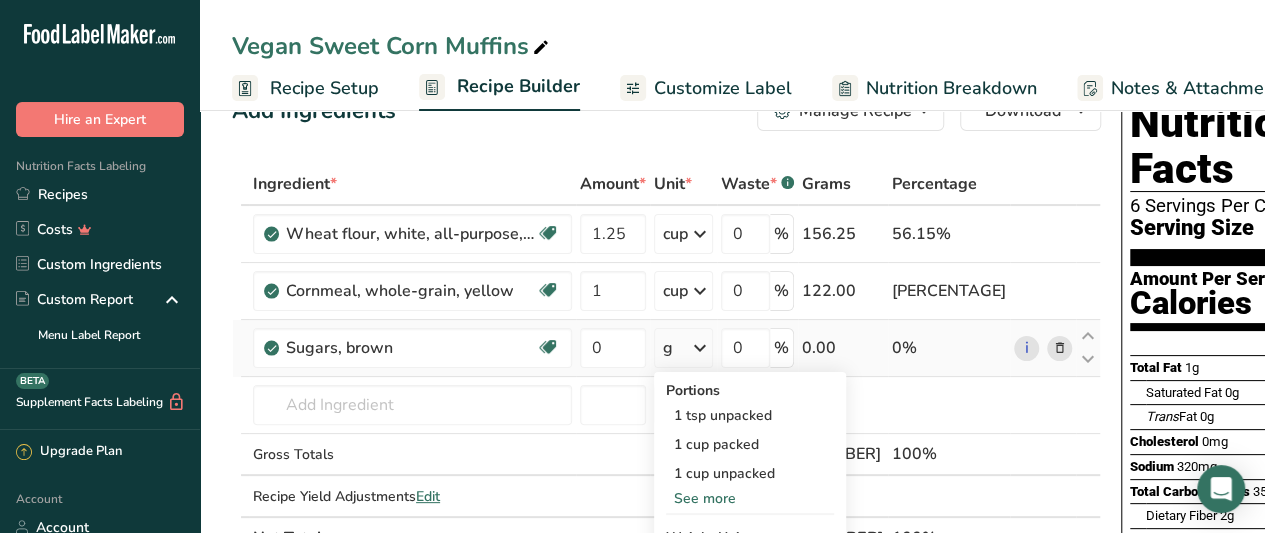 scroll, scrollTop: 75, scrollLeft: 0, axis: vertical 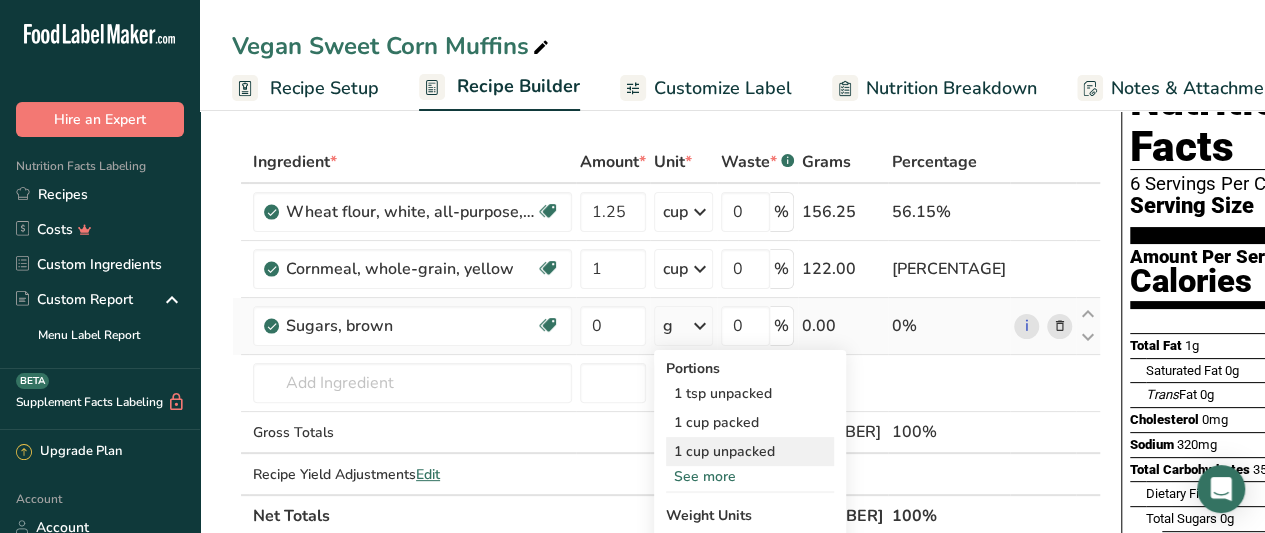 click on "1 cup unpacked" at bounding box center (750, 451) 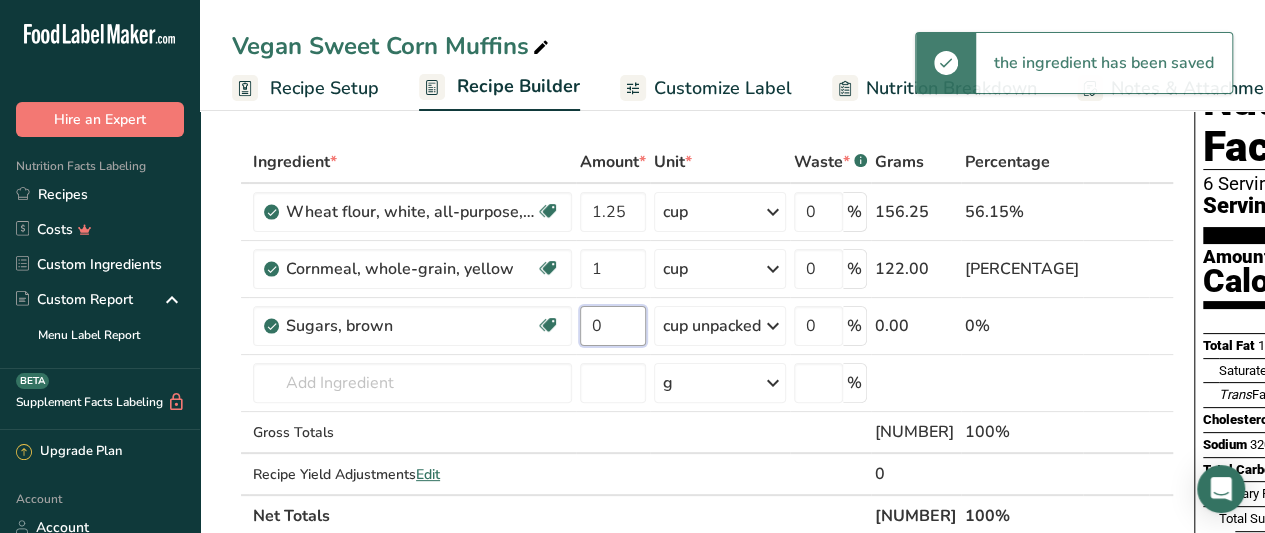 click on "0" at bounding box center (613, 326) 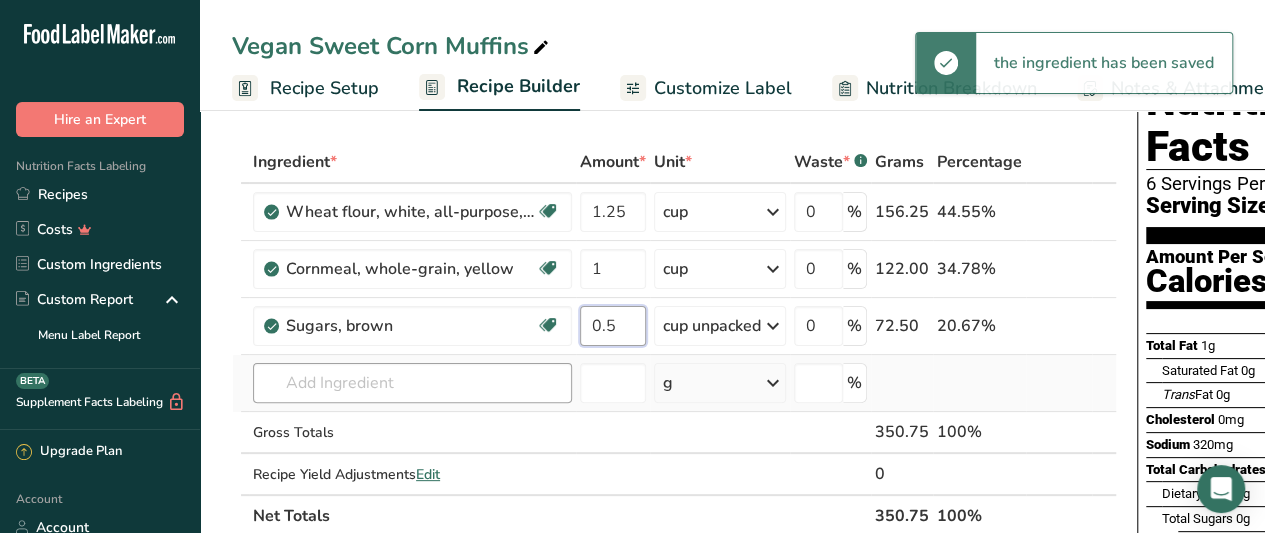 type on "0.5" 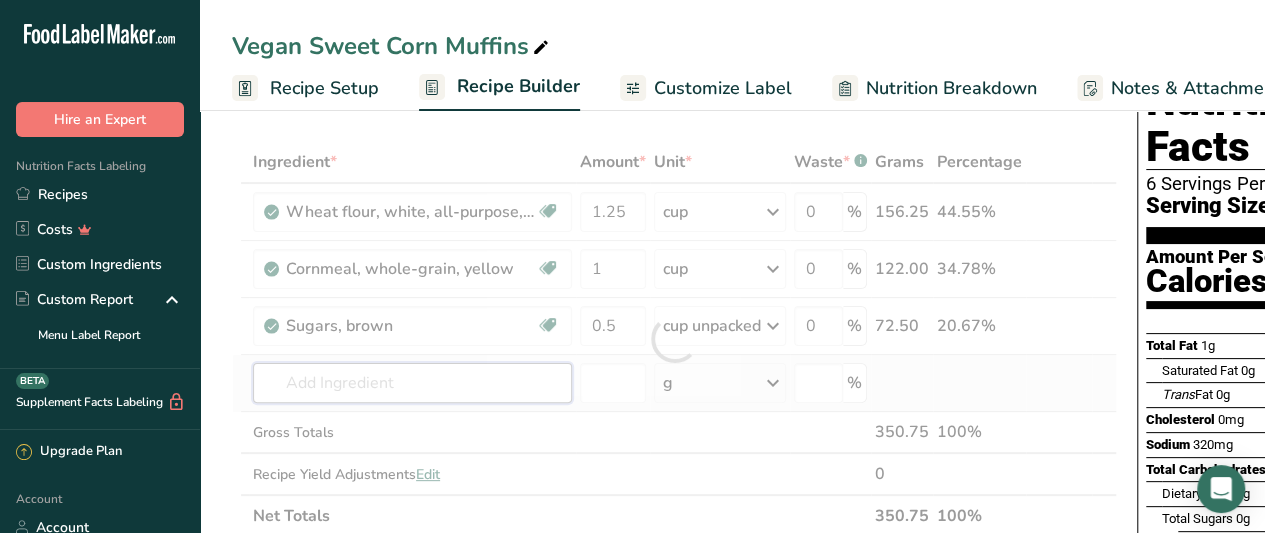 click on "Ingredient *
Amount *
Unit *
Waste *   .a-a{fill:#347362;}.b-a{fill:#fff;}          Grams
Percentage
Wheat flour, white, all-purpose, self-rising, enriched
Dairy free
Vegan
Vegetarian
Soy free
1.25
cup
Portions
1 cup
Weight Units
g
kg
mg
See more
Volume Units
l
Volume units require a density conversion. If you know your ingredient's density enter it below. Otherwise, click on "RIA" our AI Regulatory bot - she will be able to help you
lb/ft3
g/cm3
Confirm
mL
lb/ft3
0" at bounding box center [674, 339] 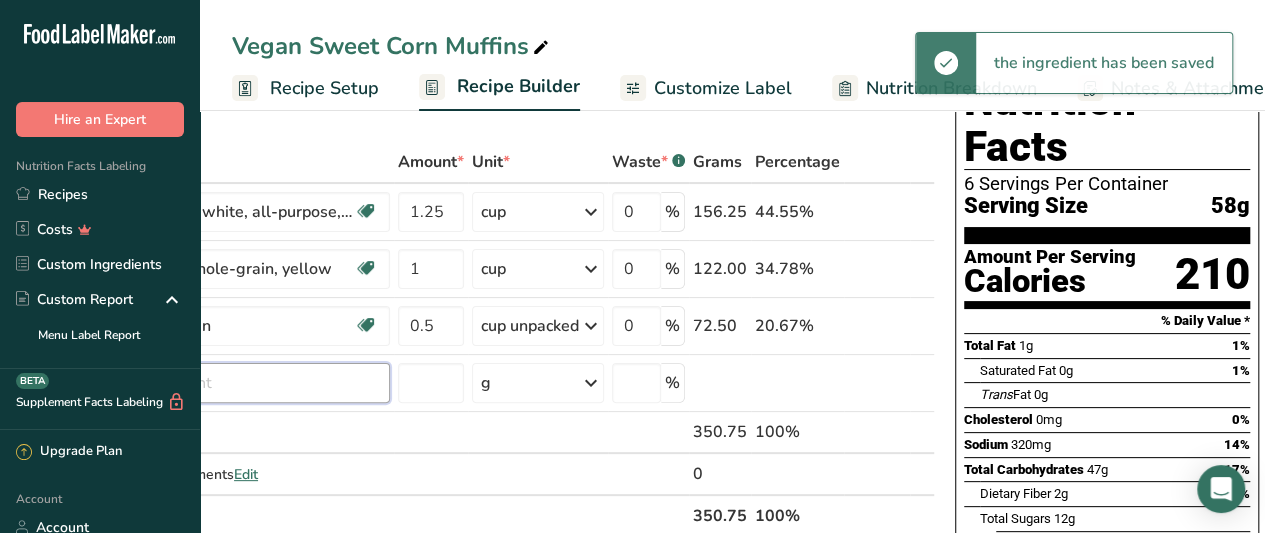 scroll, scrollTop: 0, scrollLeft: 0, axis: both 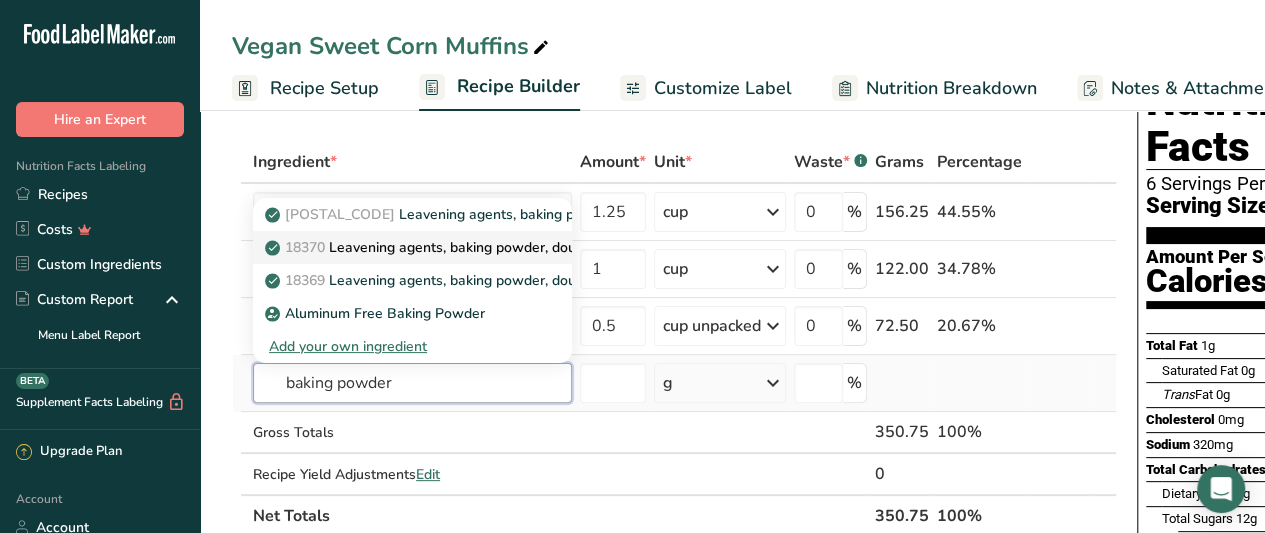 type on "baking powder" 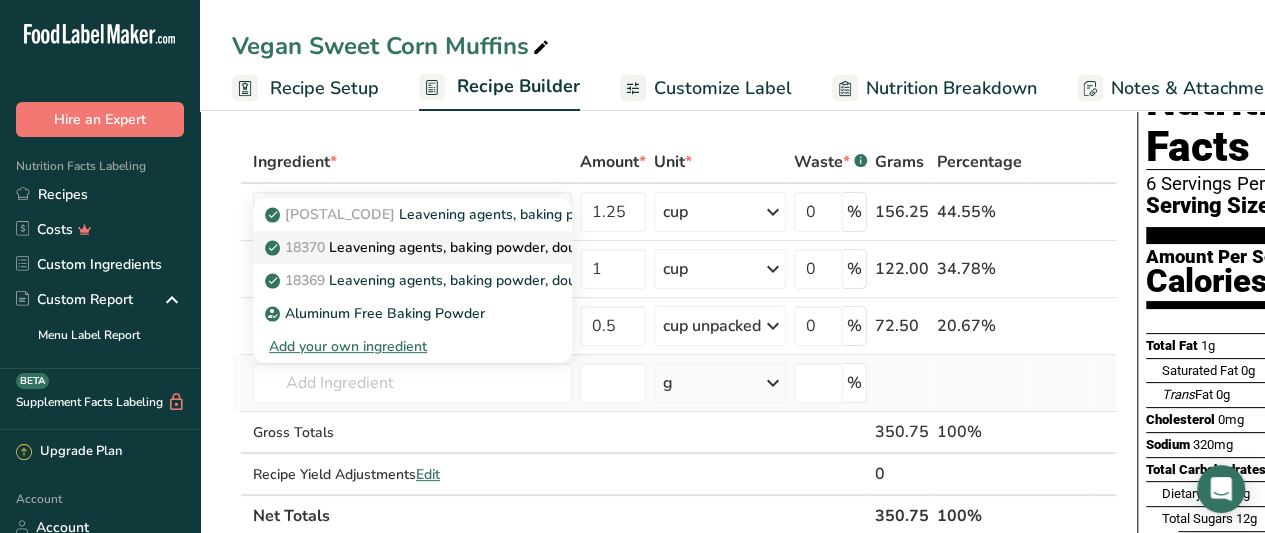 click on "Leavening agents, baking powder, double-acting, straight phosphate" at bounding box center [519, 247] 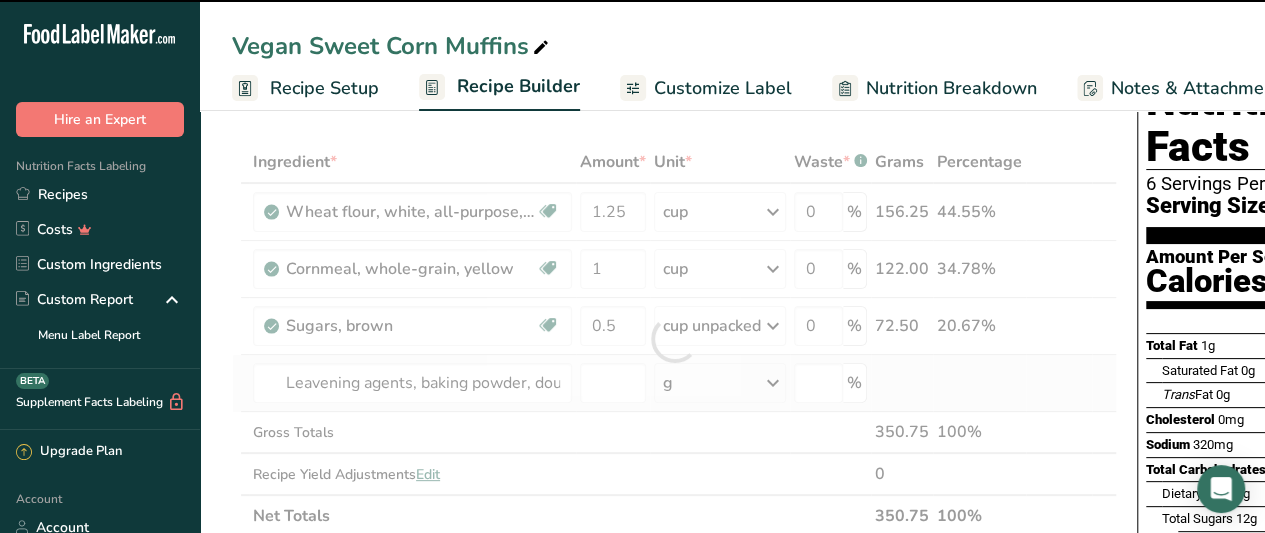 type on "0" 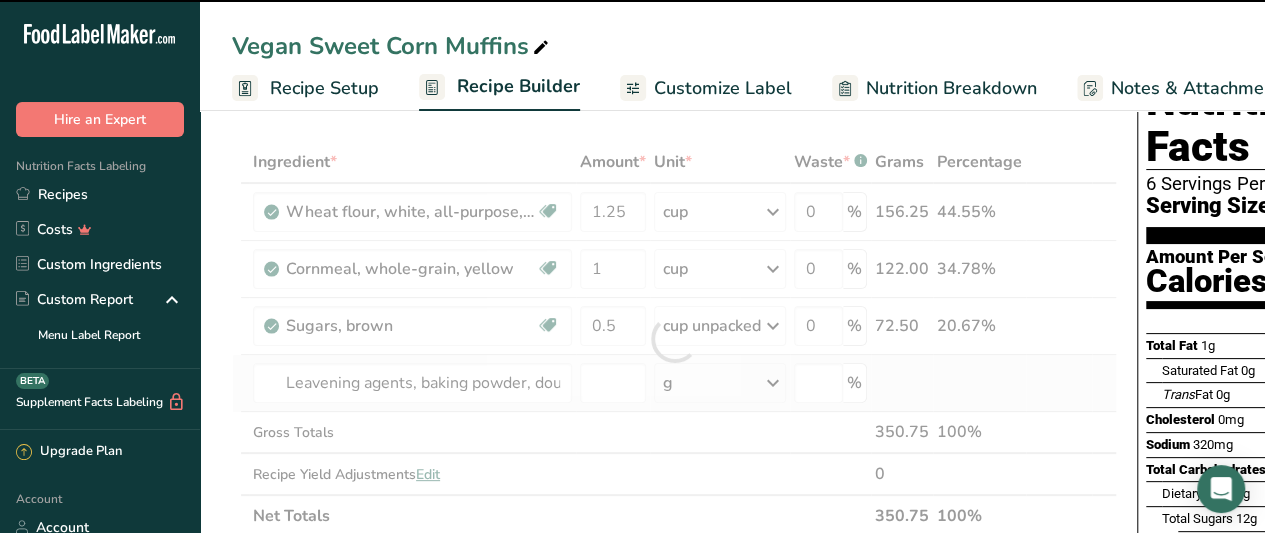 type on "0" 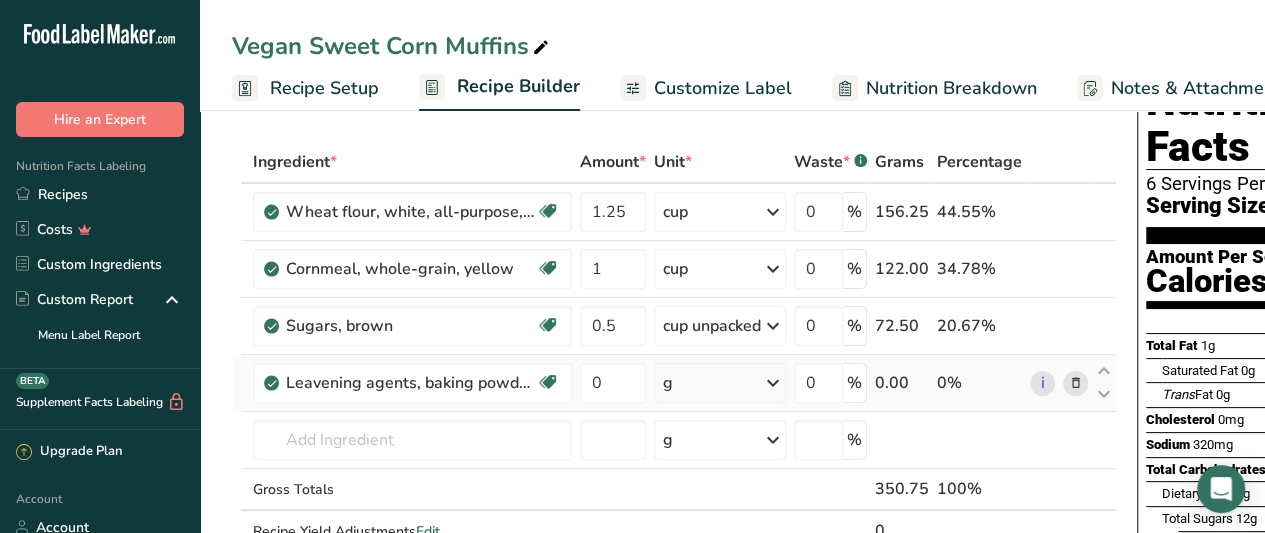 click on "g" at bounding box center (720, 383) 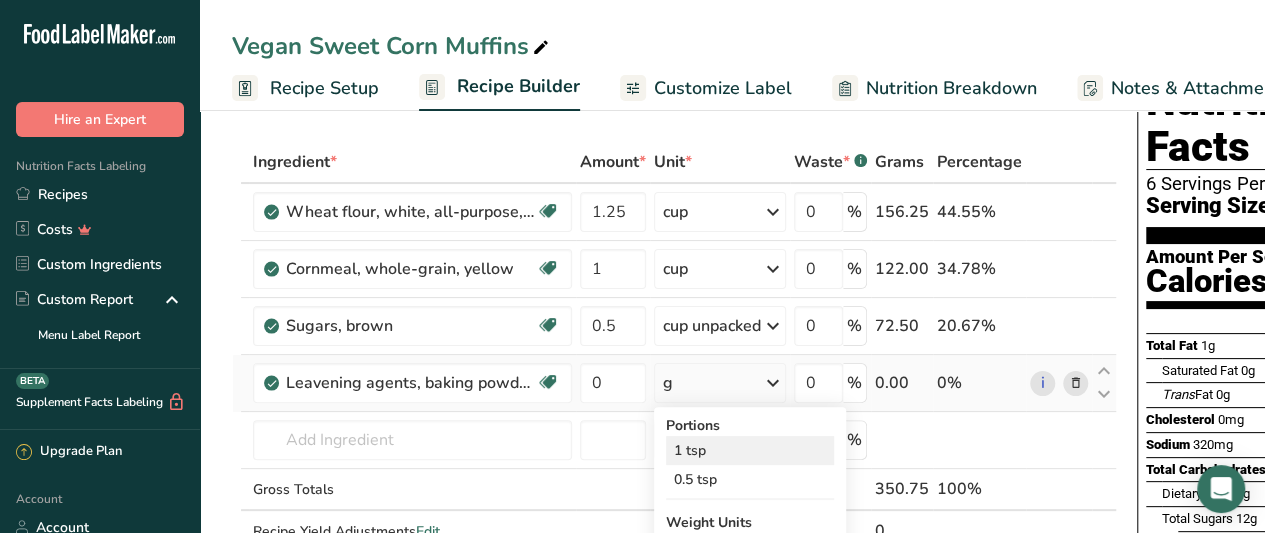 click on "1 tsp" at bounding box center [750, 450] 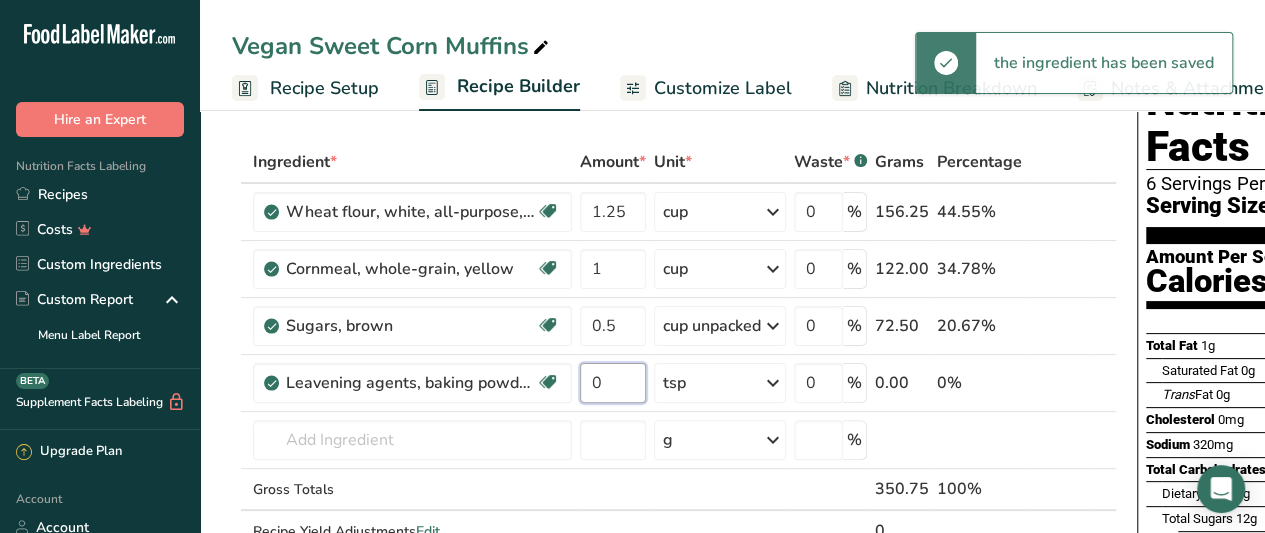 click on "0" at bounding box center [613, 383] 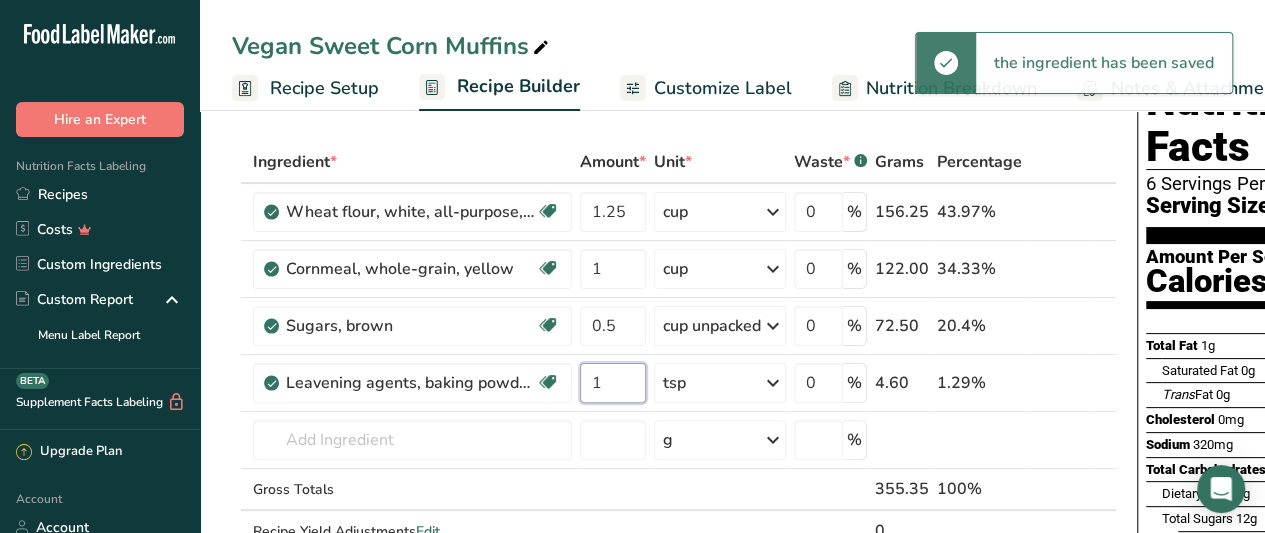 scroll, scrollTop: 0, scrollLeft: 182, axis: horizontal 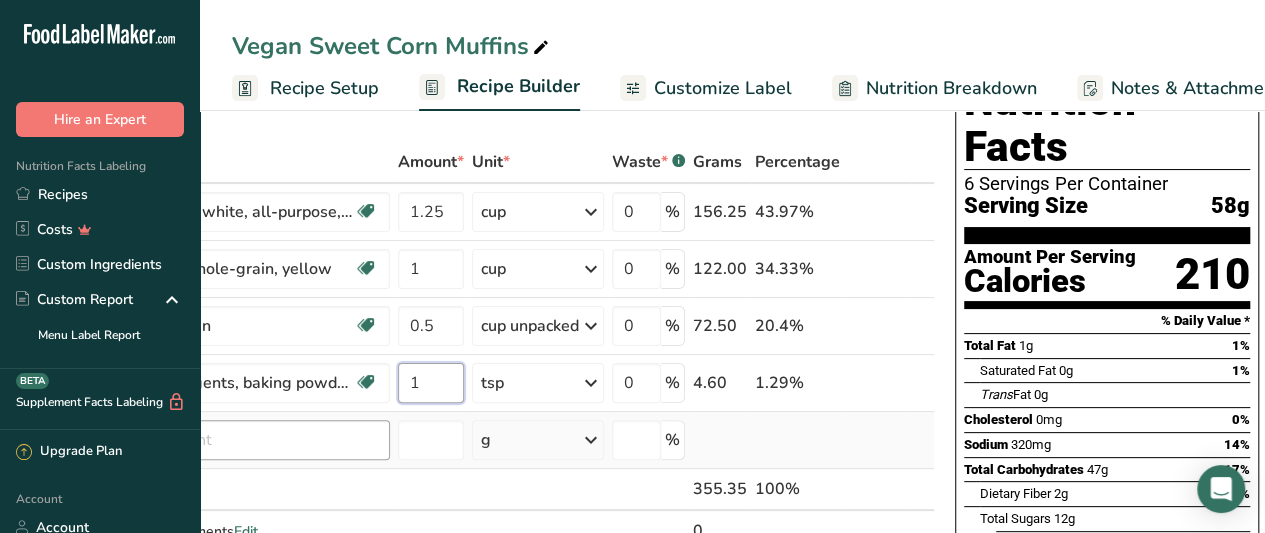 type on "1" 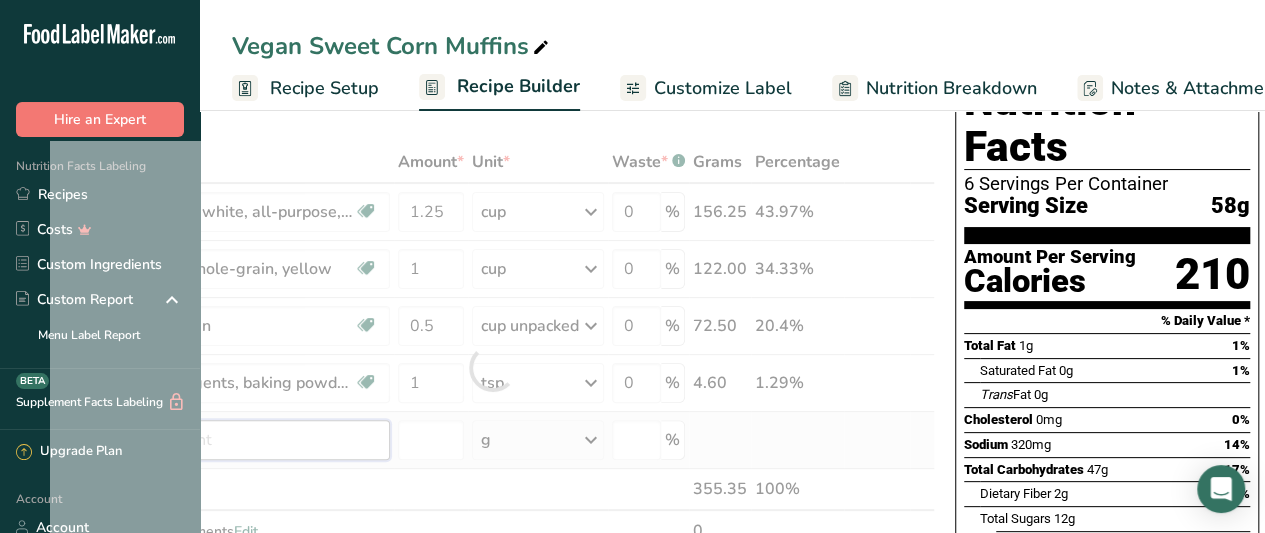 click on "Ingredient *
Amount *
Unit *
Waste *   .a-a{fill:#347362;}.b-a{fill:#fff;}          Grams
Percentage
Wheat flour, white, all-purpose, self-rising, enriched
Dairy free
Vegan
Vegetarian
Soy free
1.25
cup
Portions
1 cup
Weight Units
g
kg
mg
See more
Volume Units
l
Volume units require a density conversion. If you know your ingredient's density enter it below. Otherwise, click on "RIA" our AI Regulatory bot - she will be able to help you
lb/ft3
g/cm3
Confirm
mL
lb/ft3
0" at bounding box center [492, 367] 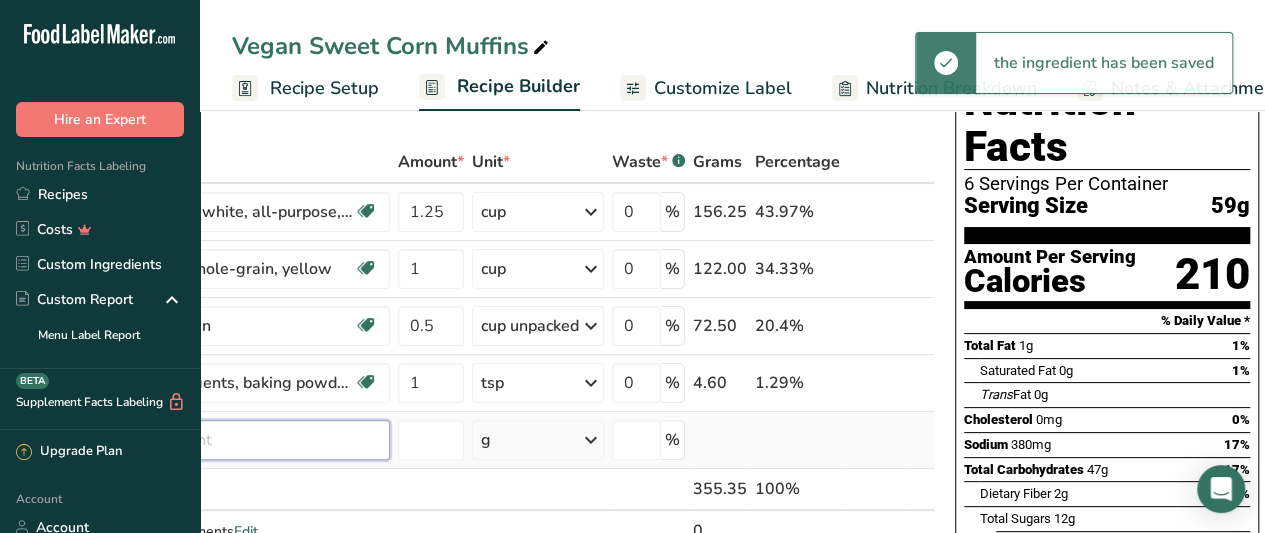 scroll, scrollTop: 0, scrollLeft: 0, axis: both 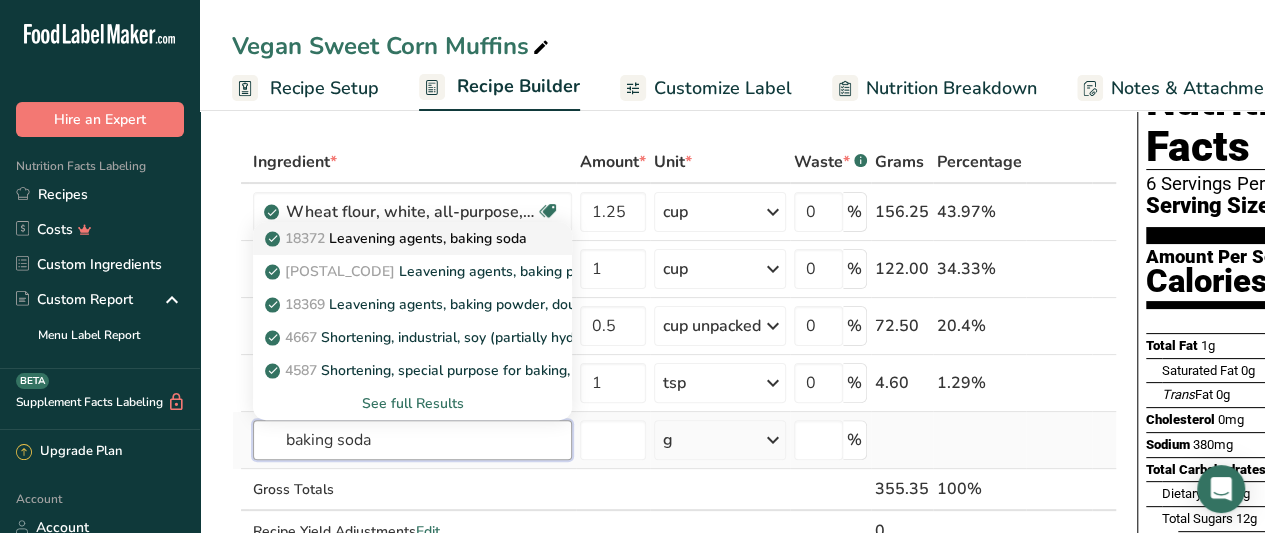 type on "baking soda" 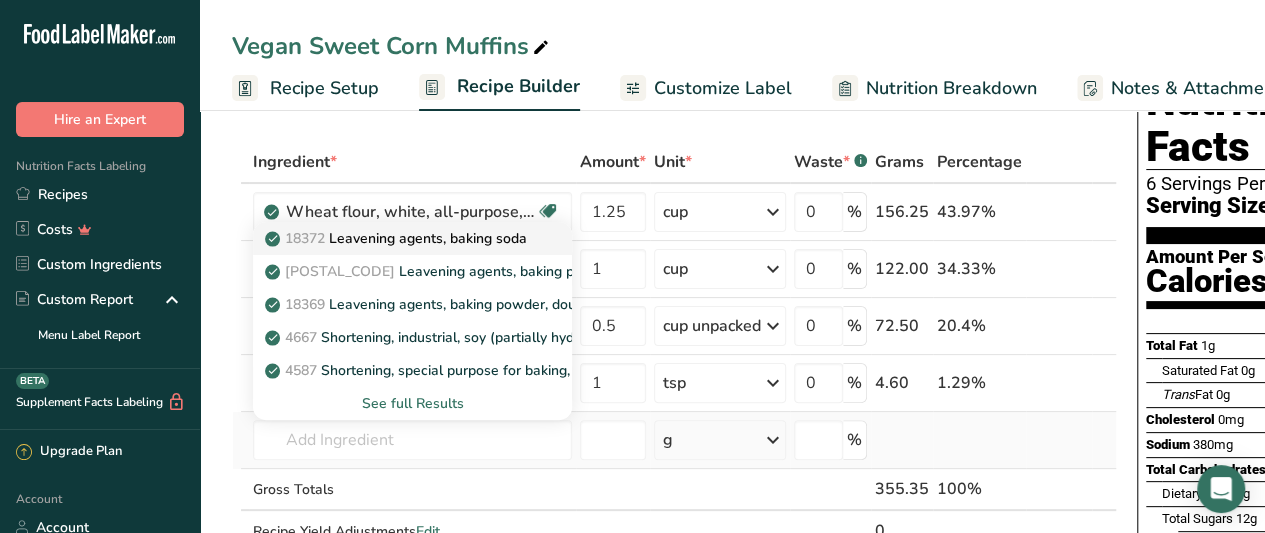 click on "Leavening agents, baking soda" at bounding box center (398, 238) 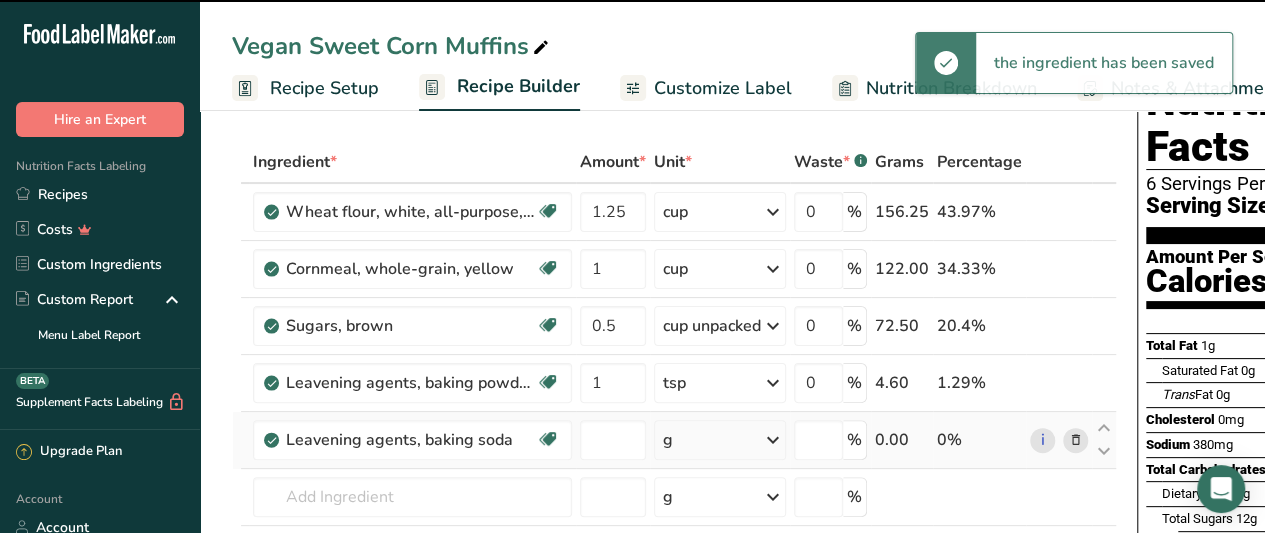 type on "0" 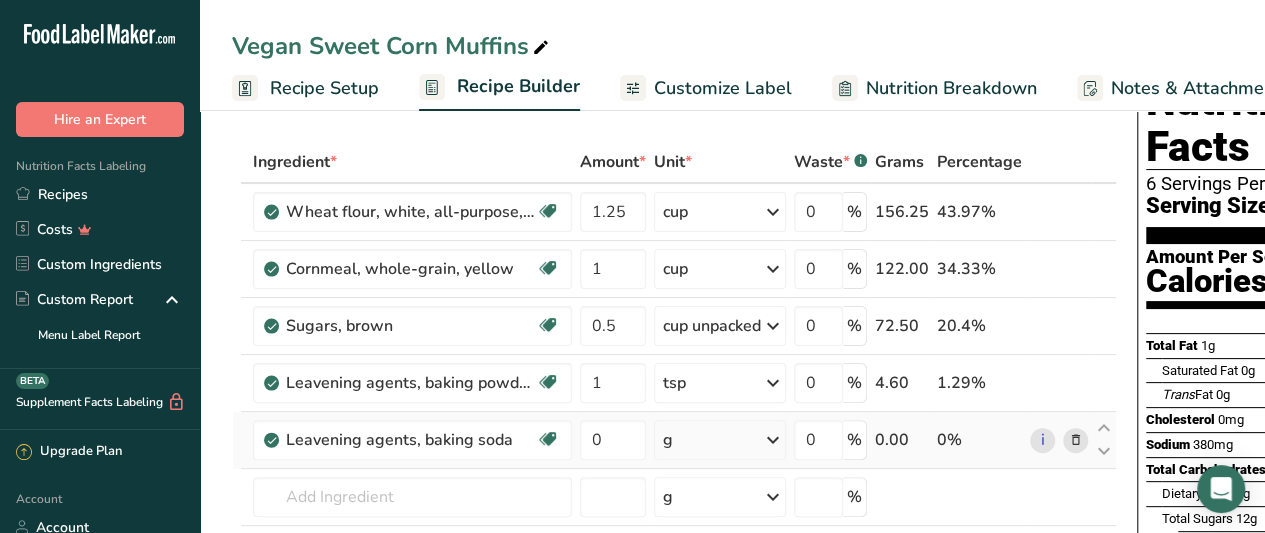 click on "g" at bounding box center [720, 440] 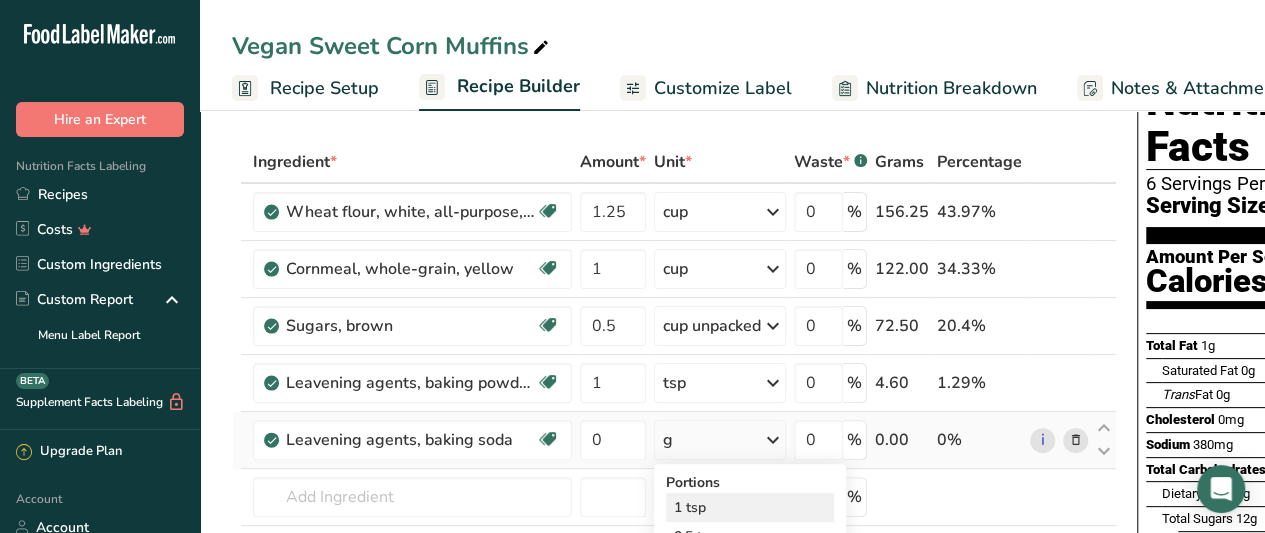 click on "1 tsp" at bounding box center [750, 507] 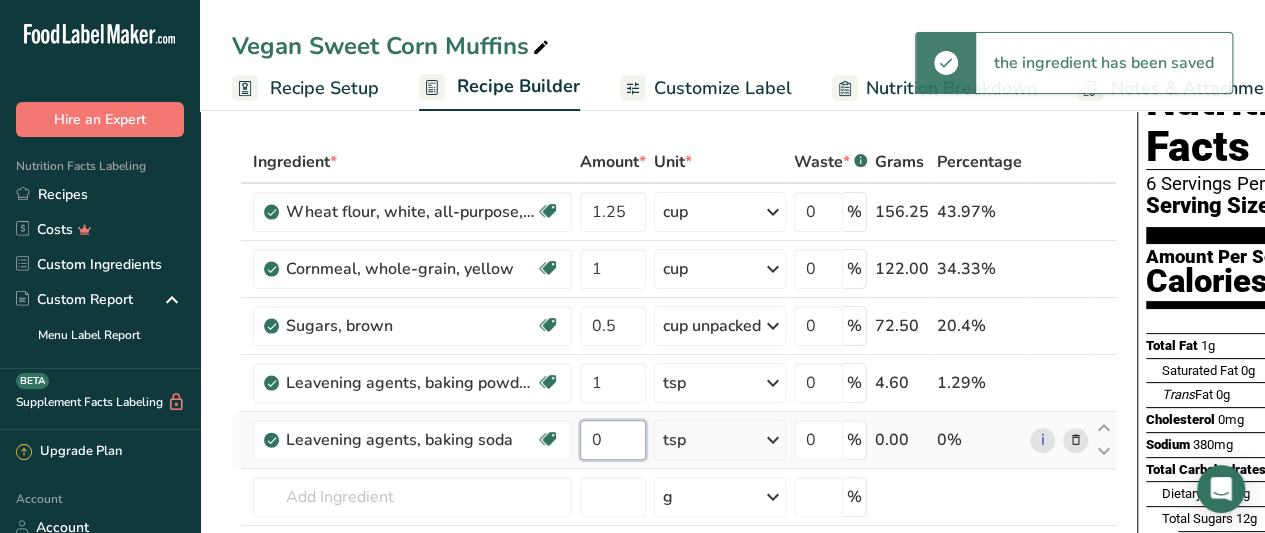 click on "0" at bounding box center (613, 440) 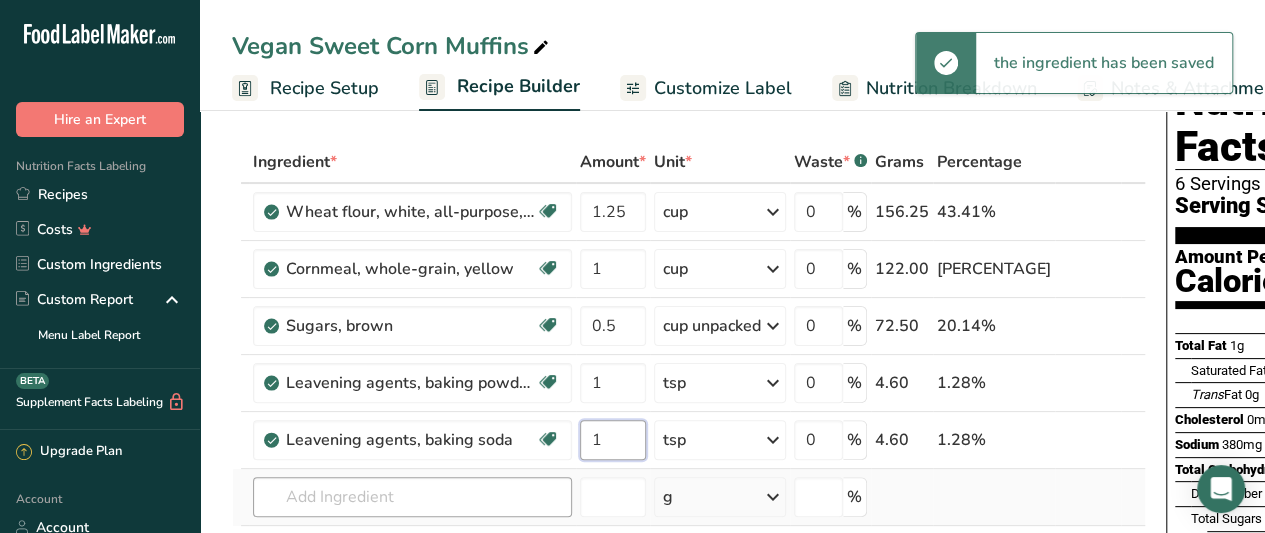type on "1" 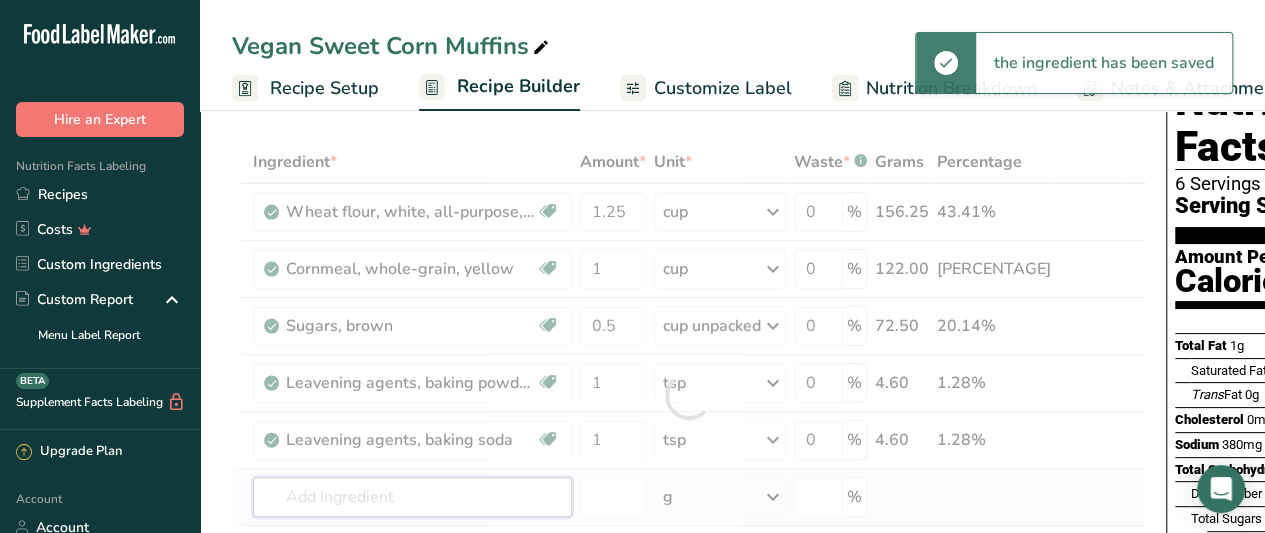 click on "Ingredient *
Amount *
Unit *
Waste *   .a-a{fill:#347362;}.b-a{fill:#fff;}          Grams
Percentage
Wheat flour, white, all-purpose, self-rising, enriched
Dairy free
Vegan
Vegetarian
Soy free
1.25
cup
Portions
1 cup
Weight Units
g
kg
mg
See more
Volume Units
l
Volume units require a density conversion. If you know your ingredient's density enter it below. Otherwise, click on "RIA" our AI Regulatory bot - she will be able to help you
lb/ft3
g/cm3
Confirm
mL
lb/ft3
0" at bounding box center [689, 396] 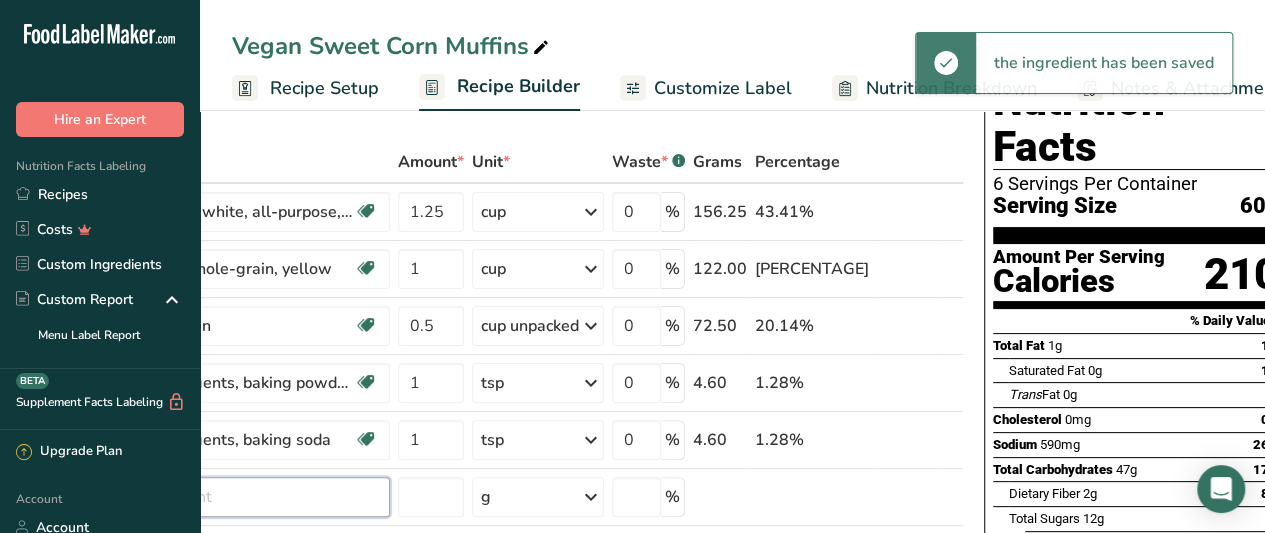scroll, scrollTop: 0, scrollLeft: 0, axis: both 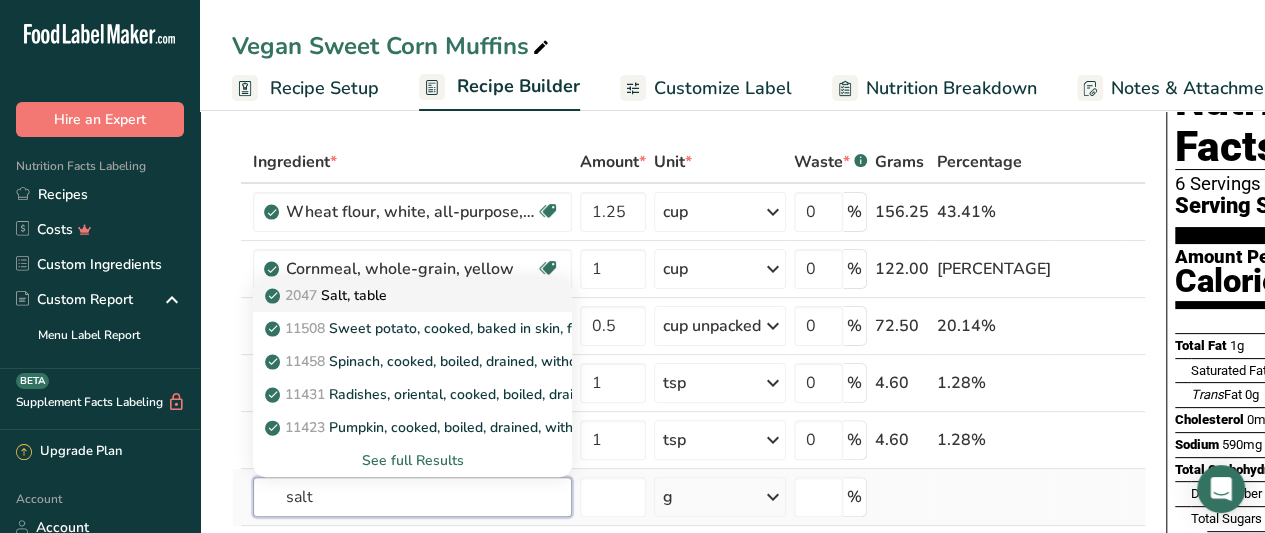type on "salt" 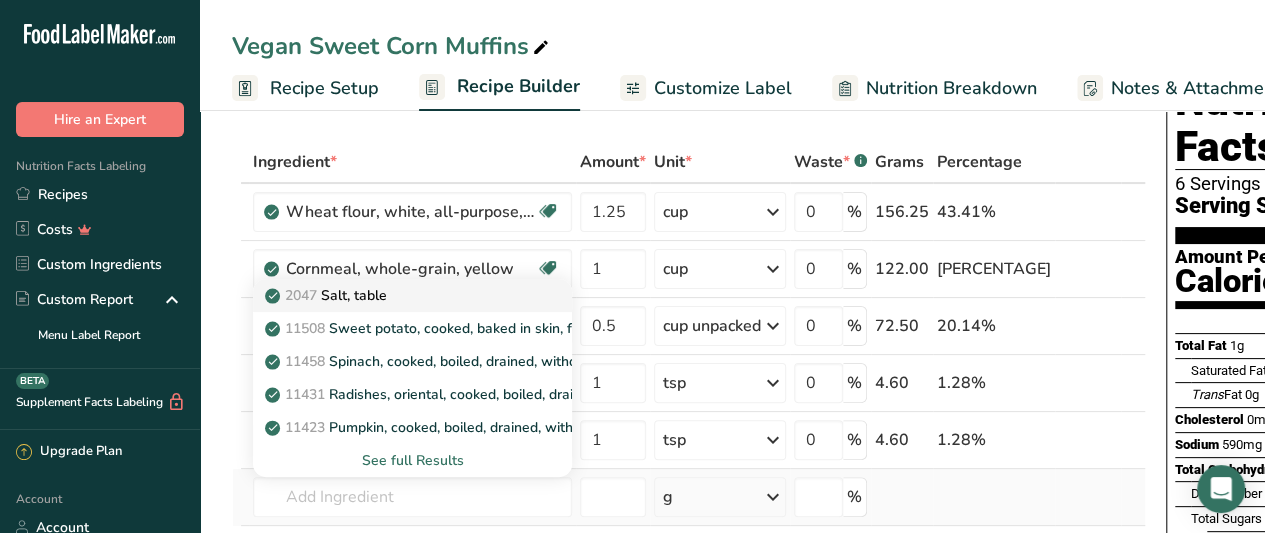 click on "2047
Salt, table" at bounding box center (396, 295) 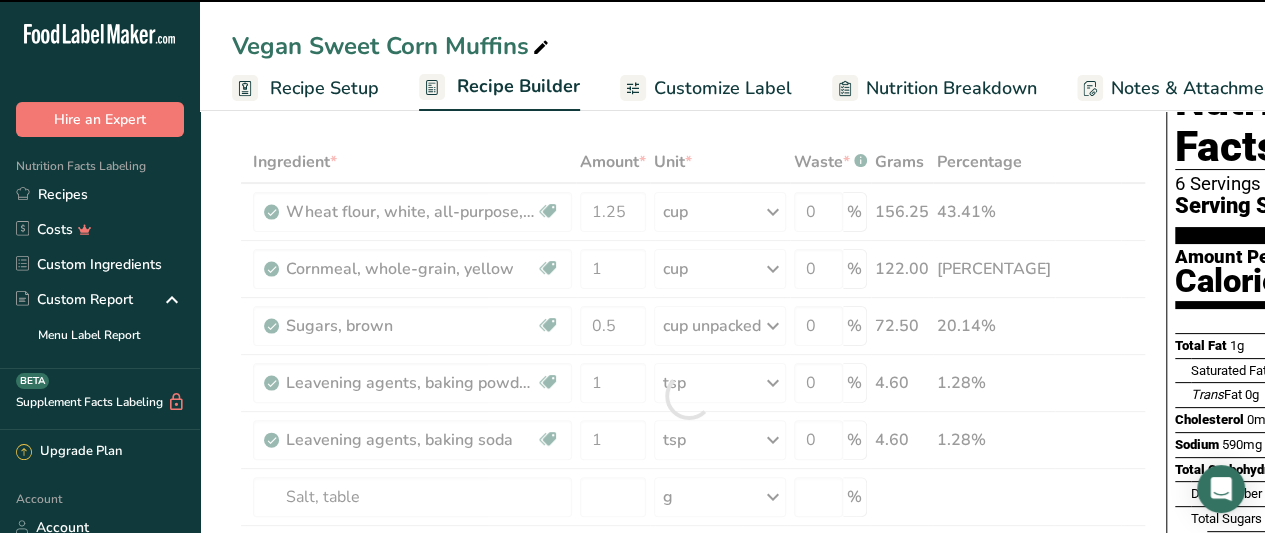 type on "0" 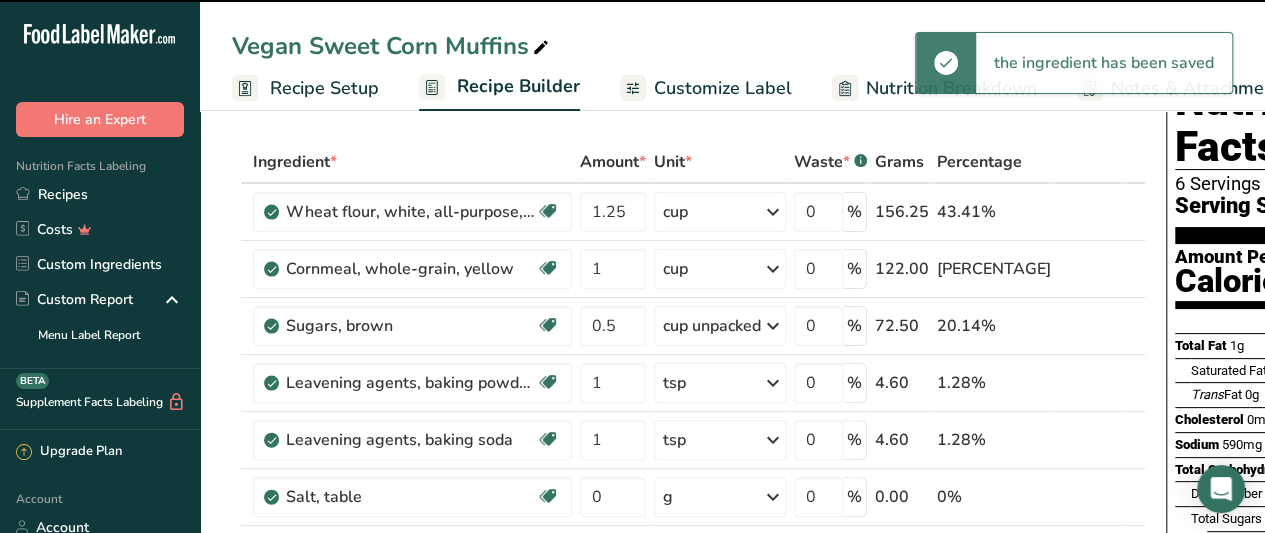 scroll, scrollTop: 252, scrollLeft: 0, axis: vertical 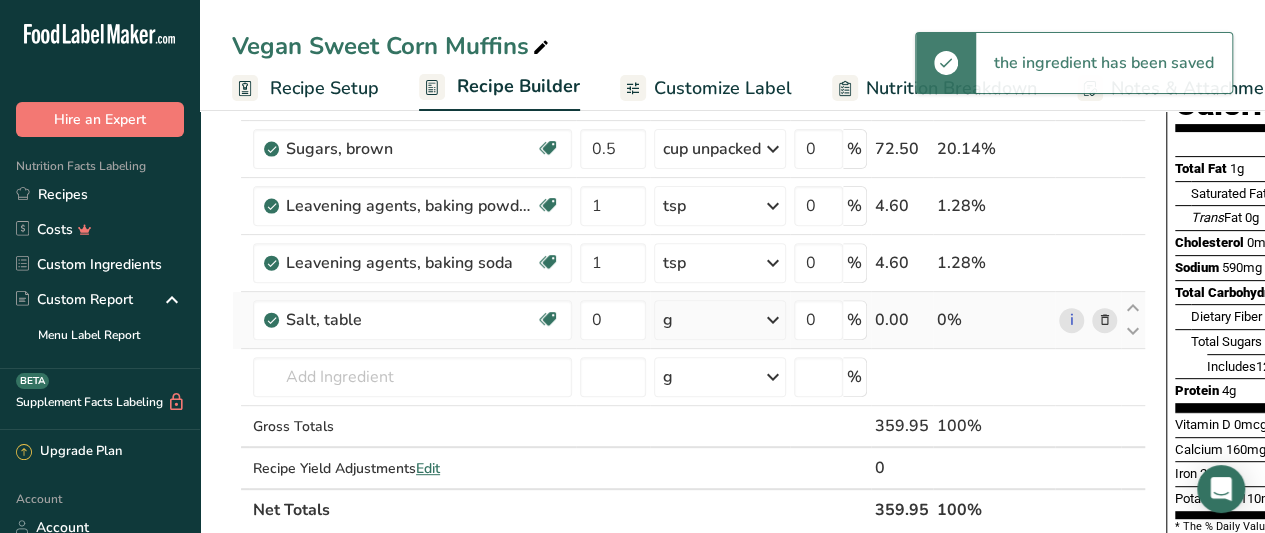 click on "g" at bounding box center [720, 320] 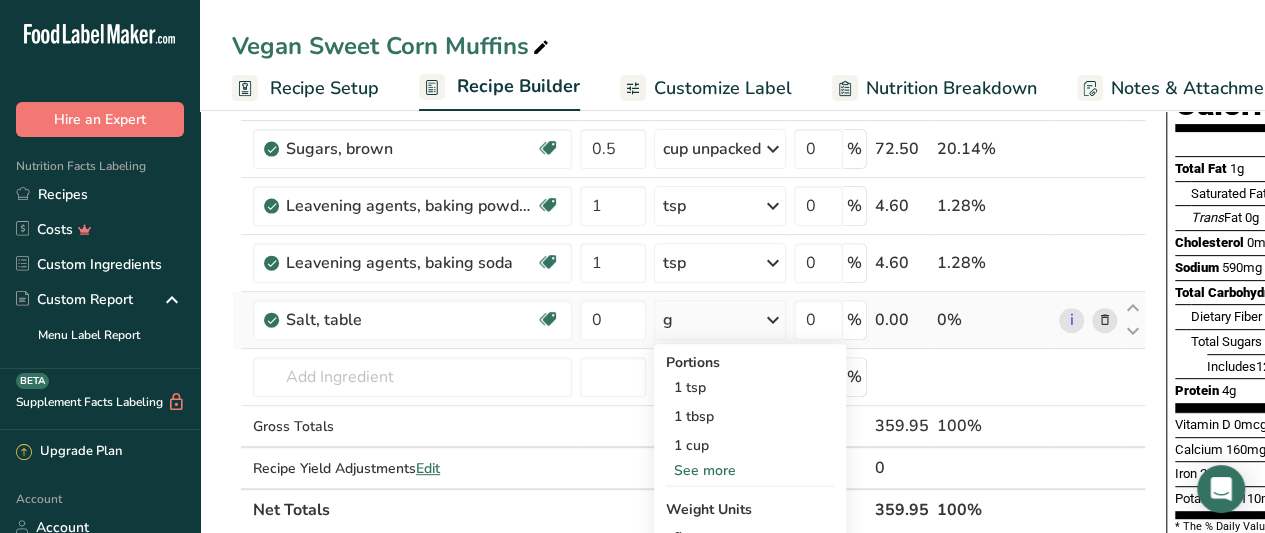 click on "See more" at bounding box center [750, 470] 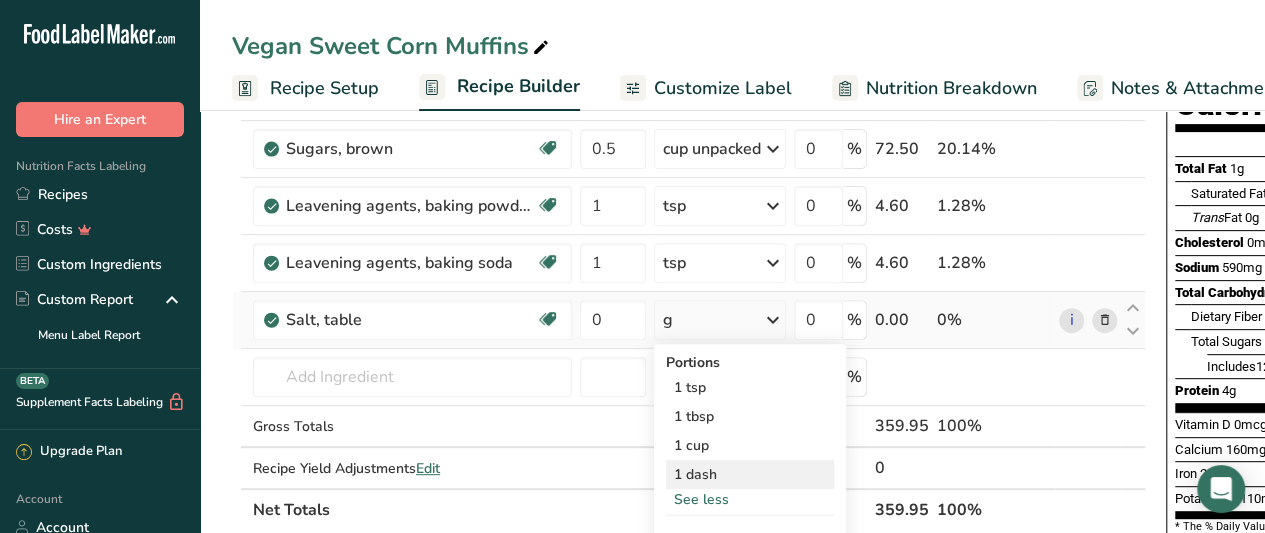 click on "1 dash" at bounding box center (750, 474) 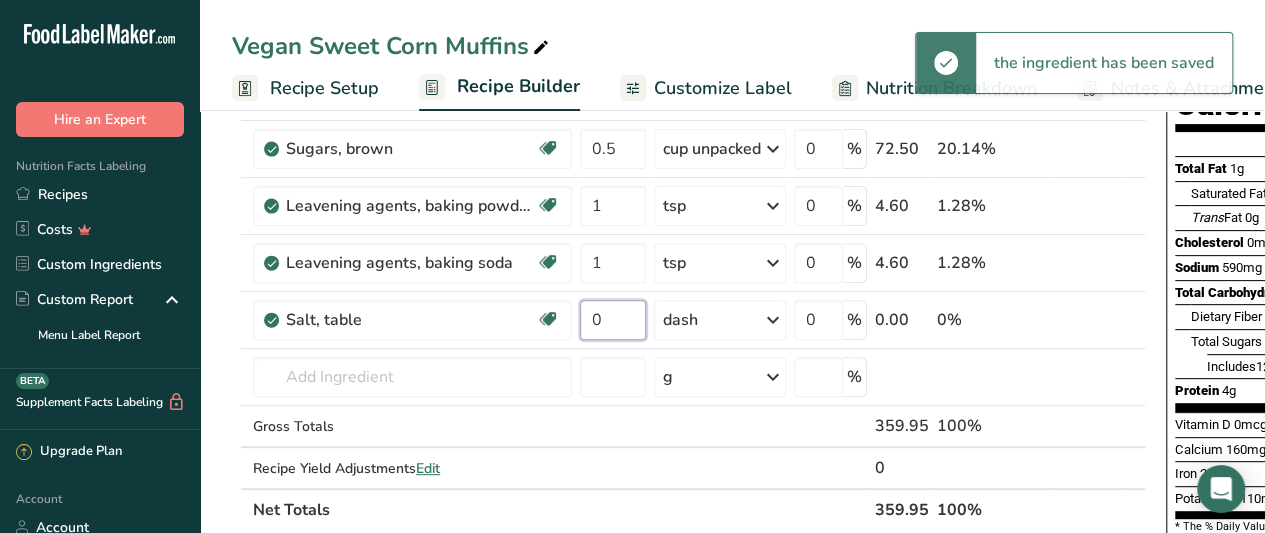 click on "0" at bounding box center [613, 320] 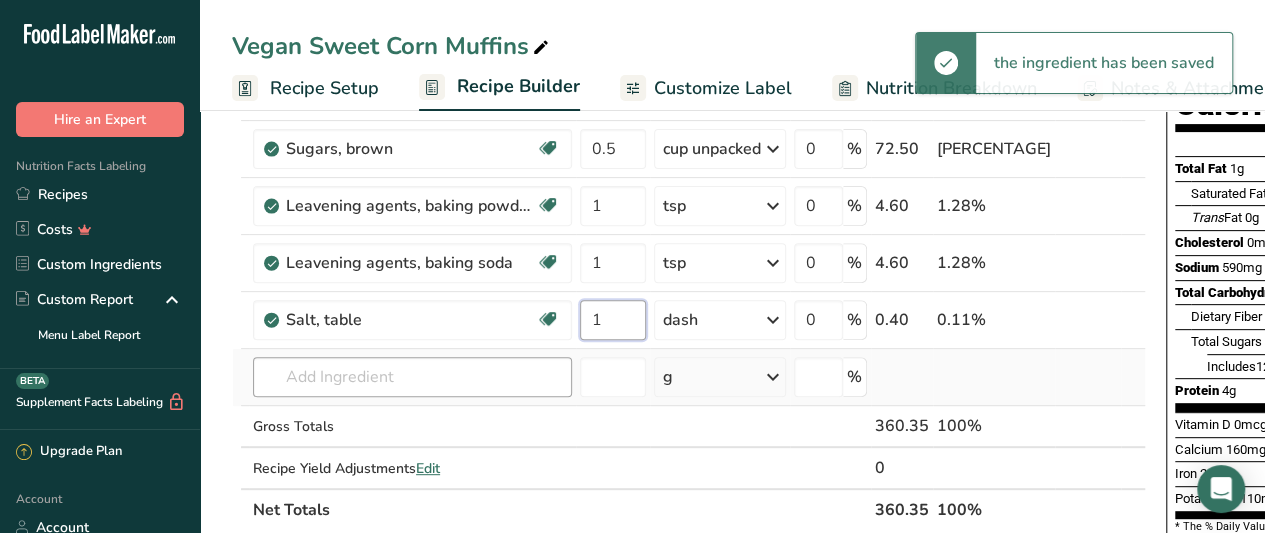 type on "1" 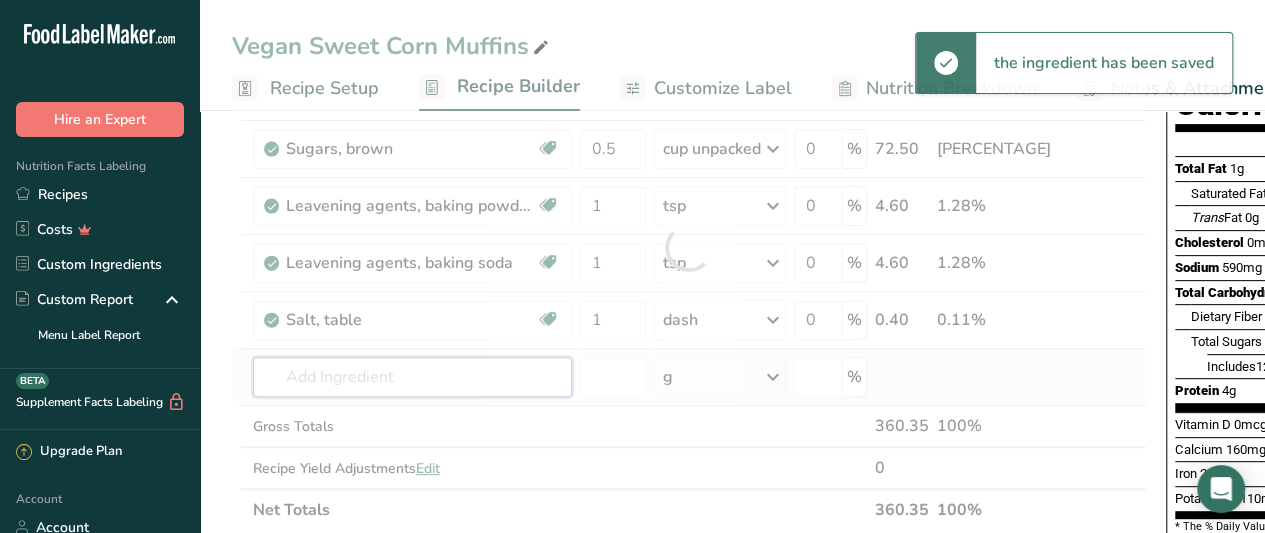 click on "Ingredient *
Amount *
Unit *
Waste *   .a-a{fill:#347362;}.b-a{fill:#fff;}          Grams
Percentage
Wheat flour, white, all-purpose, self-rising, enriched
Dairy free
Vegan
Vegetarian
Soy free
1.25
cup
Portions
1 cup
Weight Units
g
kg
mg
See more
Volume Units
l
Volume units require a density conversion. If you know your ingredient's density enter it below. Otherwise, click on "RIA" our AI Regulatory bot - she will be able to help you
lb/ft3
g/cm3
Confirm
mL
lb/ft3
0" at bounding box center [689, 247] 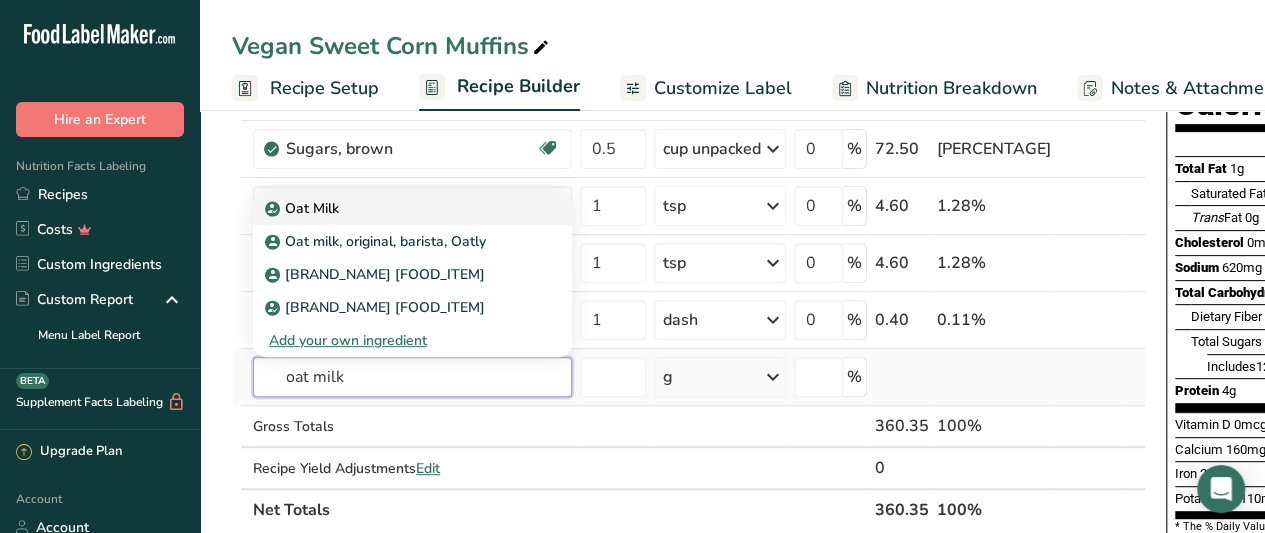 type on "oat milk" 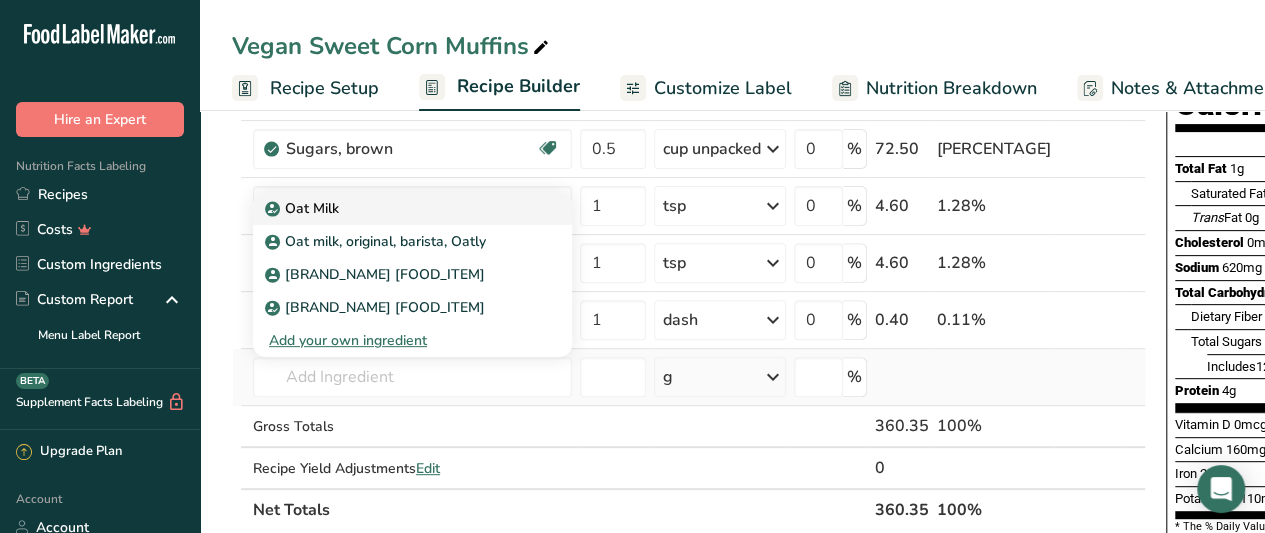 click on "Oat Milk" at bounding box center [396, 208] 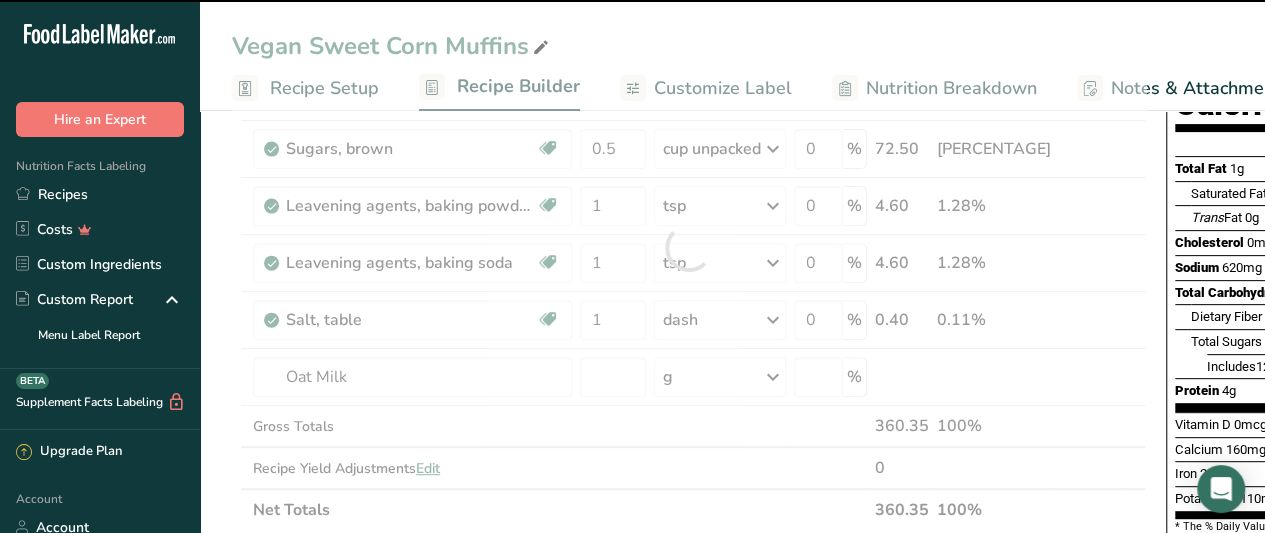 type on "0" 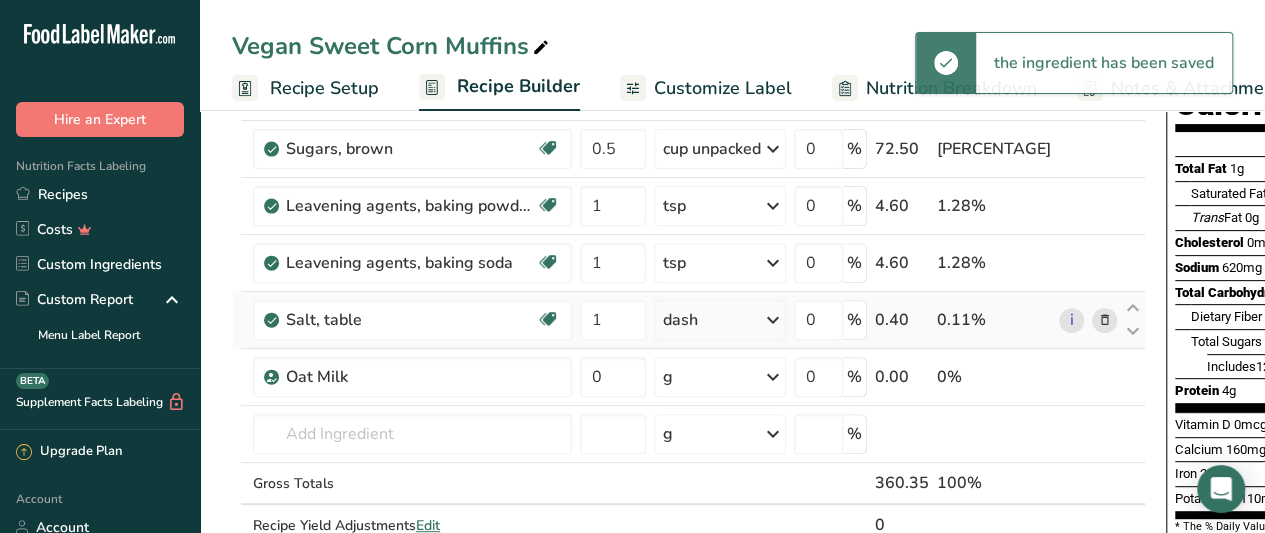 scroll, scrollTop: 0, scrollLeft: 182, axis: horizontal 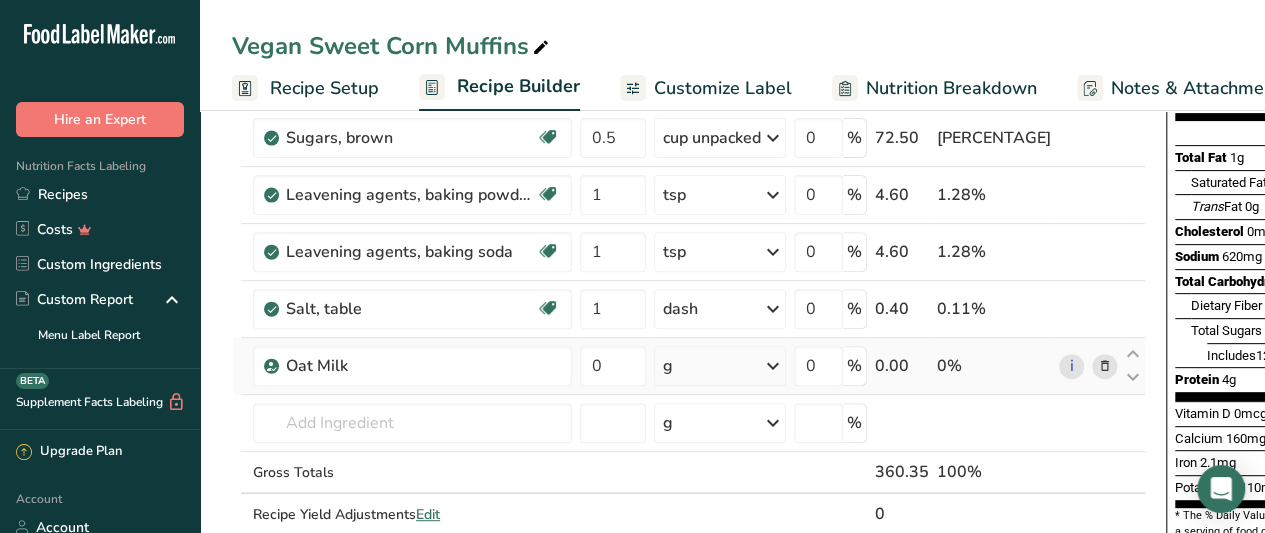 click on "g" at bounding box center [720, 366] 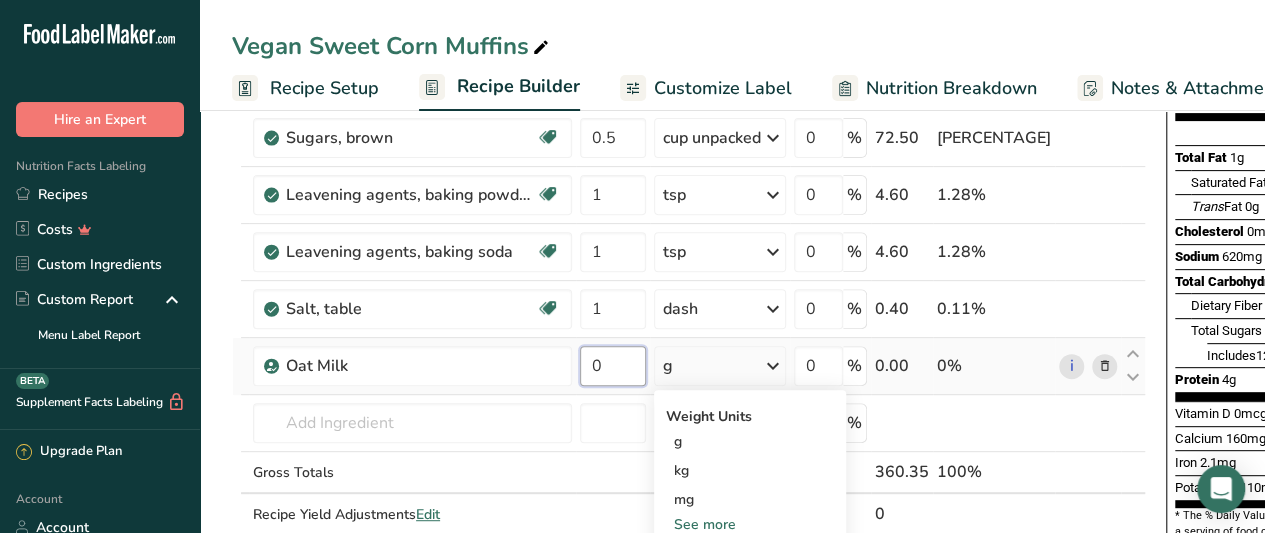 click on "0" at bounding box center (613, 366) 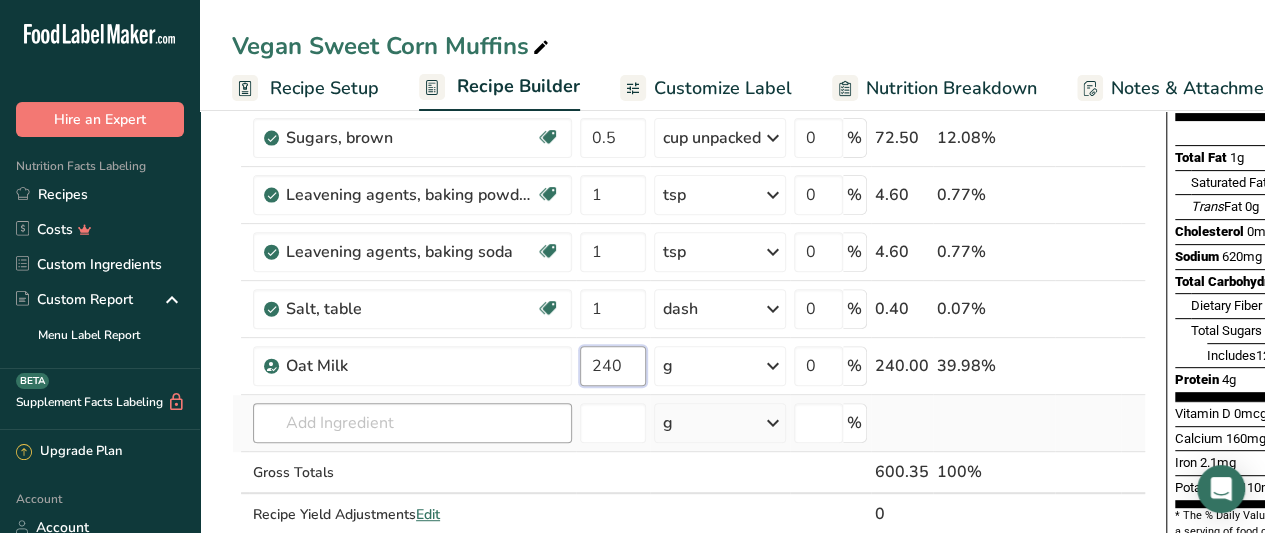 type on "240" 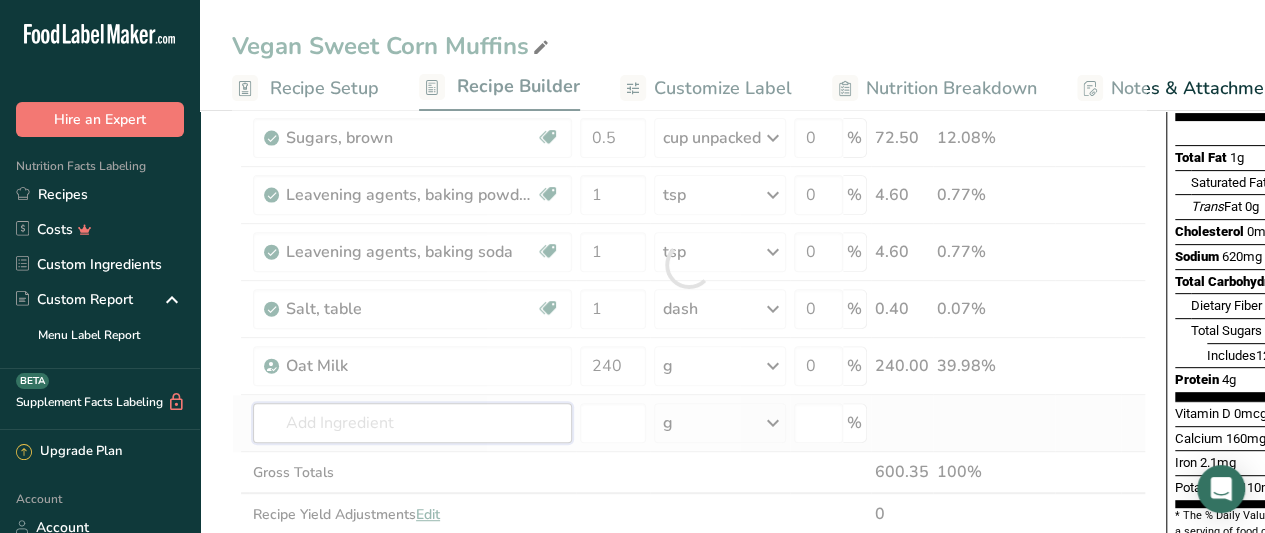 click on "Ingredient *
Amount *
Unit *
Waste *   .a-a{fill:#347362;}.b-a{fill:#fff;}          Grams
Percentage
Wheat flour, white, all-purpose, self-rising, enriched
Dairy free
Vegan
Vegetarian
Soy free
1.25
cup
Portions
1 cup
Weight Units
g
kg
mg
See more
Volume Units
l
Volume units require a density conversion. If you know your ingredient's density enter it below. Otherwise, click on "RIA" our AI Regulatory bot - she will be able to help you
lb/ft3
g/cm3
Confirm
mL
lb/ft3
0" at bounding box center [689, 265] 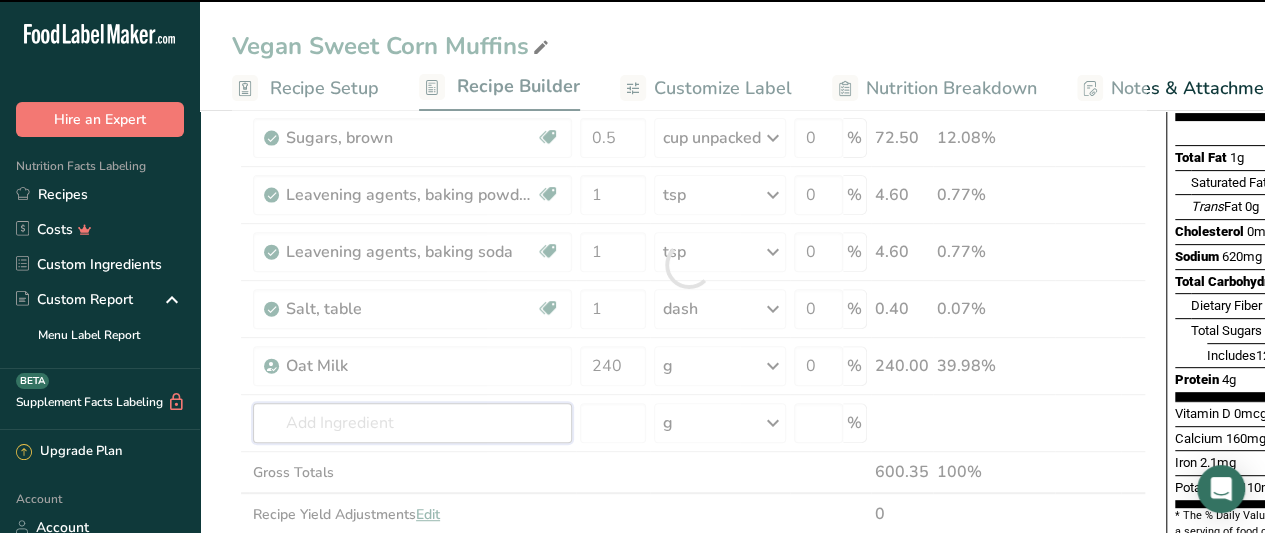 scroll, scrollTop: 0, scrollLeft: 182, axis: horizontal 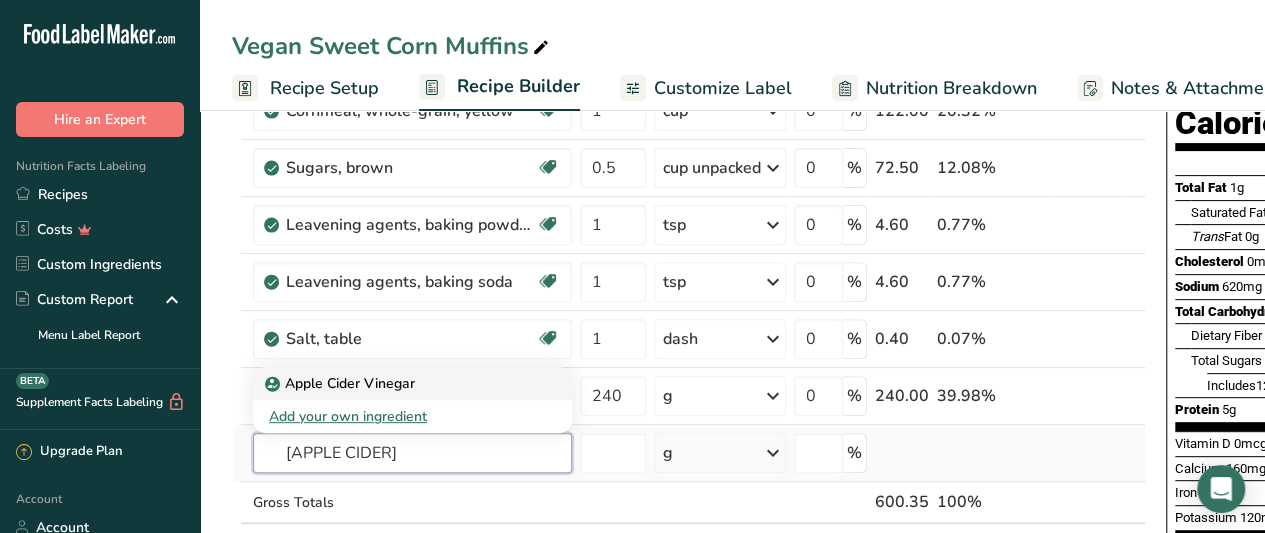 type on "[APPLE CIDER]" 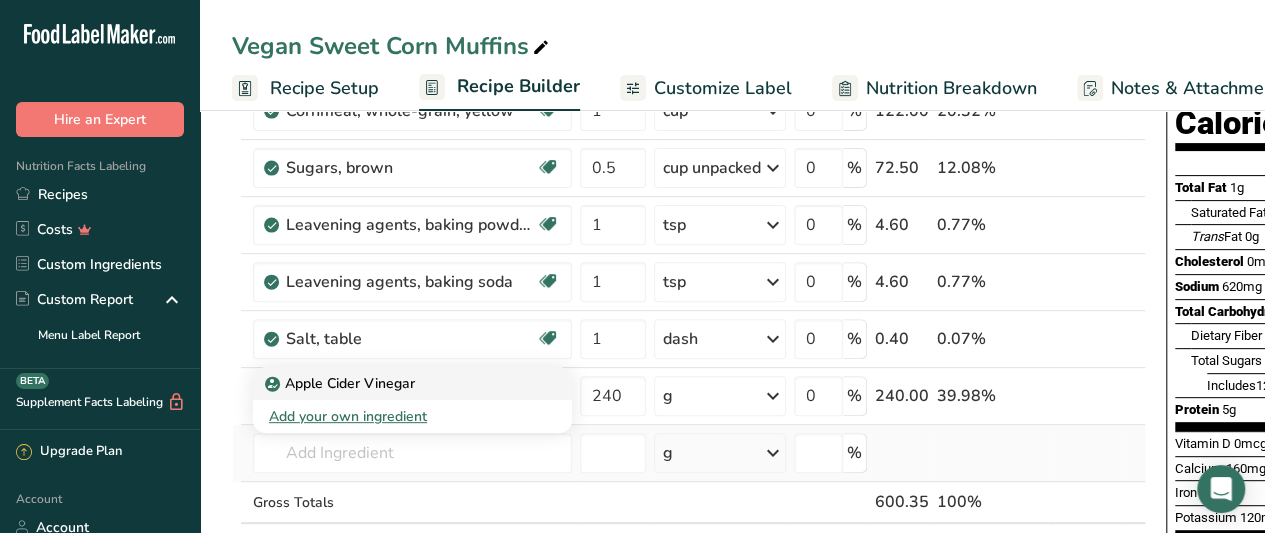 click on "Apple Cider Vinegar" at bounding box center (396, 383) 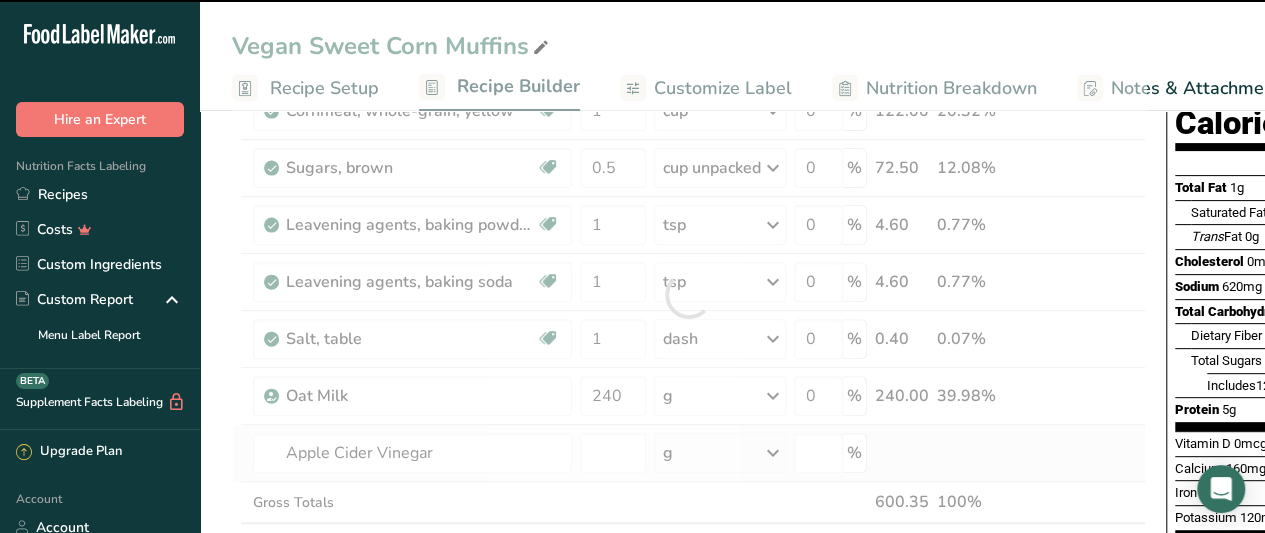 type on "0" 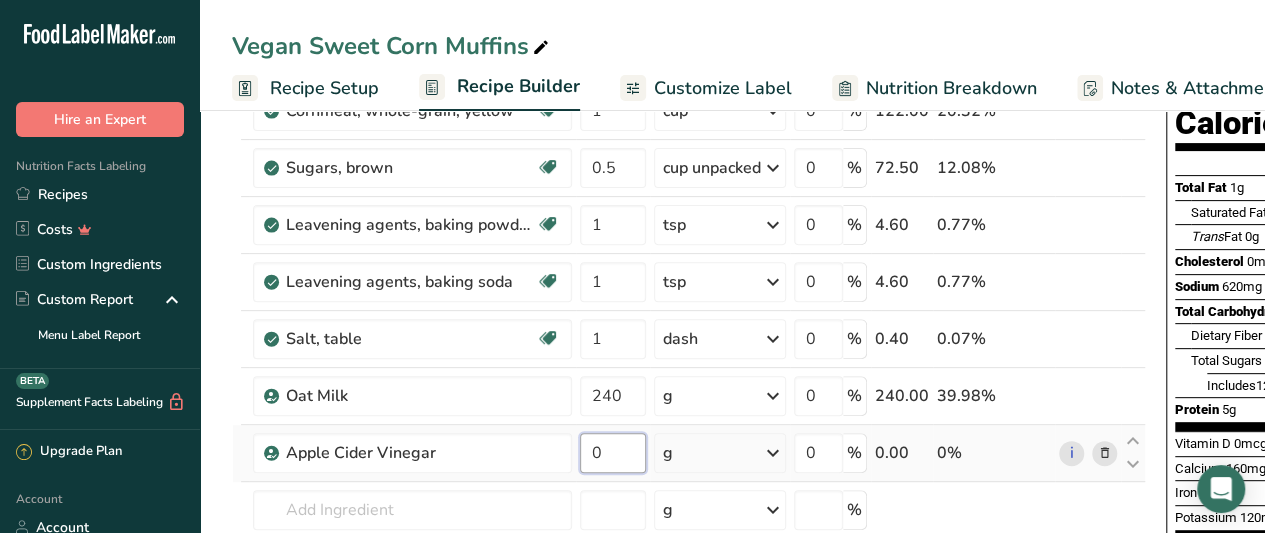 click on "0" at bounding box center [613, 453] 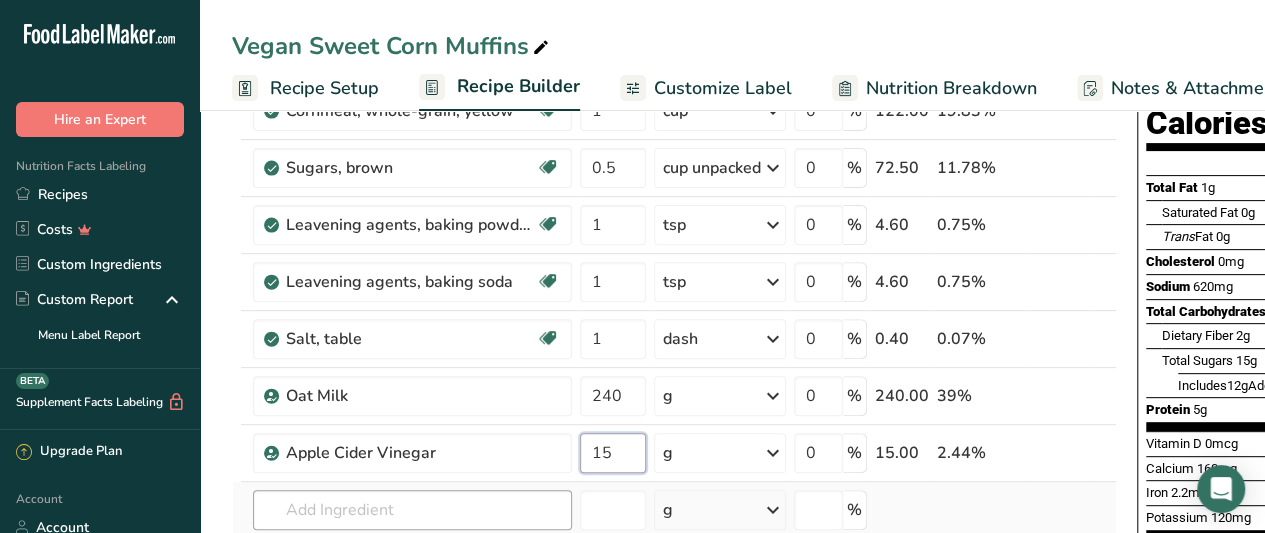 type on "15" 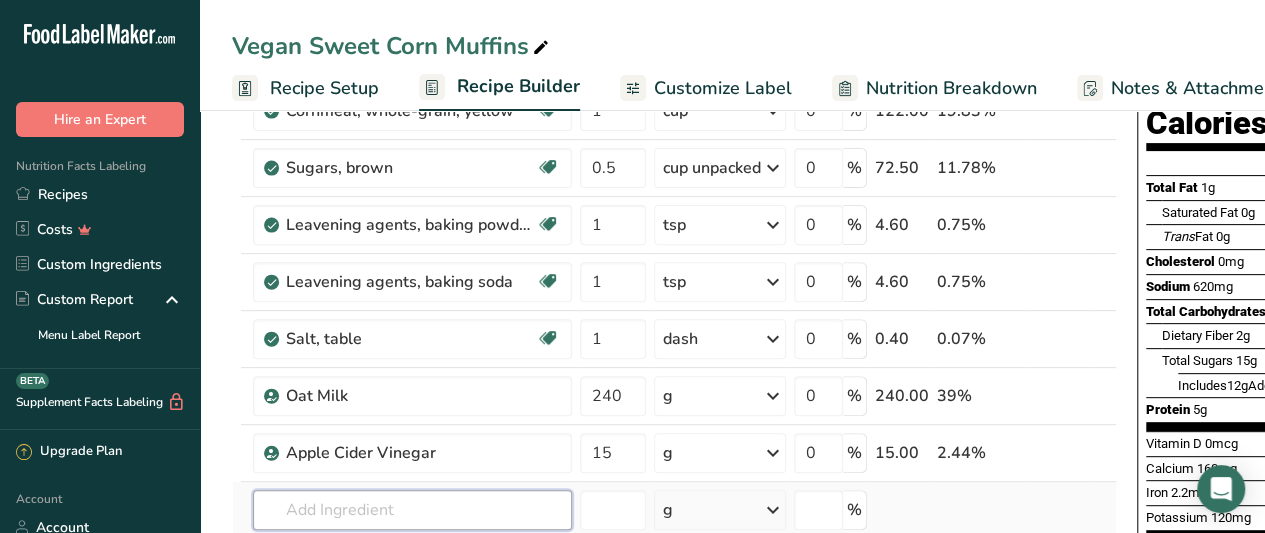 click on "Ingredient *
Amount *
Unit *
Waste *   .a-a{fill:#347362;}.b-a{fill:#fff;}          Grams
Percentage
Wheat flour, white, all-purpose, self-rising, enriched
Dairy free
Vegan
Vegetarian
Soy free
1.25
cup
Portions
1 cup
Weight Units
g
kg
mg
See more
Volume Units
l
Volume units require a density conversion. If you know your ingredient's density enter it below. Otherwise, click on "RIA" our AI Regulatory bot - she will be able to help you
lb/ft3
g/cm3
Confirm
mL
lb/ft3
0" at bounding box center (674, 323) 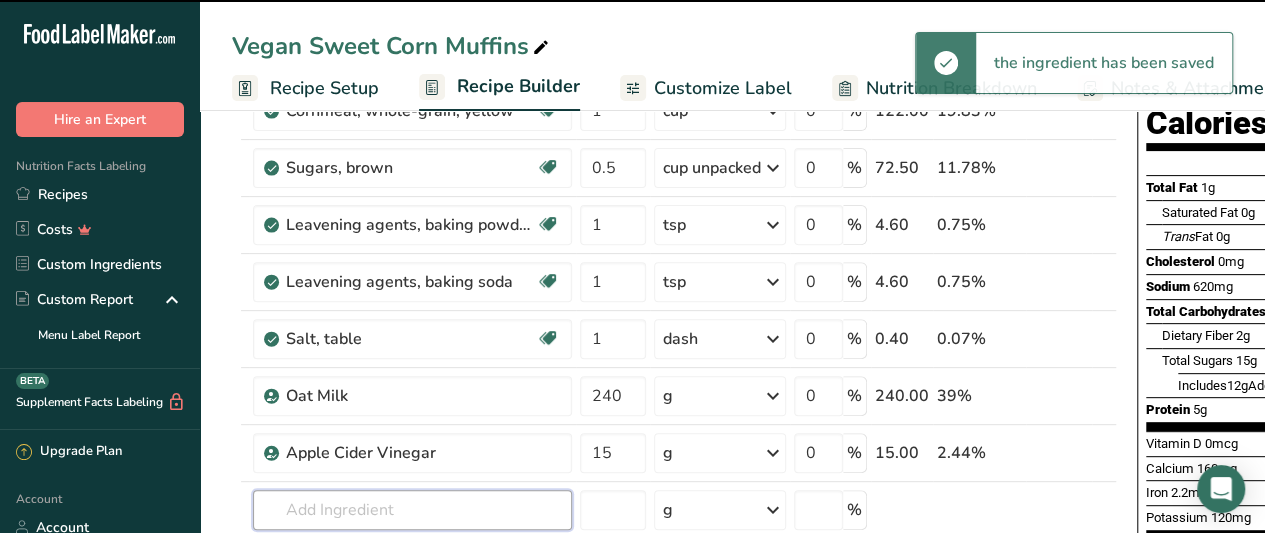 scroll, scrollTop: 0, scrollLeft: 0, axis: both 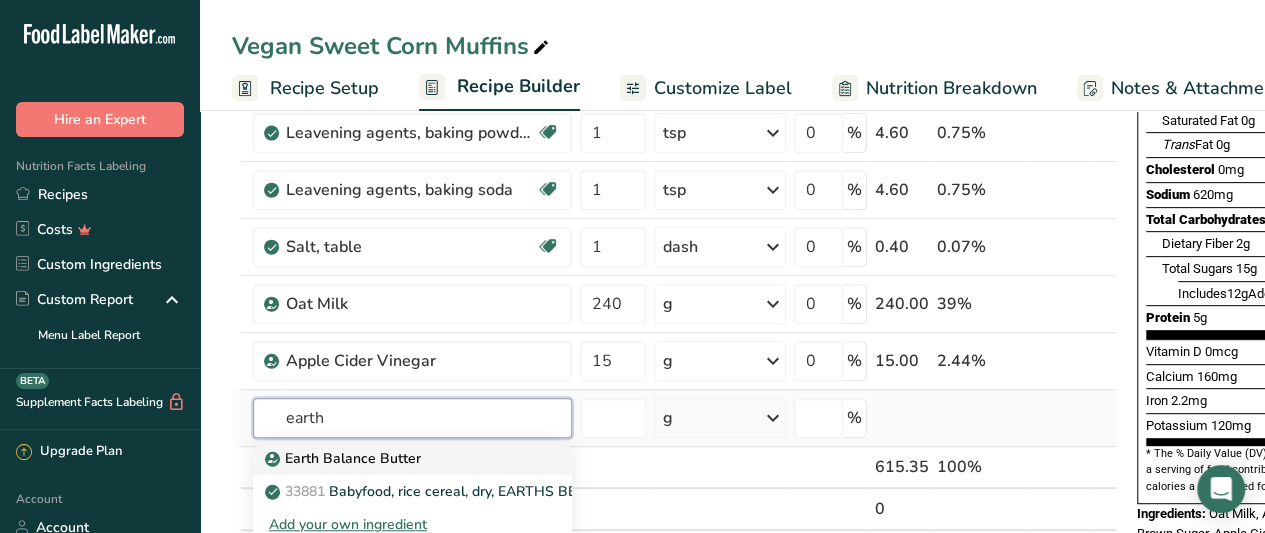type on "earth" 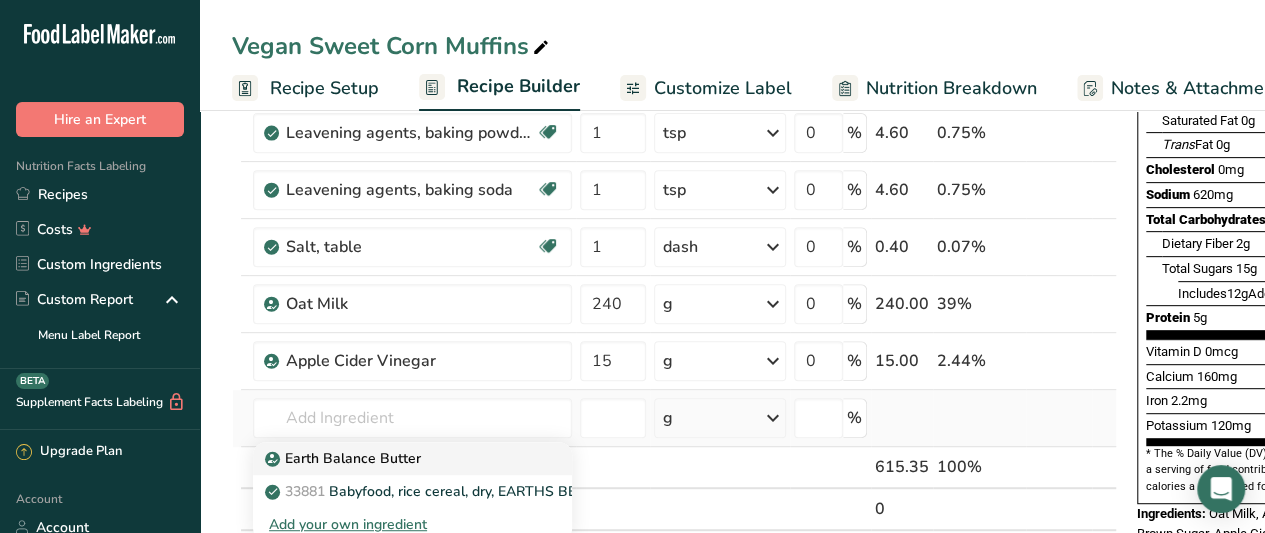 click on "Earth Balance Butter" at bounding box center [396, 458] 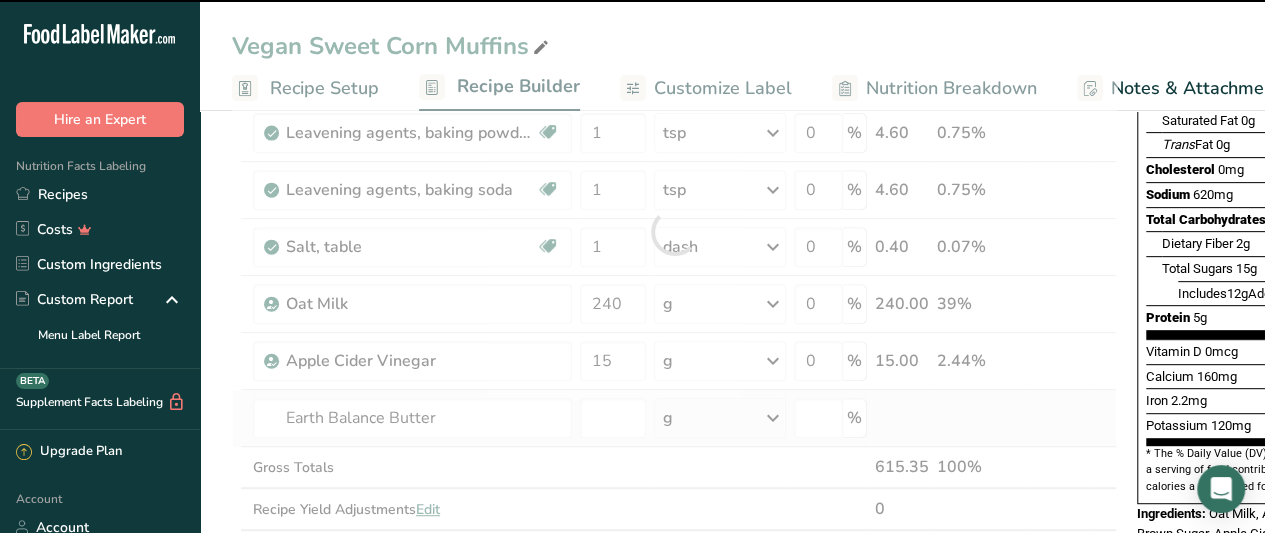 type on "0" 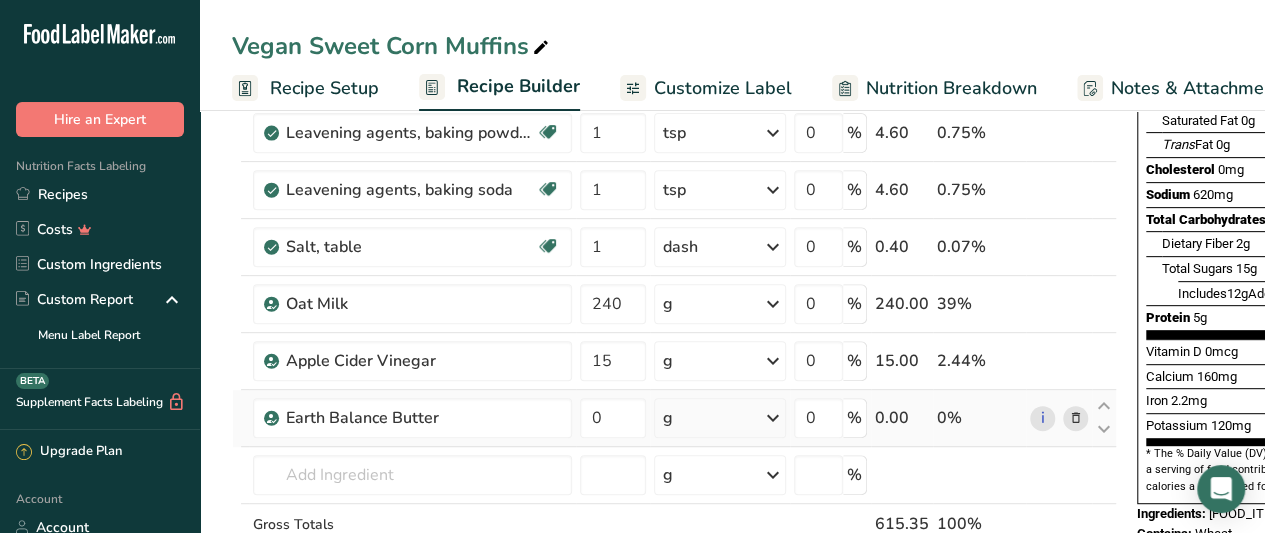 click on "g" at bounding box center (720, 418) 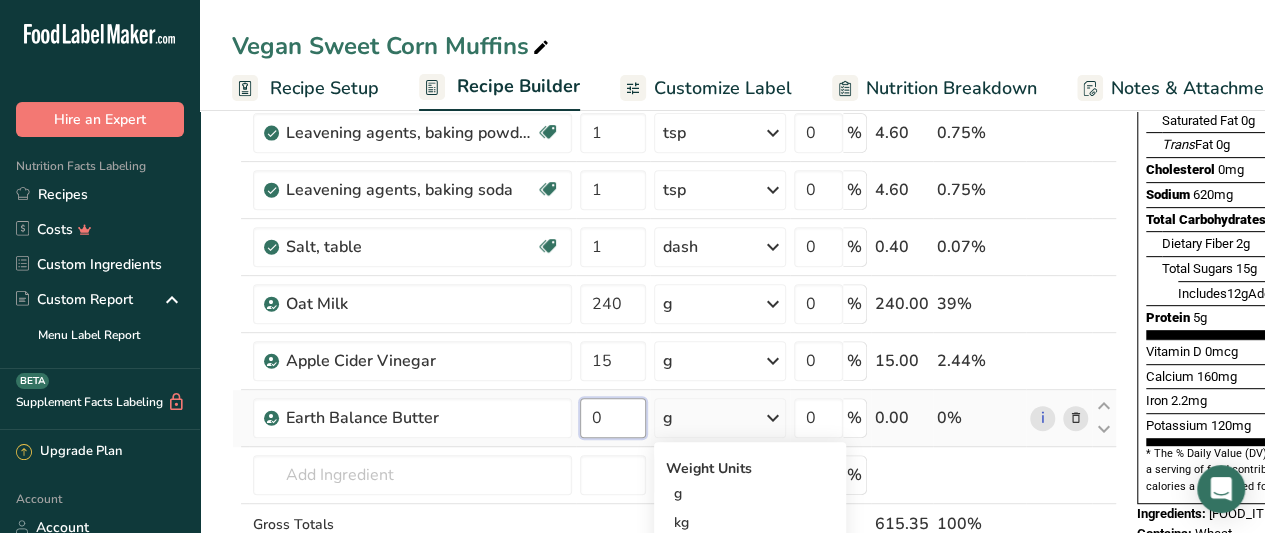click on "0" at bounding box center (613, 418) 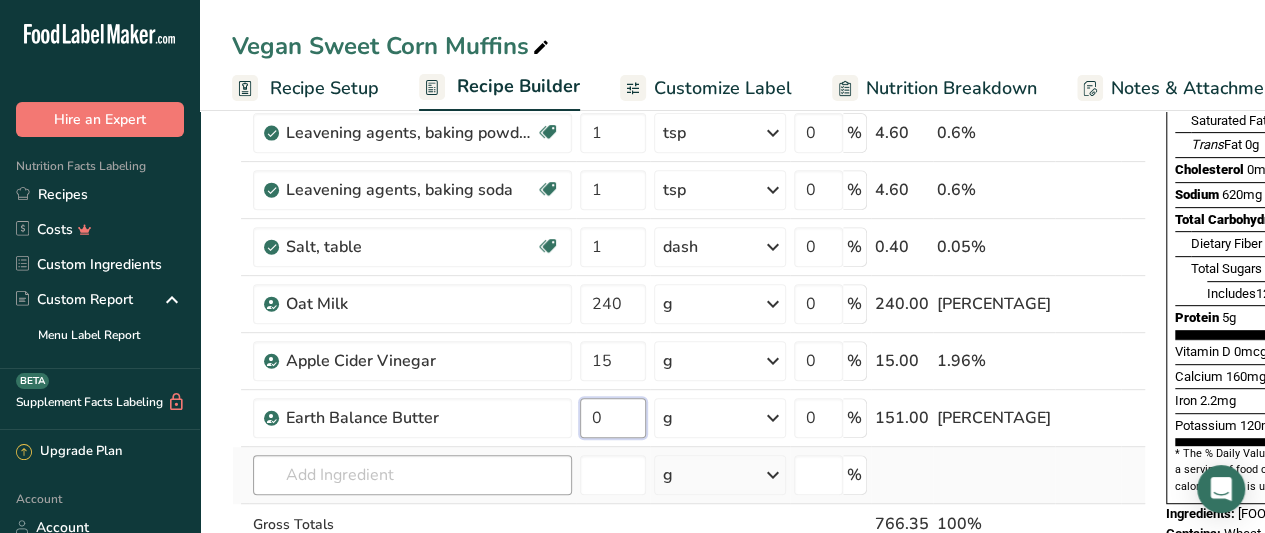type on "[NUMBER]" 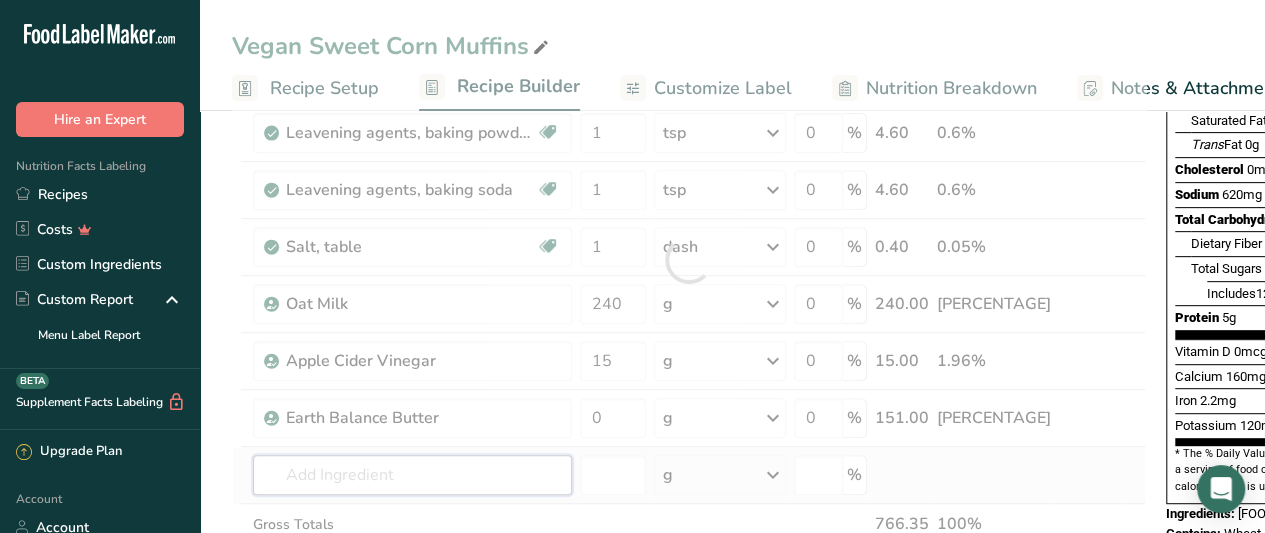 click on "Ingredient *
Amount *
Unit *
Waste *   .a-a{fill:#347362;}.b-a{fill:#fff;}          Grams
Percentage
Wheat flour, white, all-purpose, self-rising, enriched
Dairy free
Vegan
Vegetarian
Soy free
1.25
cup
Portions
1 cup
Weight Units
g
kg
mg
See more
Volume Units
l
Volume units require a density conversion. If you know your ingredient's density enter it below. Otherwise, click on "RIA" our AI Regulatory bot - she will be able to help you
lb/ft3
g/cm3
Confirm
mL
lb/ft3
0" at bounding box center (689, 260) 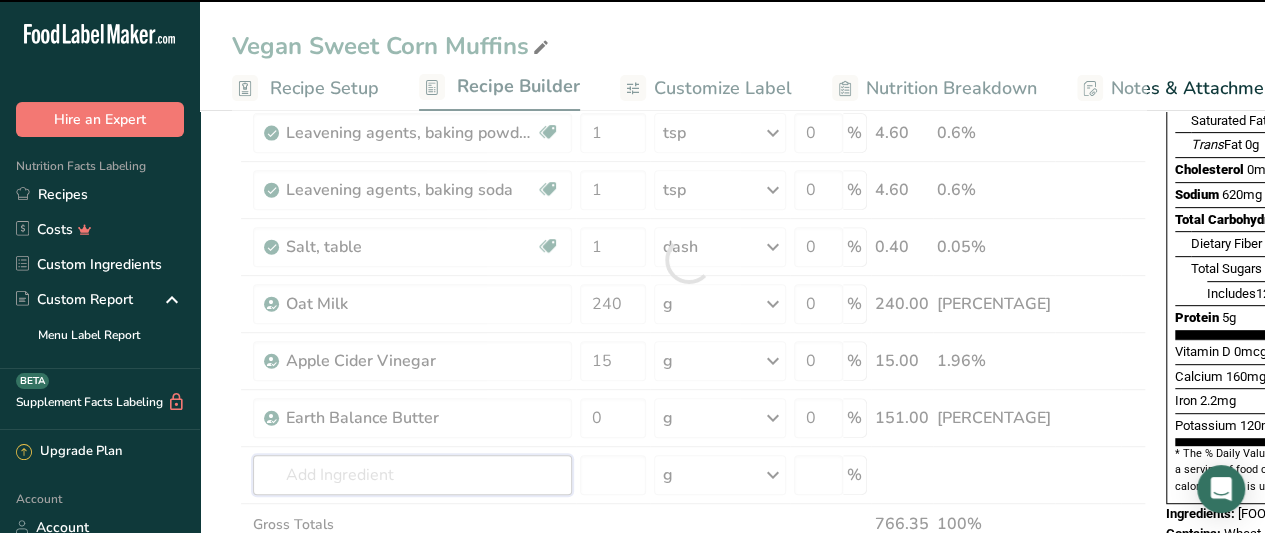 scroll, scrollTop: 0, scrollLeft: 182, axis: horizontal 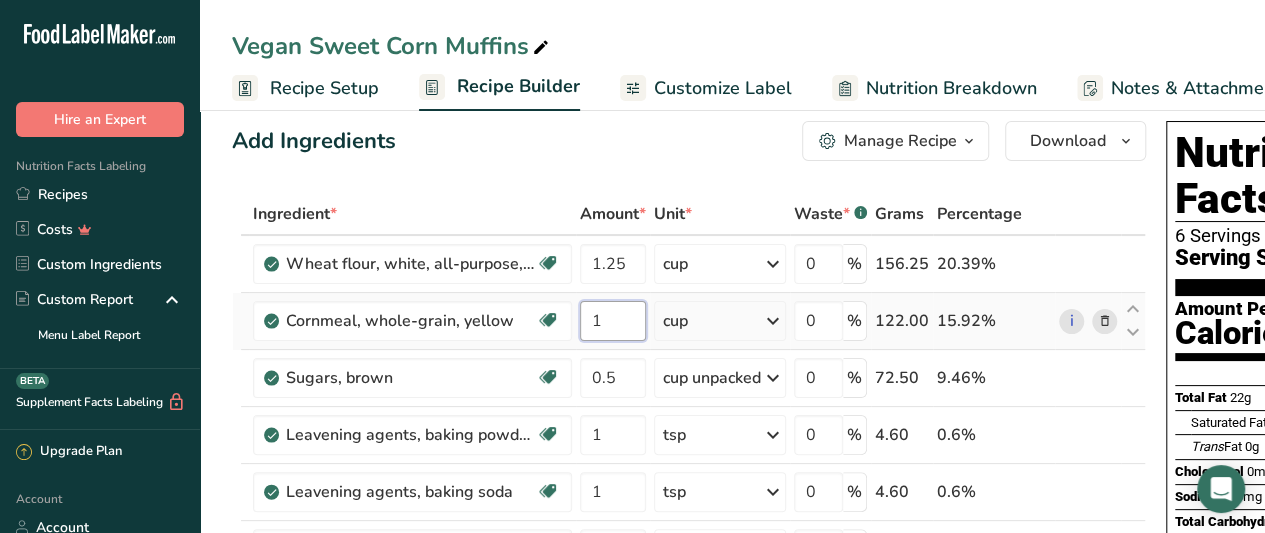 click on "1" at bounding box center (613, 321) 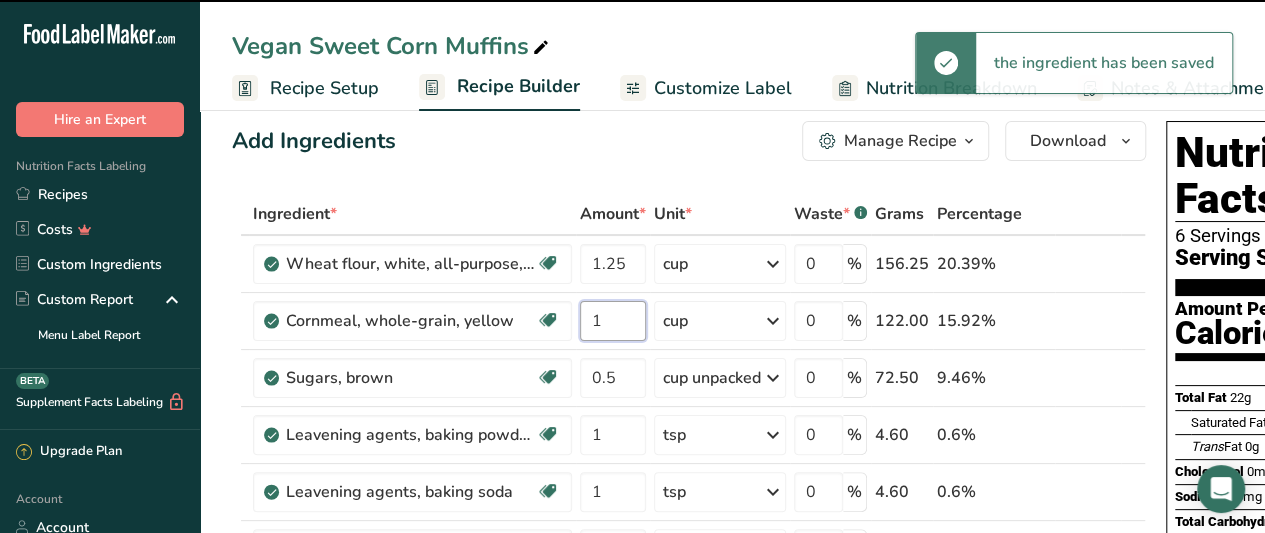 scroll, scrollTop: 0, scrollLeft: 155, axis: horizontal 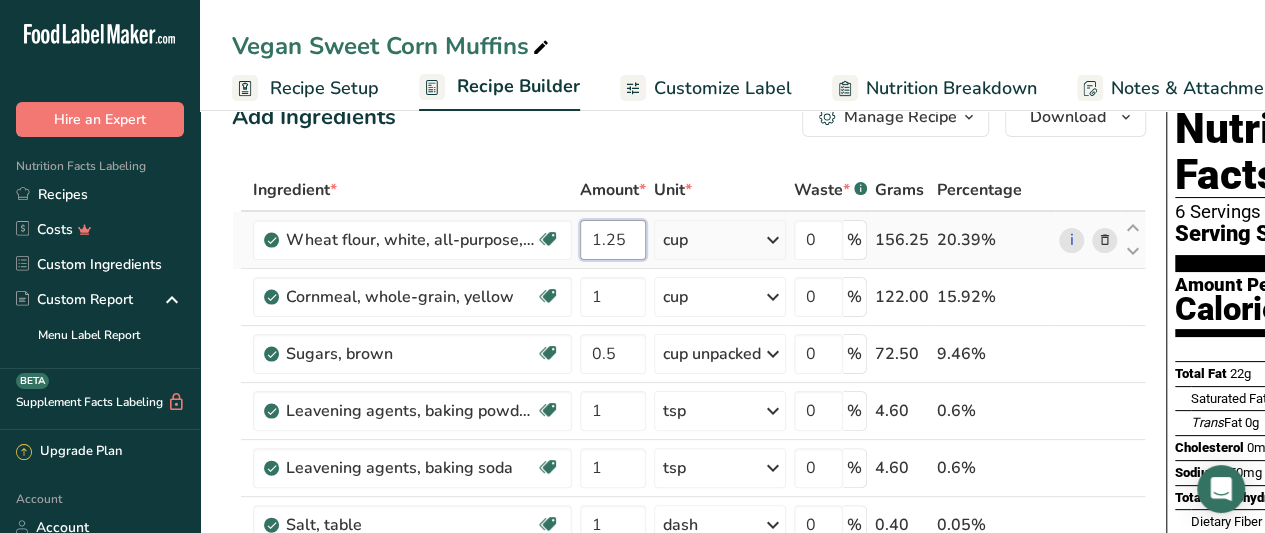 click on "Ingredient *
Amount *
Unit *
Waste *   .a-a{fill:#347362;}.b-a{fill:#fff;}          Grams
Percentage
Wheat flour, white, all-purpose, self-rising, enriched
Dairy free
Vegan
Vegetarian
Soy free
1.25
cup
Portions
1 cup
Weight Units
g
kg
mg
See more
Volume Units
l
Volume units require a density conversion. If you know your ingredient's density enter it below. Otherwise, click on "RIA" our AI Regulatory bot - she will be able to help you
lb/ft3
g/cm3
Confirm
mL
lb/ft3
0" at bounding box center (689, 538) 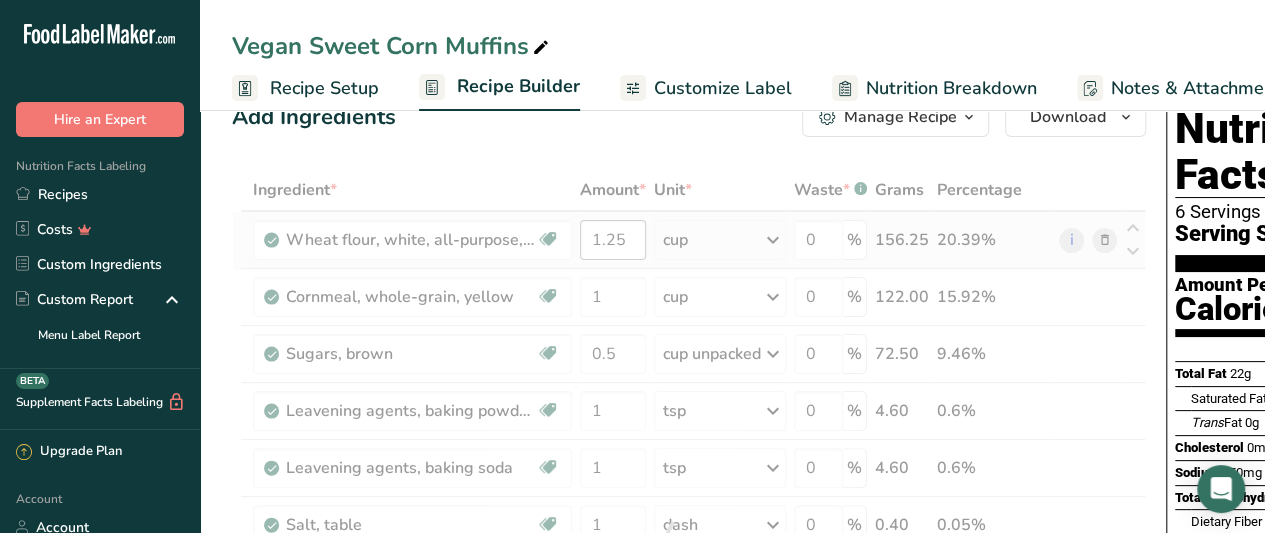 click at bounding box center [689, 538] 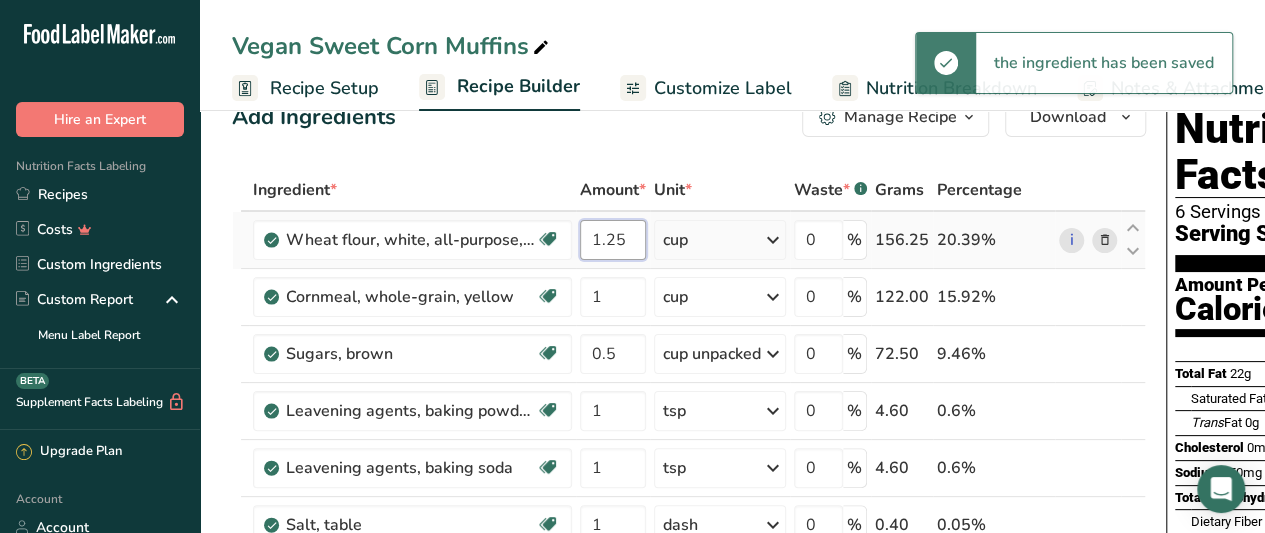 click on "1.25" at bounding box center [613, 240] 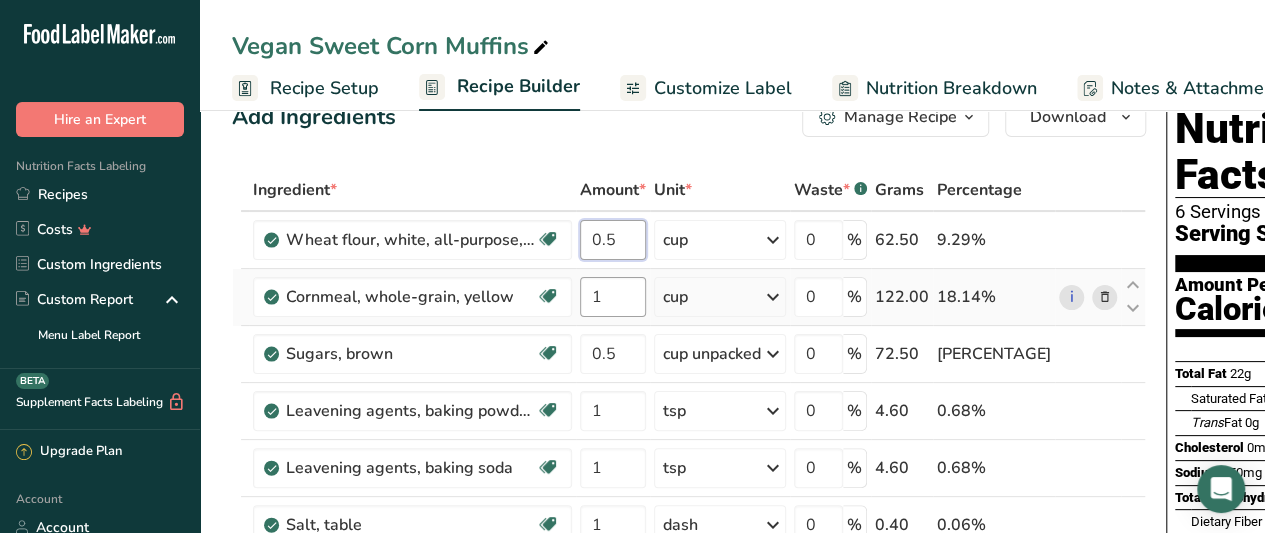 type on "0.5" 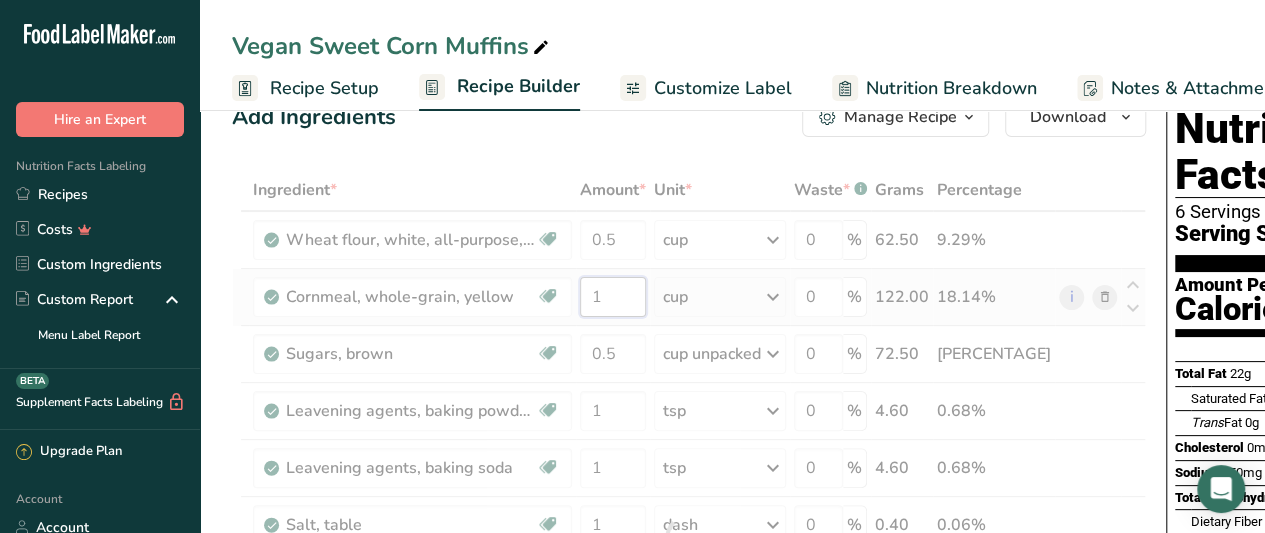 click on "Ingredient *
Amount *
Unit *
Waste *   .a-a{fill:#347362;}.b-a{fill:#fff;}          Grams
Percentage
Wheat flour, white, all-purpose, self-rising, enriched
Dairy free
Vegan
Vegetarian
Soy free
0.5
cup
Portions
1 cup
Weight Units
g
kg
mg
See more
Volume Units
l
Volume units require a density conversion. If you know your ingredient's density enter it below. Otherwise, click on "RIA" our AI Regulatory bot - she will be able to help you
lb/ft3
g/cm3
Confirm
mL
lb/ft3
0" at bounding box center [689, 538] 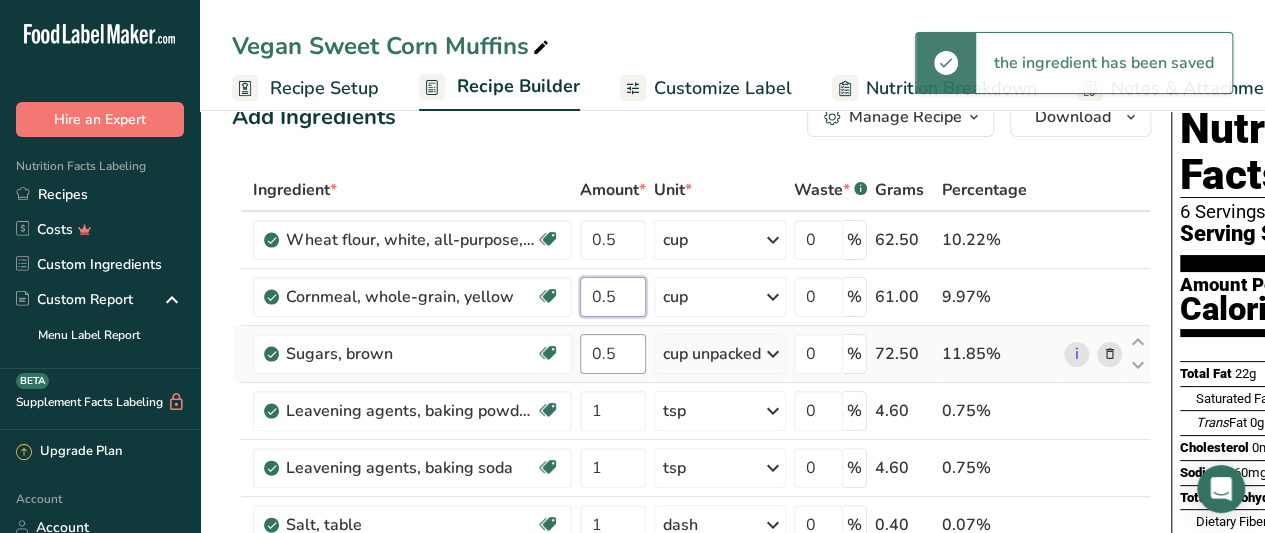 type on "0.5" 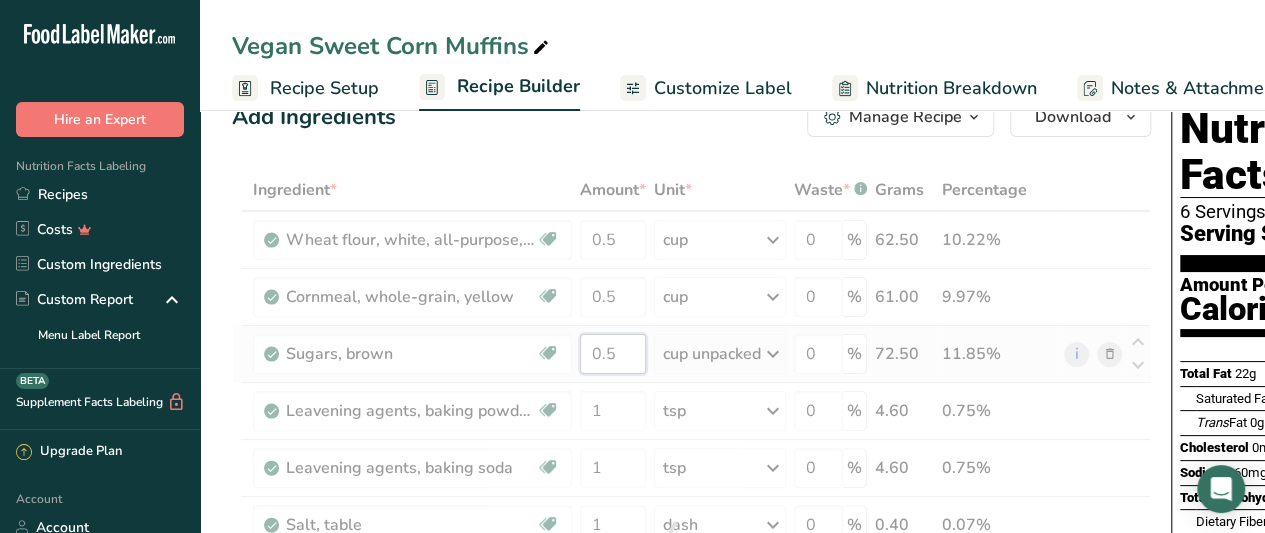 click on "Ingredient *
Amount *
Unit *
Waste *   .a-a{fill:#347362;}.b-a{fill:#fff;}          Grams
Percentage
Wheat flour, white, all-purpose, self-rising, enriched
Dairy free
Vegan
Vegetarian
Soy free
0.5
cup
Portions
1 cup
Weight Units
g
kg
mg
See more
Volume Units
l
Volume units require a density conversion. If you know your ingredient's density enter it below. Otherwise, click on "RIA" our AI Regulatory bot - she will be able to help you
lb/ft3
g/cm3
Confirm
mL
lb/ft3
0" at bounding box center [691, 538] 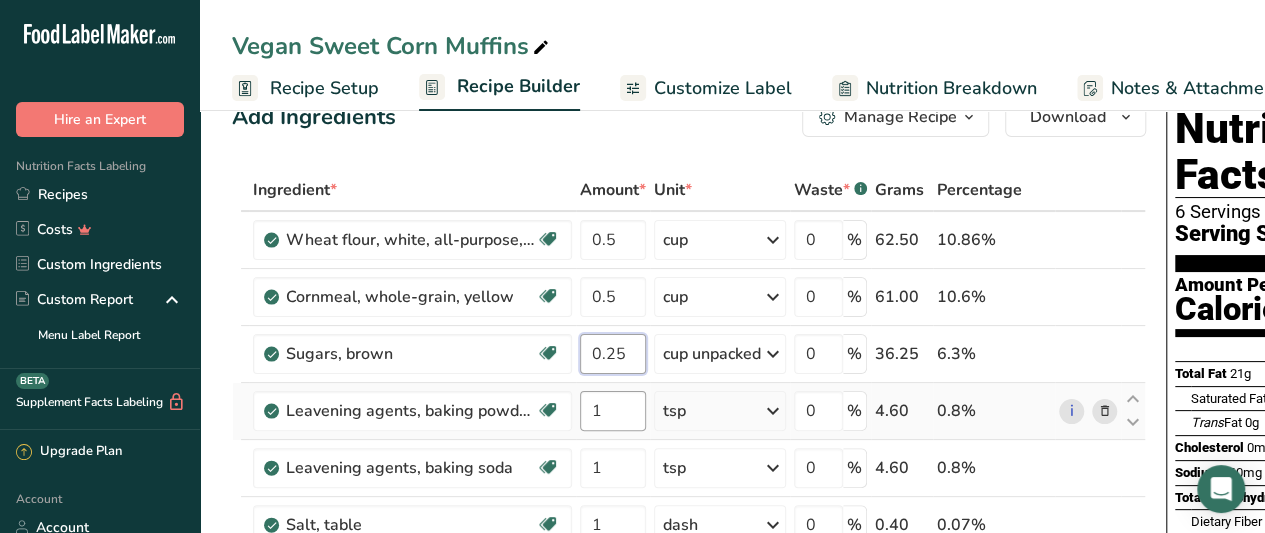 type on "0.25" 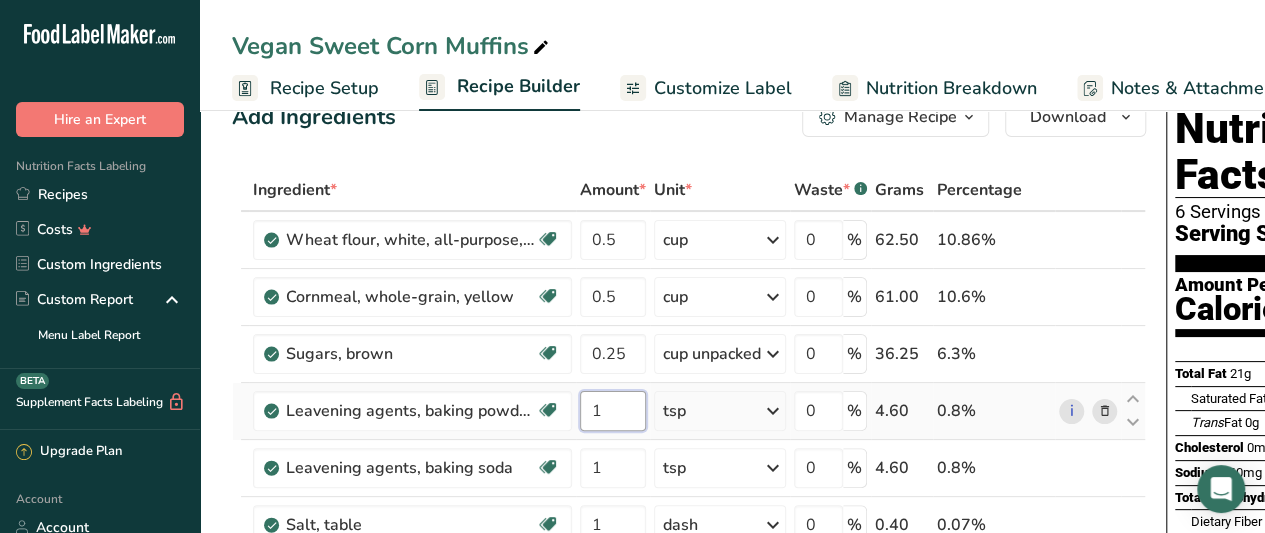 click on "Ingredient *
Amount *
Unit *
Waste *   .a-a{fill:#347362;}.b-a{fill:#fff;}          Grams
Percentage
Wheat flour, white, all-purpose, self-rising, enriched
Dairy free
Vegan
Vegetarian
Soy free
0.5
cup
Portions
1 cup
Weight Units
g
kg
mg
See more
Volume Units
l
Volume units require a density conversion. If you know your ingredient's density enter it below. Otherwise, click on "RIA" our AI Regulatory bot - she will be able to help you
lb/ft3
g/cm3
Confirm
mL
lb/ft3
0" at bounding box center (689, 538) 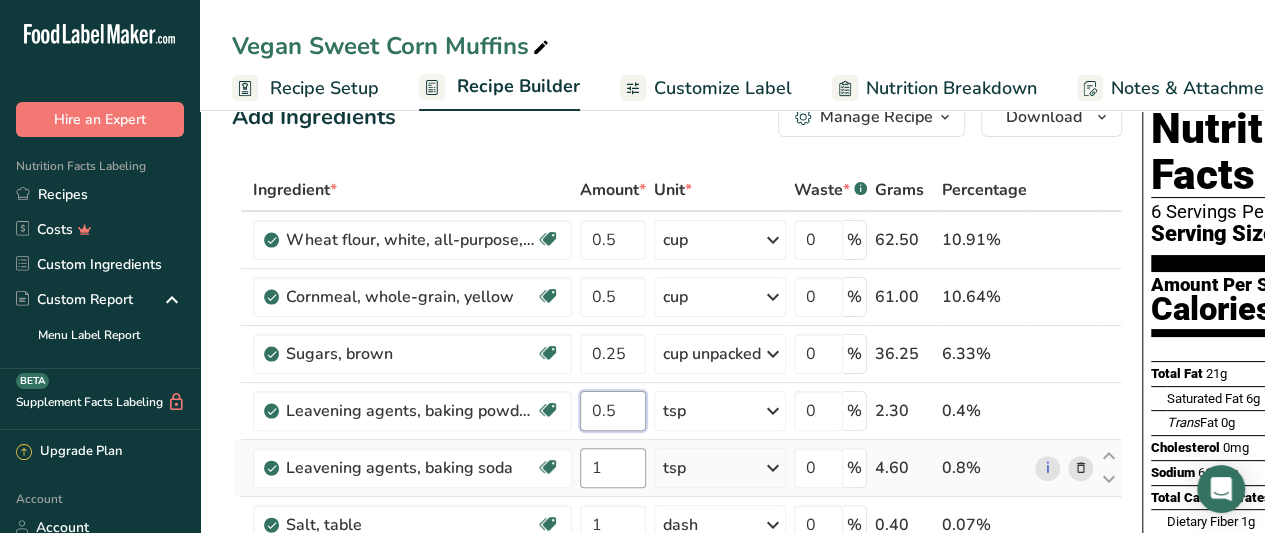 type on "0.5" 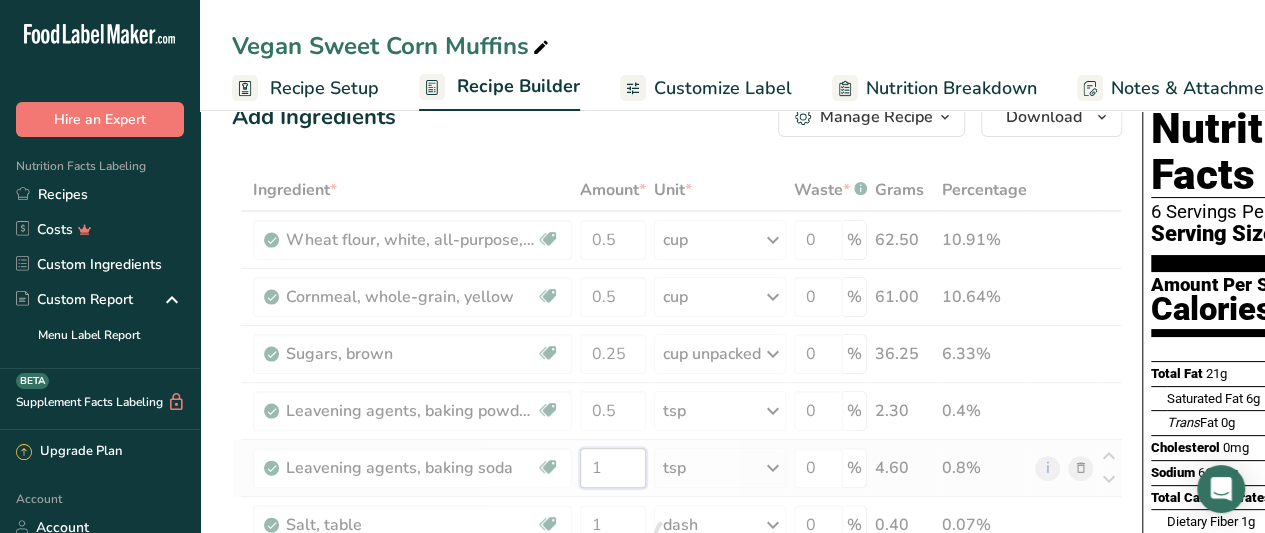 click on "Ingredient *
Amount *
Unit *
Waste *   .a-a{fill:#347362;}.b-a{fill:#fff;}          Grams
Percentage
Wheat flour, white, all-purpose, self-rising, enriched
Dairy free
Vegan
Vegetarian
Soy free
0.5
cup
Portions
1 cup
Weight Units
g
kg
mg
See more
Volume Units
l
Volume units require a density conversion. If you know your ingredient's density enter it below. Otherwise, click on "RIA" our AI Regulatory bot - she will be able to help you
lb/ft3
g/cm3
Confirm
mL
lb/ft3
0" at bounding box center (677, 538) 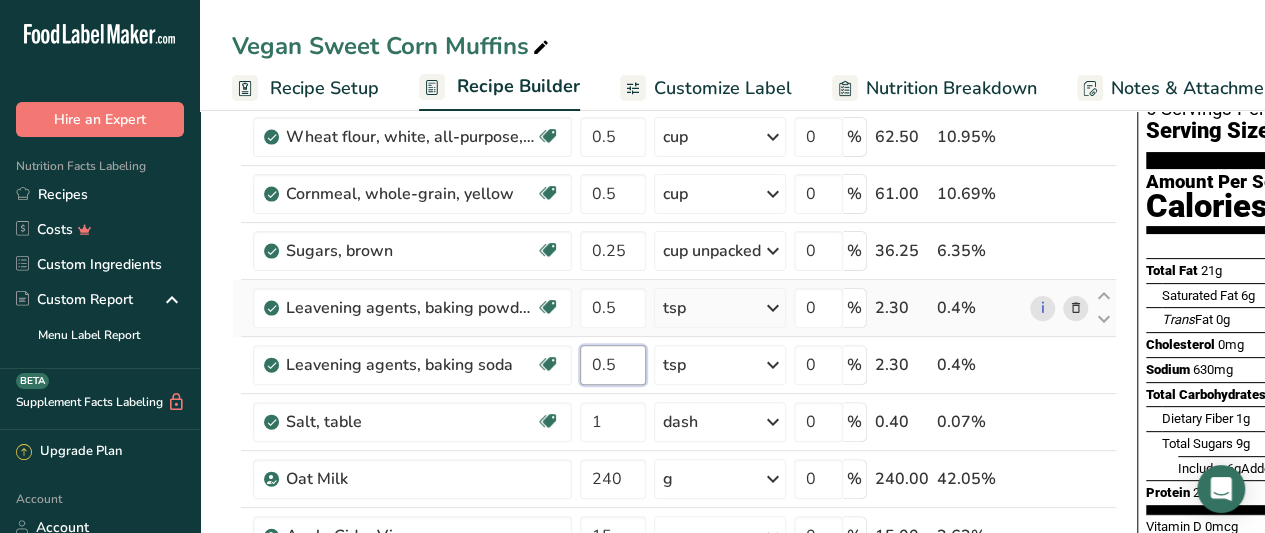 scroll, scrollTop: 171, scrollLeft: 0, axis: vertical 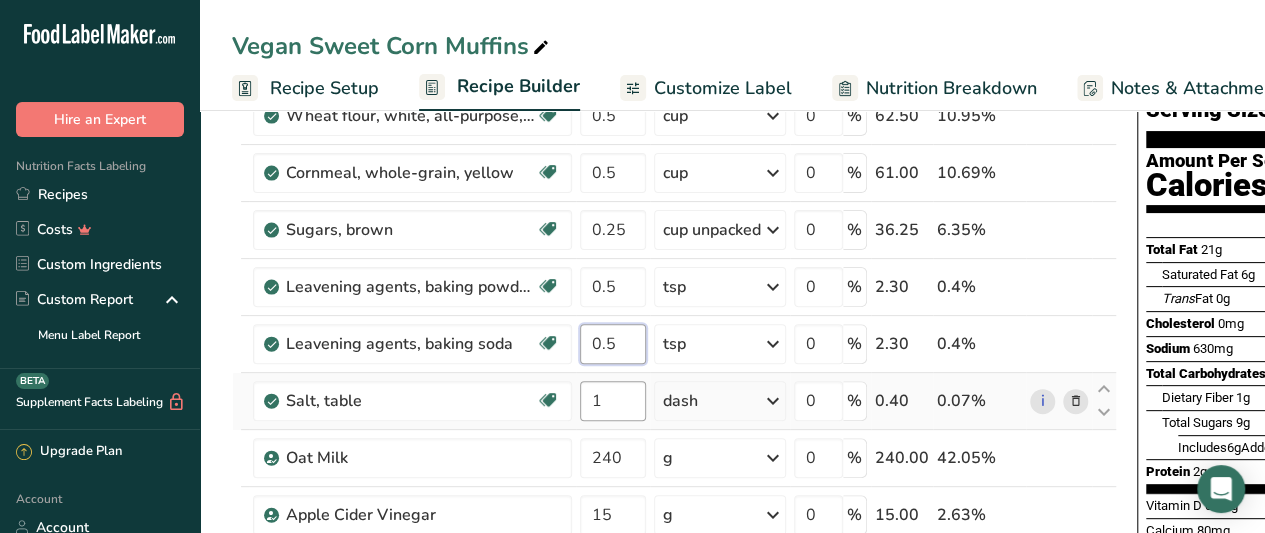 type on "0.5" 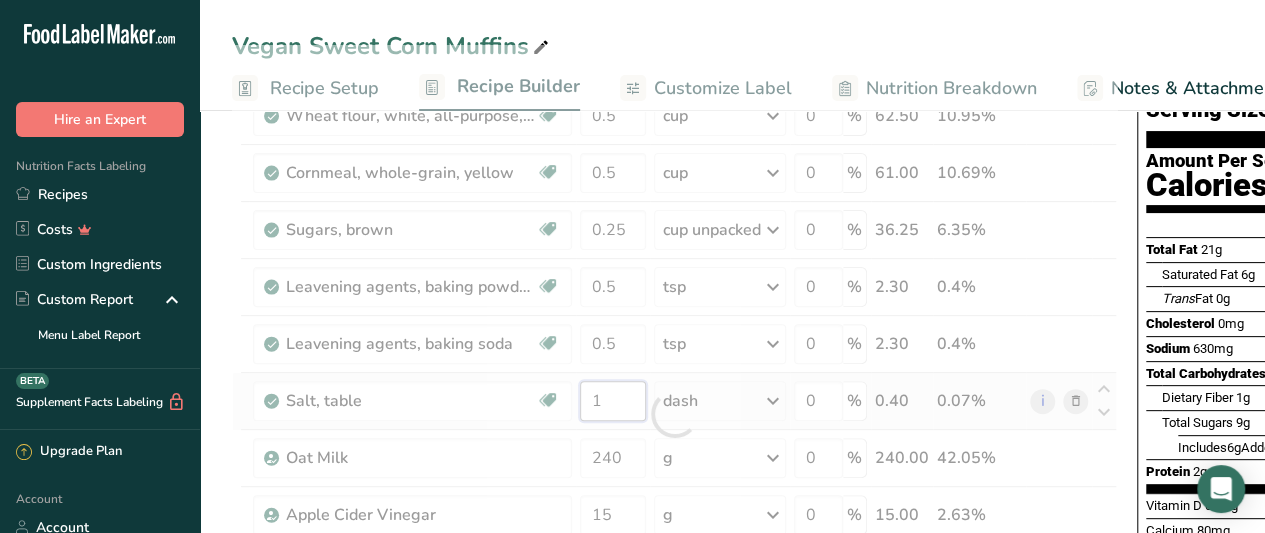 click on "Ingredient *
Amount *
Unit *
Waste *   .a-a{fill:#347362;}.b-a{fill:#fff;}          Grams
Percentage
Wheat flour, white, all-purpose, self-rising, enriched
Dairy free
Vegan
Vegetarian
Soy free
0.5
cup
Portions
1 cup
Weight Units
g
kg
mg
See more
Volume Units
l
Volume units require a density conversion. If you know your ingredient's density enter it below. Otherwise, click on "RIA" our AI Regulatory bot - she will be able to help you
lb/ft3
g/cm3
Confirm
mL
lb/ft3
0" at bounding box center (674, 414) 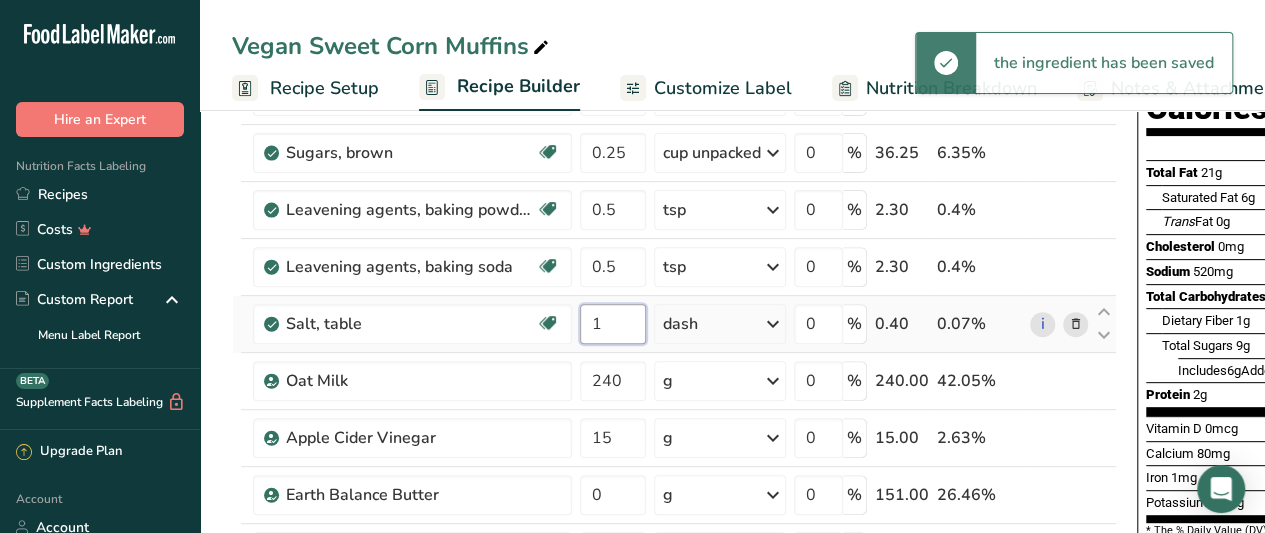 scroll, scrollTop: 249, scrollLeft: 0, axis: vertical 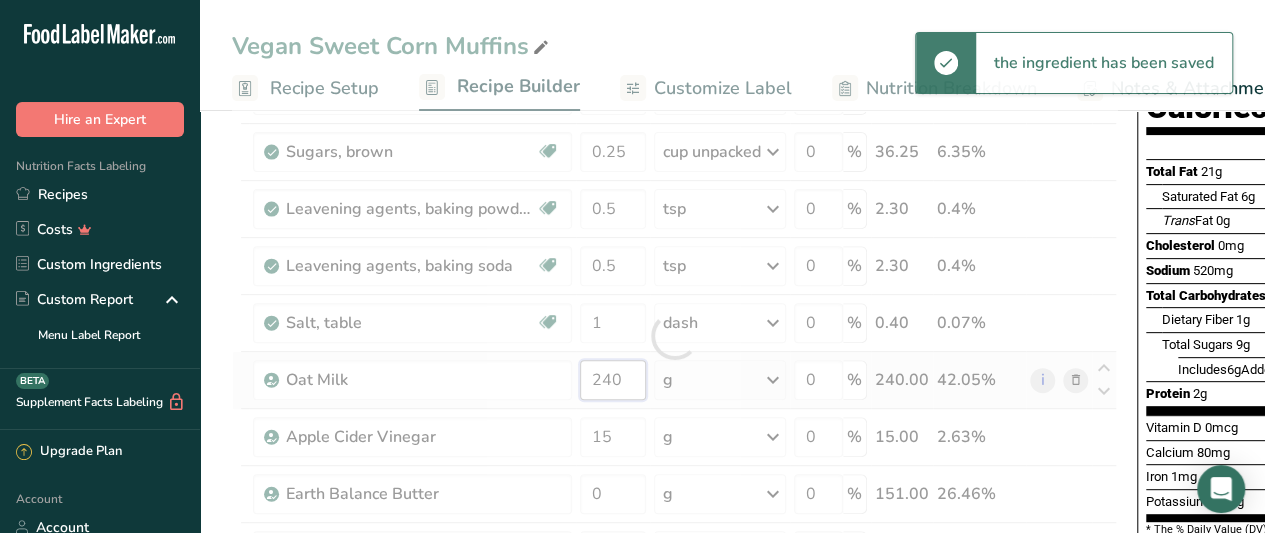 click on "Ingredient *
Amount *
Unit *
Waste *   .a-a{fill:#347362;}.b-a{fill:#fff;}          Grams
Percentage
Wheat flour, white, all-purpose, self-rising, enriched
Dairy free
Vegan
Vegetarian
Soy free
0.5
cup
Portions
1 cup
Weight Units
g
kg
mg
See more
Volume Units
l
Volume units require a density conversion. If you know your ingredient's density enter it below. Otherwise, click on "RIA" our AI Regulatory bot - she will be able to help you
lb/ft3
g/cm3
Confirm
mL
lb/ft3
0" at bounding box center (674, 336) 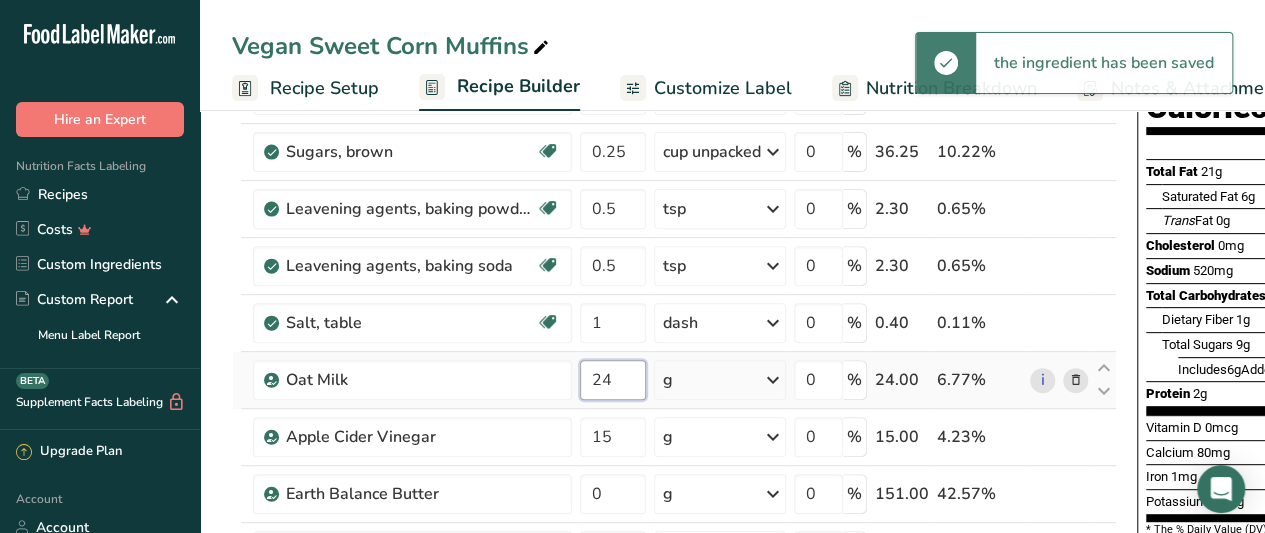 type on "2" 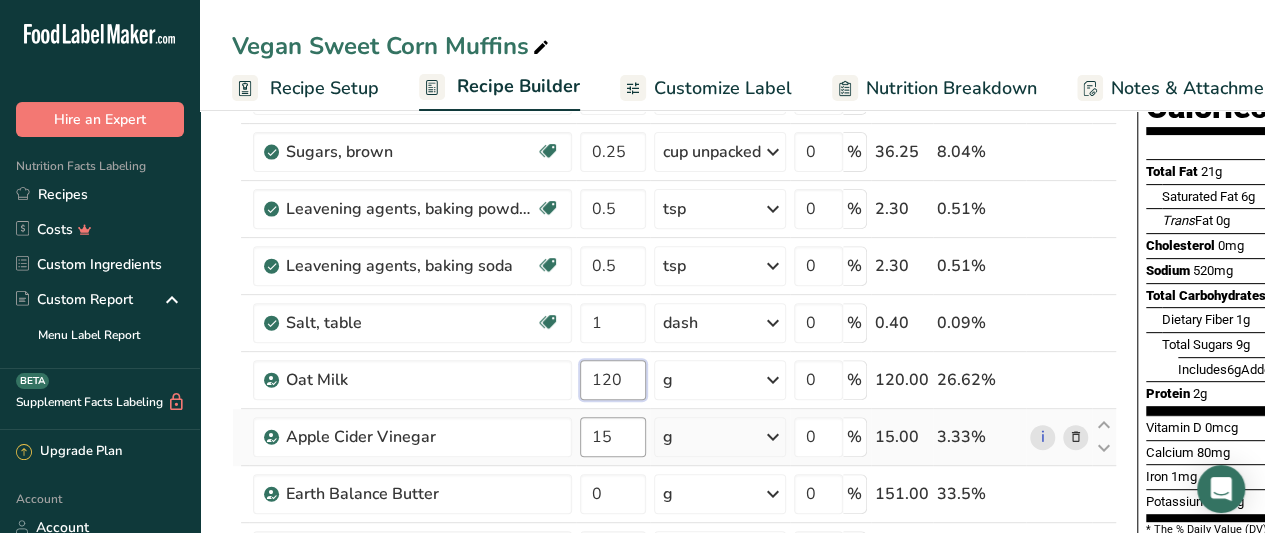 type on "120" 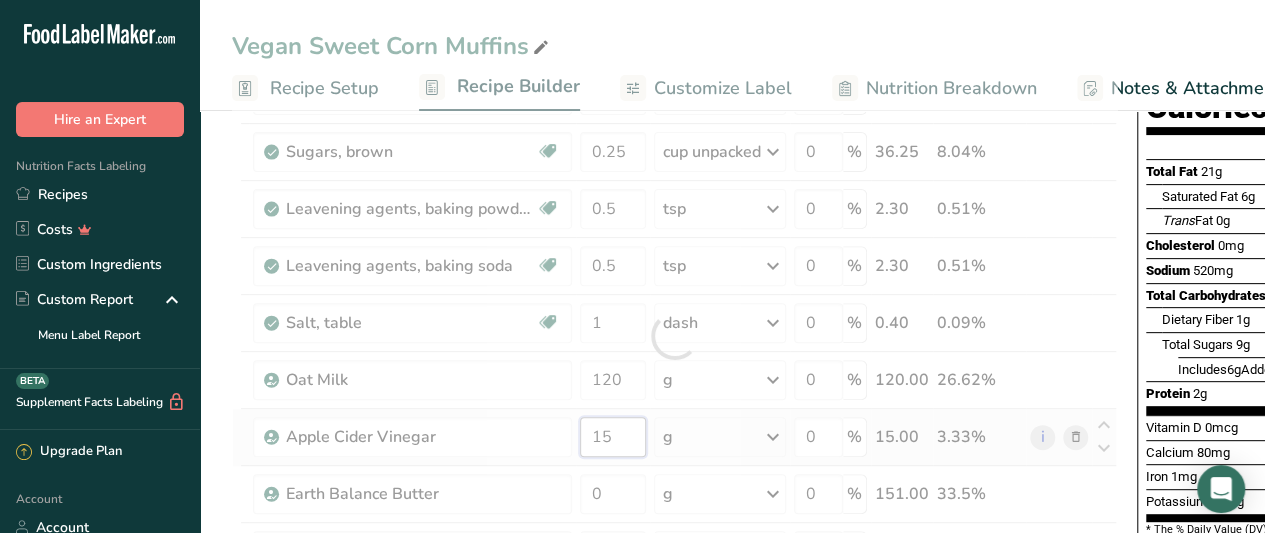 click on "Ingredient *
Amount *
Unit *
Waste *   .a-a{fill:#347362;}.b-a{fill:#fff;}          Grams
Percentage
Wheat flour, white, all-purpose, self-rising, enriched
Dairy free
Vegan
Vegetarian
Soy free
0.5
cup
Portions
1 cup
Weight Units
g
kg
mg
See more
Volume Units
l
Volume units require a density conversion. If you know your ingredient's density enter it below. Otherwise, click on "RIA" our AI Regulatory bot - she will be able to help you
lb/ft3
g/cm3
Confirm
mL
lb/ft3
0" at bounding box center (674, 336) 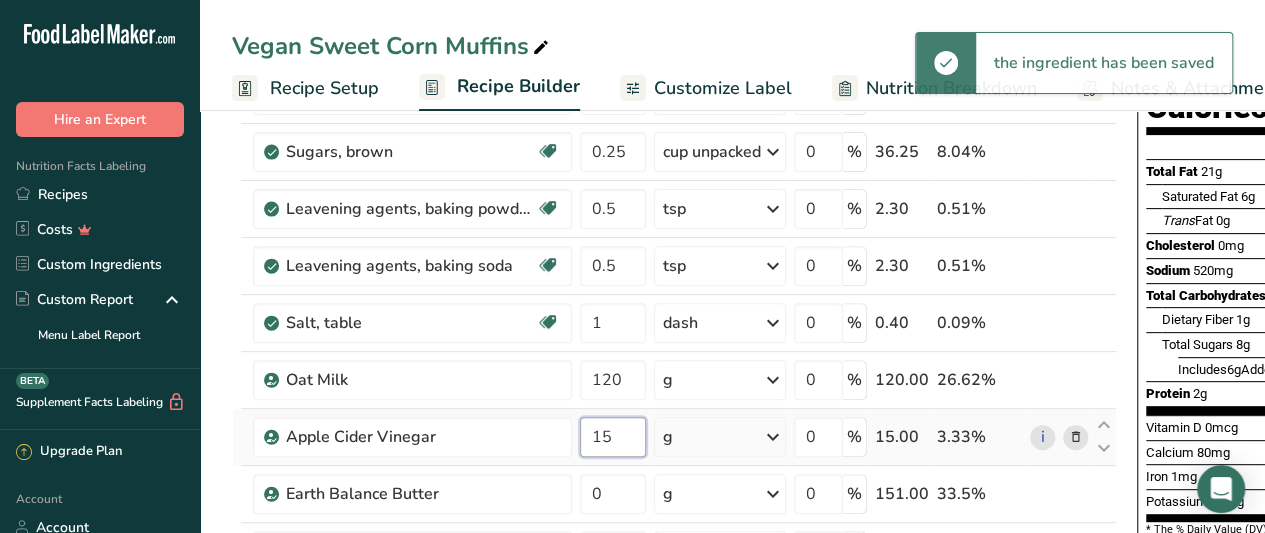 type on "1" 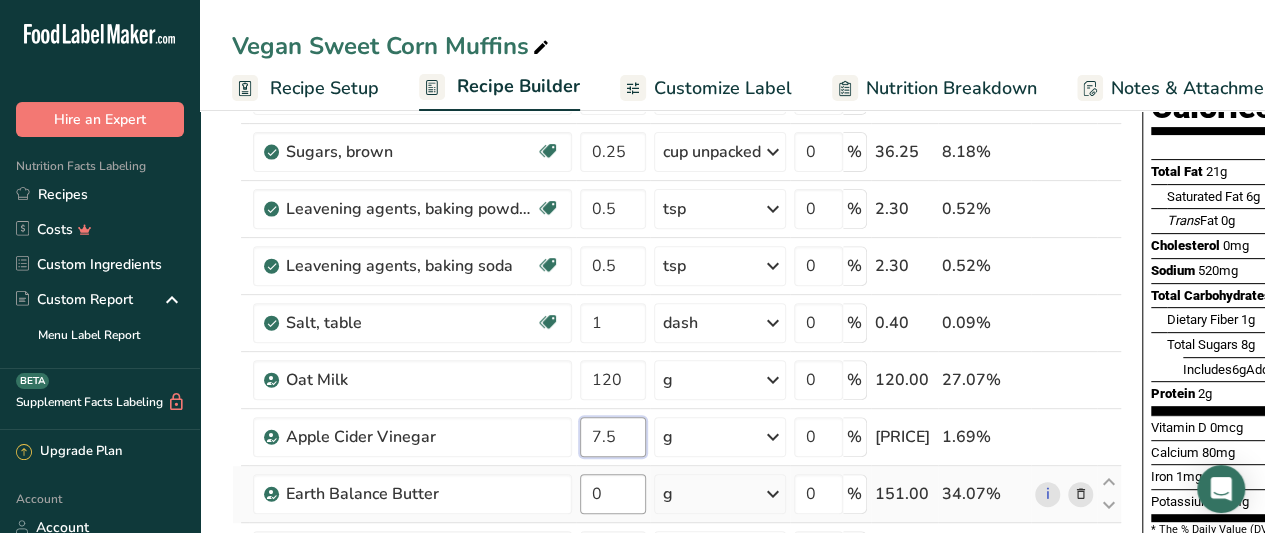 type on "7.5" 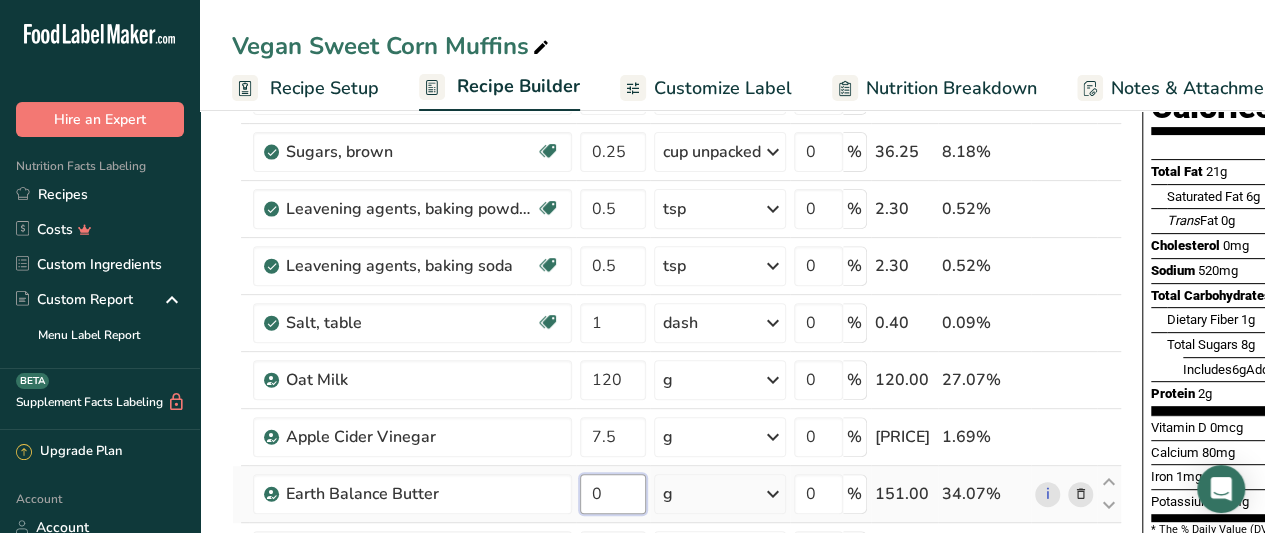 click on "Ingredient *
Amount *
Unit *
Waste *   .a-a{fill:#347362;}.b-a{fill:#fff;}          Grams
Percentage
Wheat flour, white, all-purpose, self-rising, enriched
Dairy free
Vegan
Vegetarian
Soy free
0.5
cup
Portions
1 cup
Weight Units
g
kg
mg
See more
Volume Units
l
Volume units require a density conversion. If you know your ingredient's density enter it below. Otherwise, click on "RIA" our AI Regulatory bot - she will be able to help you
lb/ft3
g/cm3
Confirm
mL
lb/ft3
0" at bounding box center (677, 336) 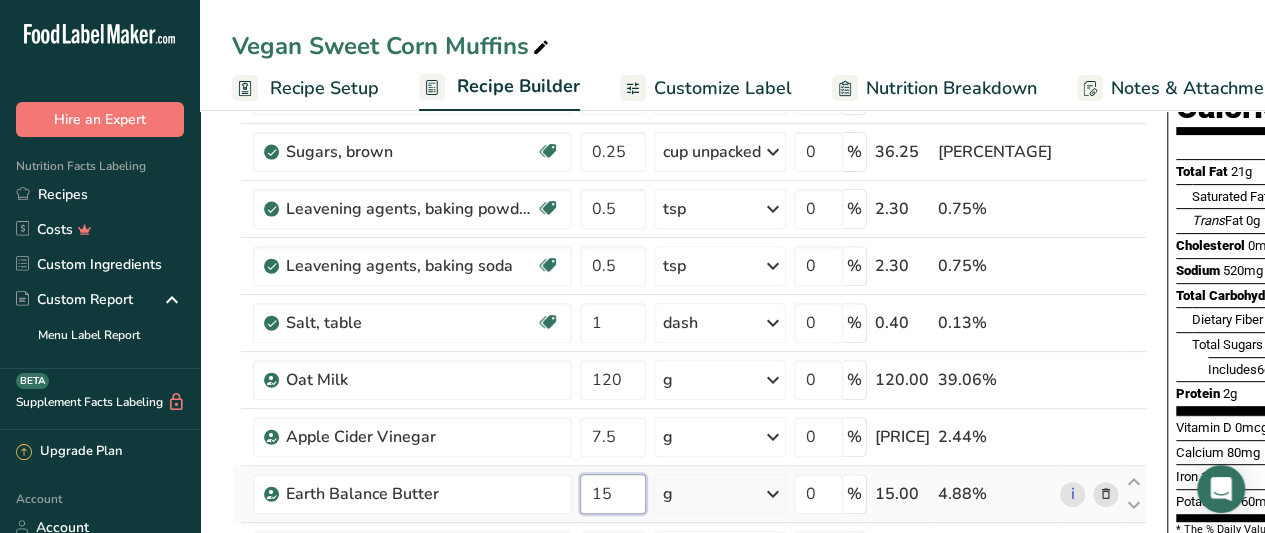 type on "1" 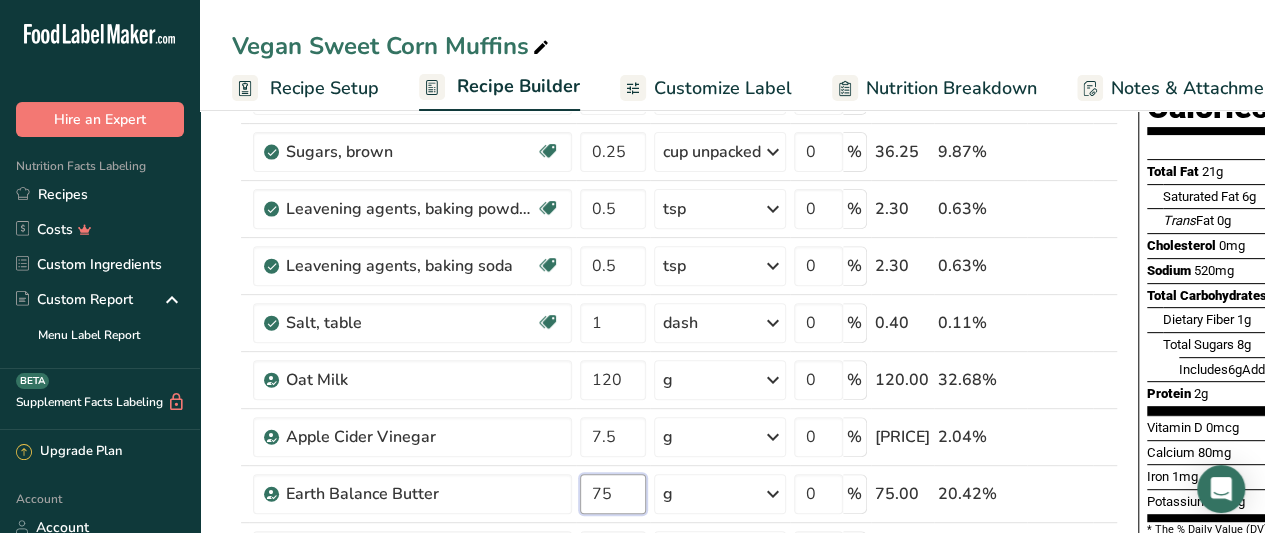 type on "75" 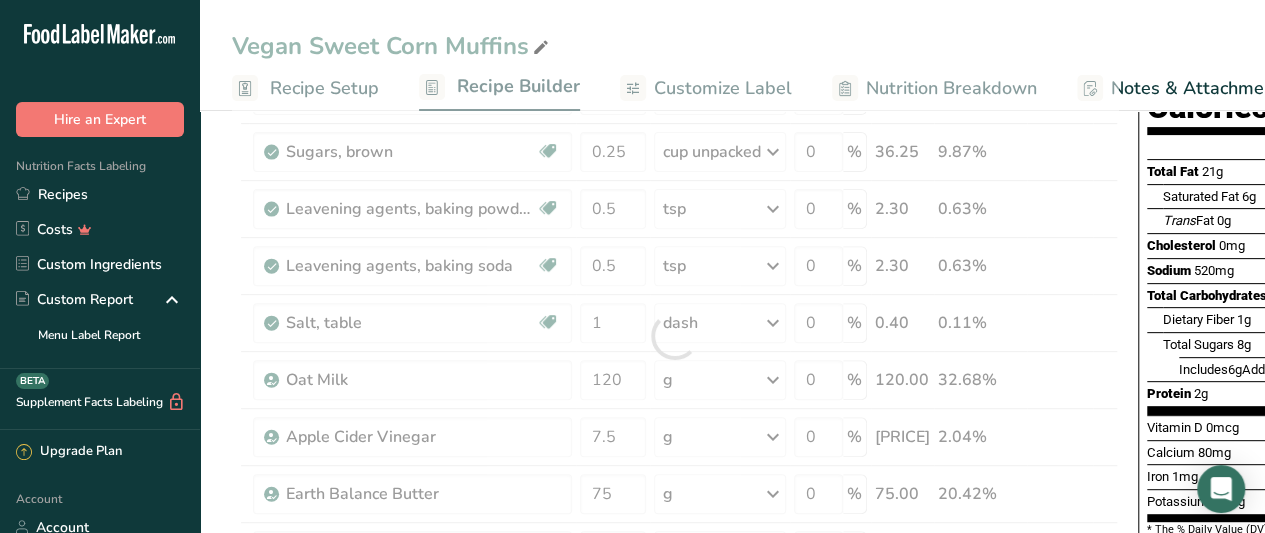 click on "Dietary Fiber" at bounding box center (1198, 319) 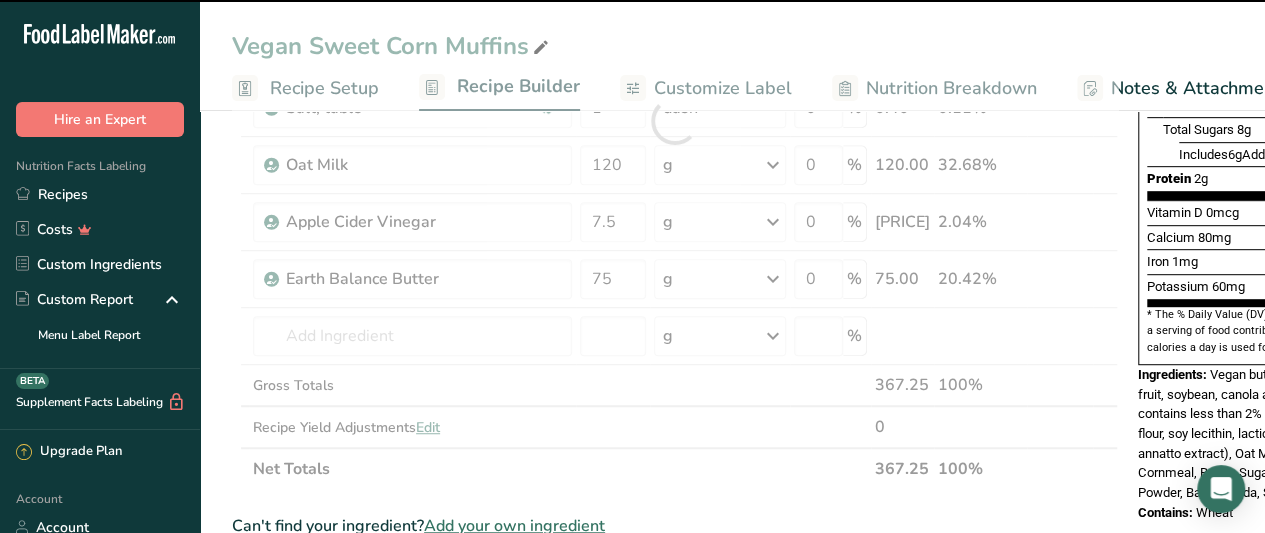 scroll, scrollTop: 469, scrollLeft: 0, axis: vertical 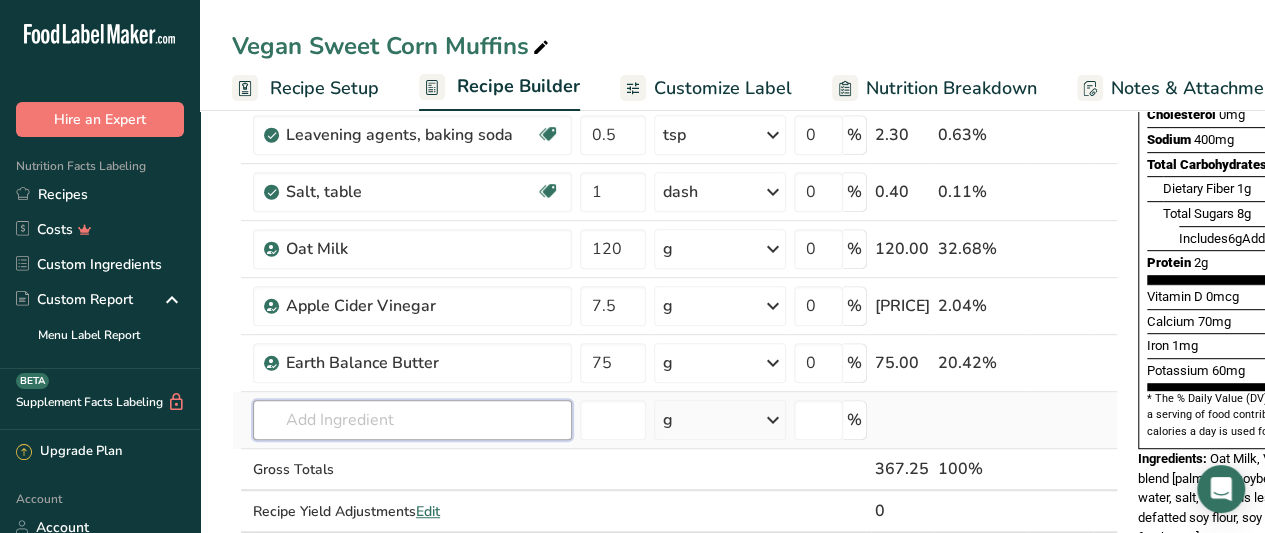 click at bounding box center (412, 420) 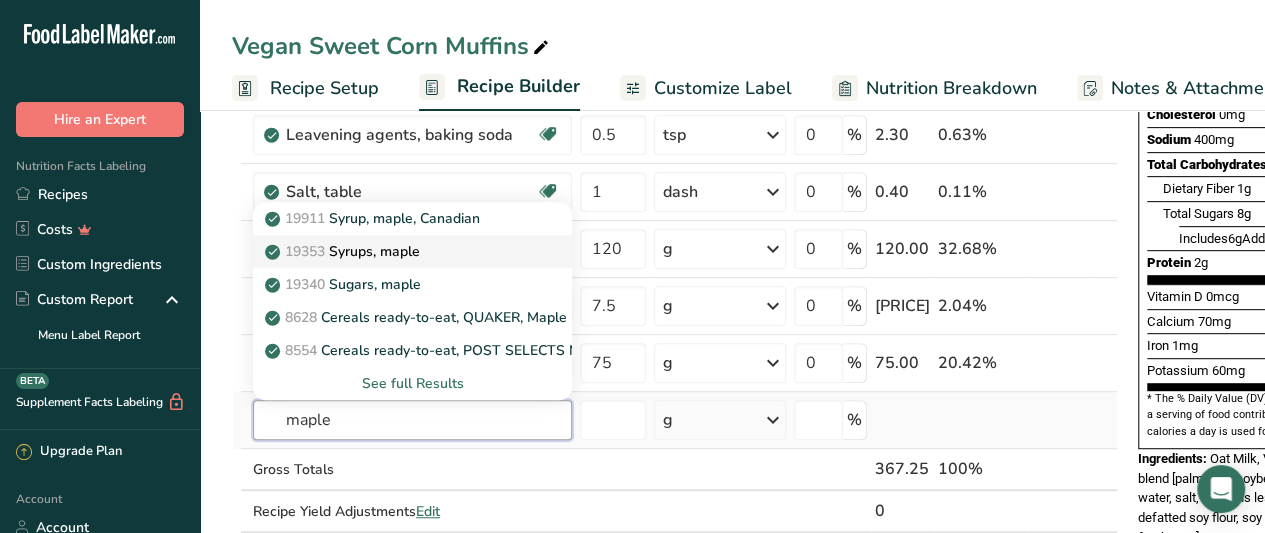 type on "maple" 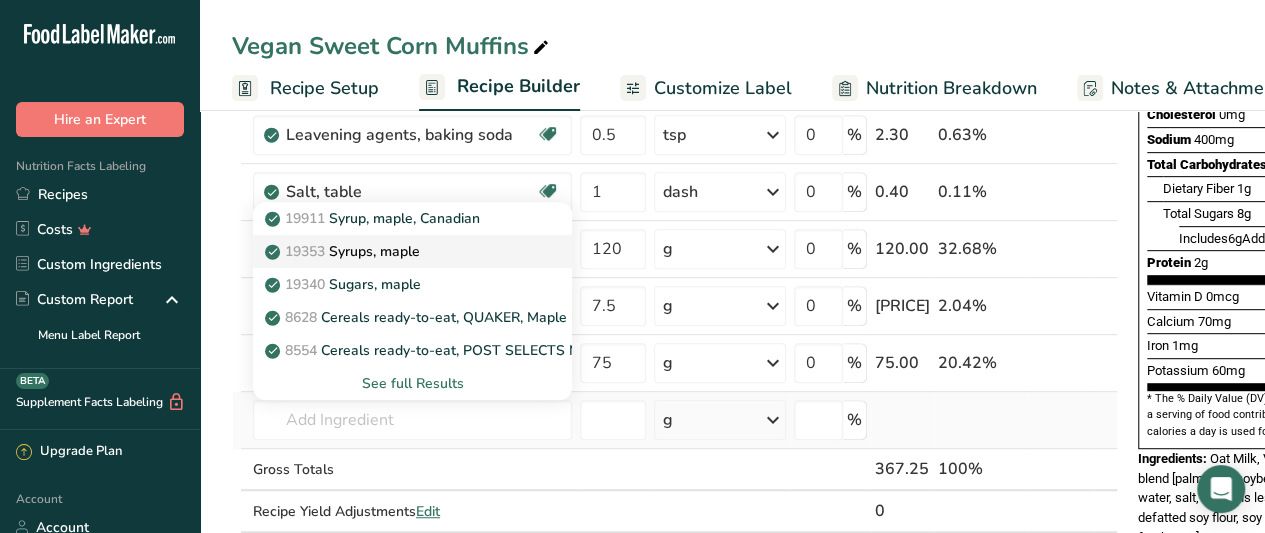 click on "Syrups, maple" at bounding box center [396, 251] 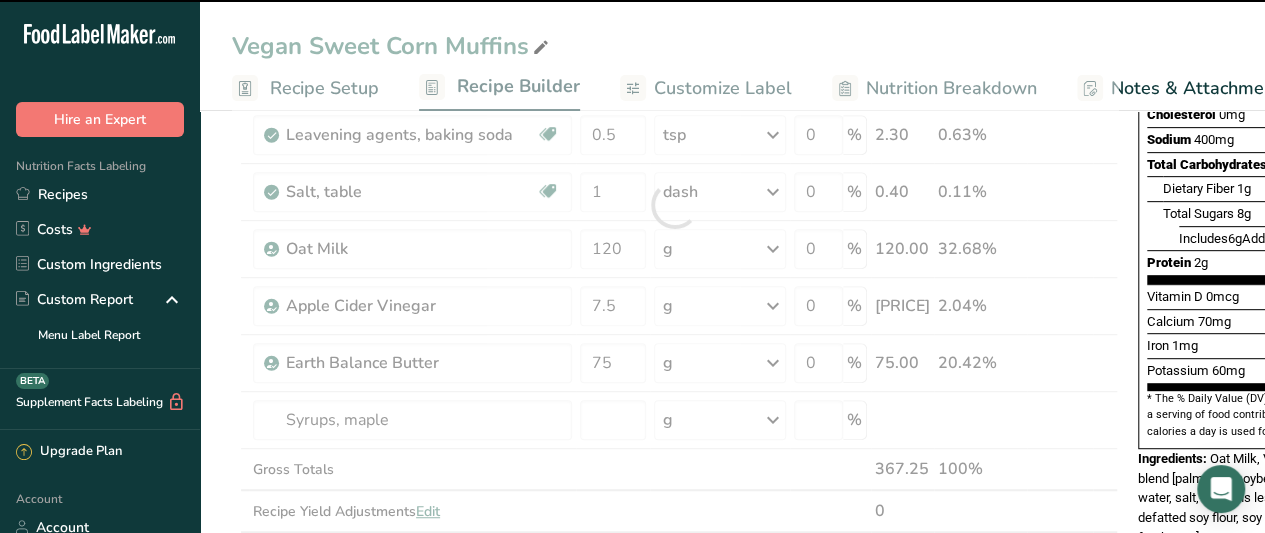 type on "0" 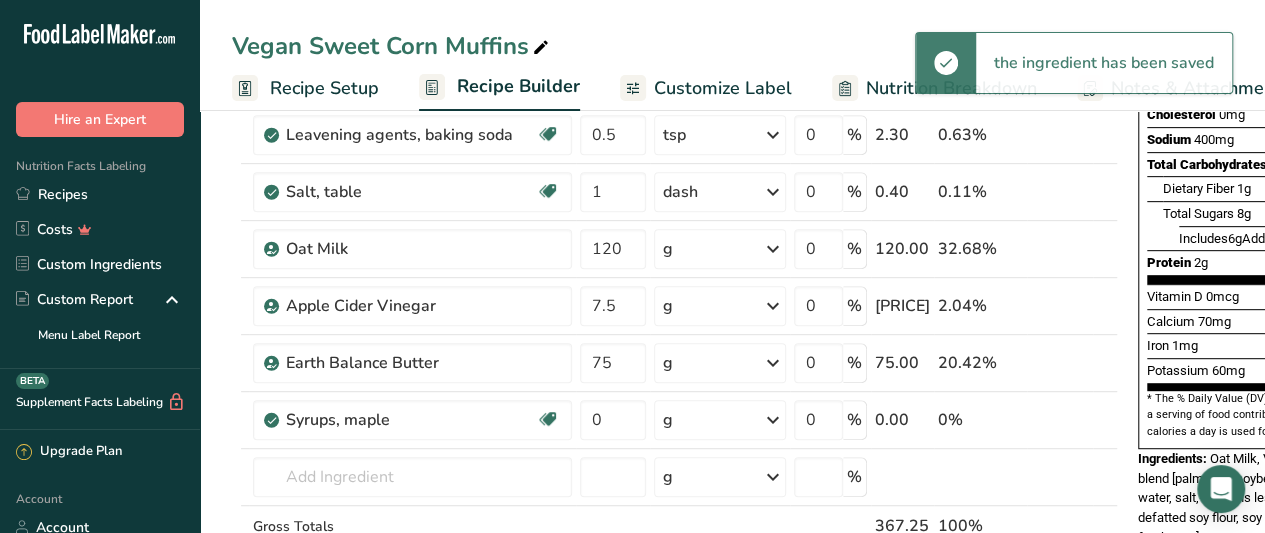 click on "g" at bounding box center (720, 420) 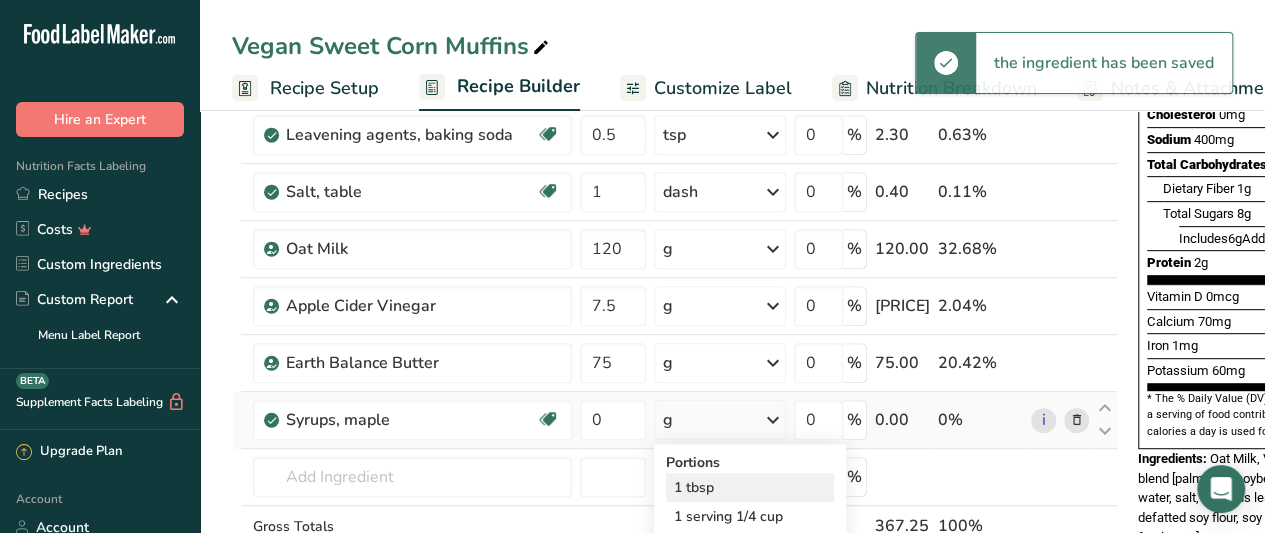 click on "1 tbsp" at bounding box center (750, 487) 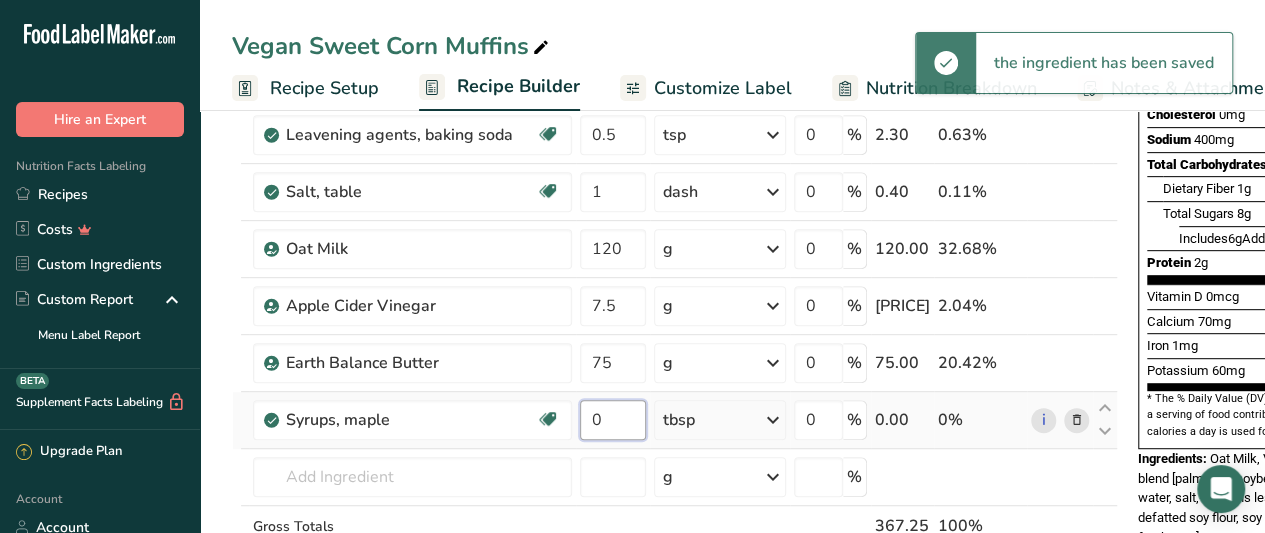 click on "0" at bounding box center [613, 420] 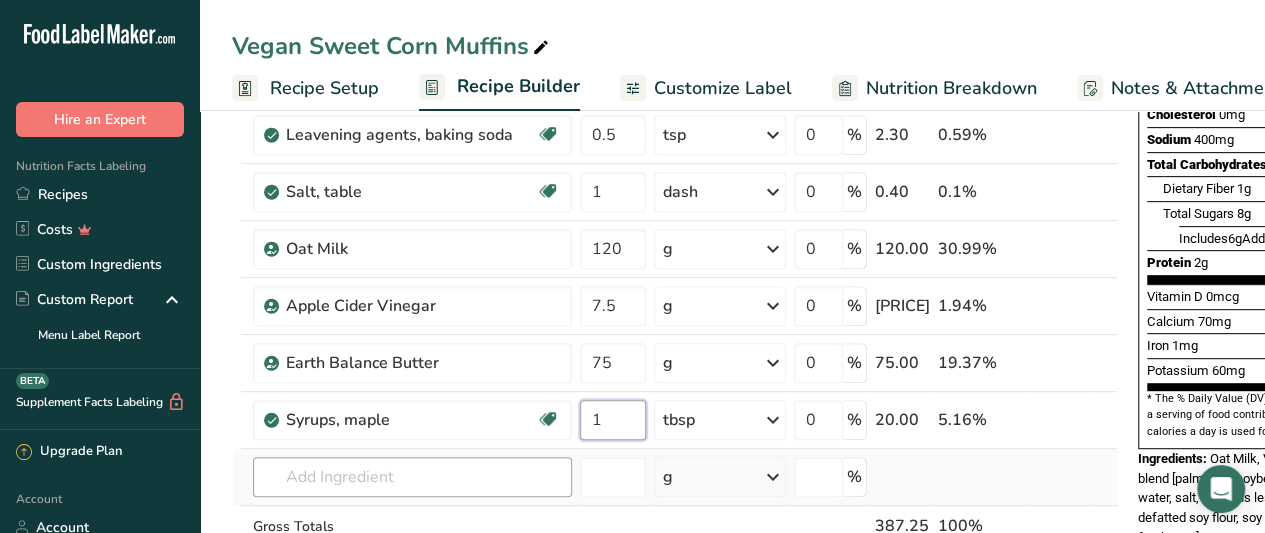 type on "1" 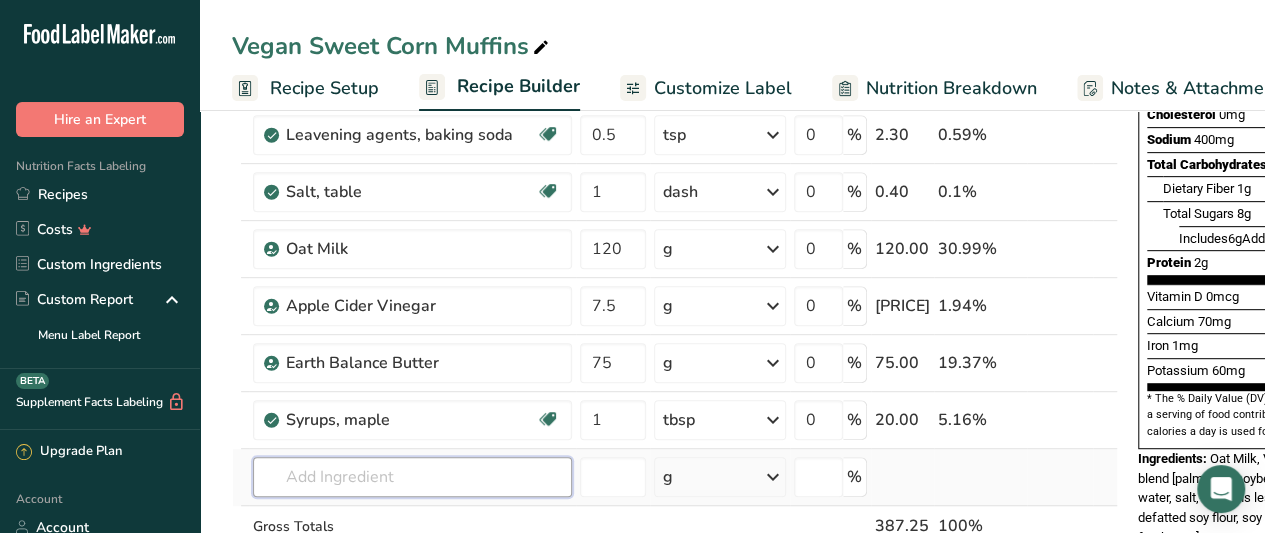 click on "Ingredient *
Amount *
Unit *
Waste *   .a-a{fill:#347362;}.b-a{fill:#fff;}          Grams
Percentage
Wheat flour, white, all-purpose, self-rising, enriched
Dairy free
Vegan
Vegetarian
Soy free
0.5
cup
Portions
1 cup
Weight Units
g
kg
mg
See more
Volume Units
l
Volume units require a density conversion. If you know your ingredient's density enter it below. Otherwise, click on "RIA" our AI Regulatory bot - she will be able to help you
lb/ft3
g/cm3
Confirm
mL
lb/ft3
0" at bounding box center (675, 233) 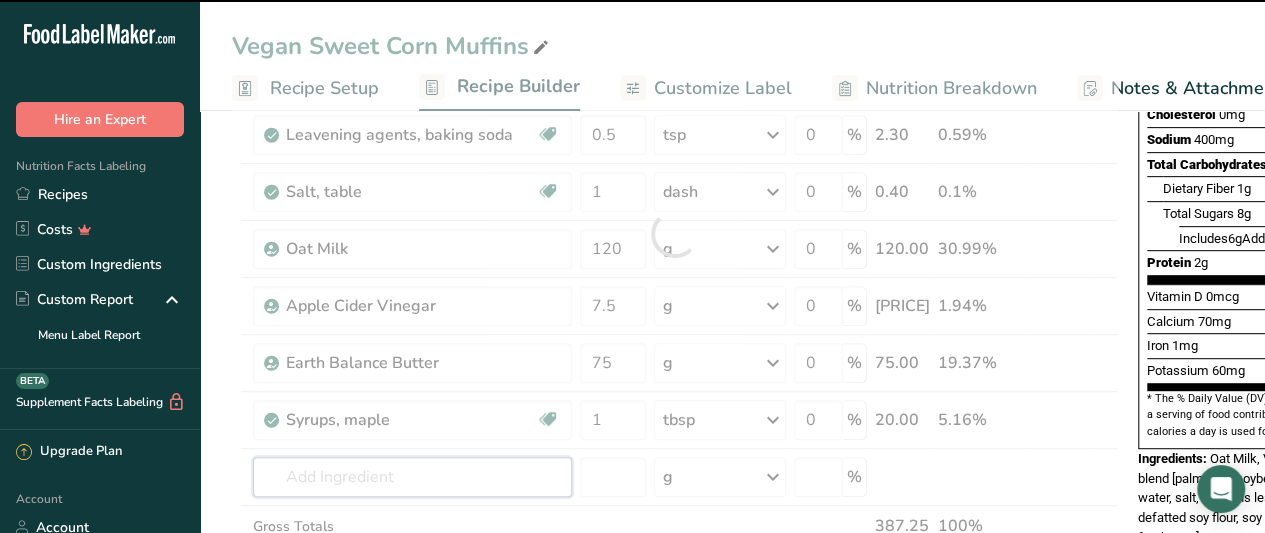 scroll, scrollTop: 0, scrollLeft: 182, axis: horizontal 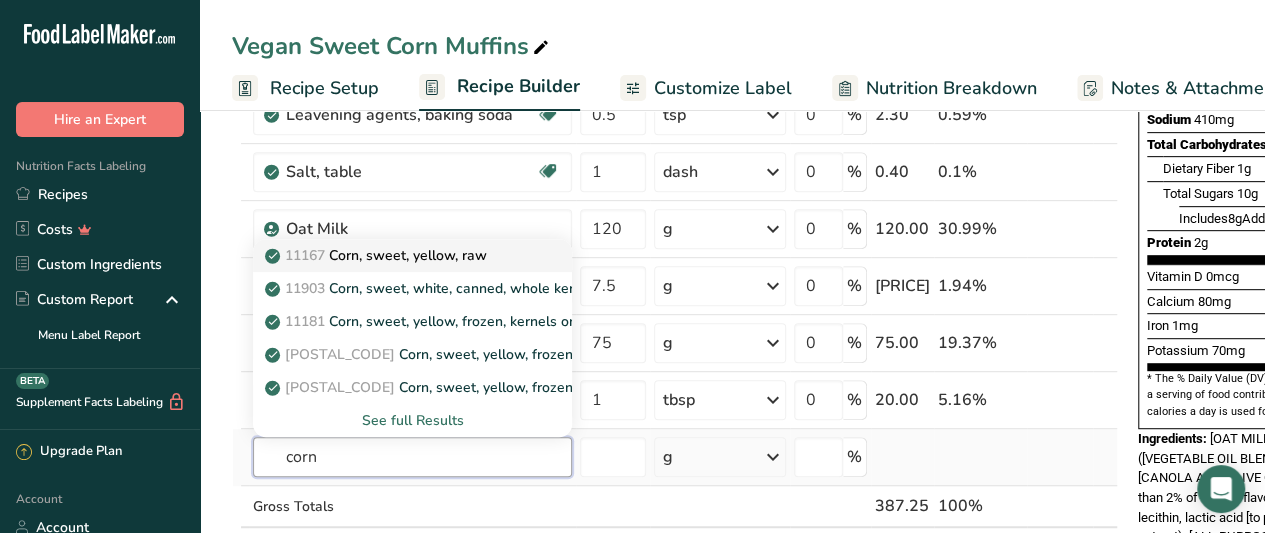 type on "corn" 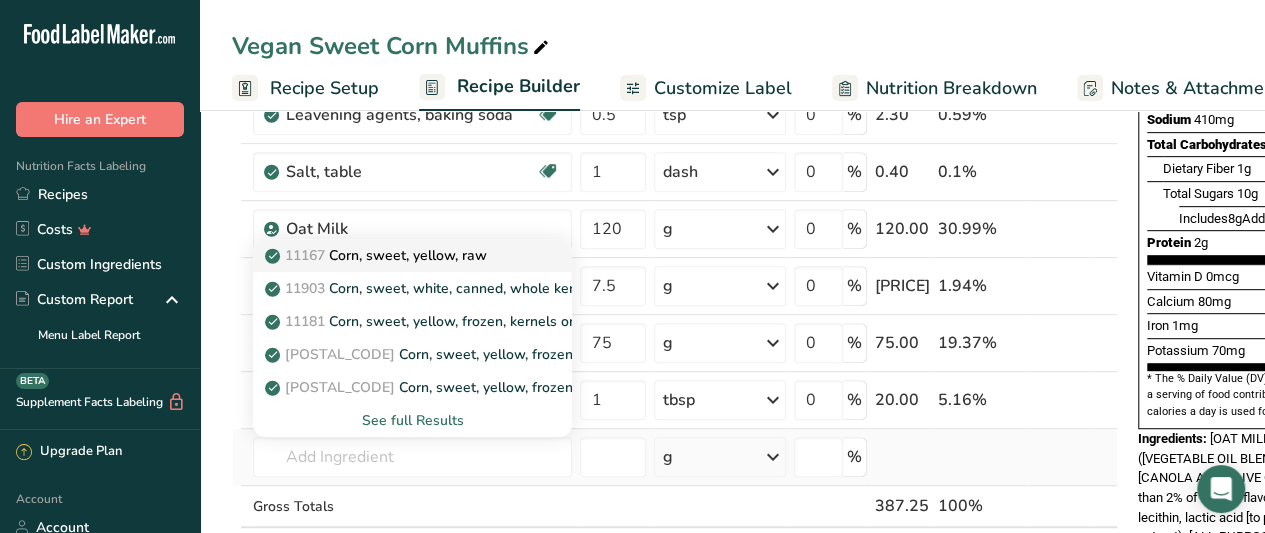 click on "Code: [NUMBER]
[CORN], [SWEET], [YELLOW], [RAW]" at bounding box center (378, 255) 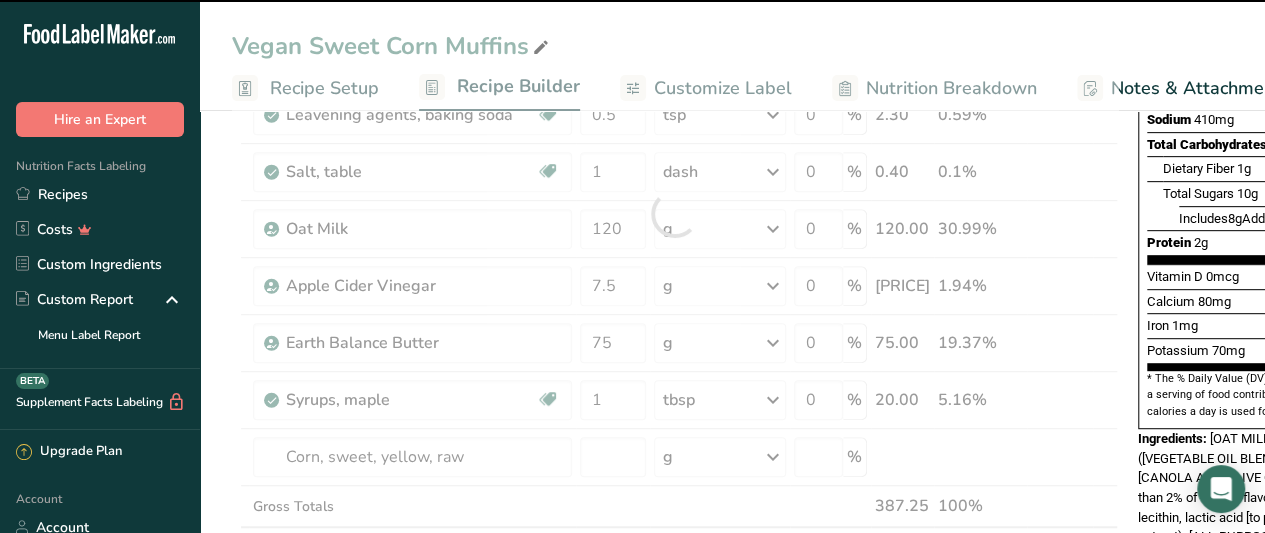 type on "0" 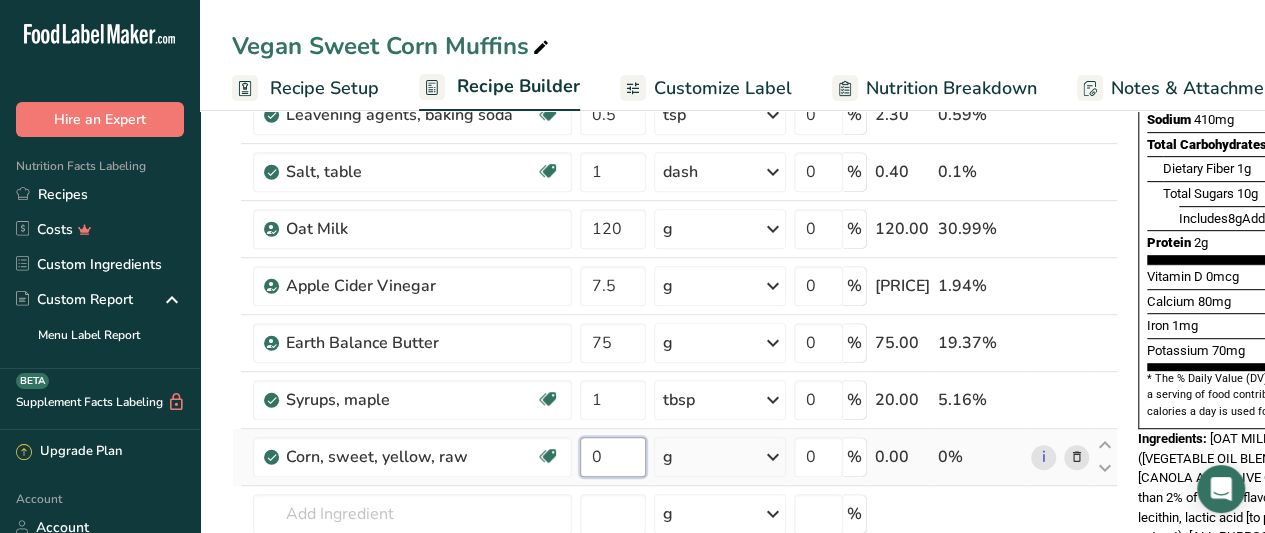click on "0" at bounding box center (613, 457) 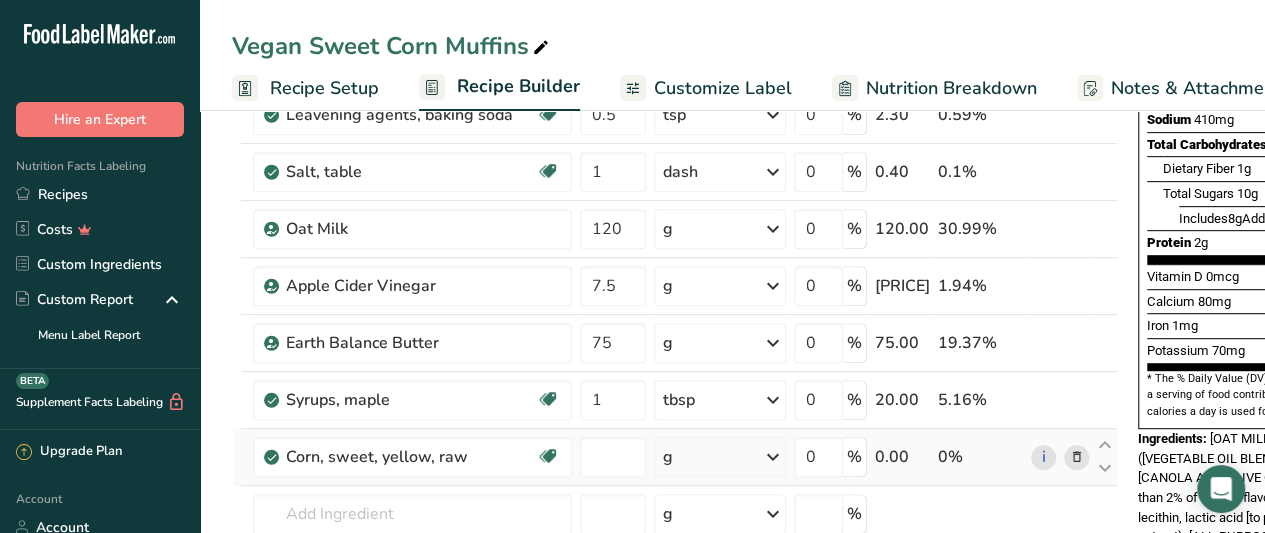 click on "Ingredient *
Amount *
Unit *
Waste *   .a-a{fill:#347362;}.b-a{fill:#fff;}          Grams
Percentage
Wheat flour, white, all-purpose, self-rising, enriched
Dairy free
Vegan
Vegetarian
Soy free
0.5
cup
Portions
1 cup
Weight Units
g
kg
mg
See more
Volume Units
l
Volume units require a density conversion. If you know your ingredient's density enter it below. Otherwise, click on "RIA" our AI Regulatory bot - she will be able to help you
lb/ft3
g/cm3
Confirm
mL
lb/ft3
0" at bounding box center [675, 242] 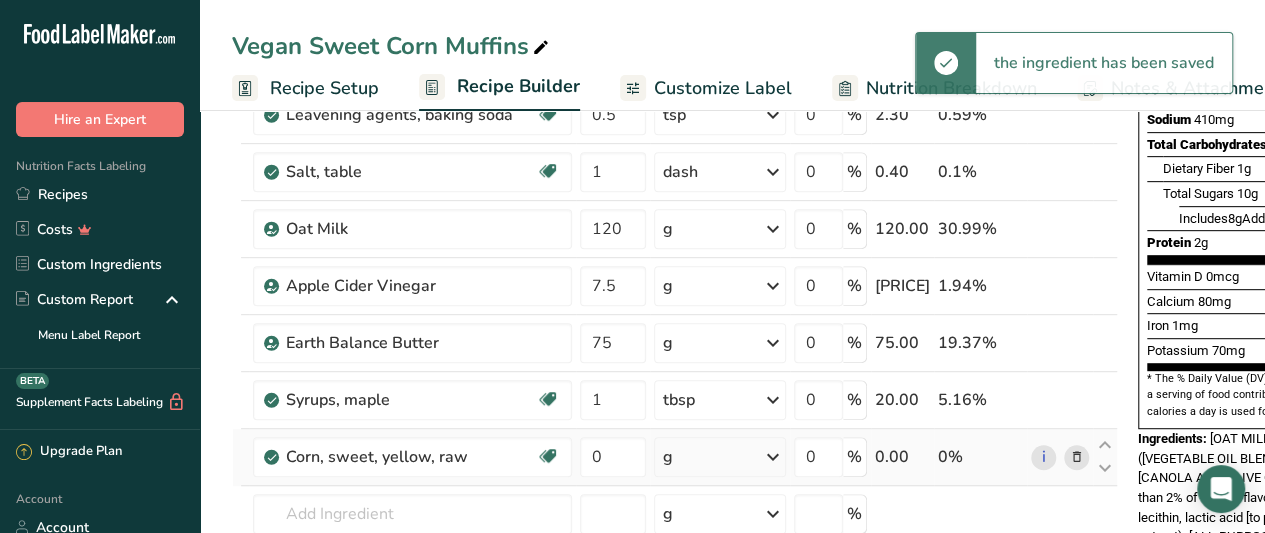 click on "g" at bounding box center [720, 457] 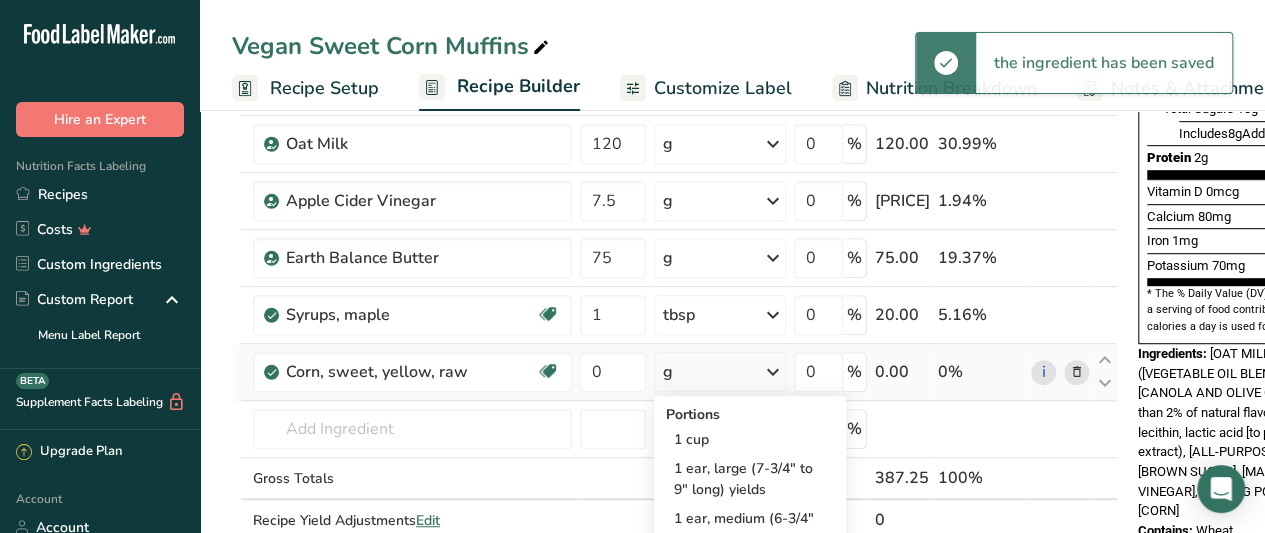 scroll, scrollTop: 486, scrollLeft: 0, axis: vertical 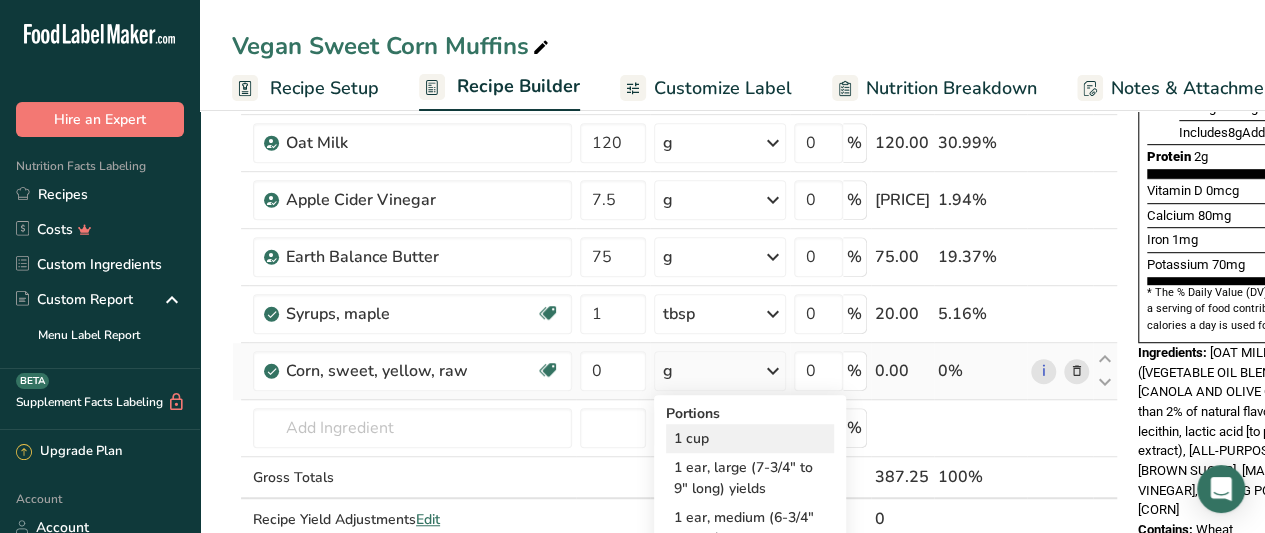 click on "1 cup" at bounding box center [750, 438] 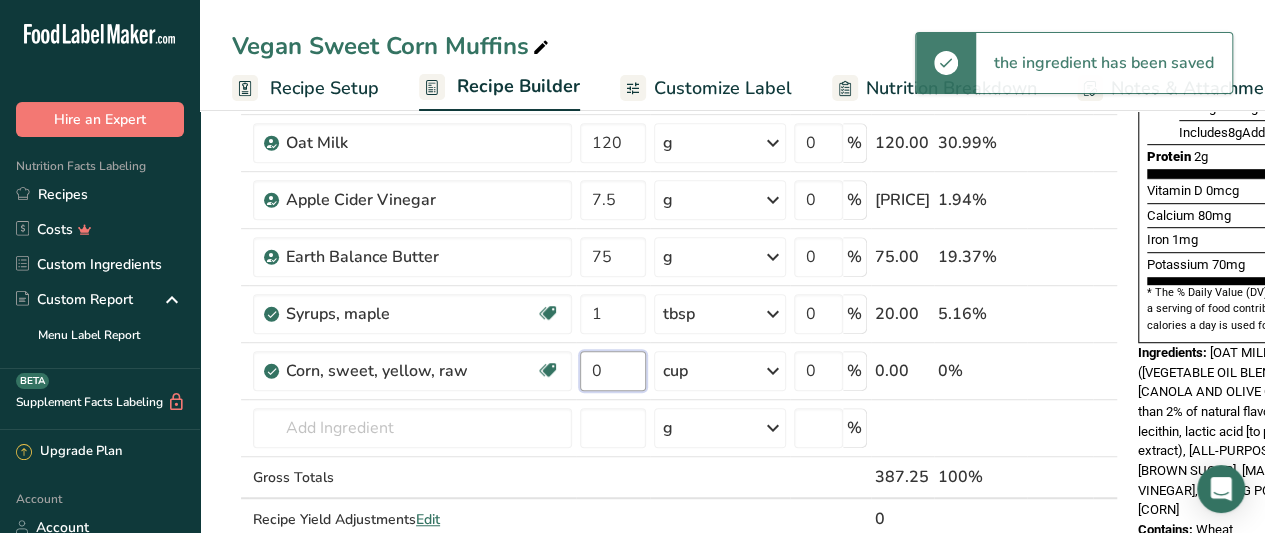 click on "0" at bounding box center [613, 371] 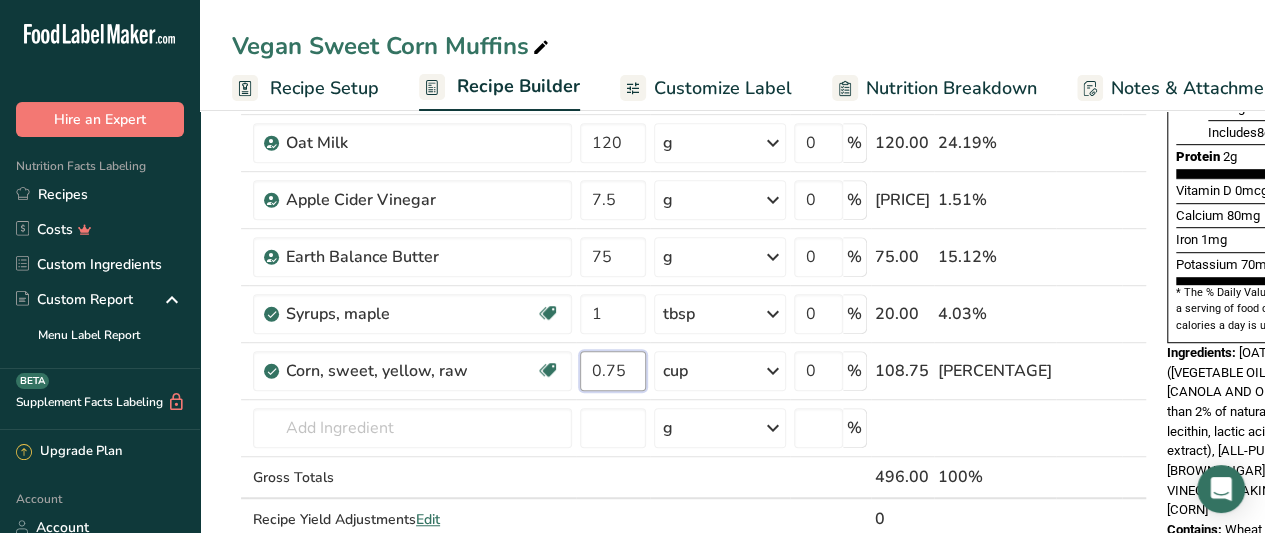 type on "0.75" 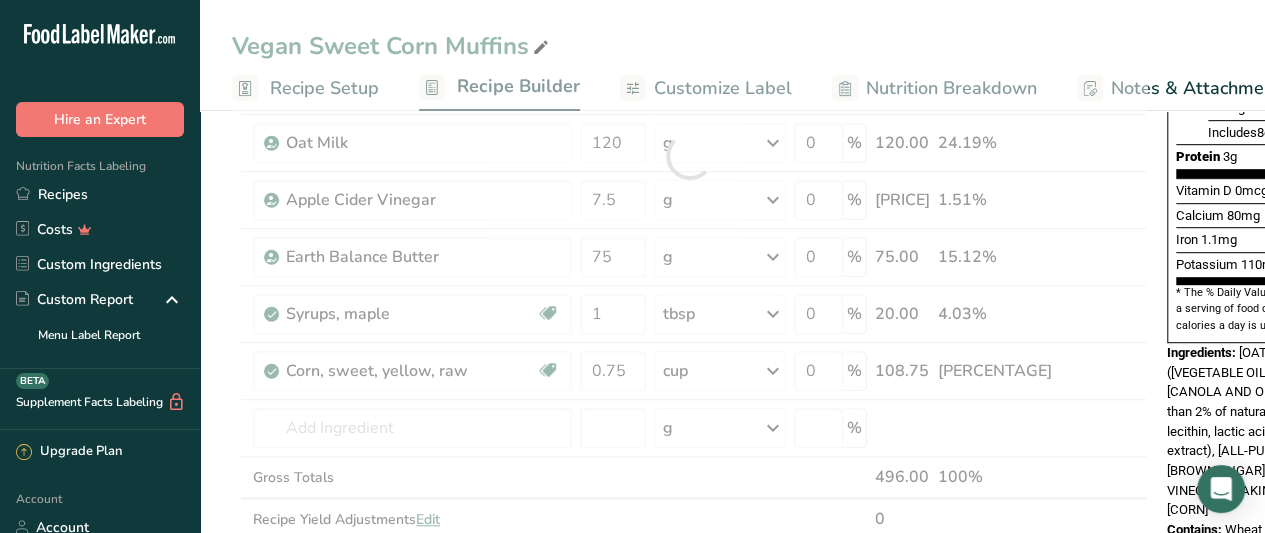 click on "* The % Daily Value (DV) tells you how much a nutrient in a serving of food contributes to a daily diet. 2,000 calories a day is used for general nutrition advice." at bounding box center (1319, 309) 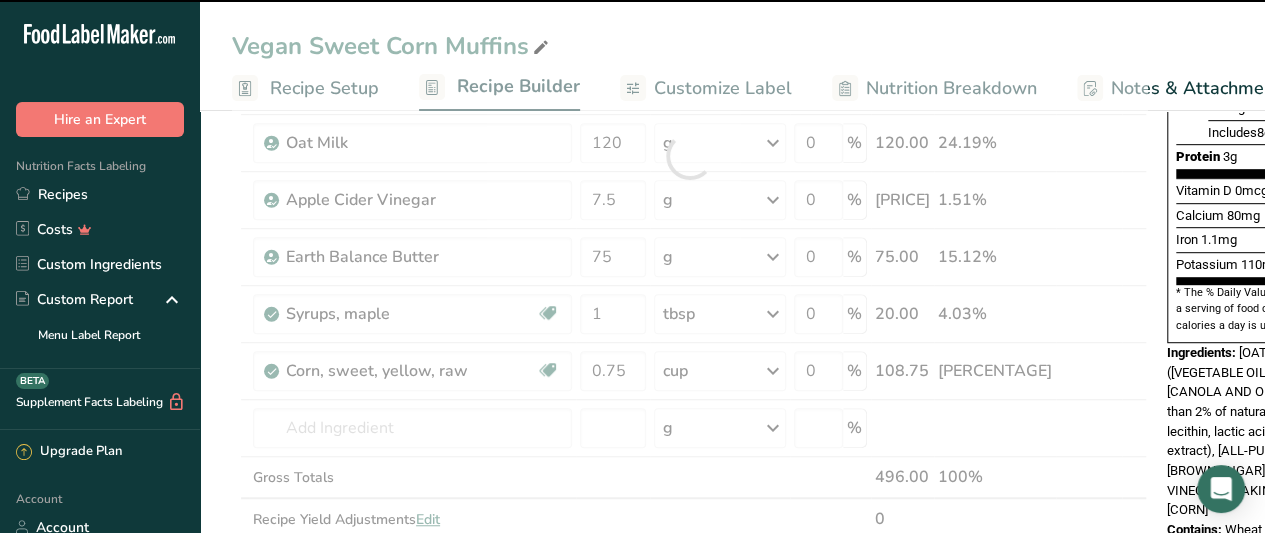 scroll, scrollTop: 0, scrollLeft: 182, axis: horizontal 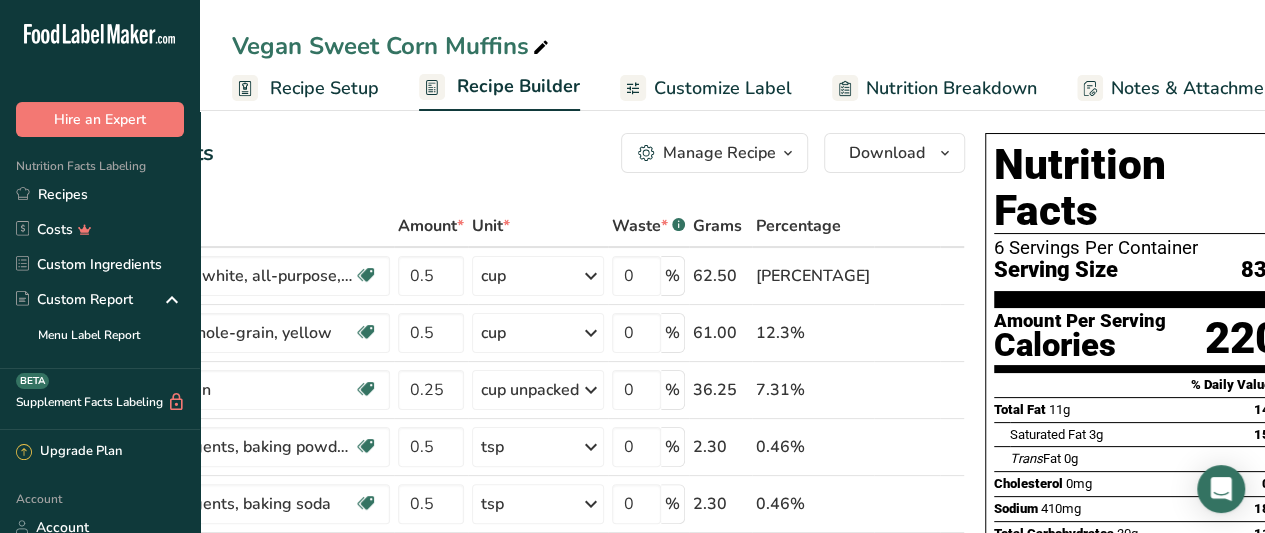click on "Customize Label" at bounding box center (723, 88) 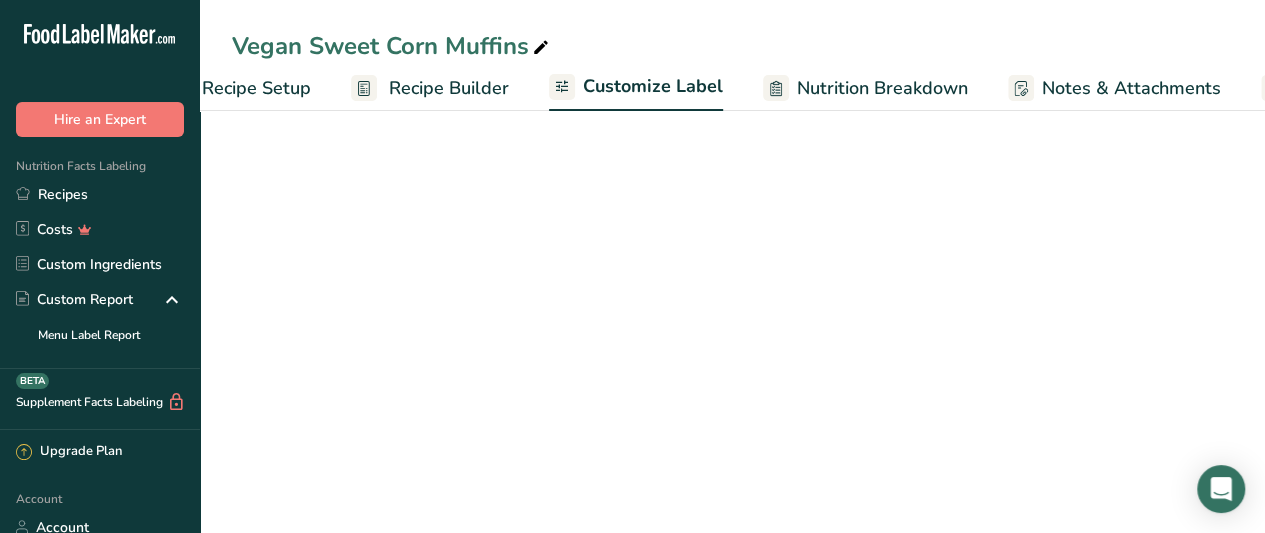 scroll, scrollTop: 0, scrollLeft: 220, axis: horizontal 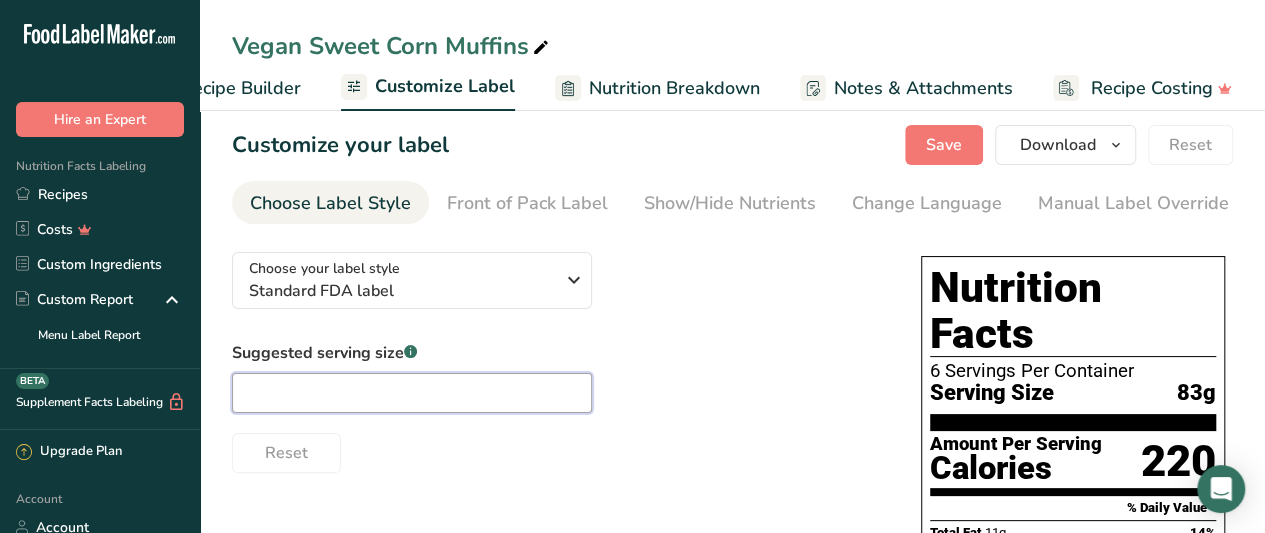 click at bounding box center [412, 393] 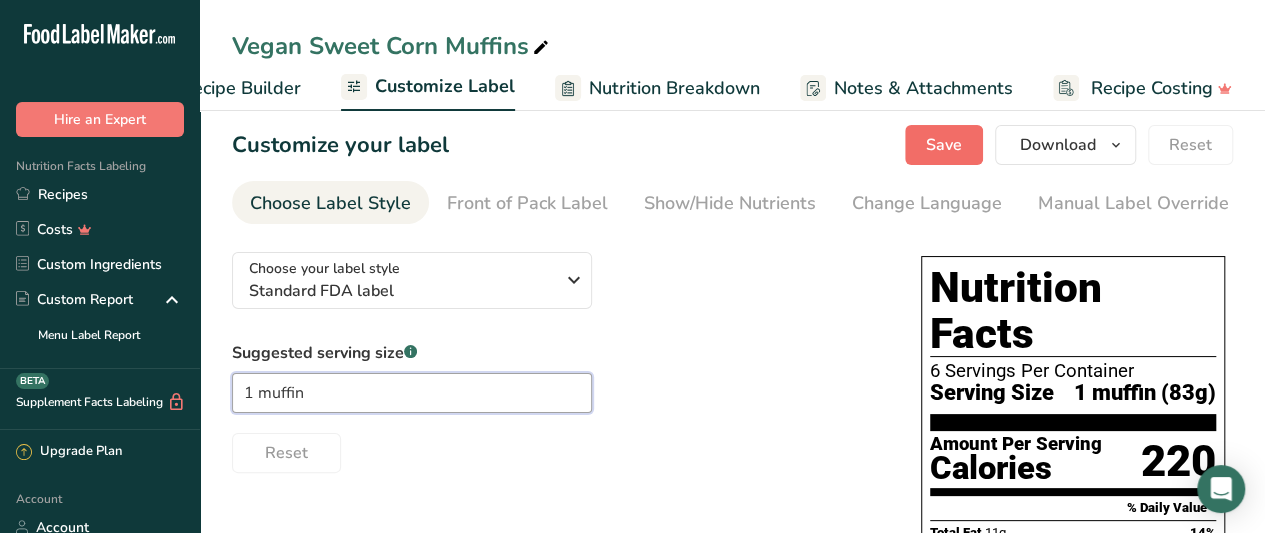 type on "1 muffin" 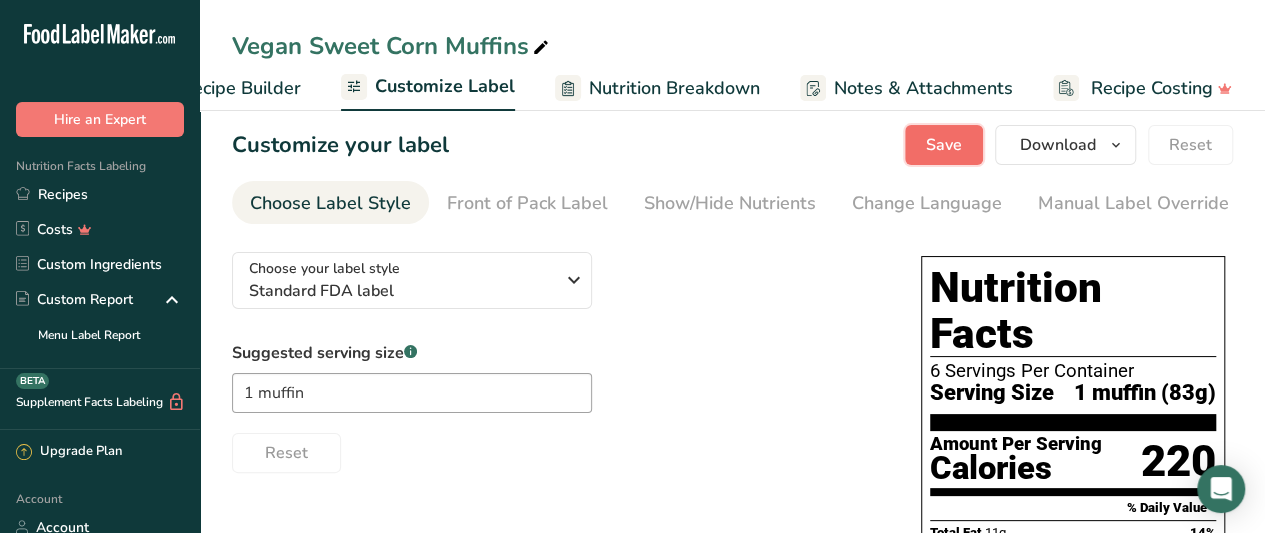 click on "Save" at bounding box center [944, 145] 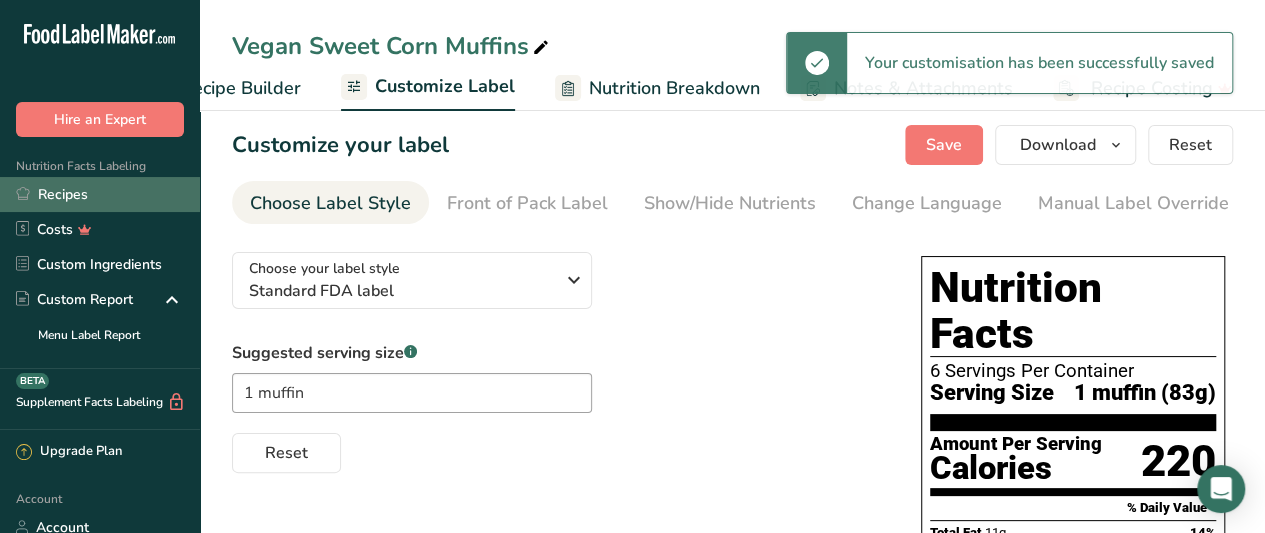 click on "Recipes" at bounding box center [100, 194] 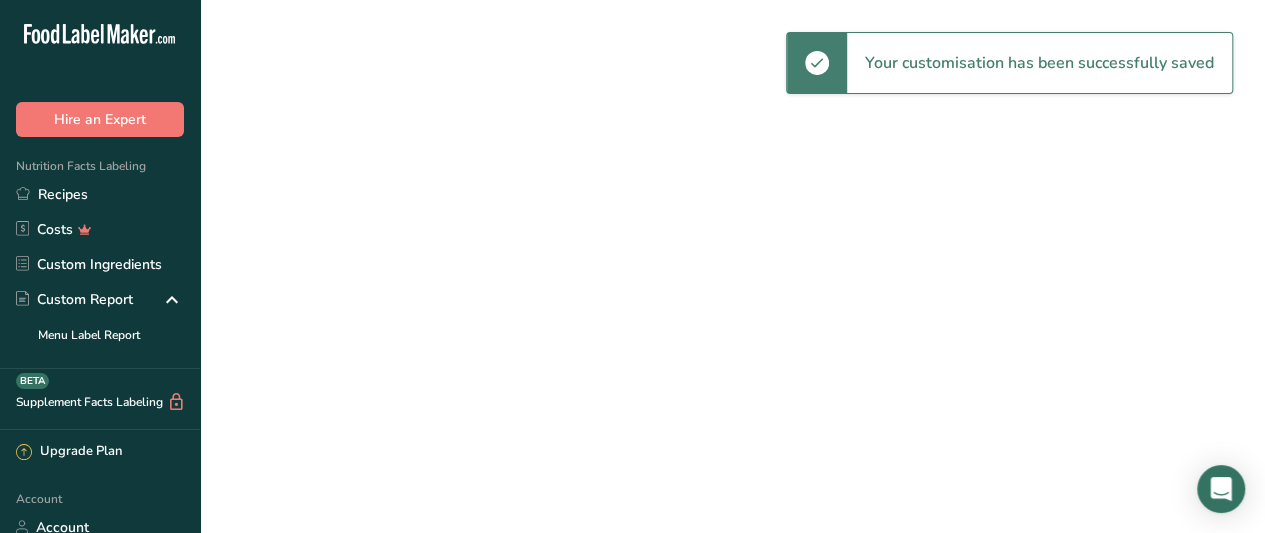 scroll, scrollTop: 0, scrollLeft: 0, axis: both 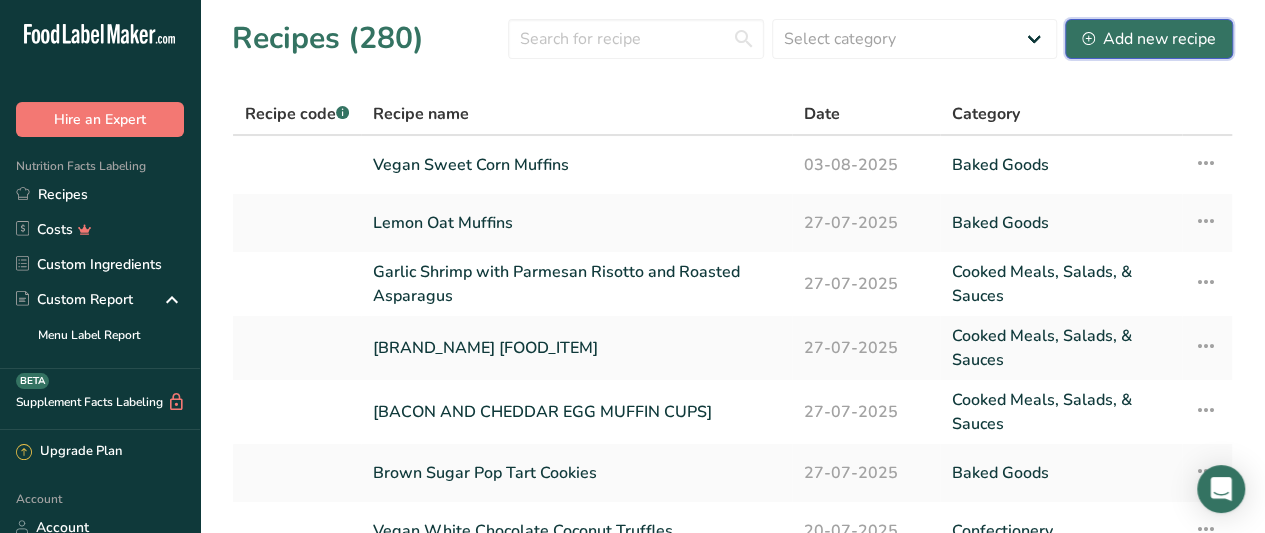 click on "Add new recipe" at bounding box center (1149, 39) 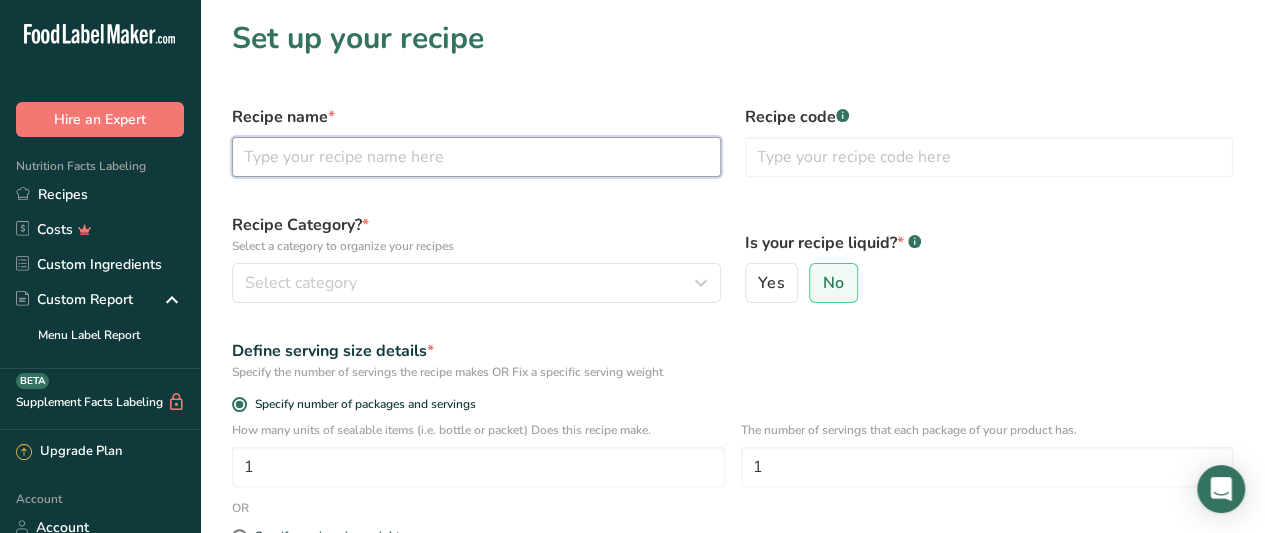 click at bounding box center (476, 157) 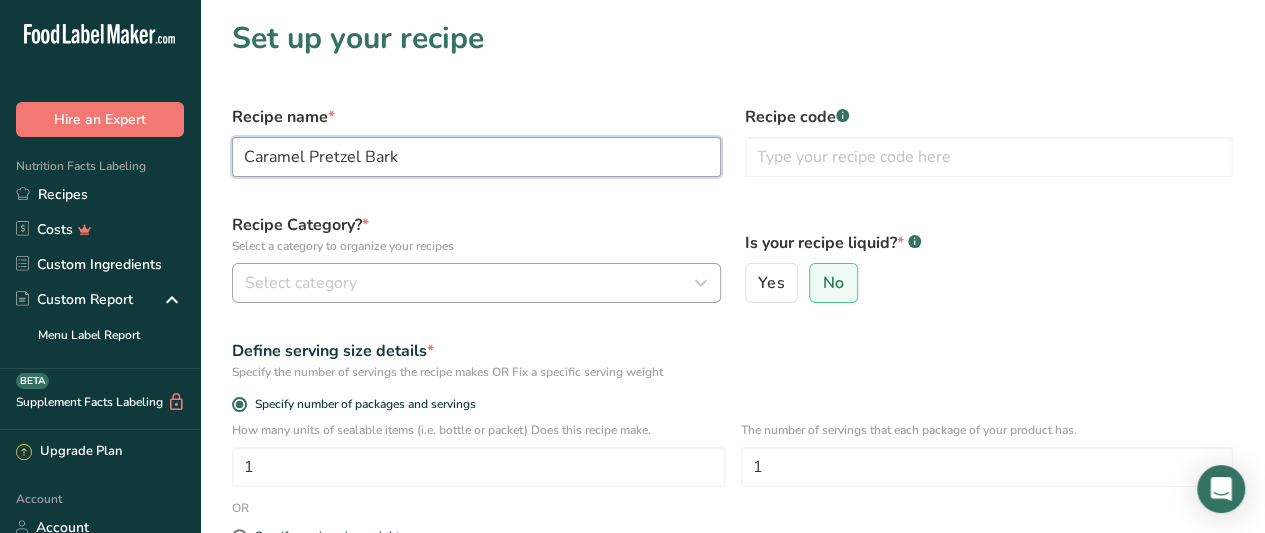 type on "Caramel Pretzel Bark" 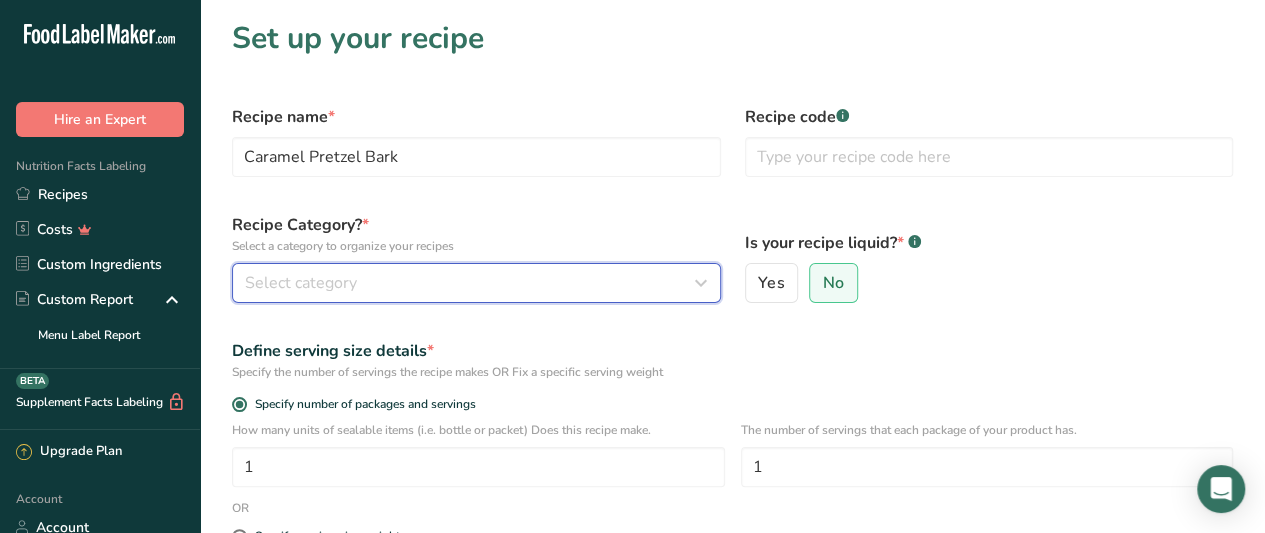 click on "Select category" at bounding box center (470, 283) 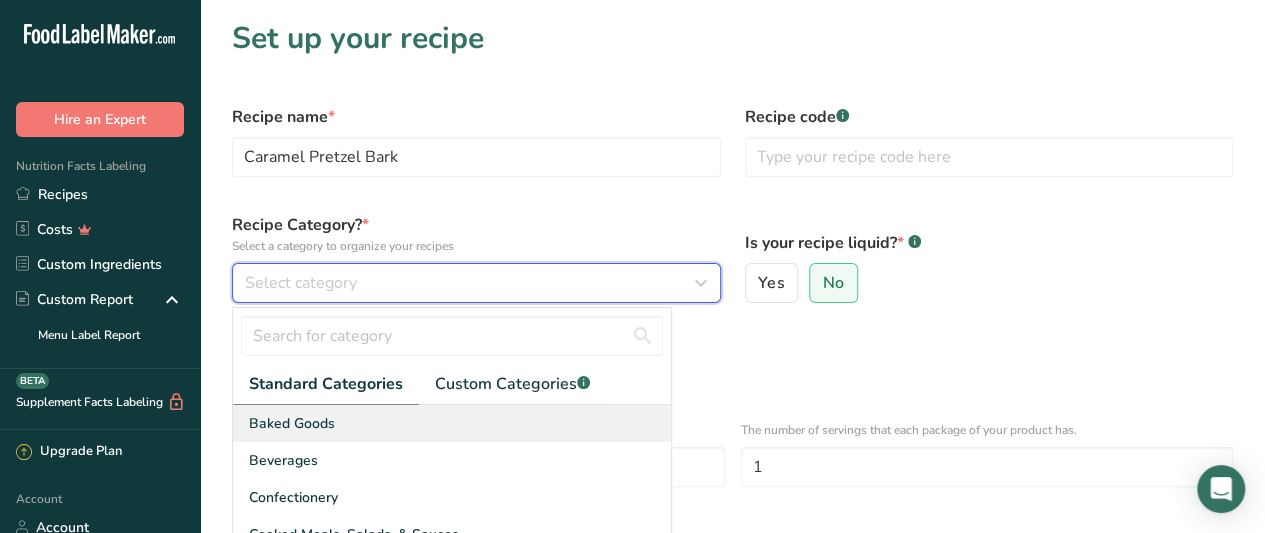 scroll, scrollTop: 79, scrollLeft: 0, axis: vertical 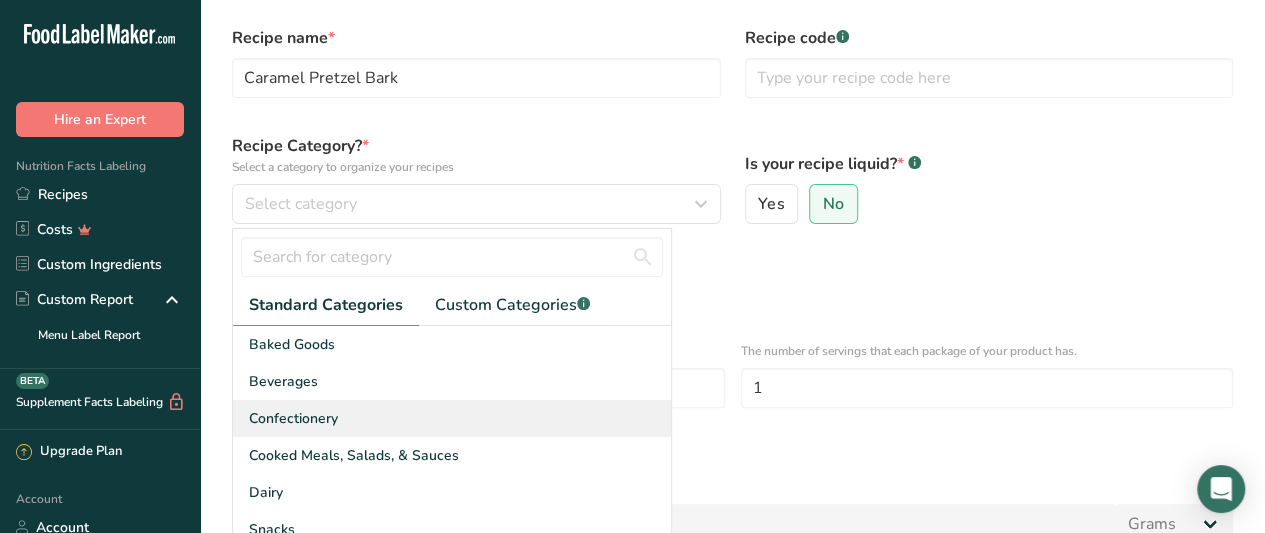 click on "Confectionery" at bounding box center [452, 418] 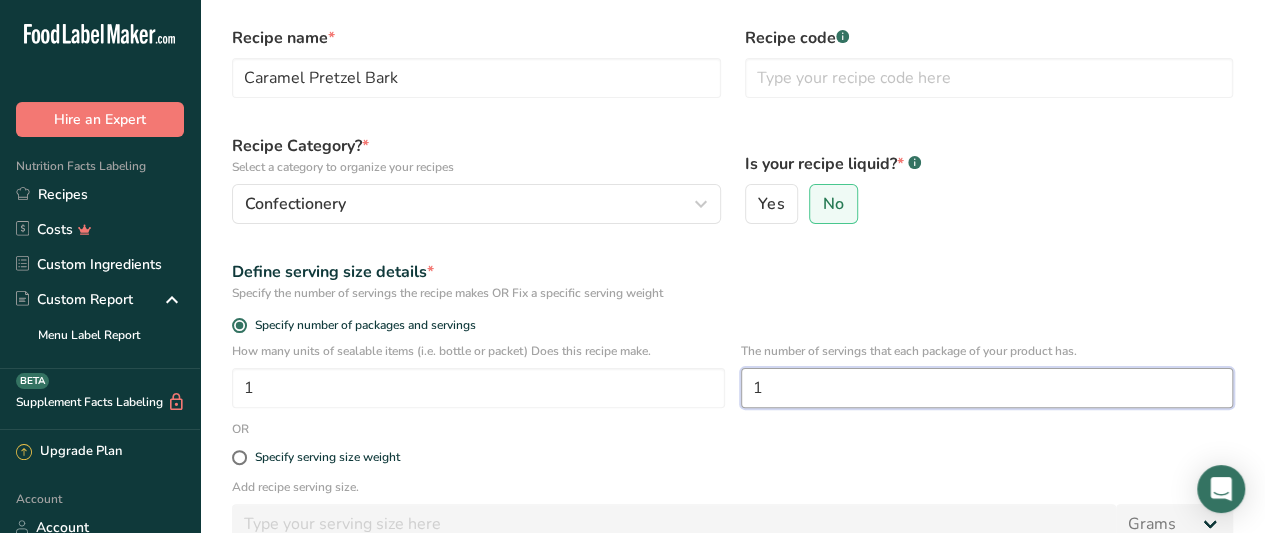 click on "1" at bounding box center [987, 388] 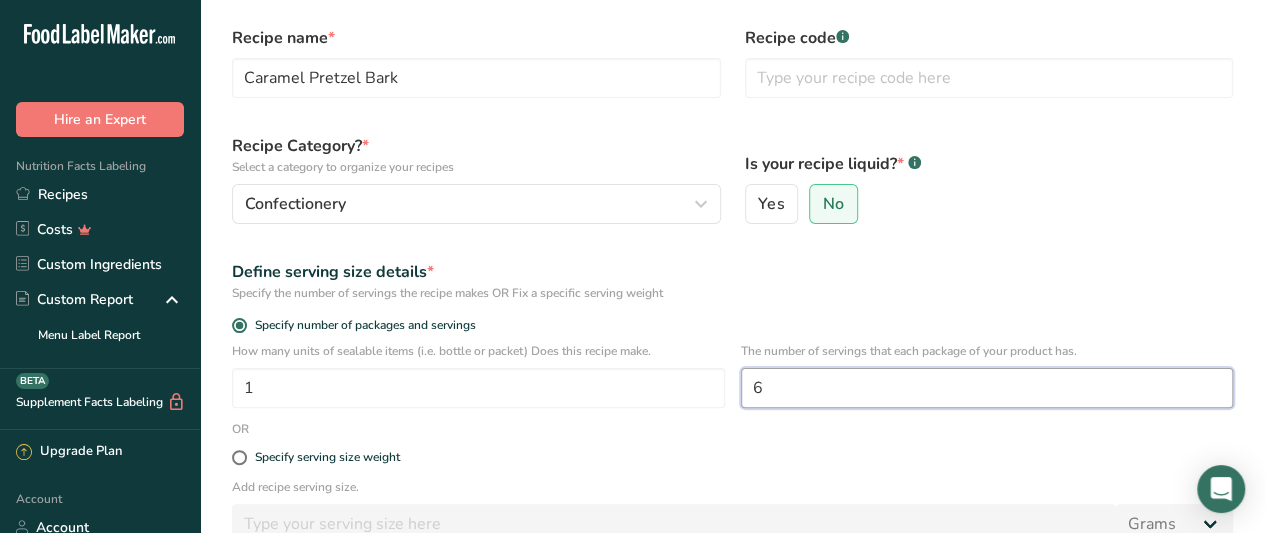 scroll, scrollTop: 326, scrollLeft: 0, axis: vertical 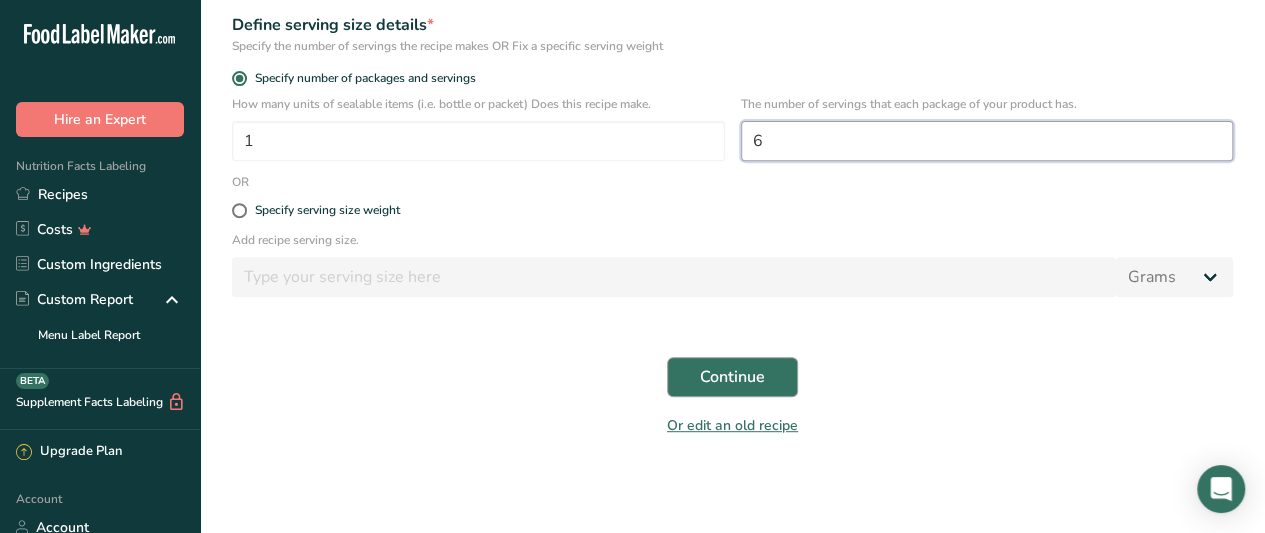 type on "6" 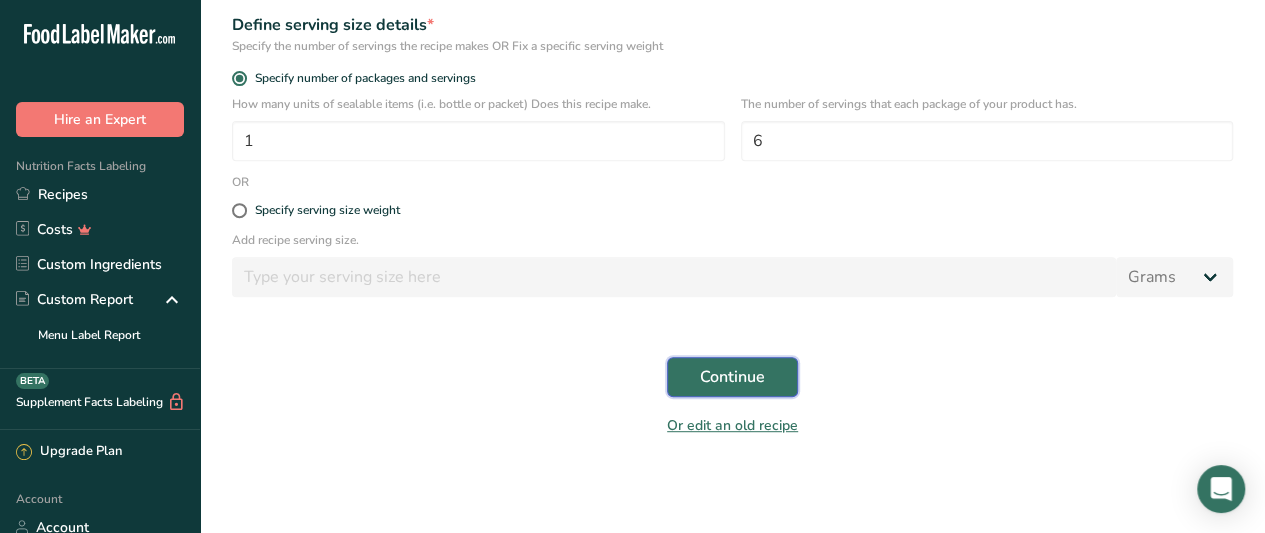 click on "Continue" at bounding box center [732, 377] 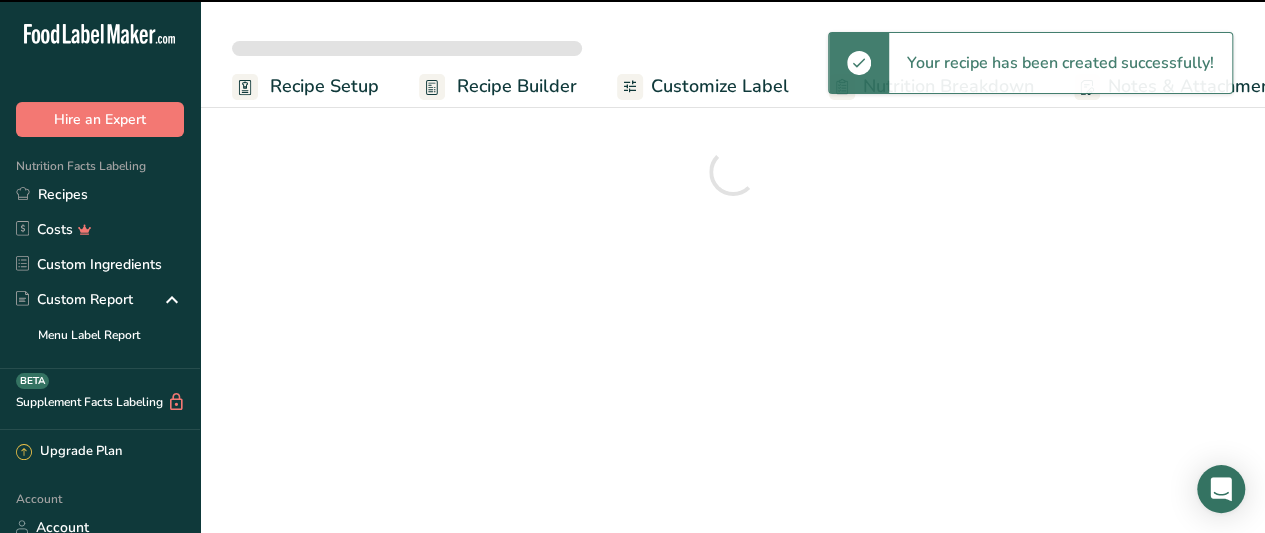 scroll, scrollTop: 0, scrollLeft: 0, axis: both 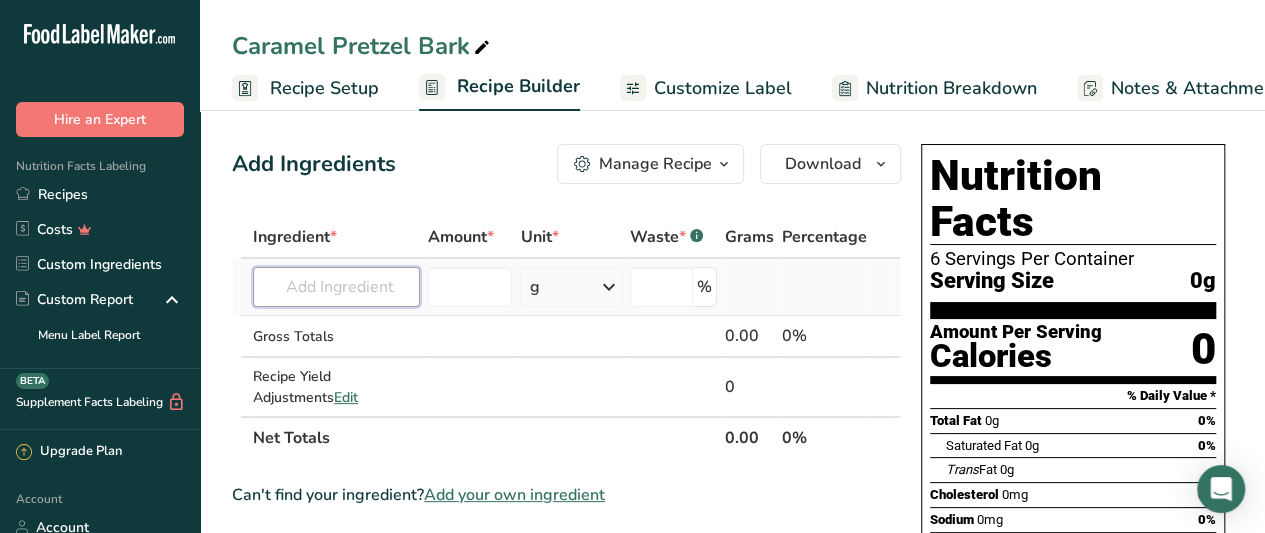 click at bounding box center (336, 287) 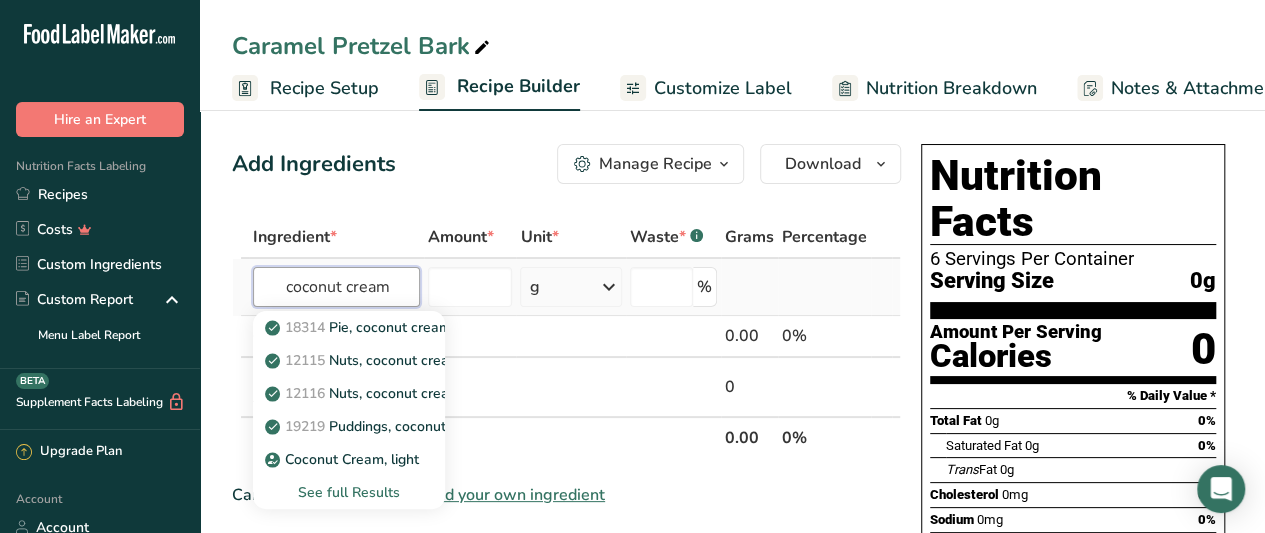 type on "coconut cream" 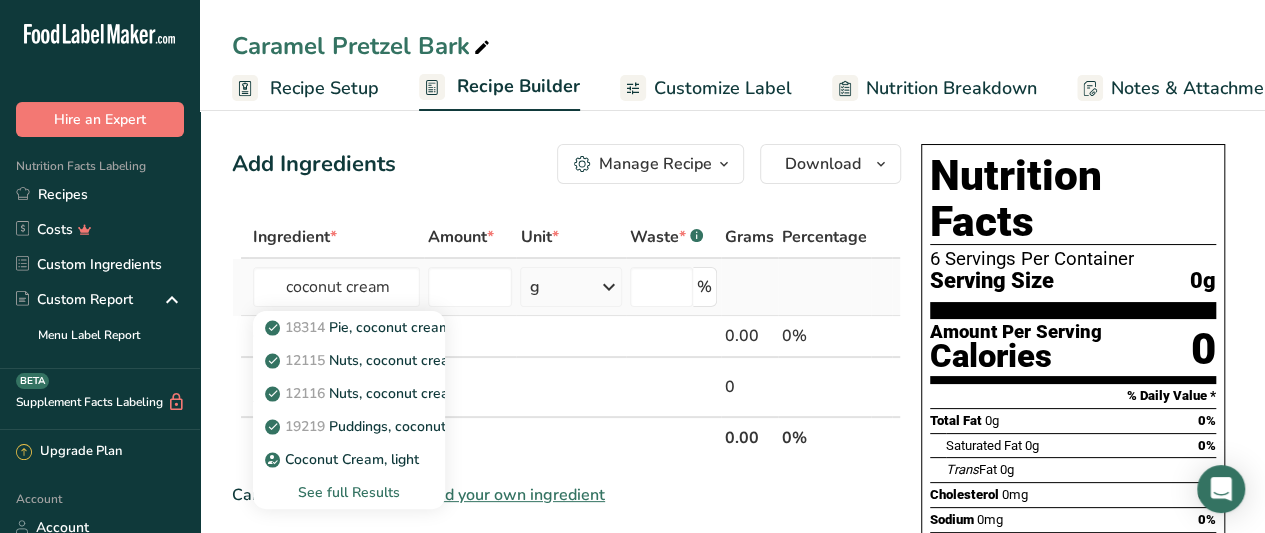 type 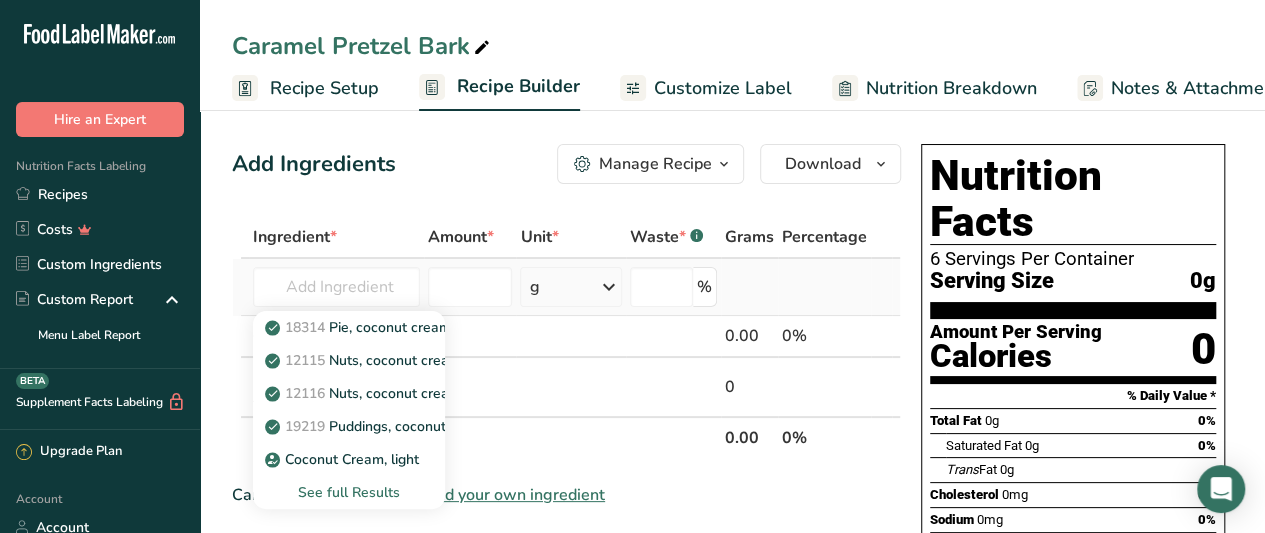 click on "See full Results" at bounding box center [349, 492] 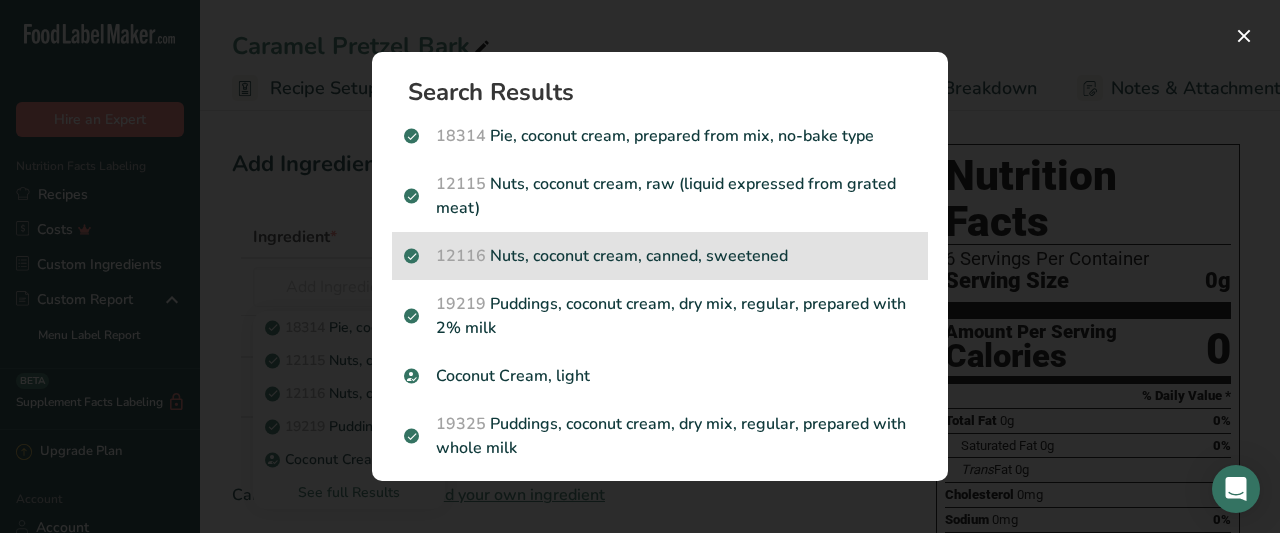 click on "Nuts, coconut cream, canned, sweetened" at bounding box center (660, 256) 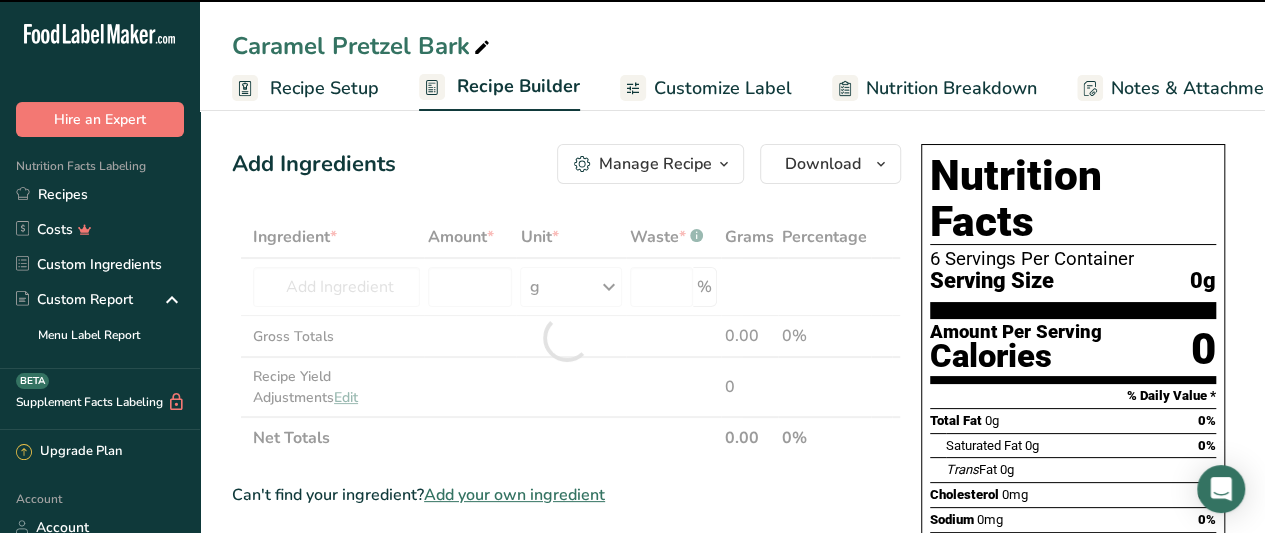 type on "0" 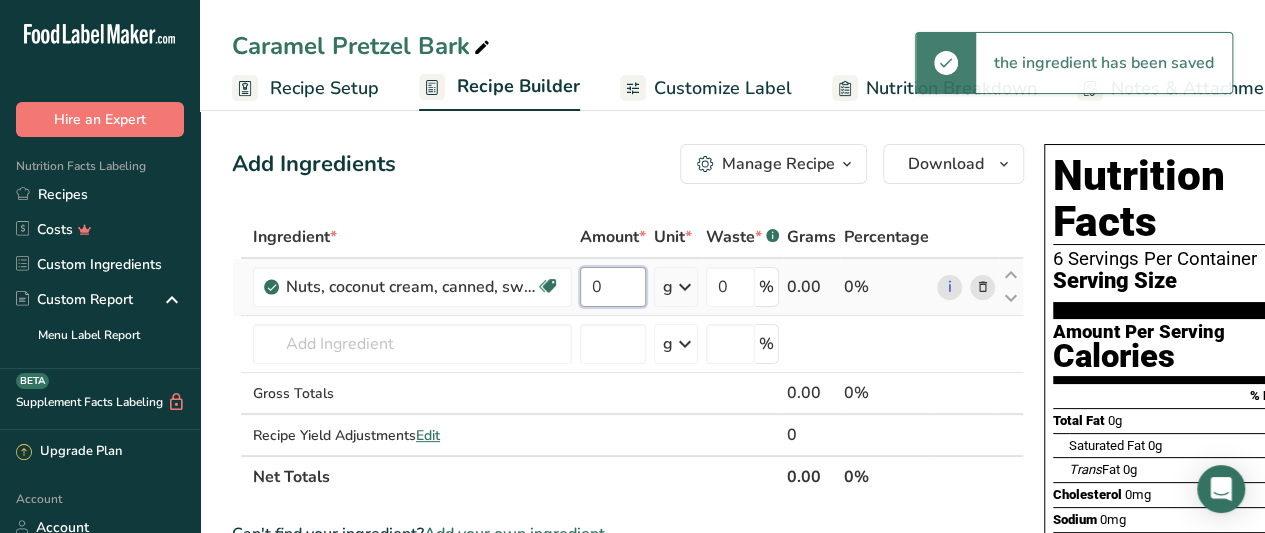 click on "0" at bounding box center (613, 287) 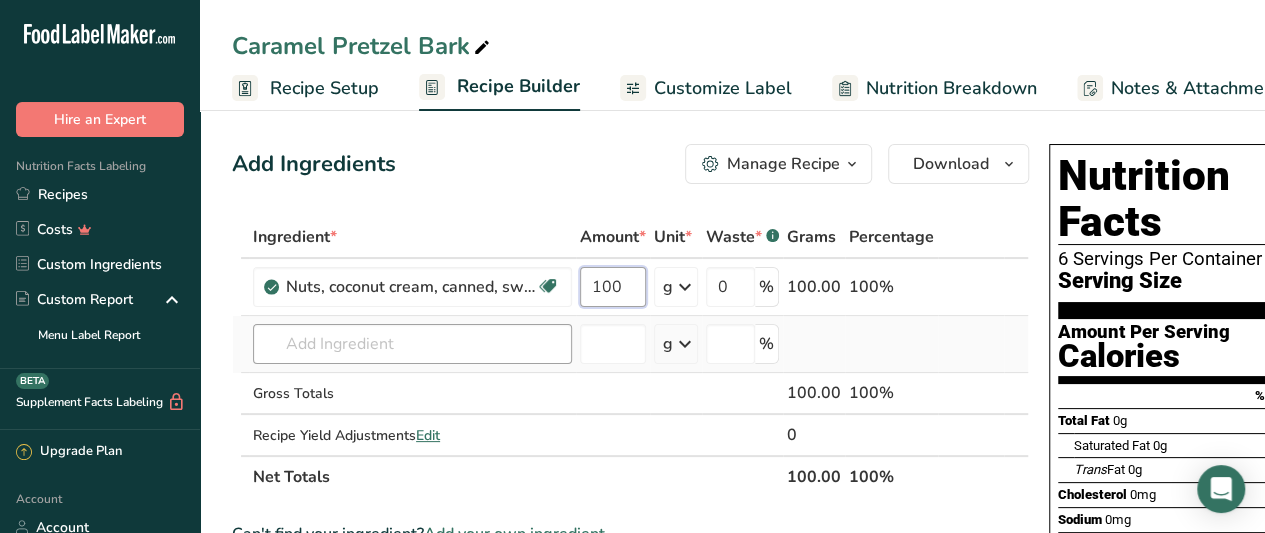type on "100" 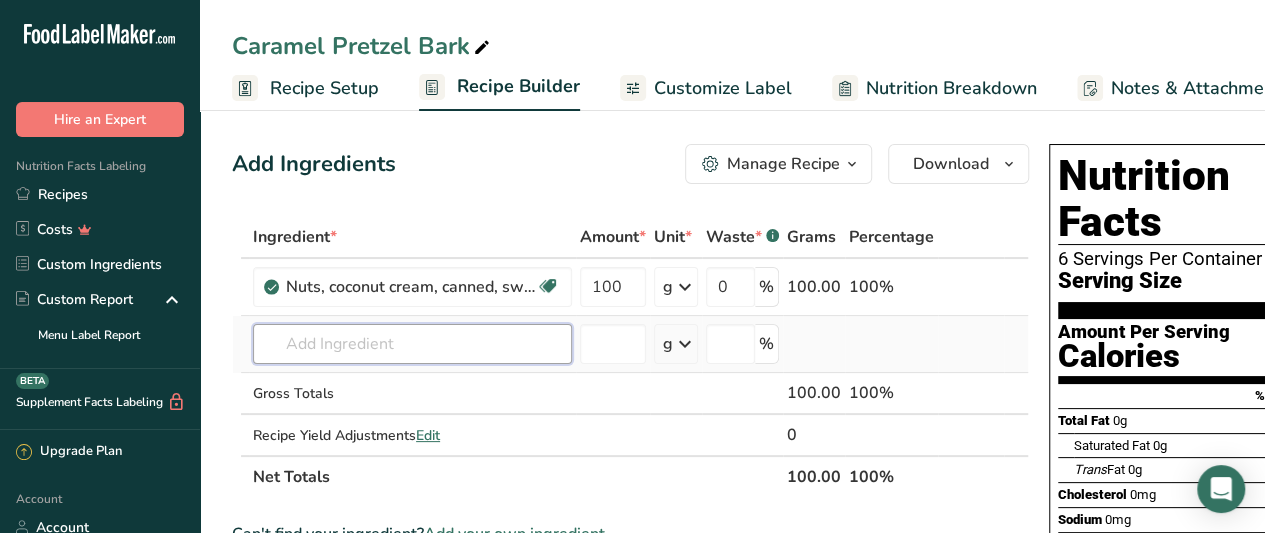 click on "Ingredient *
Amount *
Unit *
Waste *   .a-a{fill:#347362;}.b-a{fill:#fff;}          Grams
Percentage
Nuts, coconut cream, canned, sweetened
Dairy free
Gluten free
Vegan
Vegetarian
Soy free
100
g
Portions
1 tbsp
1 cup
Weight Units
g
kg
mg
See more
Volume Units
l
Volume units require a density conversion. If you know your ingredient's density enter it below. Otherwise, click on "RIA" our AI Regulatory bot - she will be able to help you
lb/ft3
g/cm3
Confirm
mL
lb/ft3" at bounding box center (630, 357) 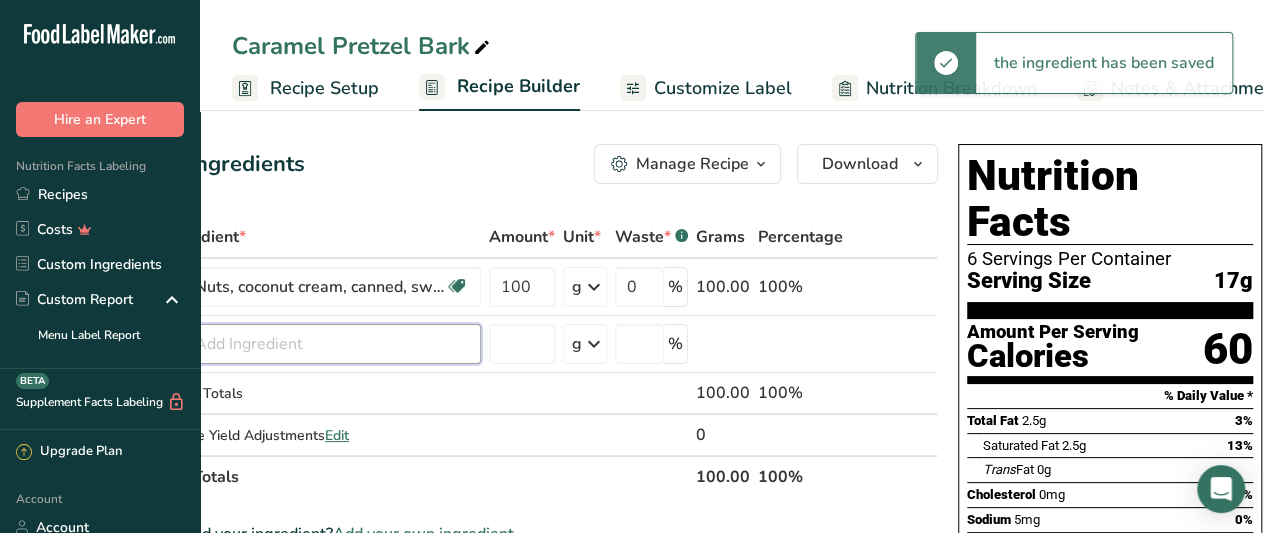 scroll, scrollTop: 0, scrollLeft: 0, axis: both 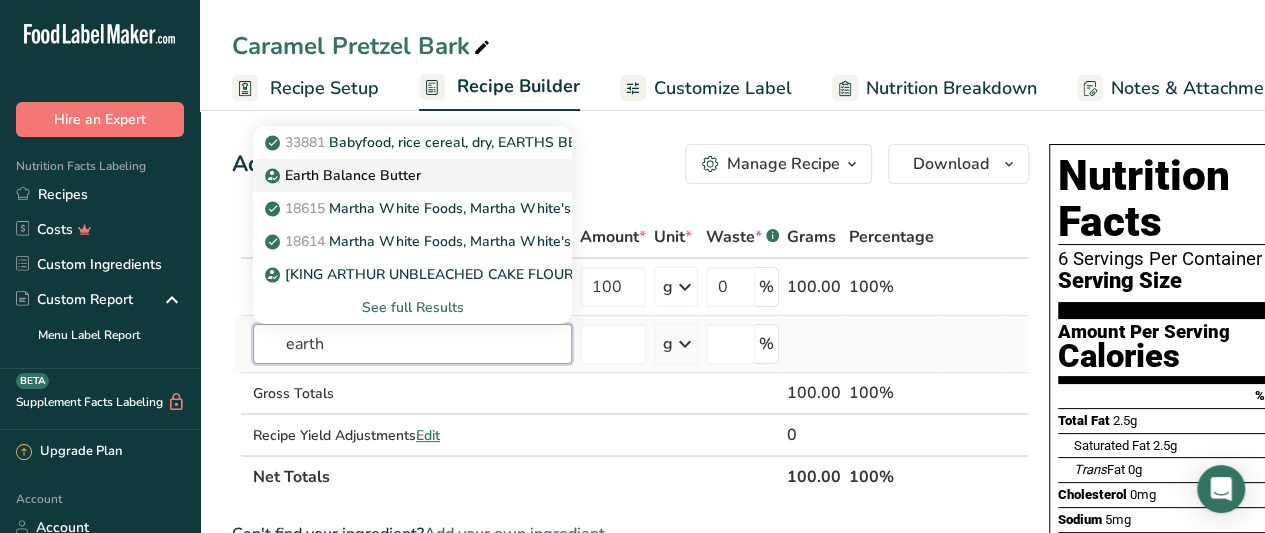 type on "earth" 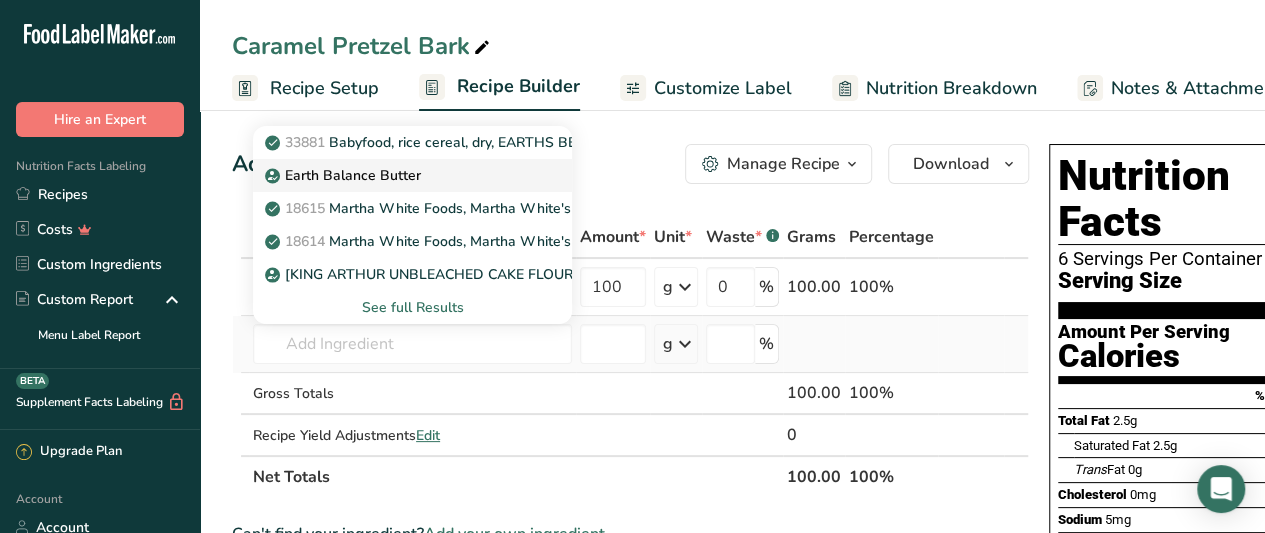 click on "Earth Balance Butter" at bounding box center (396, 175) 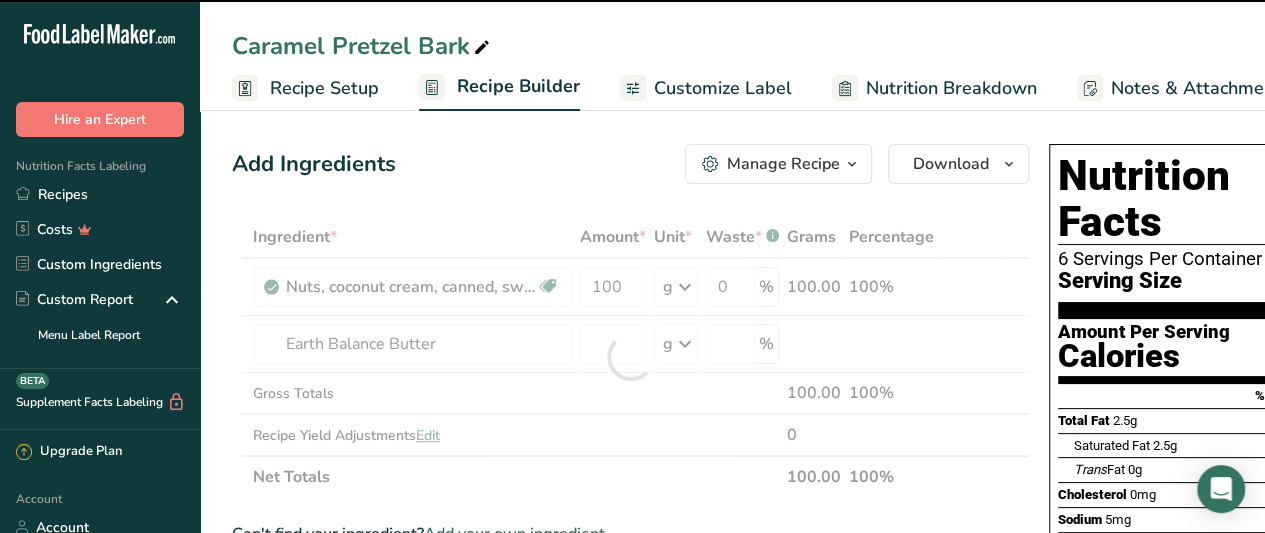 type on "0" 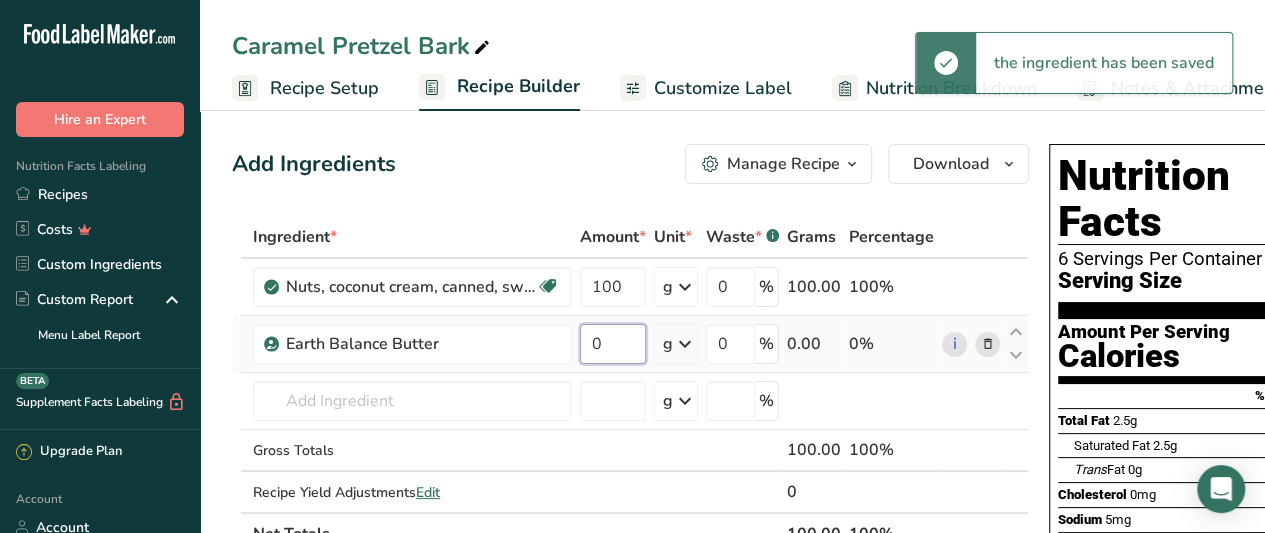 click on "0" at bounding box center (613, 344) 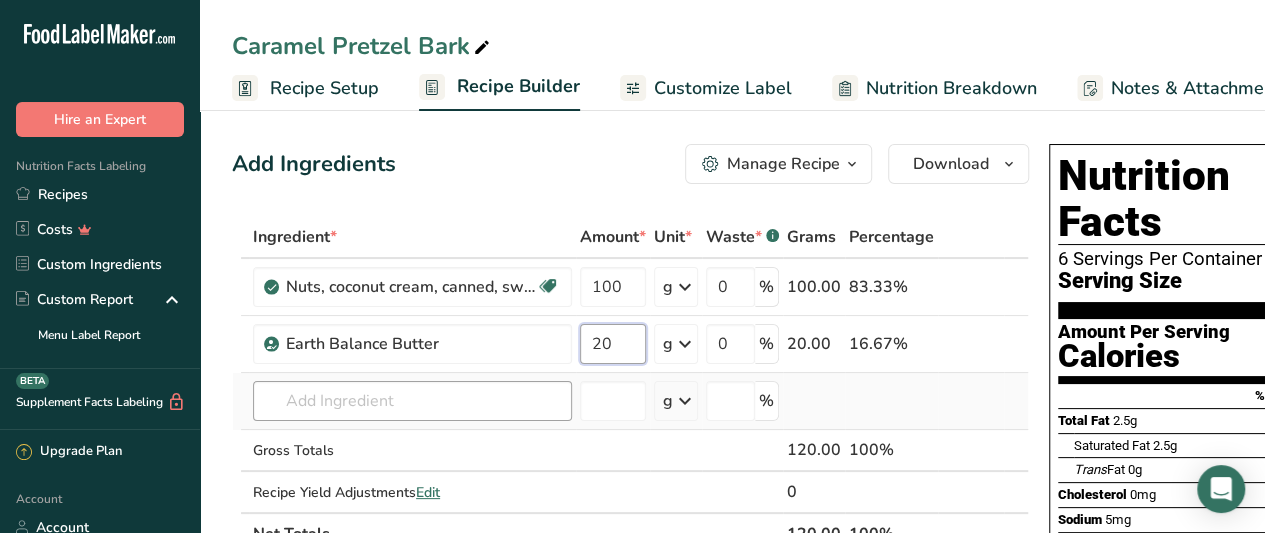 type on "20" 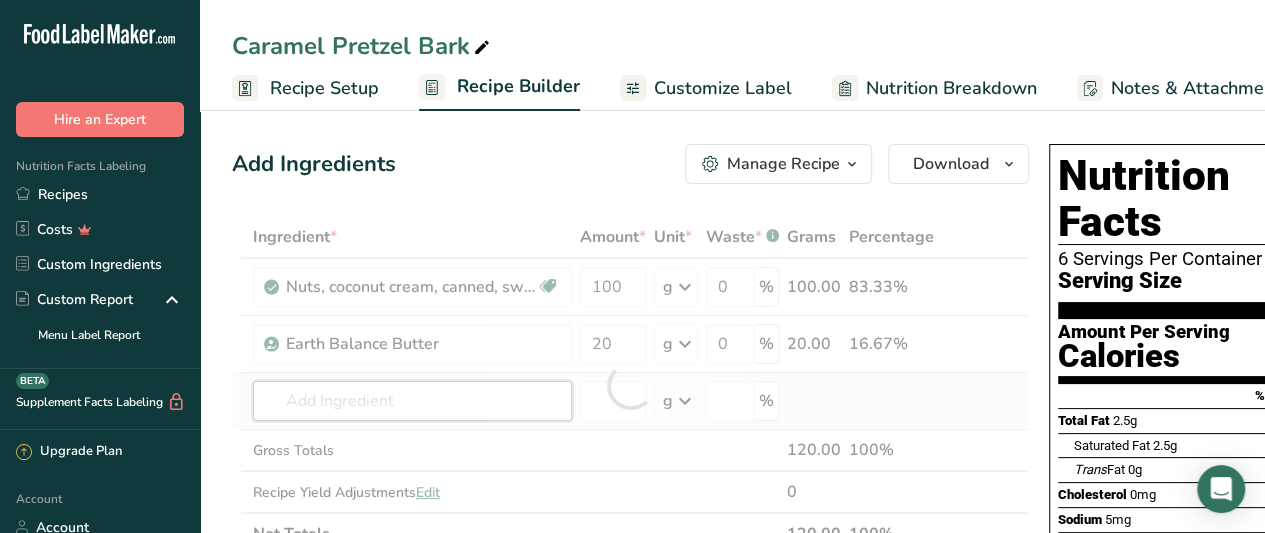 click on "Ingredient *
Amount *
Unit *
Waste *   .a-a{fill:#347362;}.b-a{fill:#fff;}          Grams
Percentage
Nuts, coconut cream, canned, sweetened
Dairy free
Gluten free
Vegan
Vegetarian
Soy free
100
g
Portions
1 tbsp
1 cup
Weight Units
g
kg
mg
See more
Volume Units
l
Volume units require a density conversion. If you know your ingredient's density enter it below. Otherwise, click on "RIA" our AI Regulatory bot - she will be able to help you
lb/ft3
g/cm3
Confirm
mL
lb/ft3" at bounding box center (630, 385) 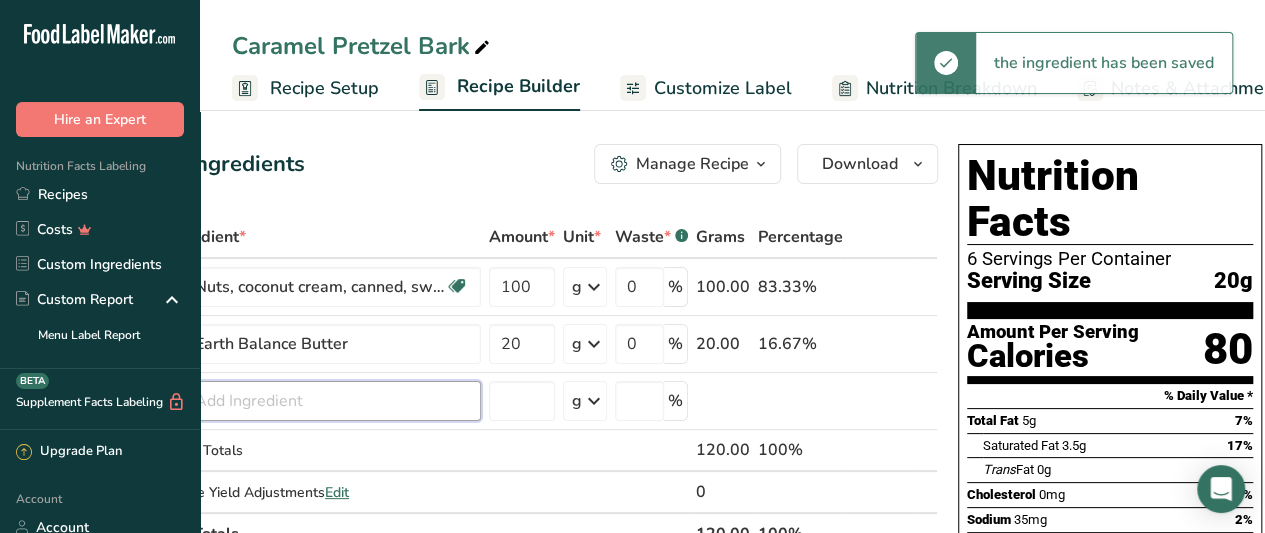 scroll, scrollTop: 0, scrollLeft: 0, axis: both 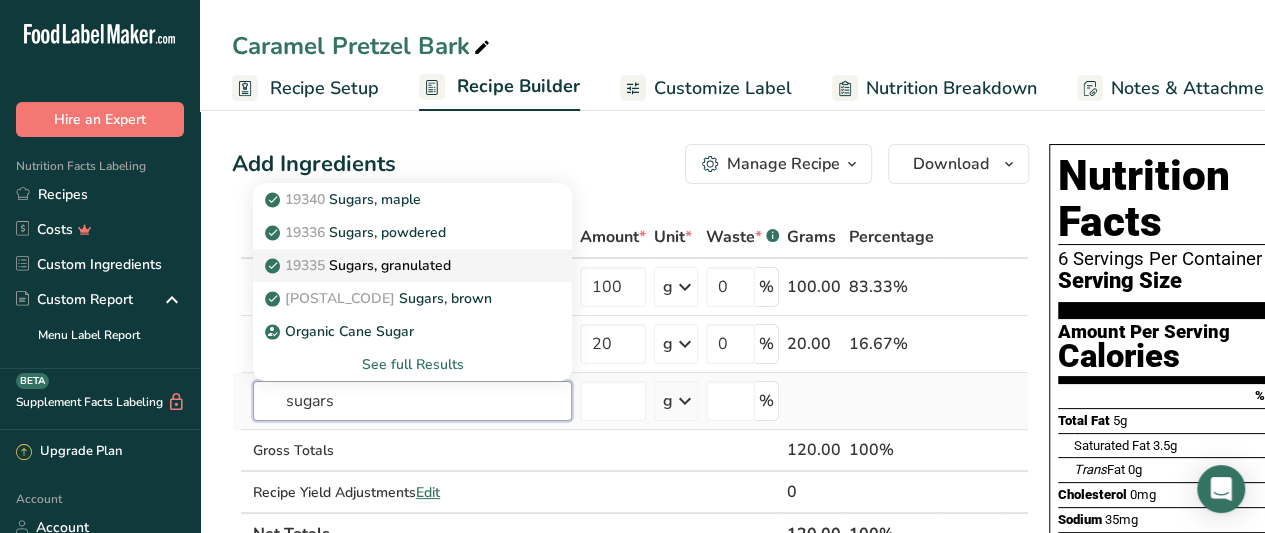 type on "sugars" 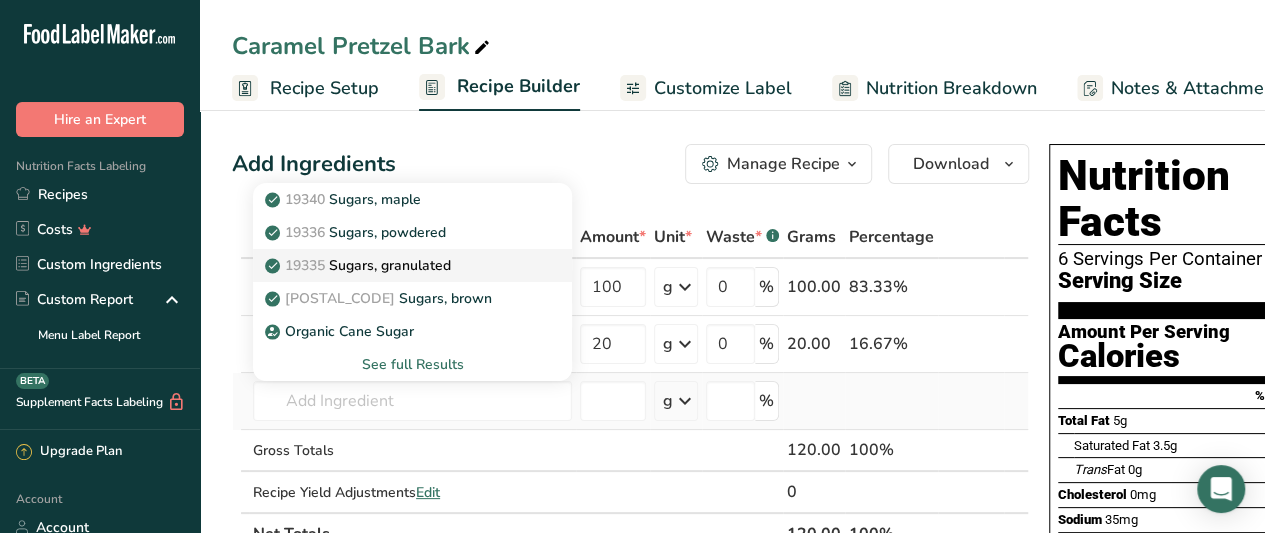 click on "19335
Sugars, granulated" at bounding box center (396, 265) 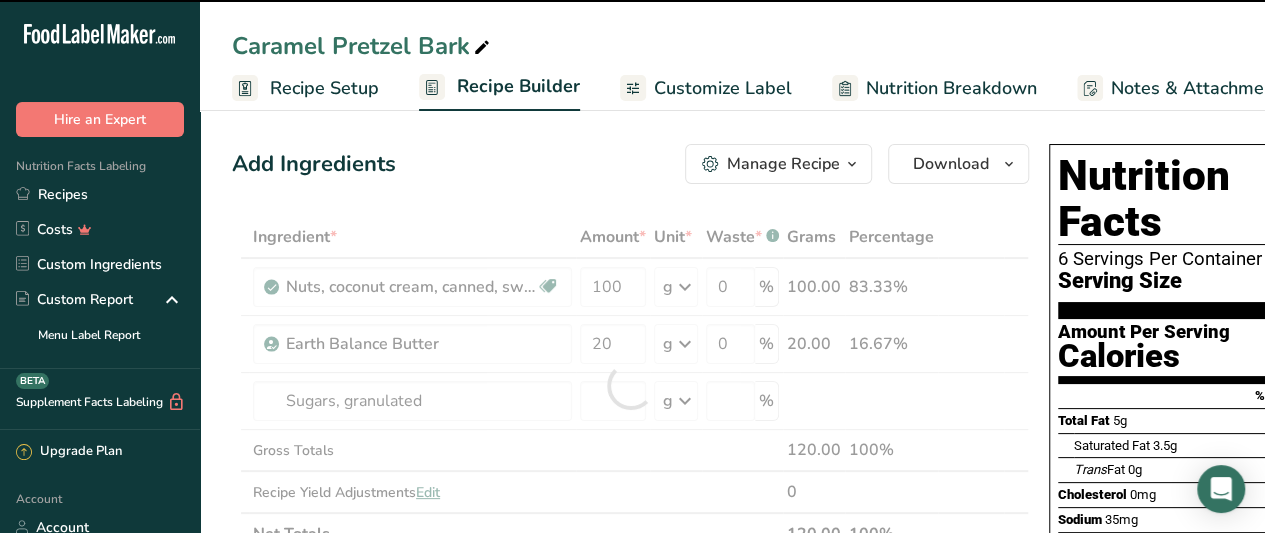 type on "0" 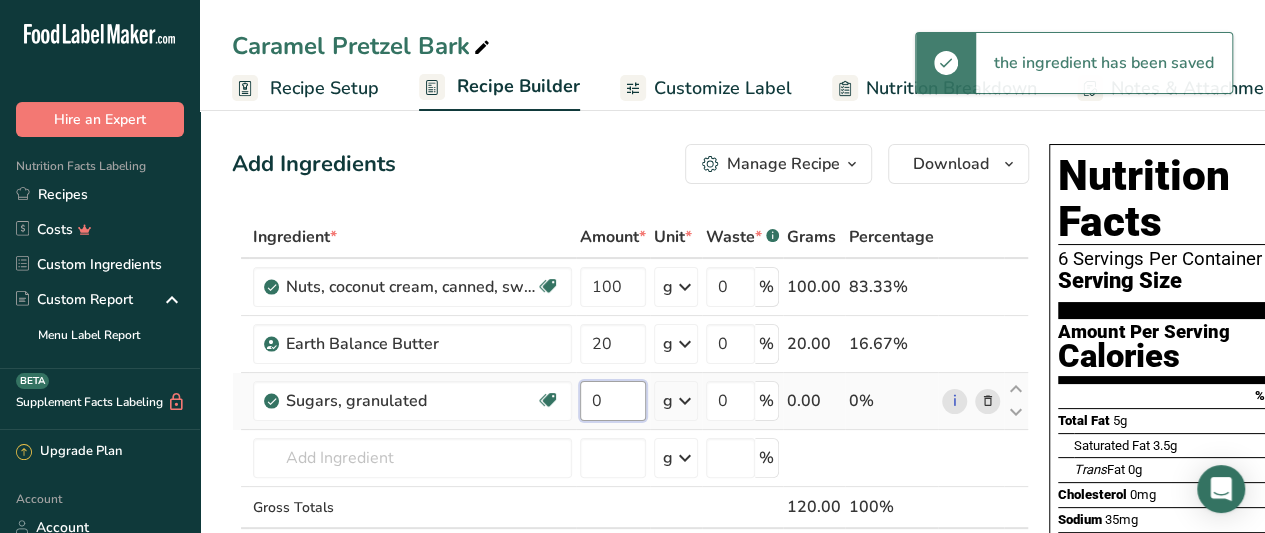 click on "0" at bounding box center (613, 401) 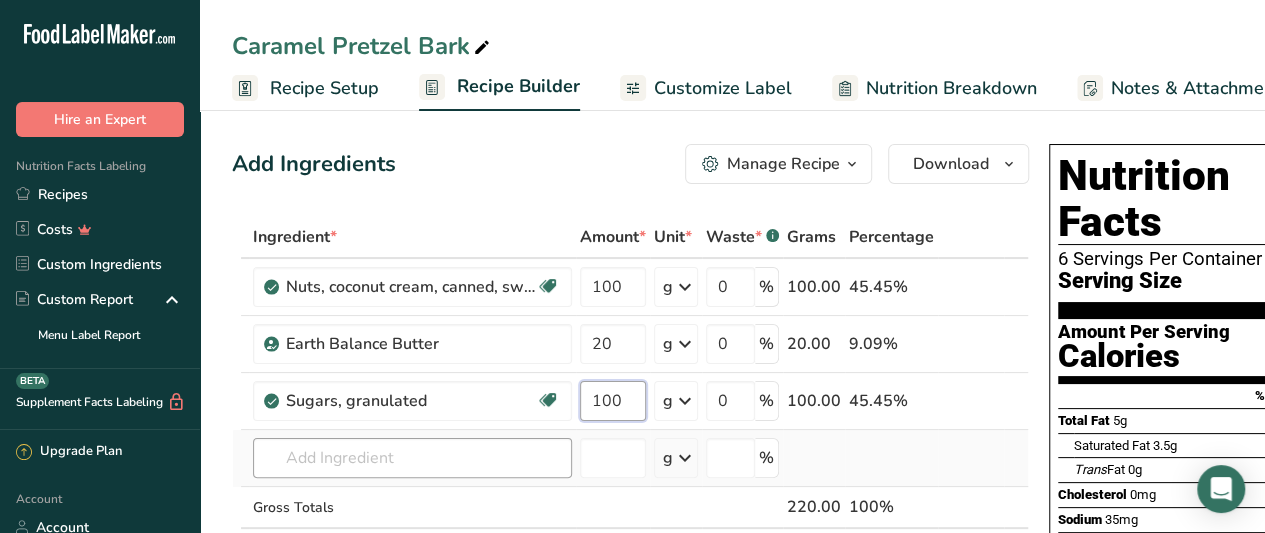 type on "100" 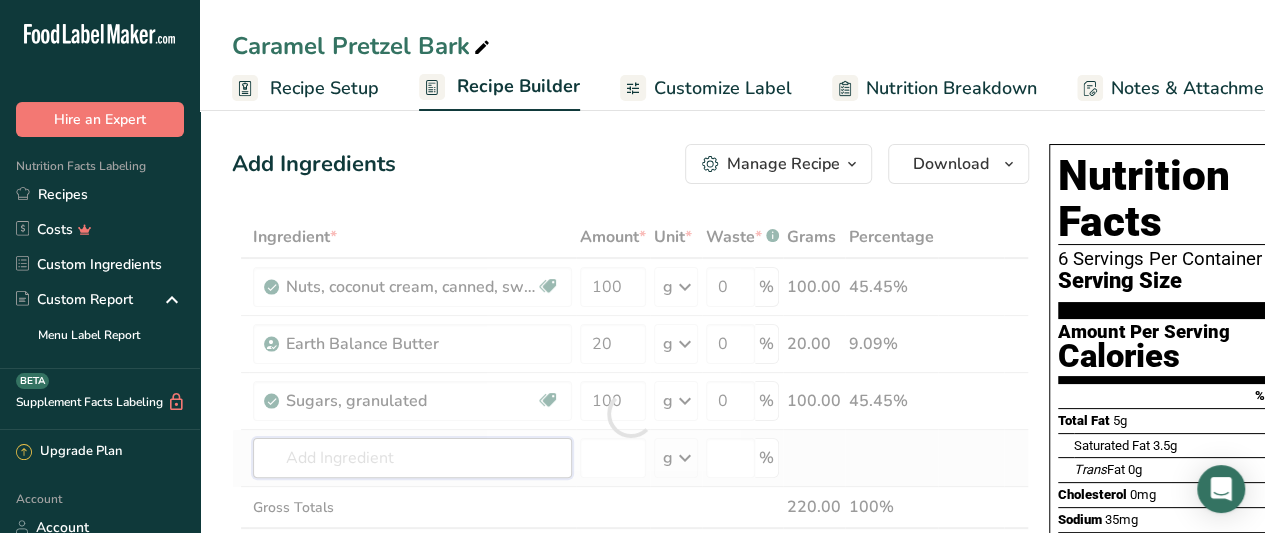 click on "Ingredient *
Amount *
Unit *
Waste *   .a-a{fill:#347362;}.b-a{fill:#fff;}          Grams
Percentage
Nuts, coconut cream, canned, sweetened
Dairy free
Gluten free
Vegan
Vegetarian
Soy free
100
g
Portions
1 tbsp
1 cup
Weight Units
g
kg
mg
See more
Volume Units
l
Volume units require a density conversion. If you know your ingredient's density enter it below. Otherwise, click on "RIA" our AI Regulatory bot - she will be able to help you
lb/ft3
g/cm3
Confirm
mL
lb/ft3" at bounding box center [630, 414] 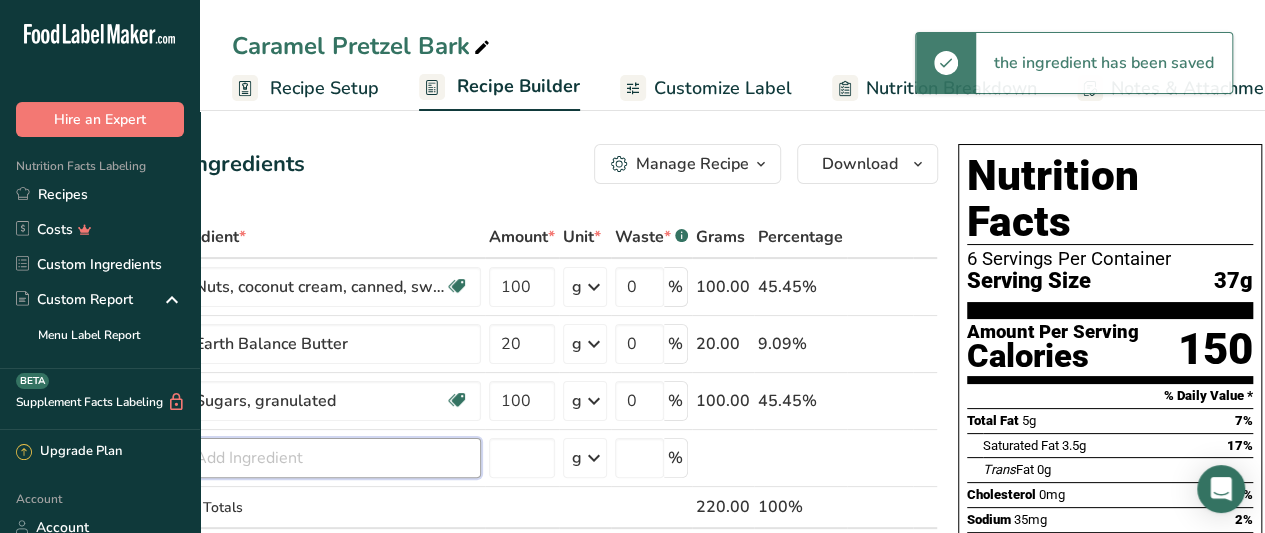 scroll, scrollTop: 0, scrollLeft: 0, axis: both 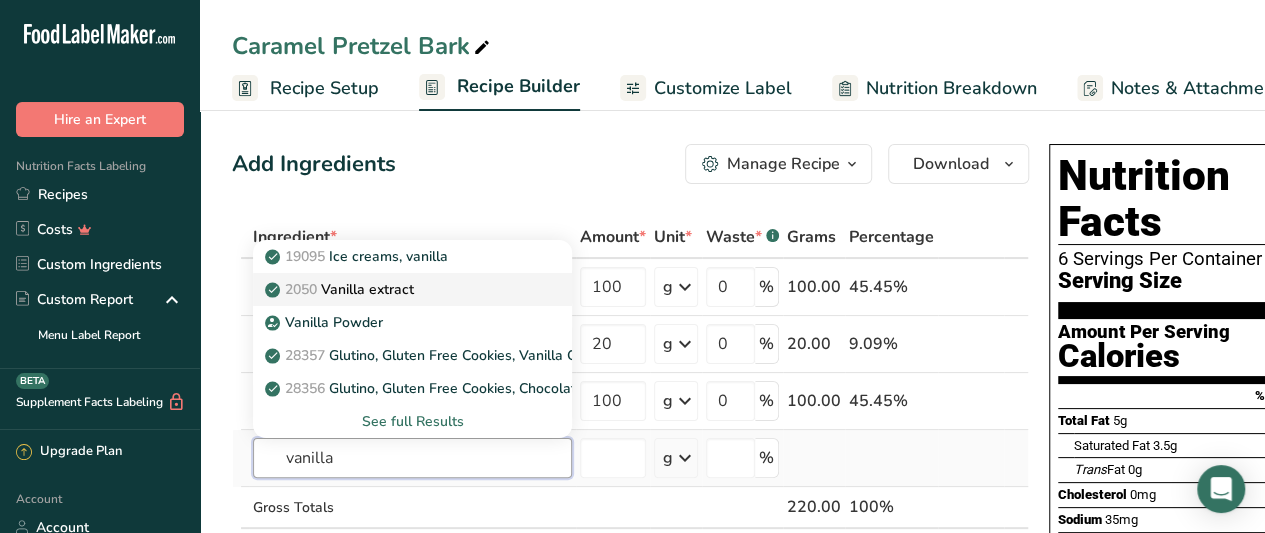 type on "vanilla" 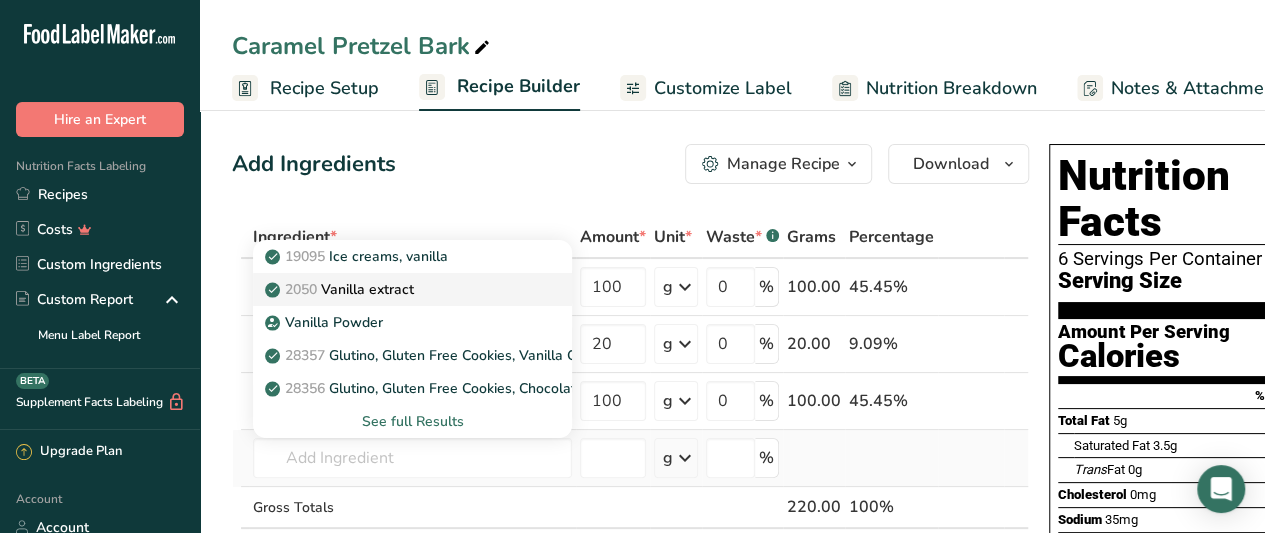click on "2050
Vanilla extract" at bounding box center (396, 289) 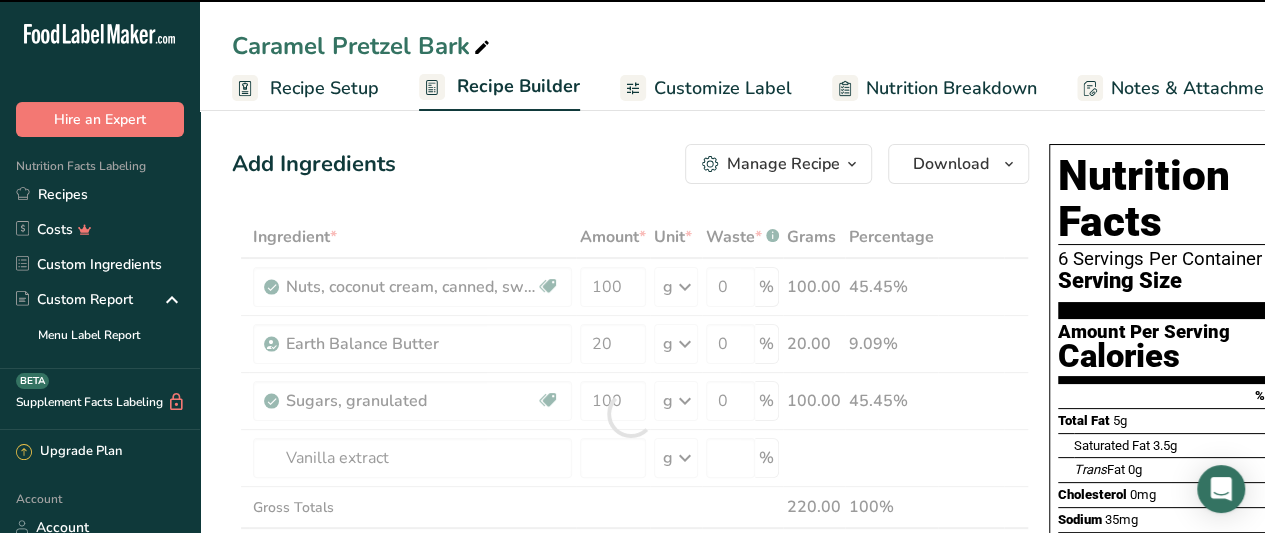 type on "0" 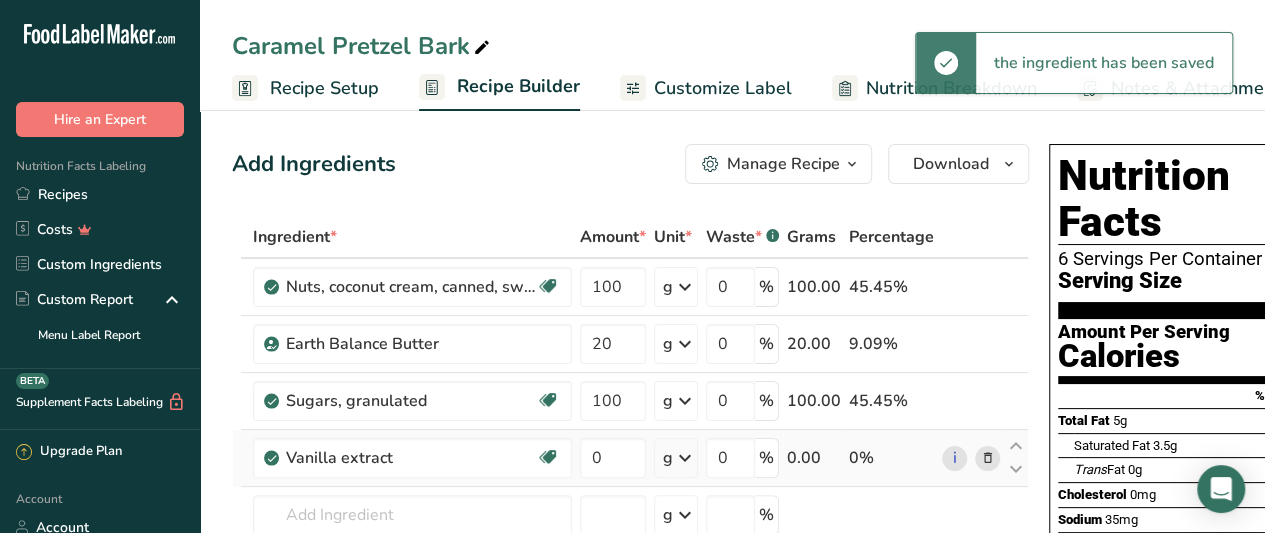 click at bounding box center [685, 458] 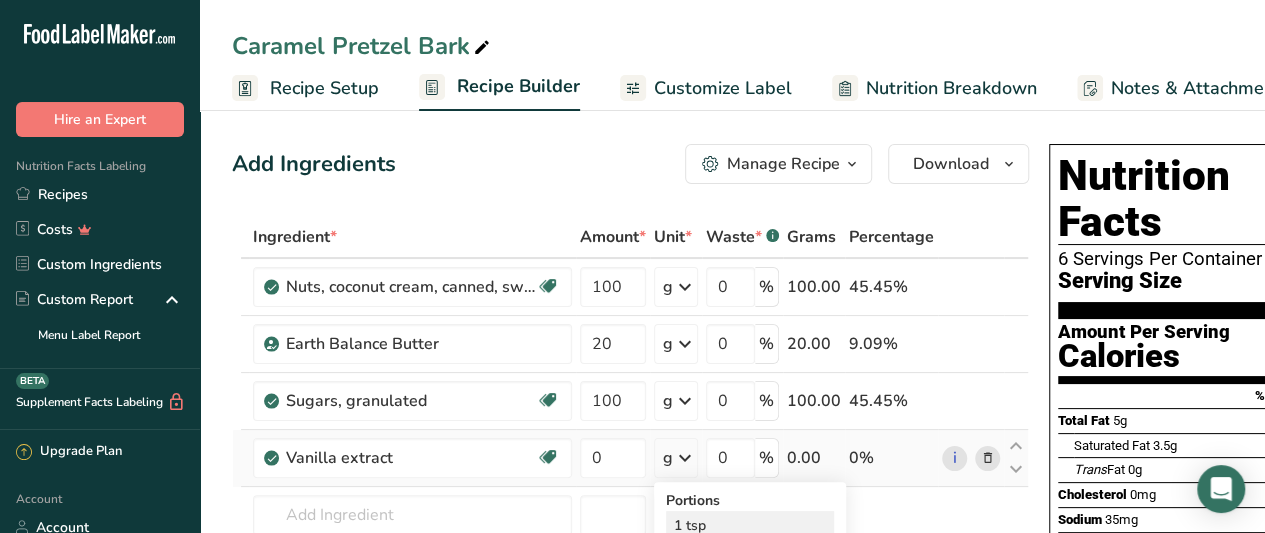 click on "1 tsp" at bounding box center [750, 525] 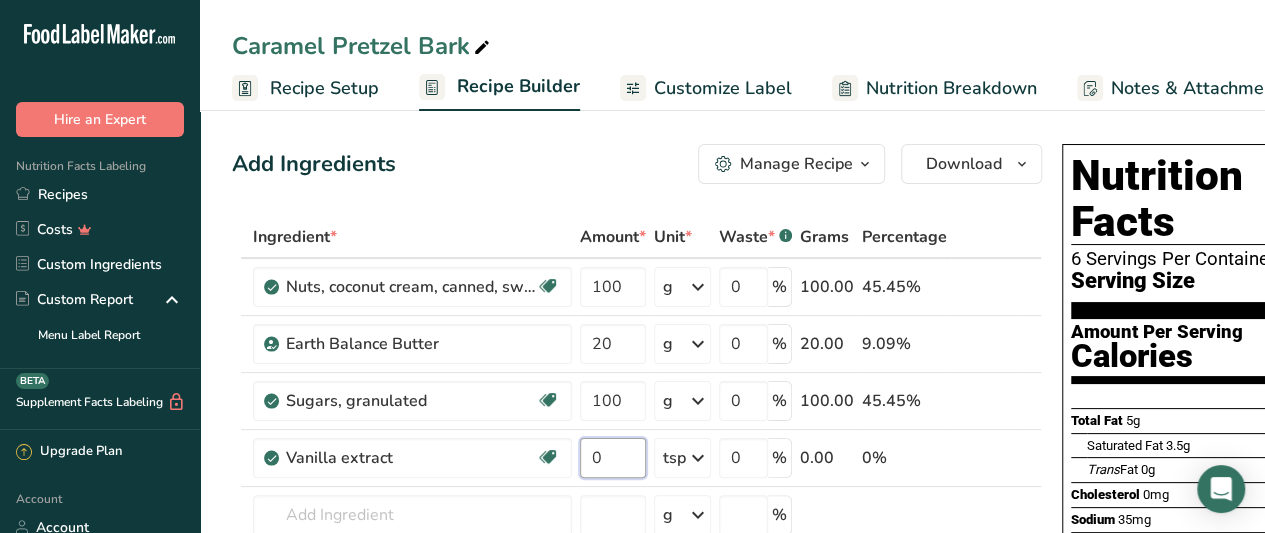 click on "0" at bounding box center (613, 458) 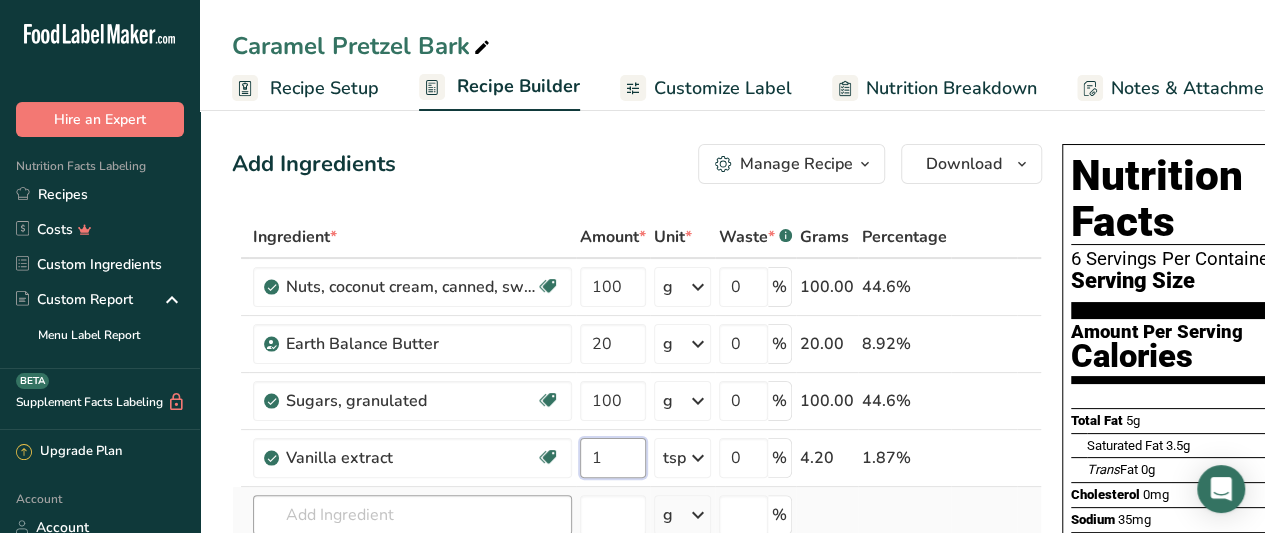type on "1" 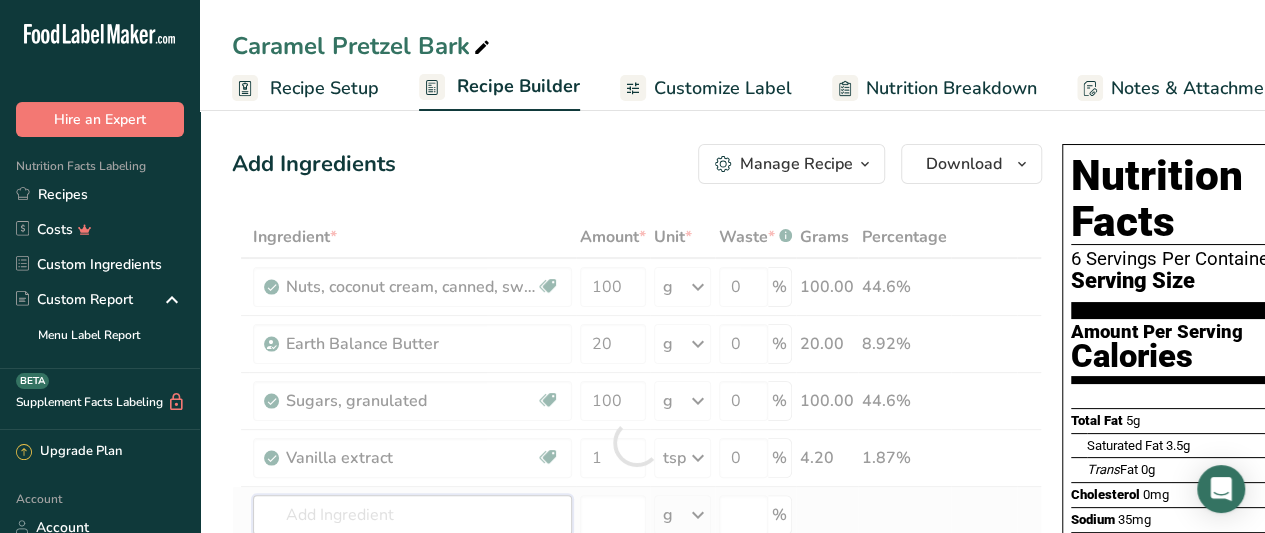 click on "Ingredient *
Amount *
Unit *
Waste *   .a-a{fill:#347362;}.b-a{fill:#fff;}          Grams
Percentage
Nuts, coconut cream, canned, sweetened
Dairy free
Gluten free
Vegan
Vegetarian
Soy free
100
g
Portions
1 tbsp
1 cup
Weight Units
g
kg
mg
See more
Volume Units
l
Volume units require a density conversion. If you know your ingredient's density enter it below. Otherwise, click on "RIA" our AI Regulatory bot - she will be able to help you
lb/ft3
g/cm3
Confirm
mL
lb/ft3" at bounding box center [637, 442] 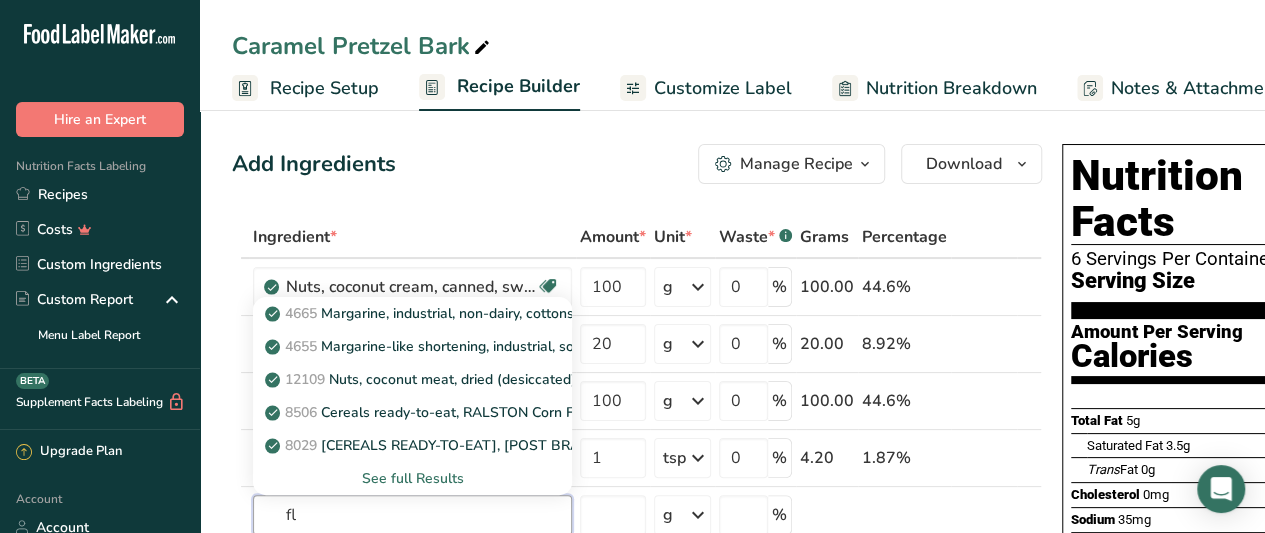 type on "f" 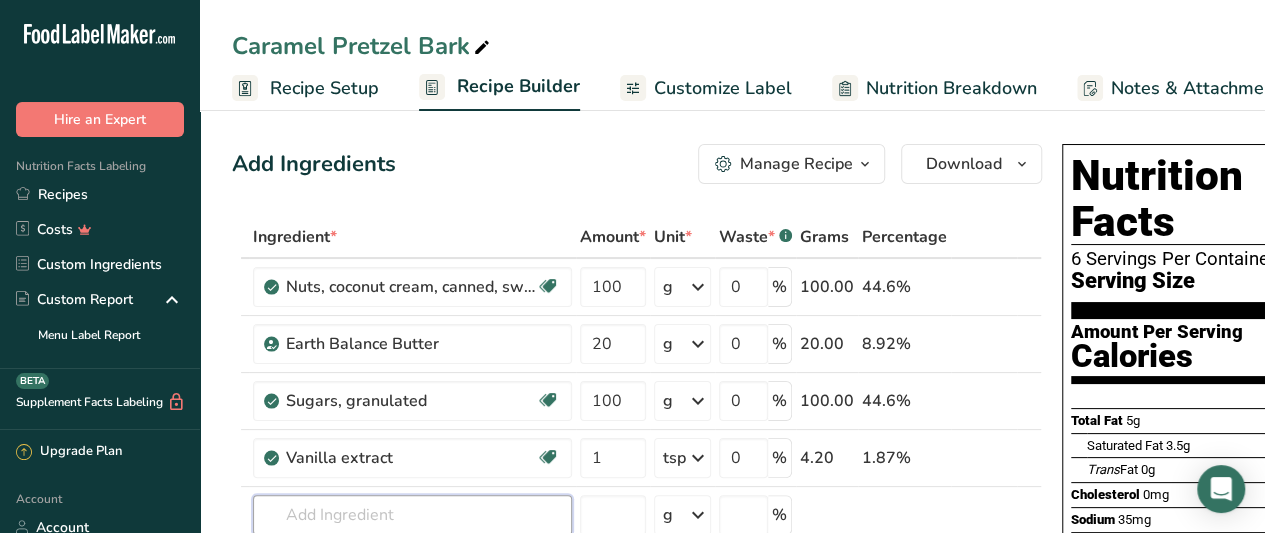 scroll, scrollTop: 13, scrollLeft: 0, axis: vertical 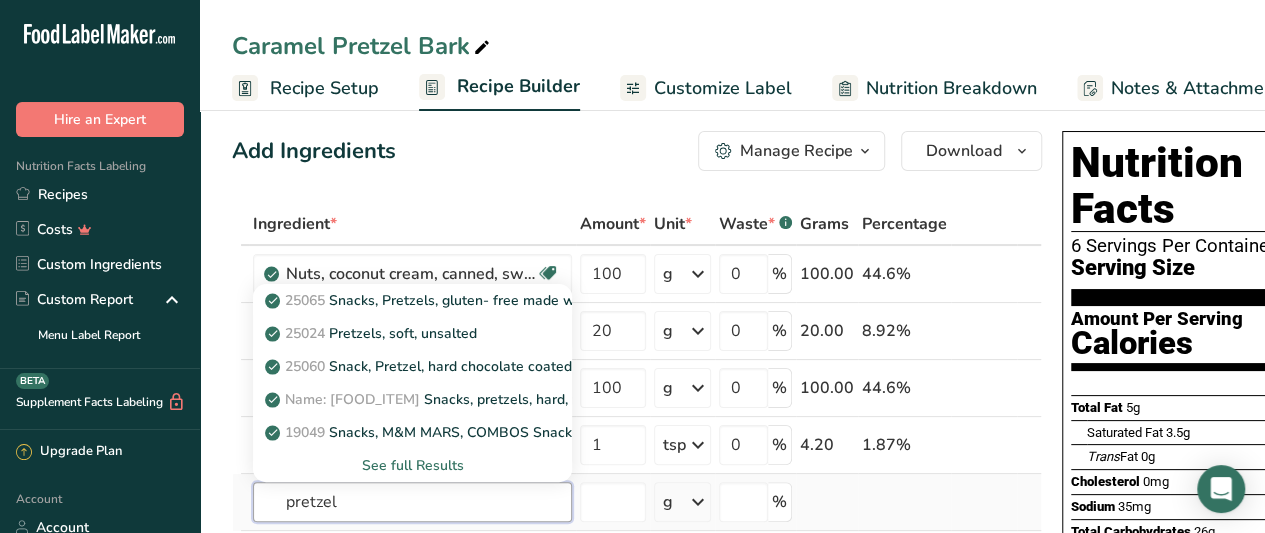 type on "pretzel" 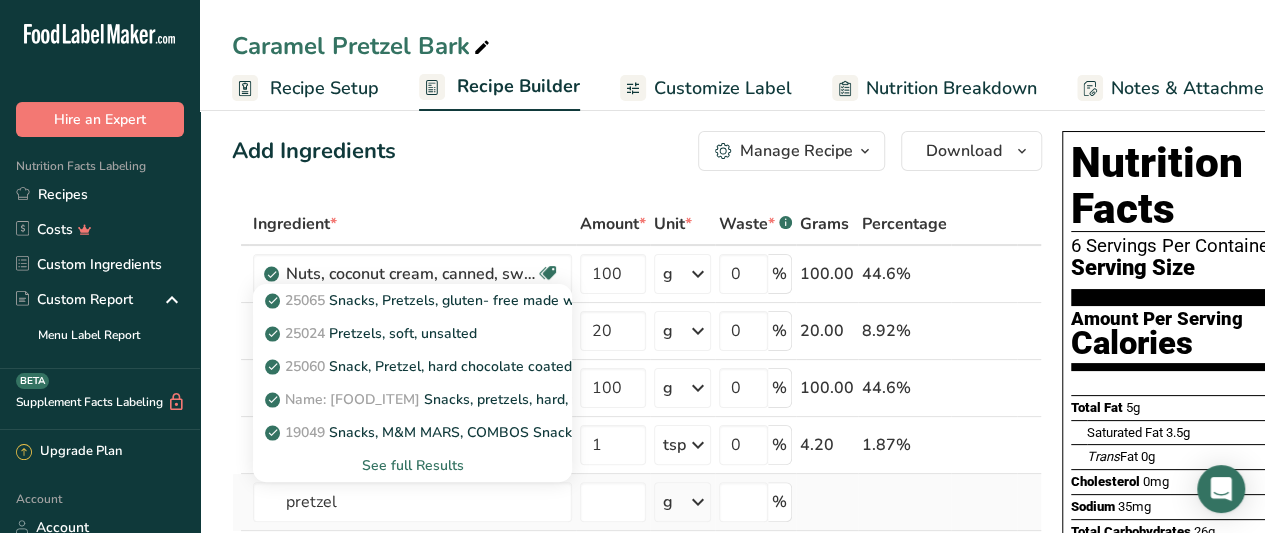type 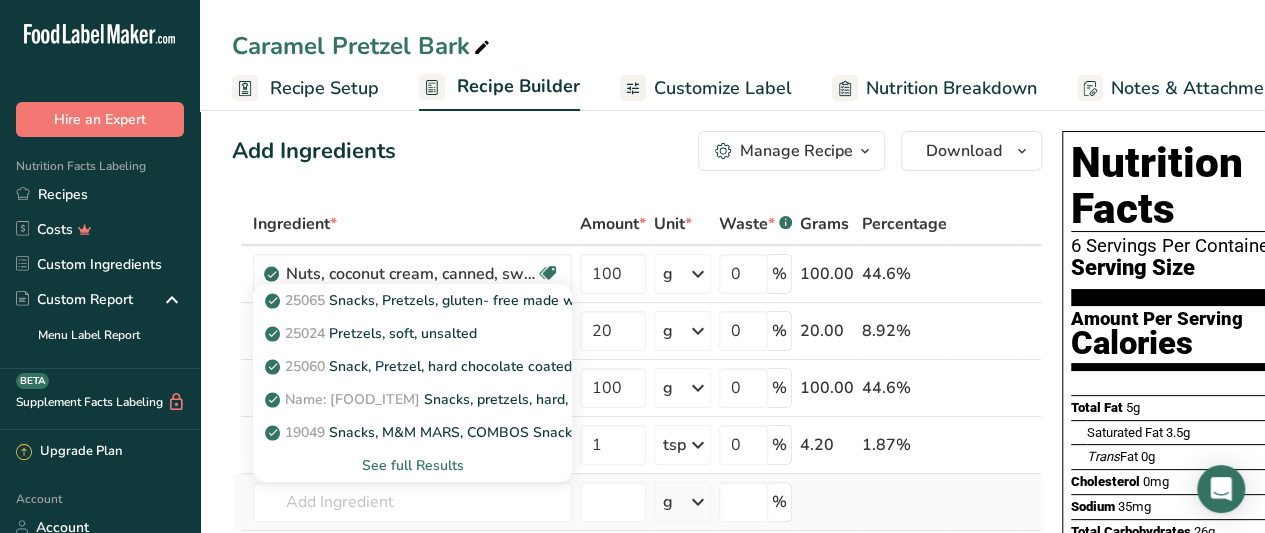 click on "See full Results" at bounding box center (412, 465) 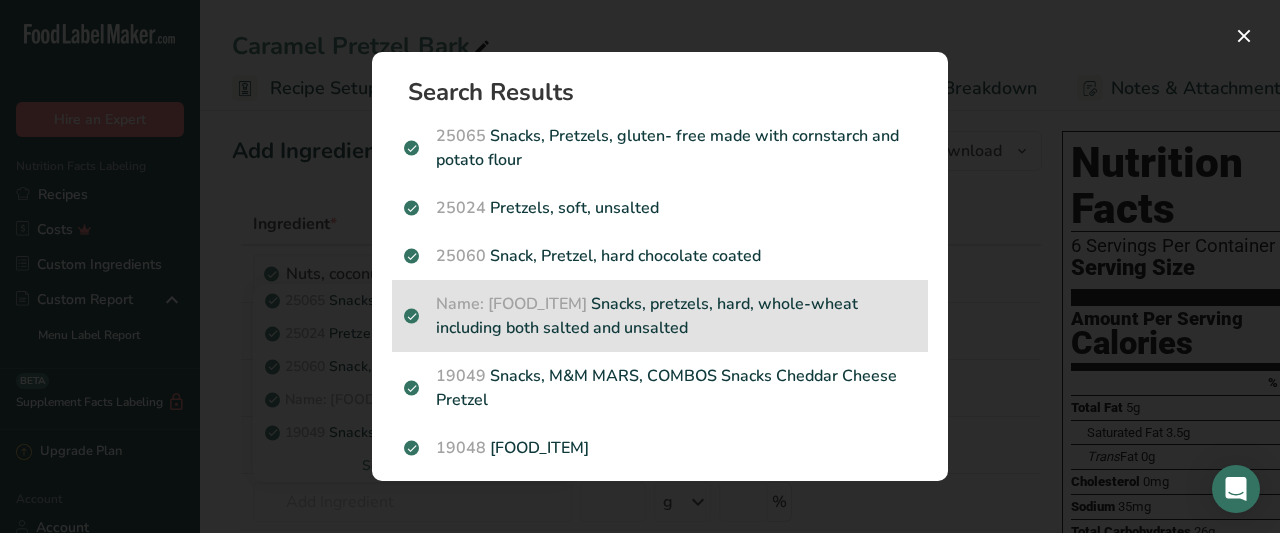 click on "19050
Snacks, pretzels, hard, whole-wheat including both salted and unsalted" at bounding box center [660, 316] 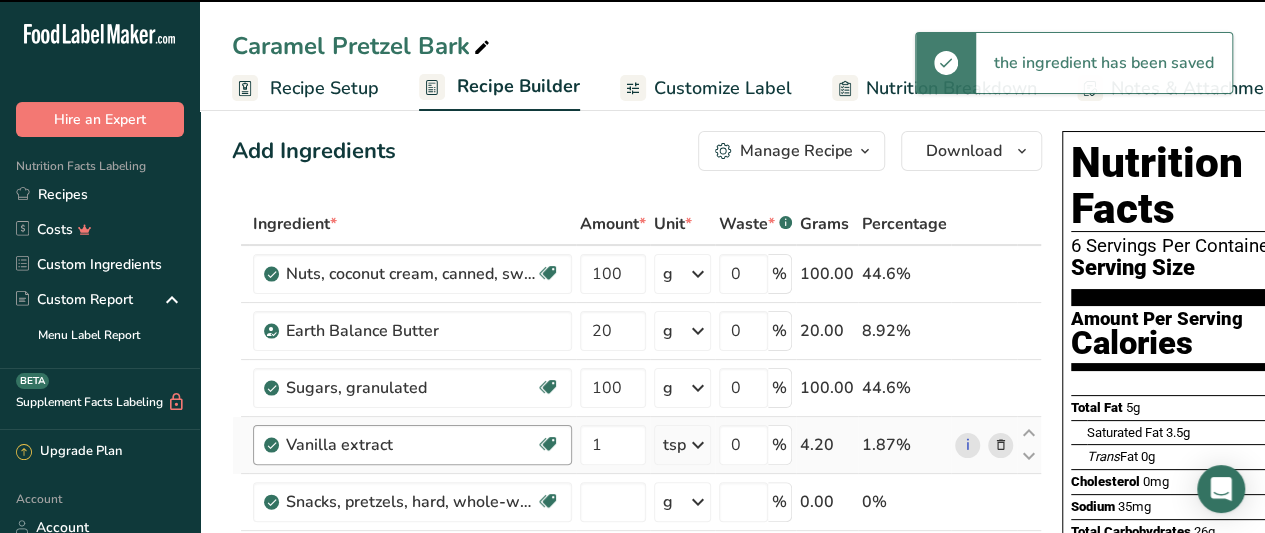 type on "0" 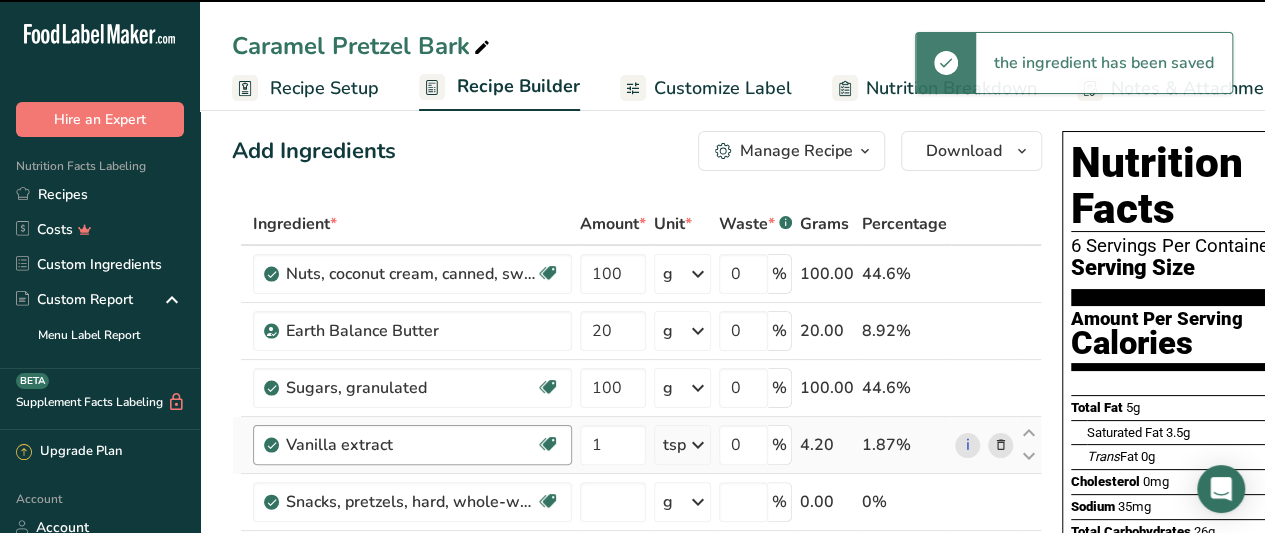 type on "0" 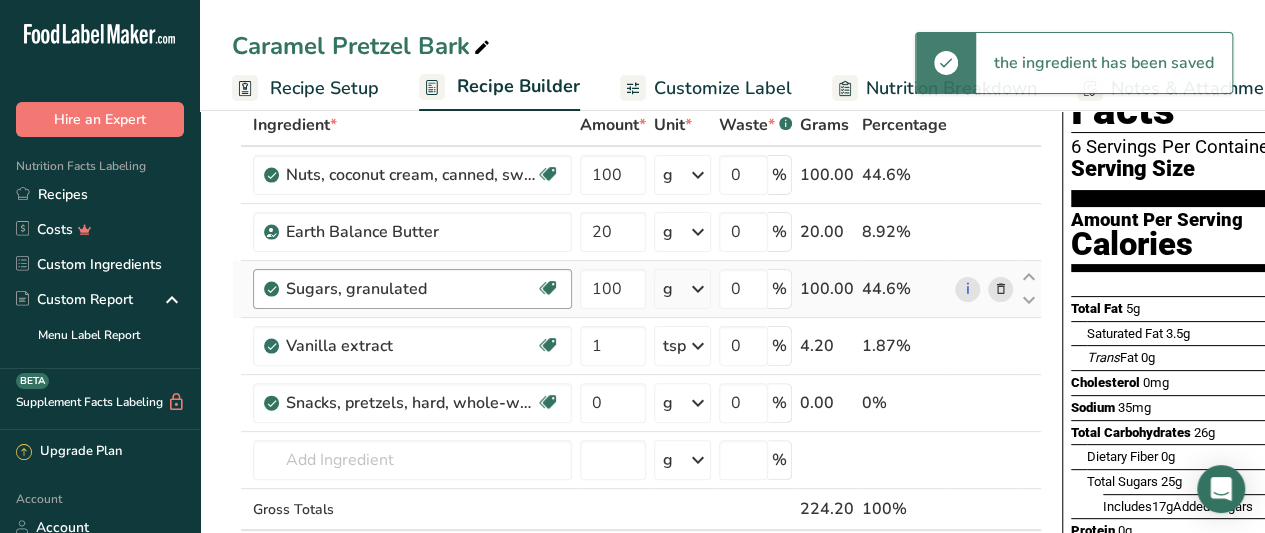 scroll, scrollTop: 113, scrollLeft: 0, axis: vertical 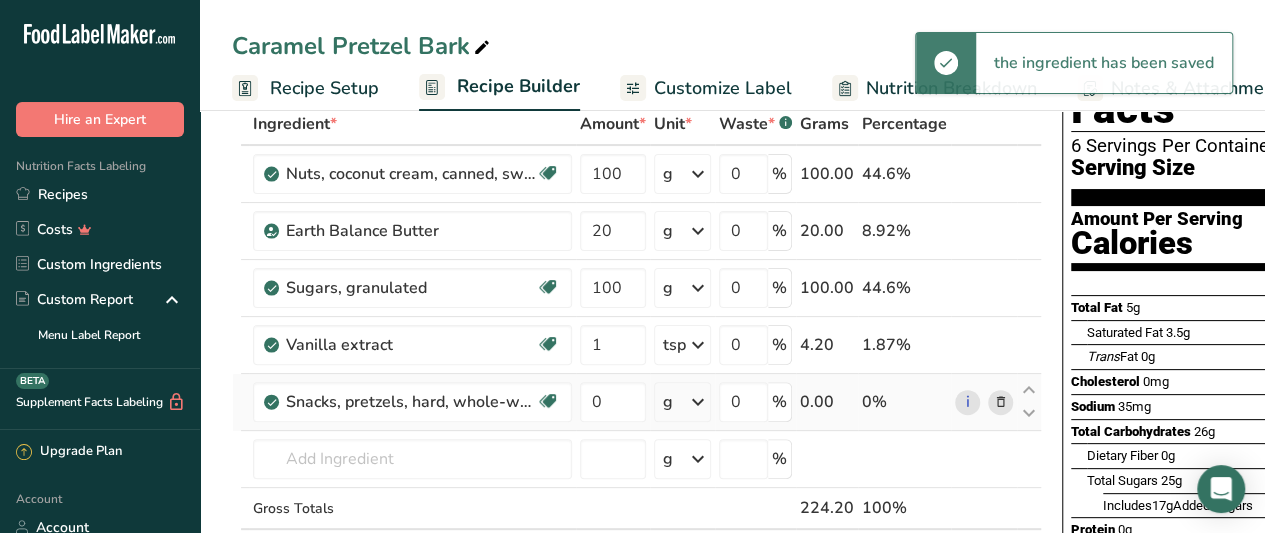 click on "g" at bounding box center [682, 402] 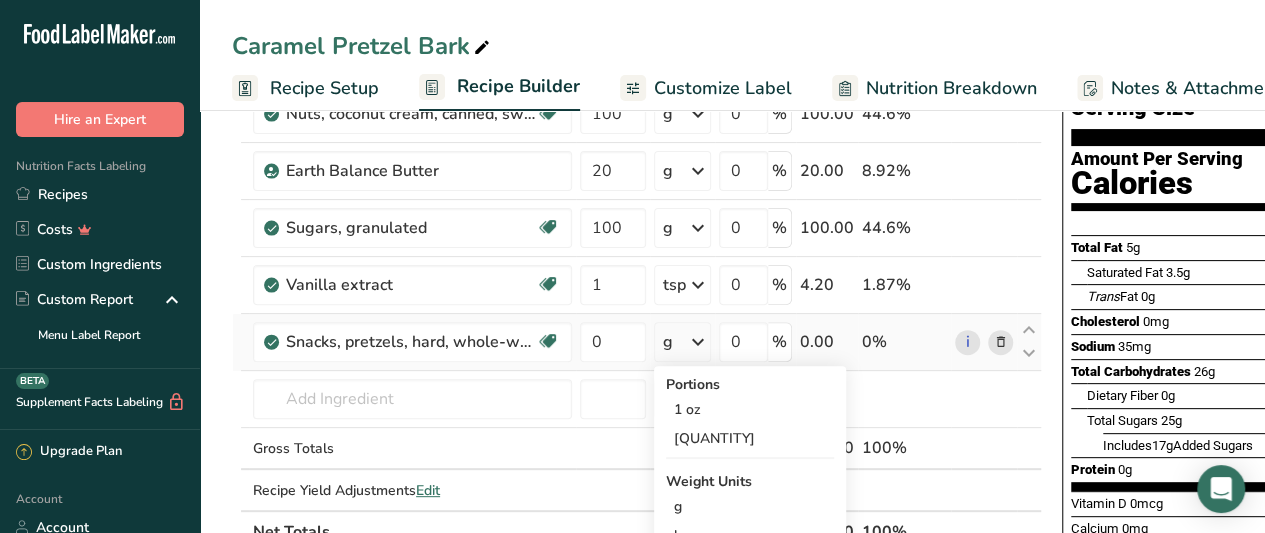 scroll, scrollTop: 175, scrollLeft: 0, axis: vertical 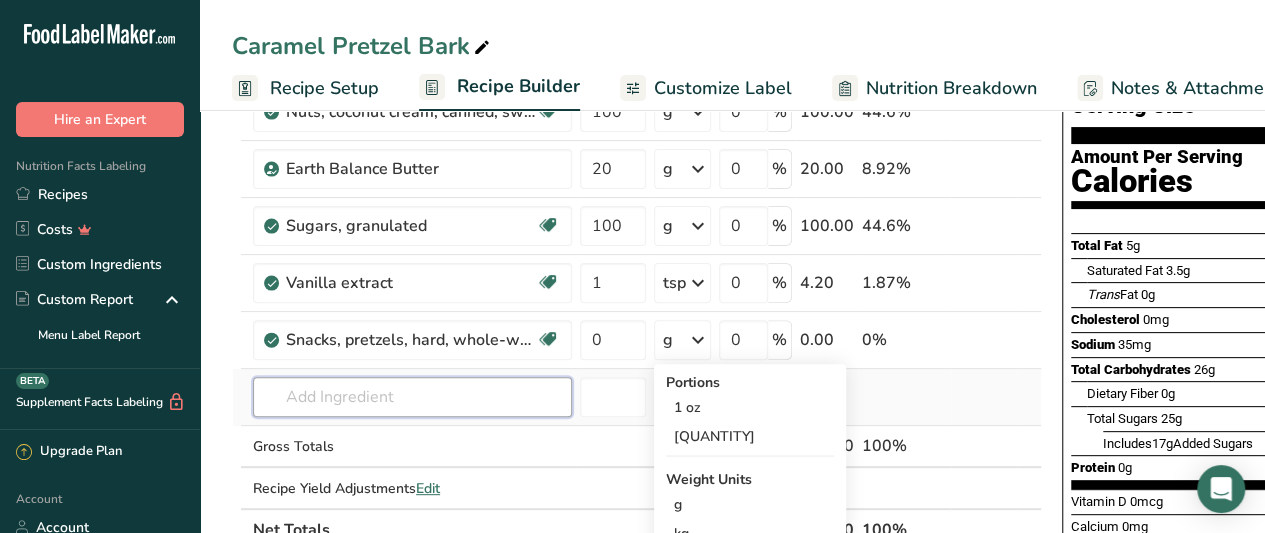 click at bounding box center (412, 397) 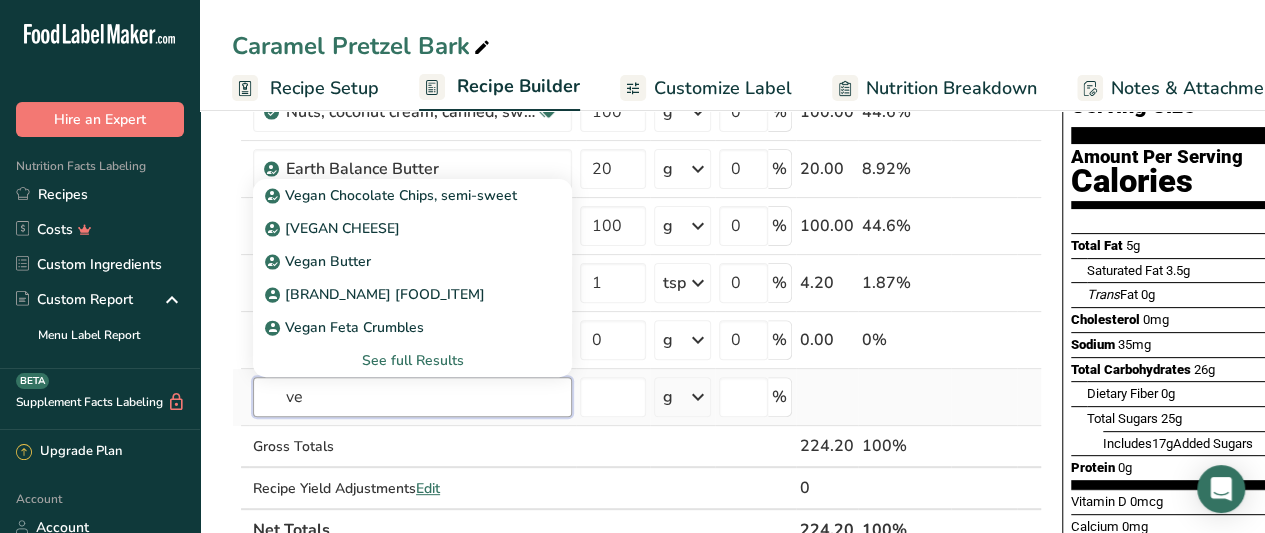 type on "v" 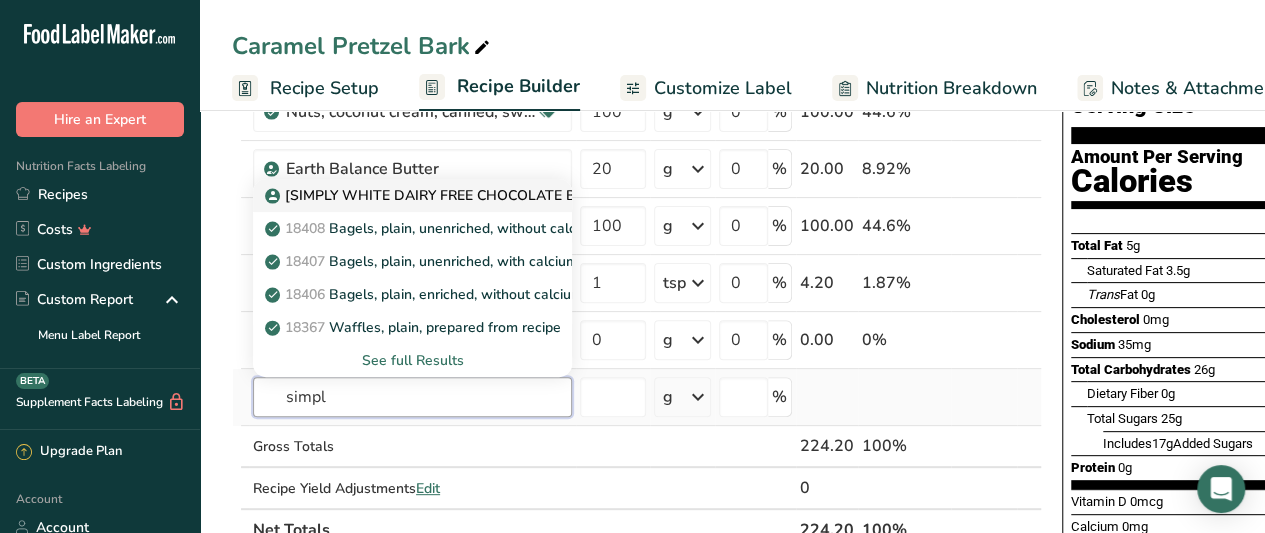 type on "simpl" 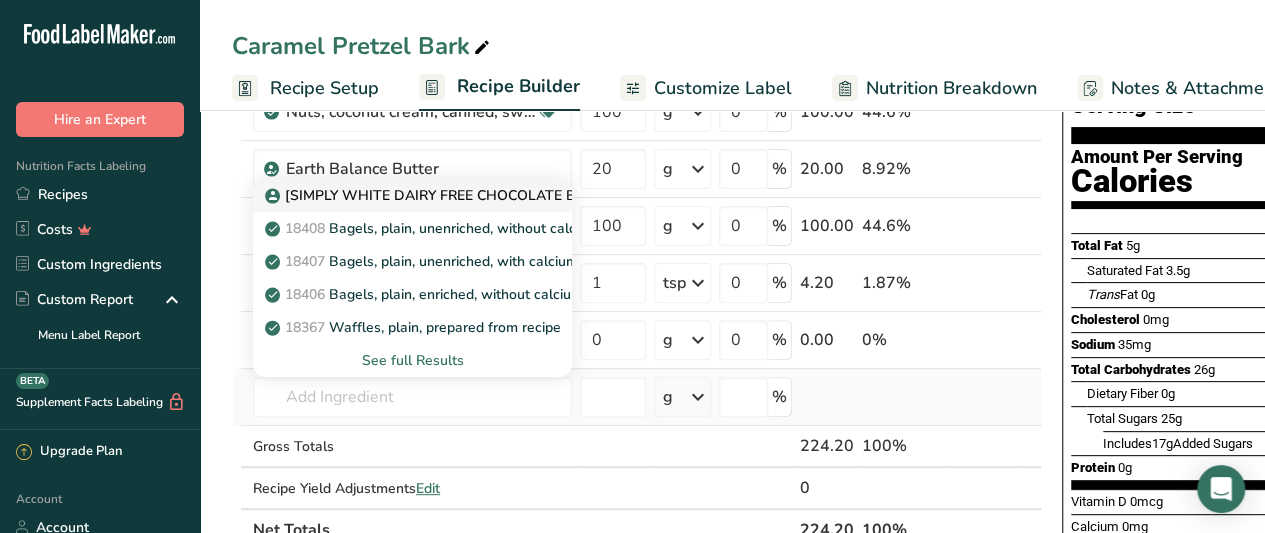 click on "[SIMPLY WHITE DAIRY FREE CHOCOLATE BAR]" at bounding box center [434, 195] 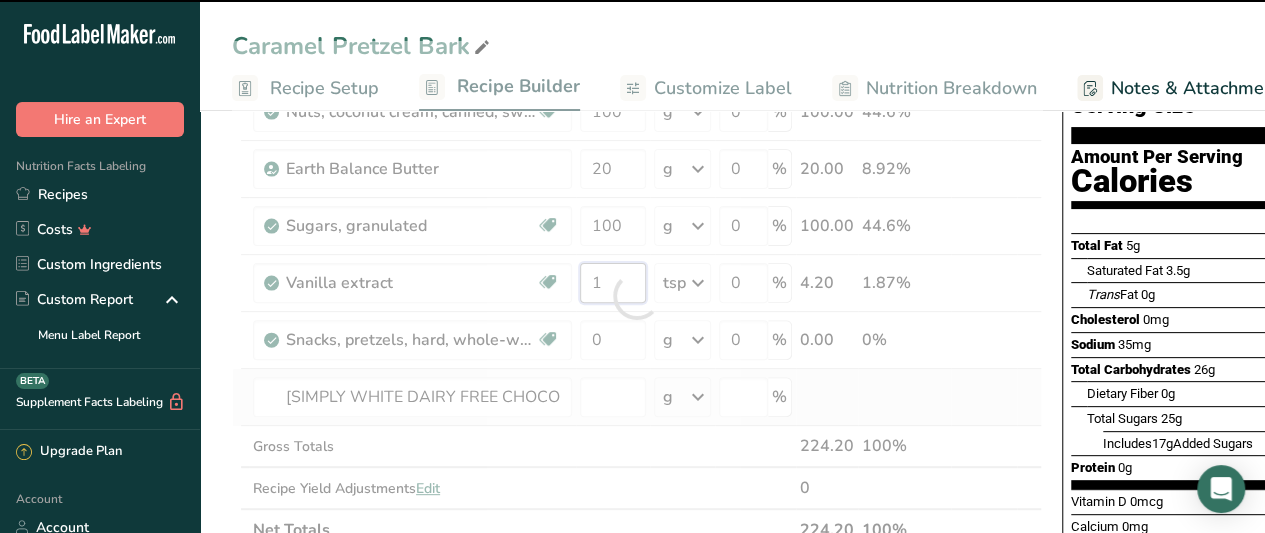 click on "1" at bounding box center [613, 283] 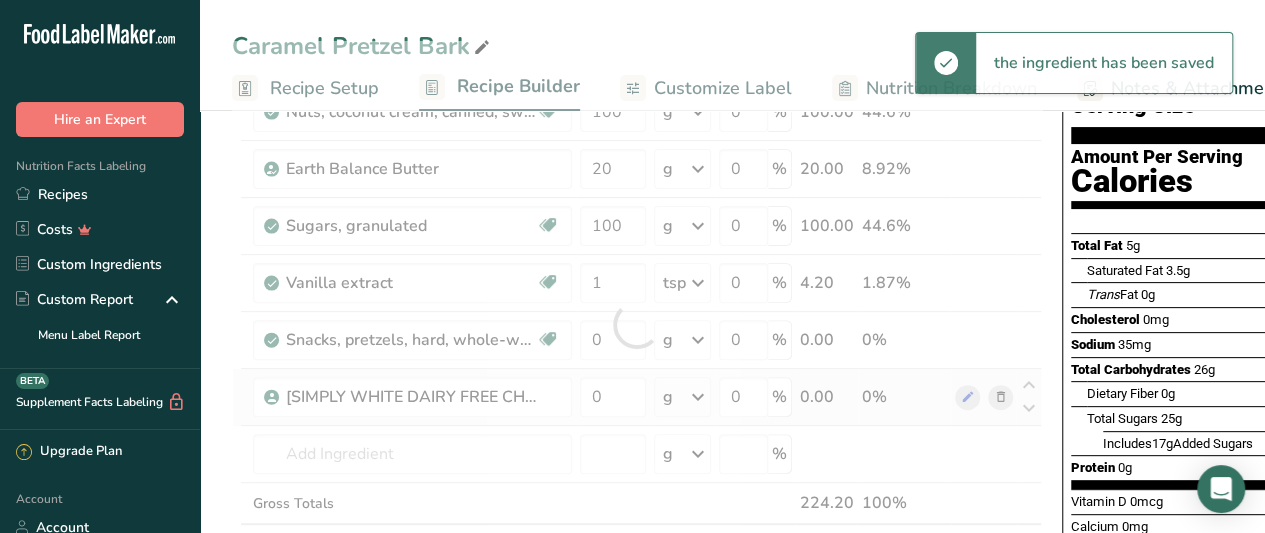 click on "Ingredient *
Amount *
Unit *
Waste *   .a-a{fill:#347362;}.b-a{fill:#fff;}          Grams
Percentage
Nuts, coconut cream, canned, sweetened
Dairy free
Gluten free
Vegan
Vegetarian
Soy free
100
g
Portions
1 tbsp
1 cup
Weight Units
g
kg
mg
See more
Volume Units
l
Volume units require a density conversion. If you know your ingredient's density enter it below. Otherwise, click on "RIA" our AI Regulatory bot - she will be able to help you
lb/ft3
g/cm3
Confirm
mL
lb/ft3" at bounding box center (637, 324) 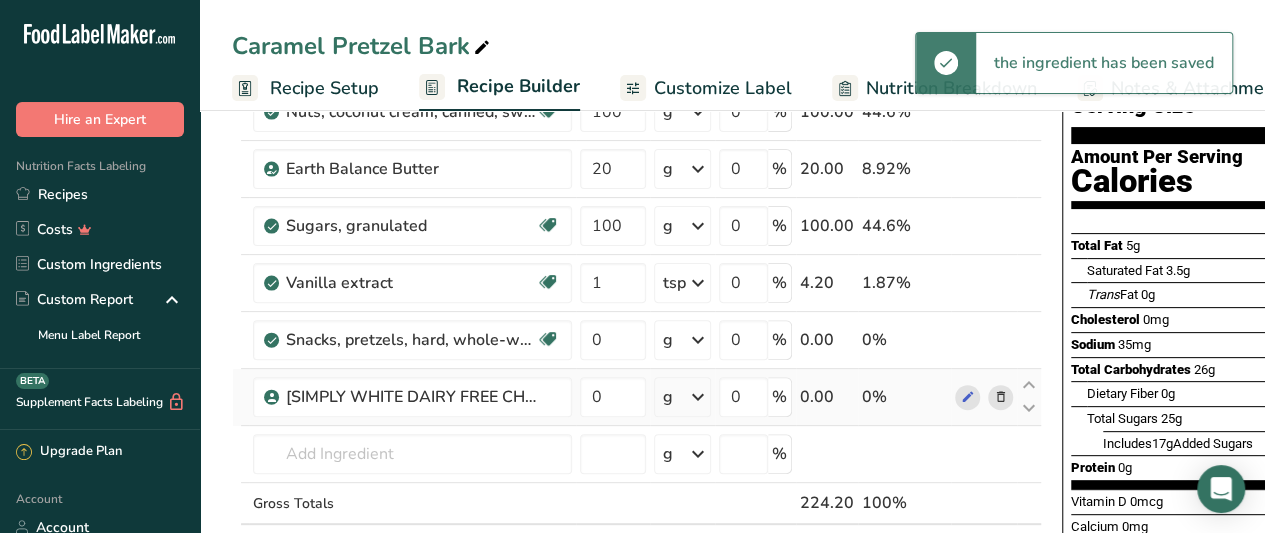 click on "g" at bounding box center (682, 397) 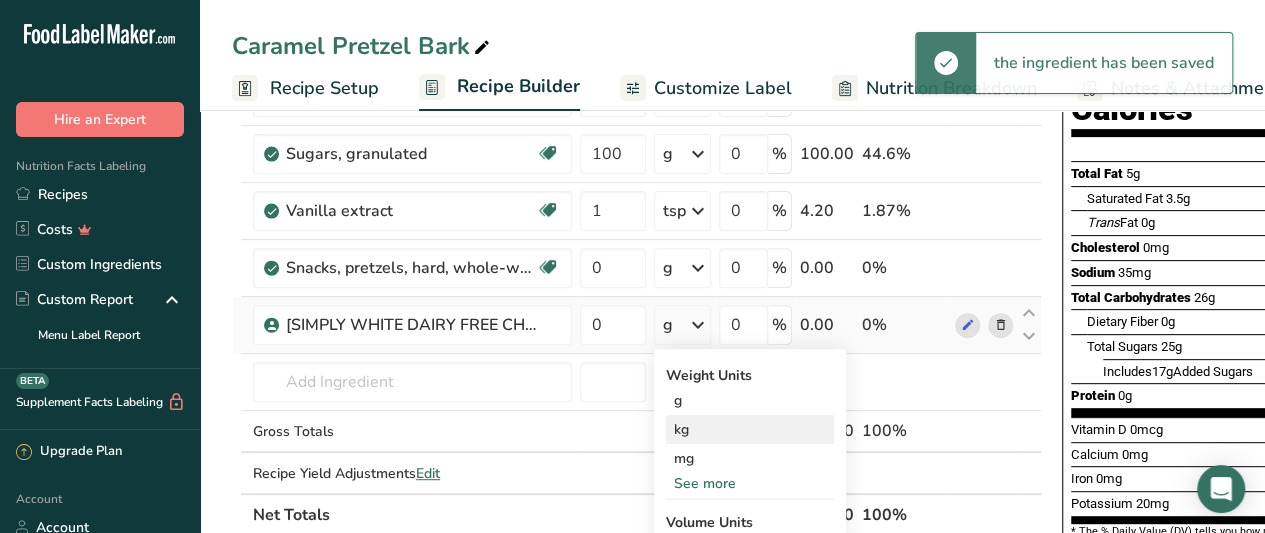 scroll, scrollTop: 257, scrollLeft: 0, axis: vertical 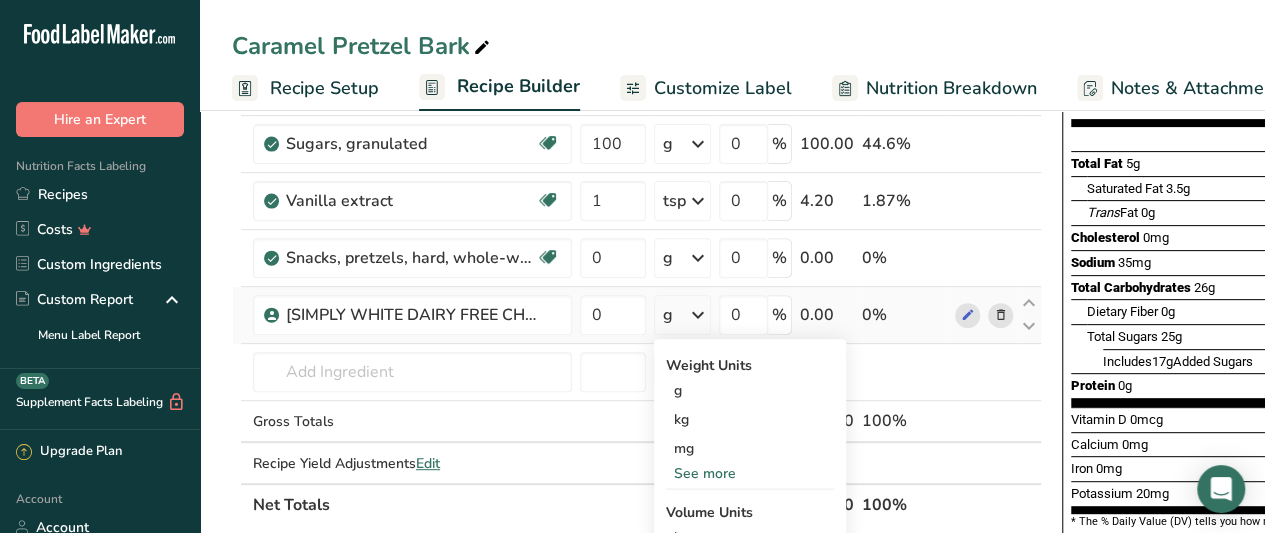 click on "See more" at bounding box center [750, 473] 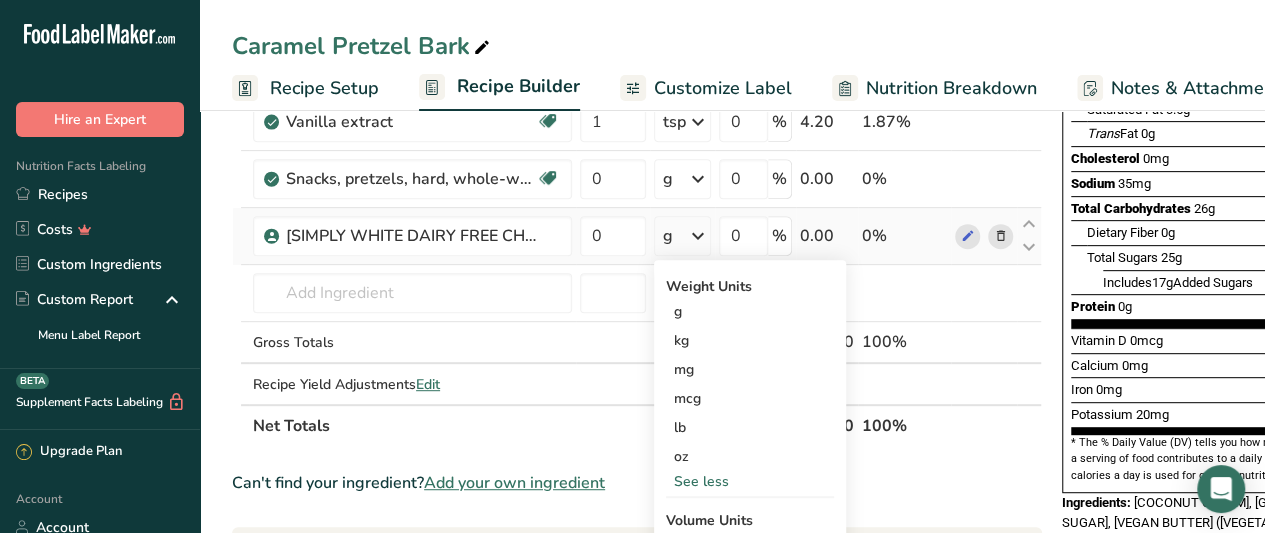 scroll, scrollTop: 341, scrollLeft: 0, axis: vertical 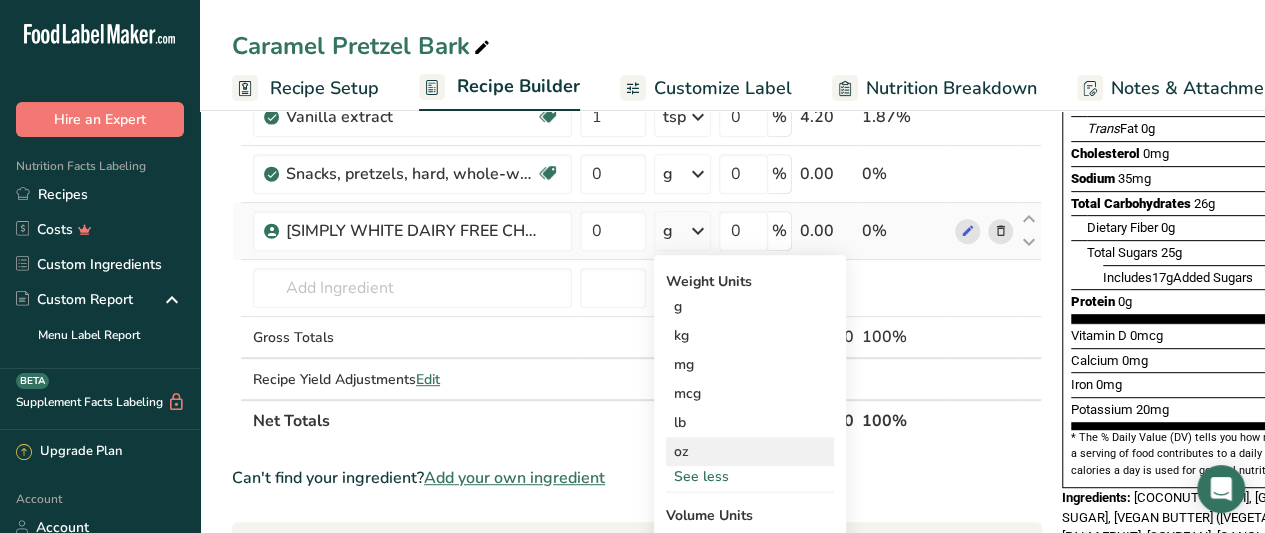 click on "oz" at bounding box center (750, 451) 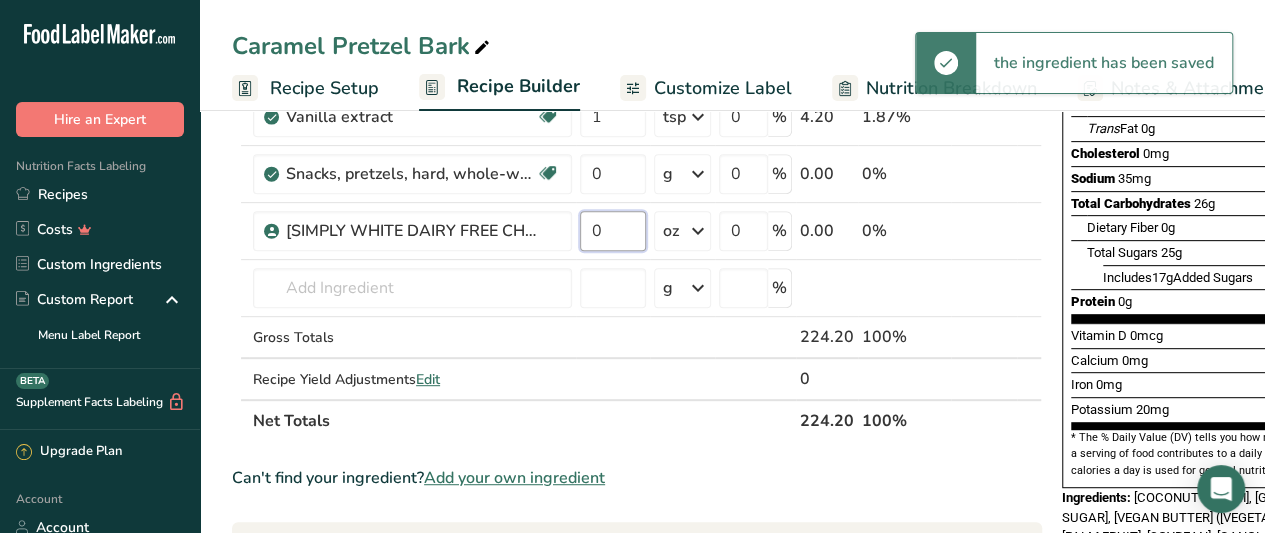 click on "0" at bounding box center (613, 231) 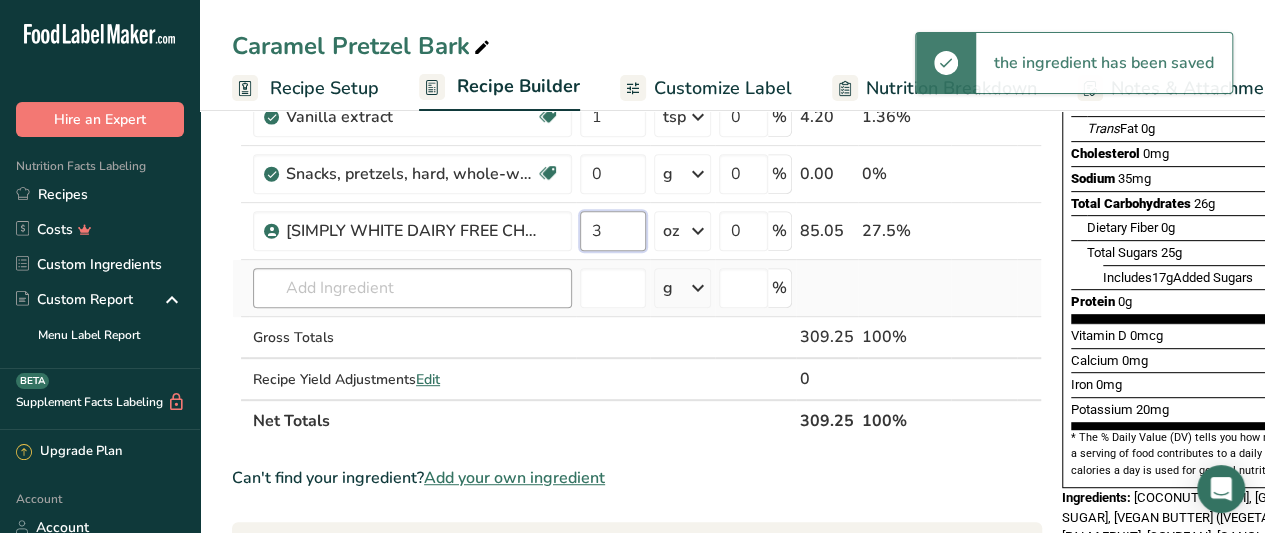 type on "3" 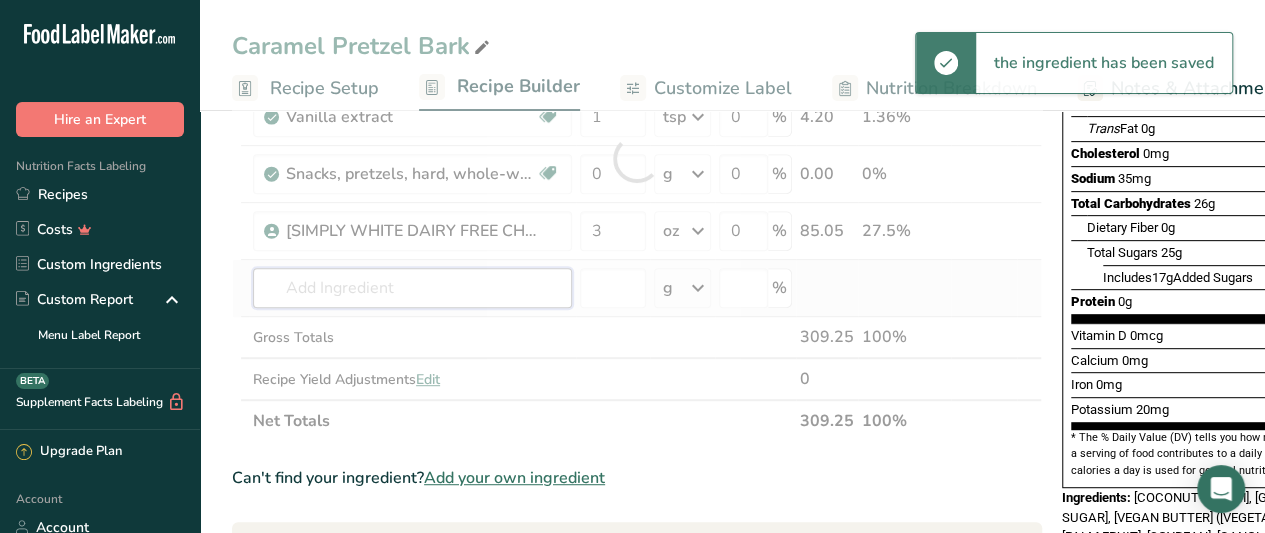 click on "Ingredient *
Amount *
Unit *
Waste *   .a-a{fill:#347362;}.b-a{fill:#fff;}          Grams
Percentage
Nuts, coconut cream, canned, sweetened
Dairy free
Gluten free
Vegan
Vegetarian
Soy free
100
g
Portions
1 tbsp
1 cup
Weight Units
g
kg
mg
See more
Volume Units
l
Volume units require a density conversion. If you know your ingredient's density enter it below. Otherwise, click on "RIA" our AI Regulatory bot - she will be able to help you
lb/ft3
g/cm3
Confirm
mL
lb/ft3" at bounding box center [637, 158] 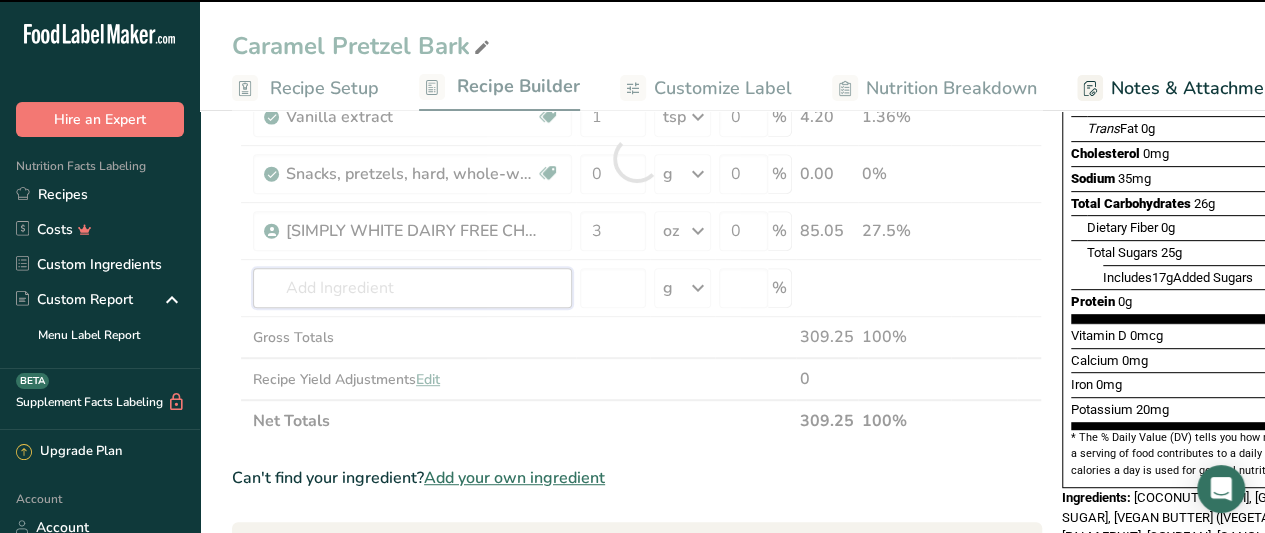 scroll, scrollTop: 0, scrollLeft: 104, axis: horizontal 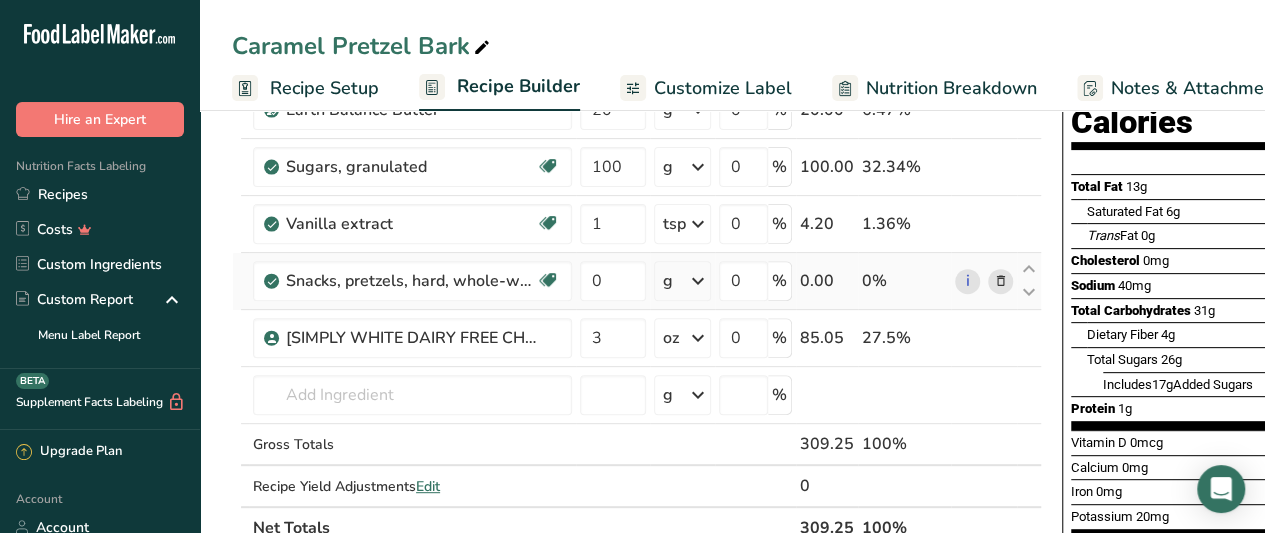 click at bounding box center [698, 281] 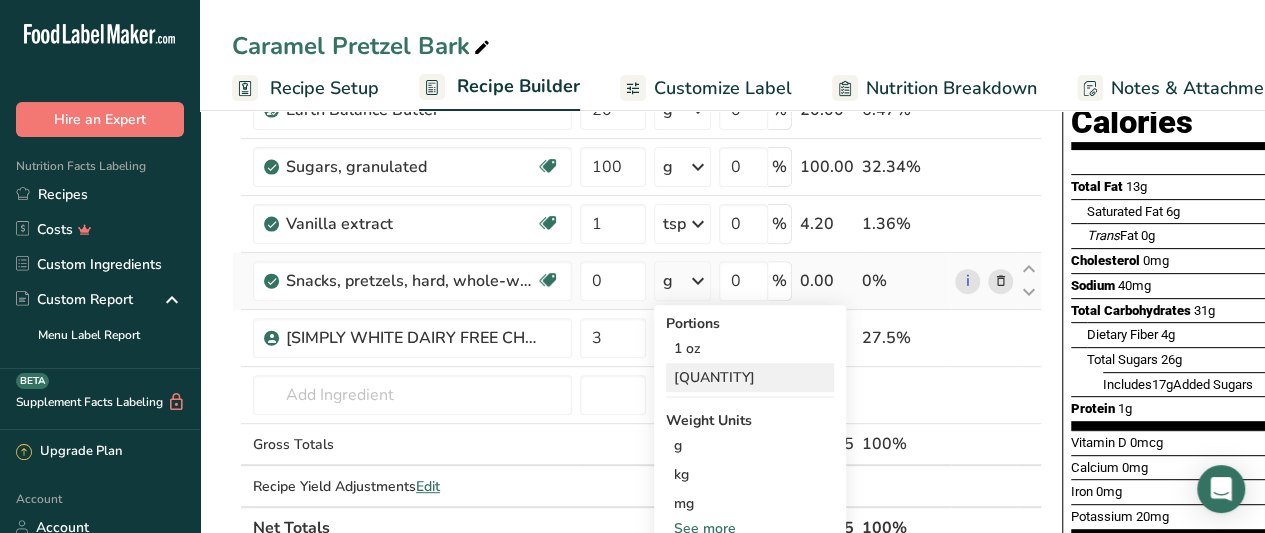 click on "[QUANTITY]" at bounding box center (750, 377) 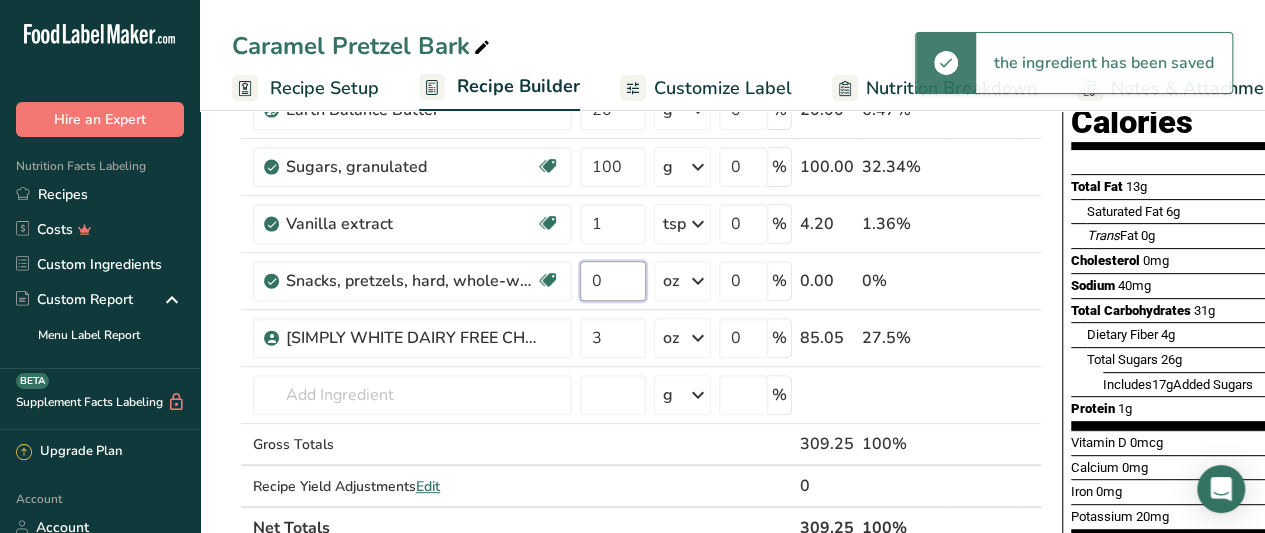 click on "0" at bounding box center [613, 281] 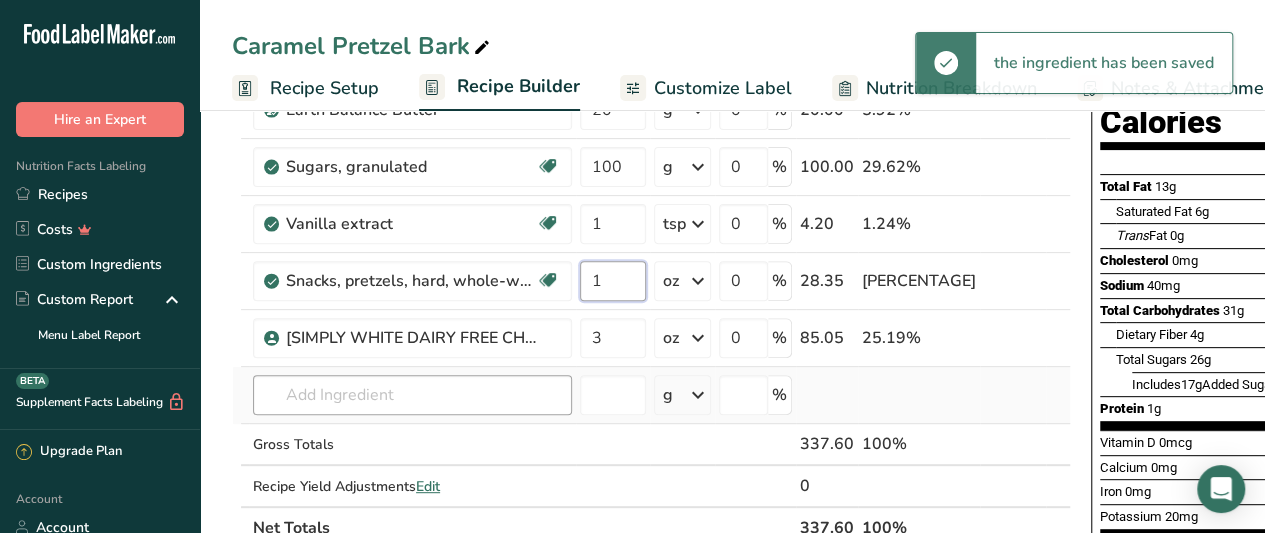 type on "1" 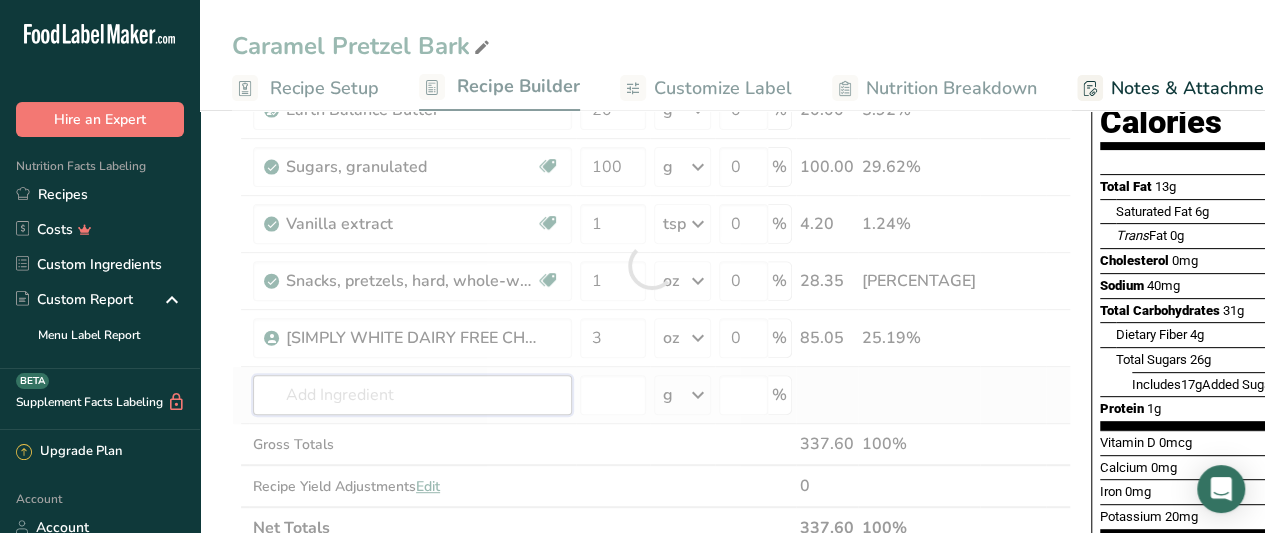 click on "Ingredient *
Amount *
Unit *
Waste *   .a-a{fill:#347362;}.b-a{fill:#fff;}          Grams
Percentage
Nuts, coconut cream, canned, sweetened
Dairy free
Gluten free
Vegan
Vegetarian
Soy free
100
g
Portions
1 tbsp
1 cup
Weight Units
g
kg
mg
See more
Volume Units
l
Volume units require a density conversion. If you know your ingredient's density enter it below. Otherwise, click on "RIA" our AI Regulatory bot - she will be able to help you
lb/ft3
g/cm3
Confirm
mL
lb/ft3" at bounding box center [651, 265] 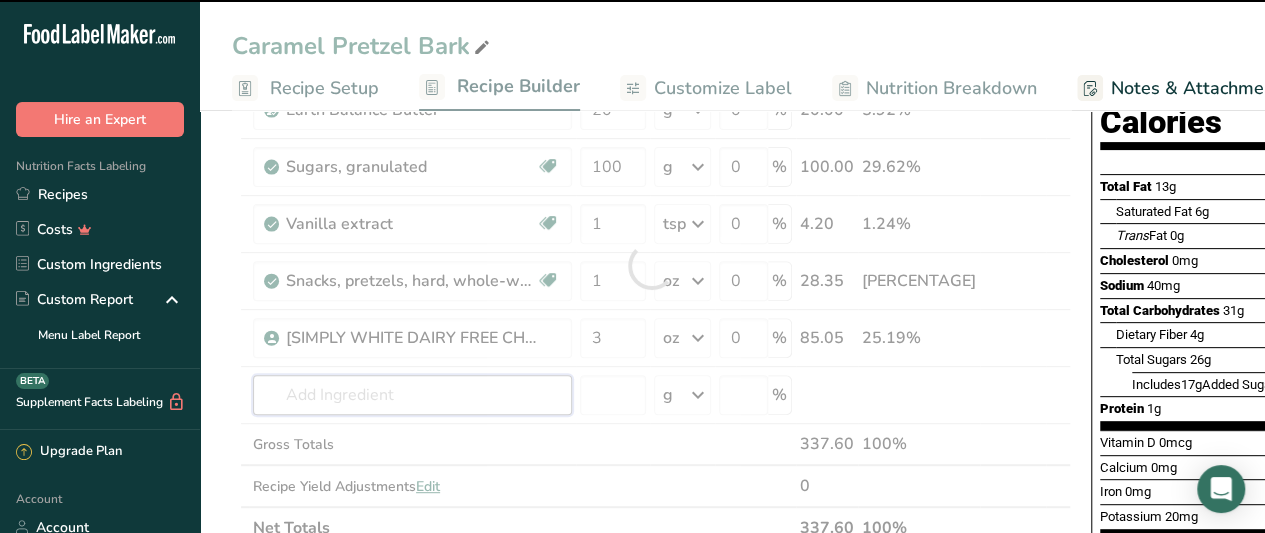 scroll, scrollTop: 0, scrollLeft: 104, axis: horizontal 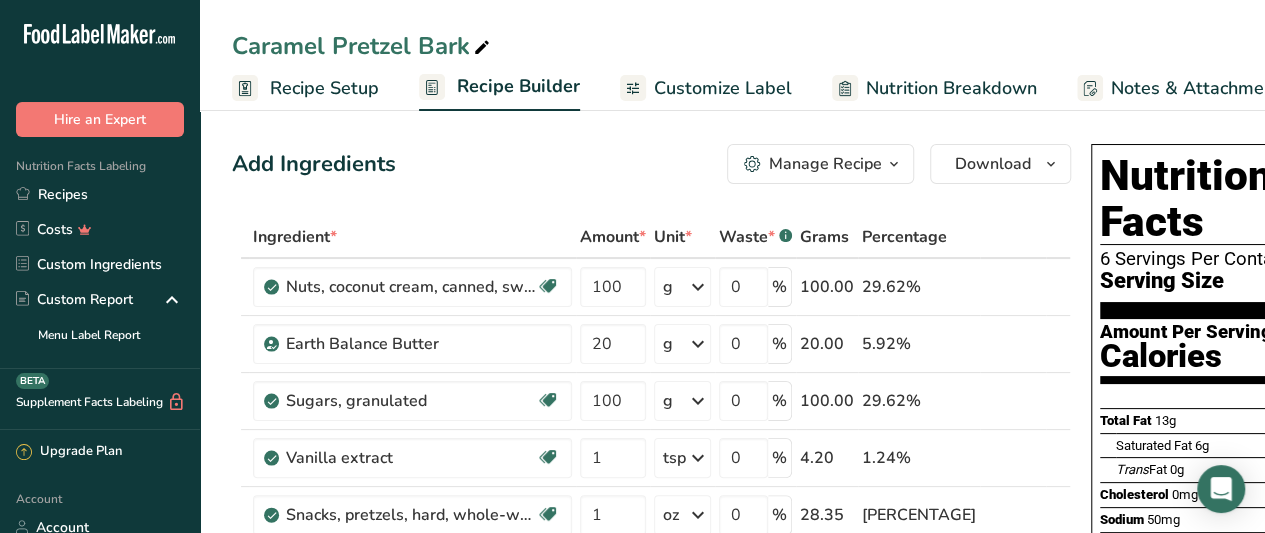 click on "Nutrition Breakdown" at bounding box center (951, 88) 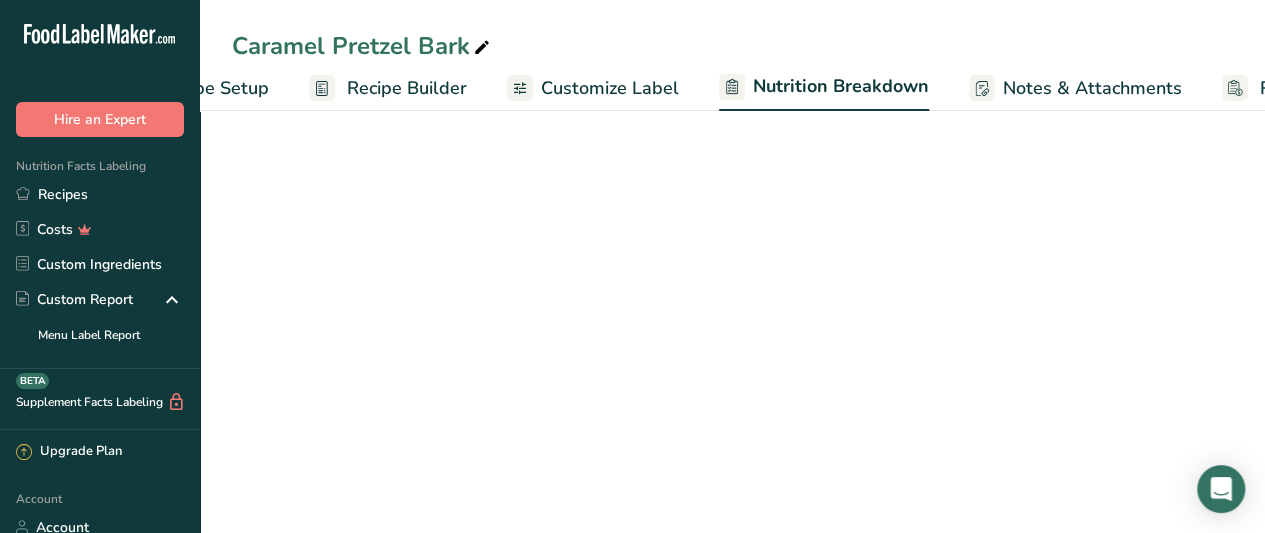 select on "Calories" 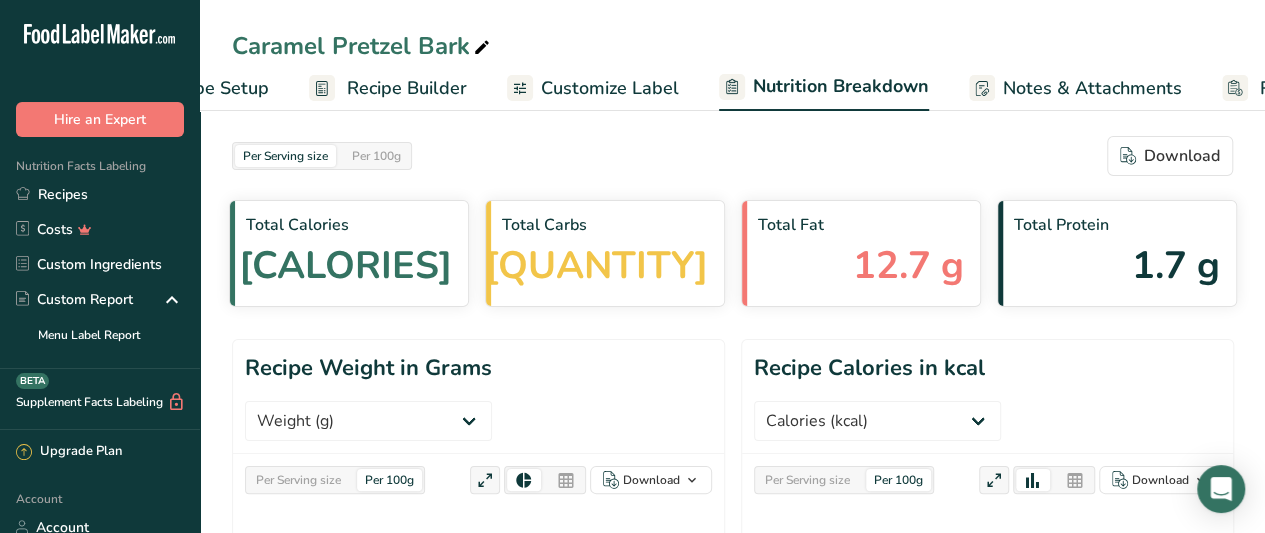 scroll, scrollTop: 0, scrollLeft: 277, axis: horizontal 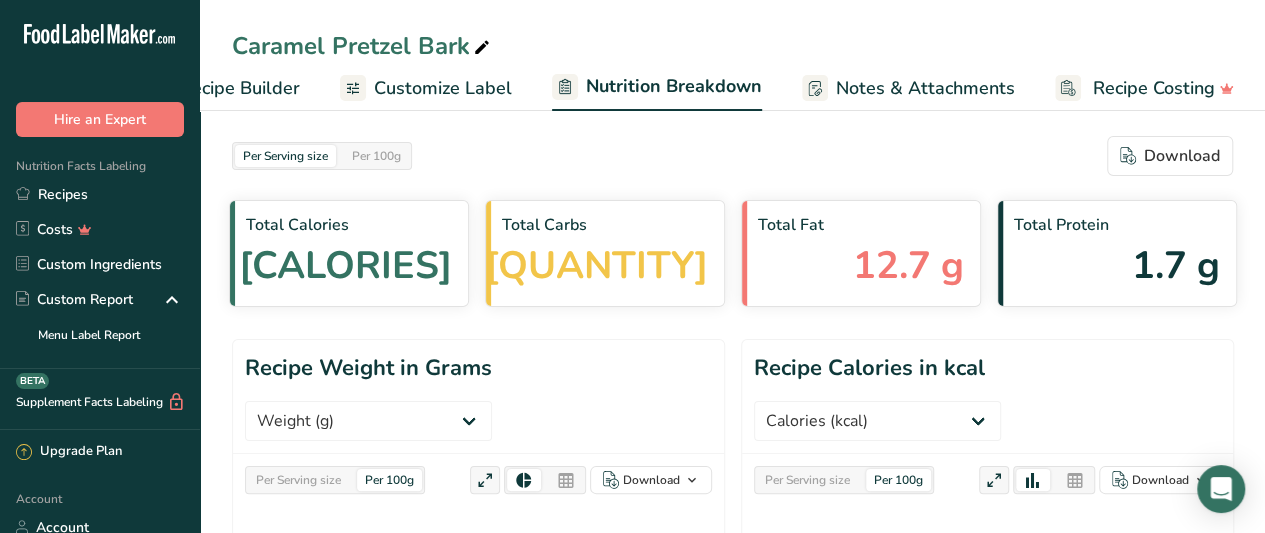 click on "Customize Label" at bounding box center (443, 88) 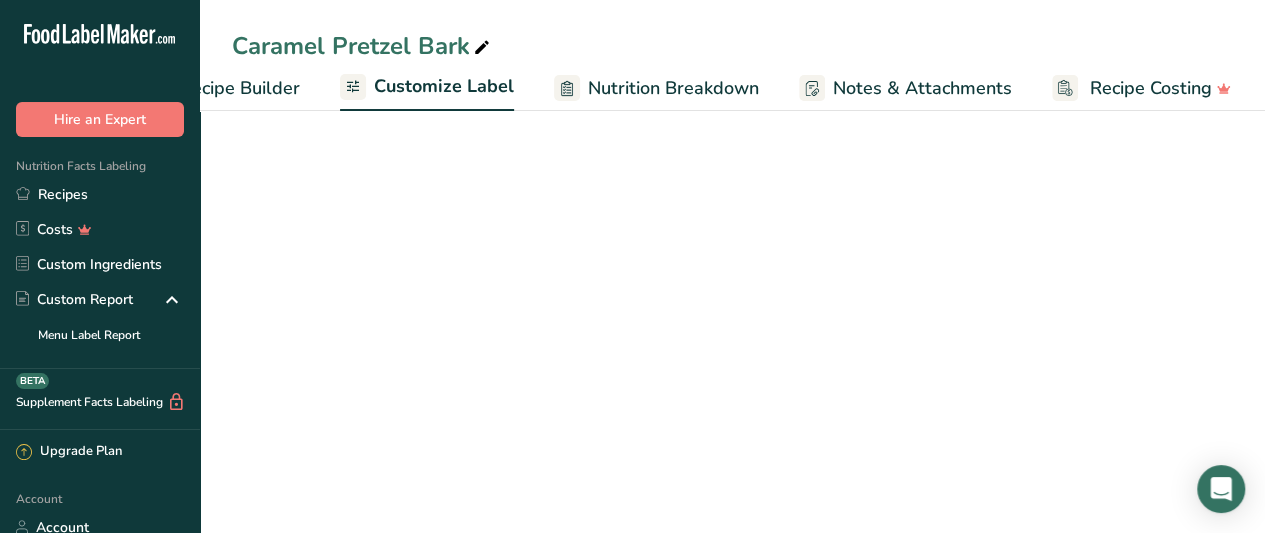 scroll, scrollTop: 0, scrollLeft: 276, axis: horizontal 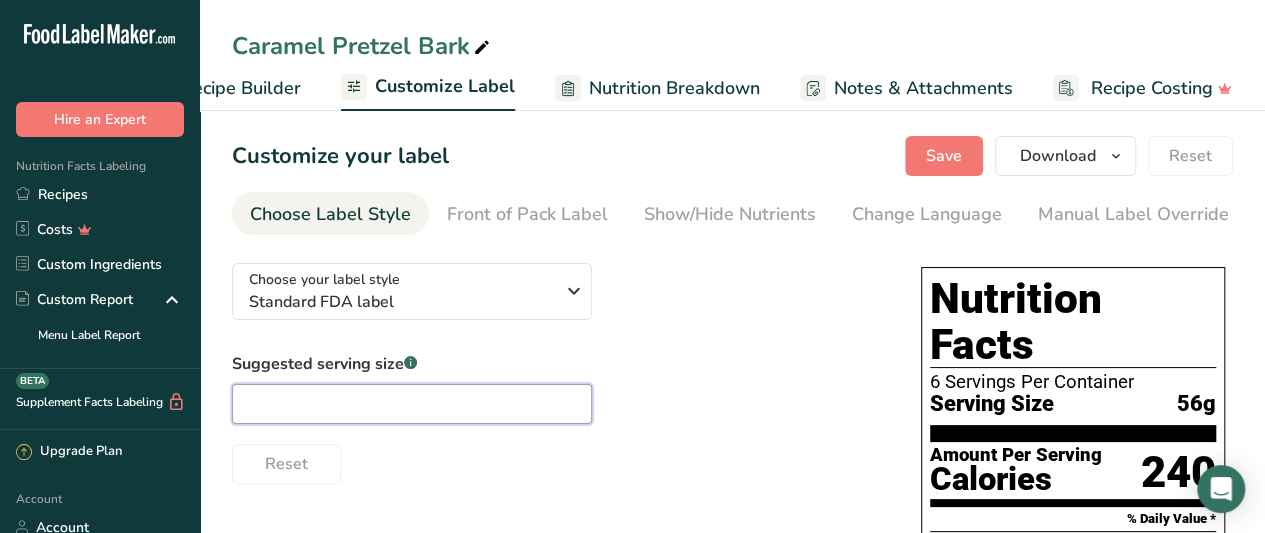 click at bounding box center [412, 404] 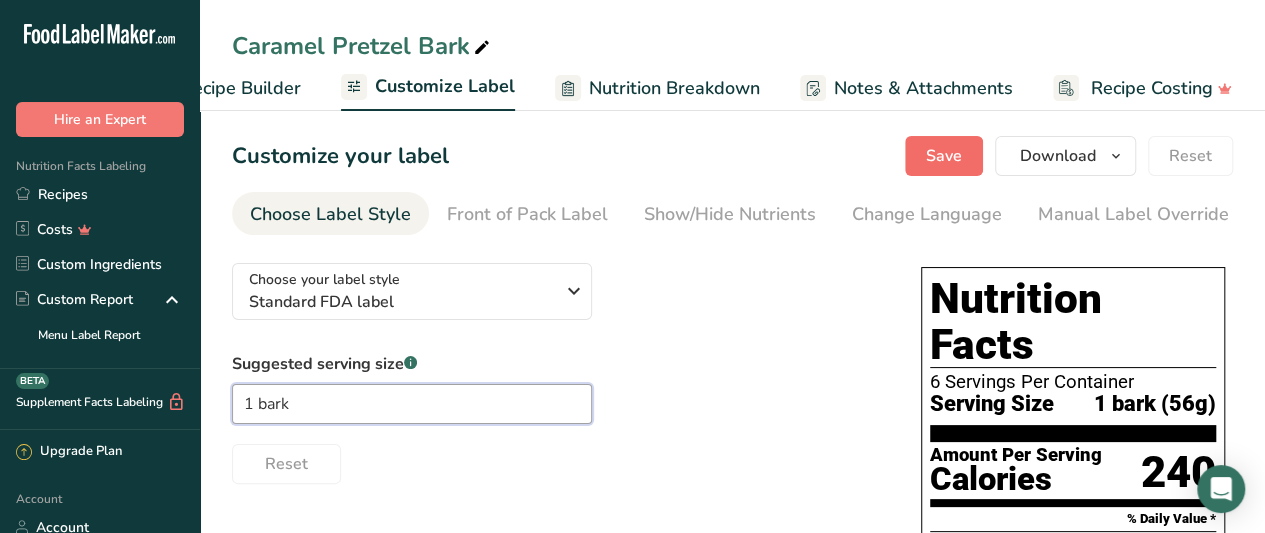 type on "1 bark" 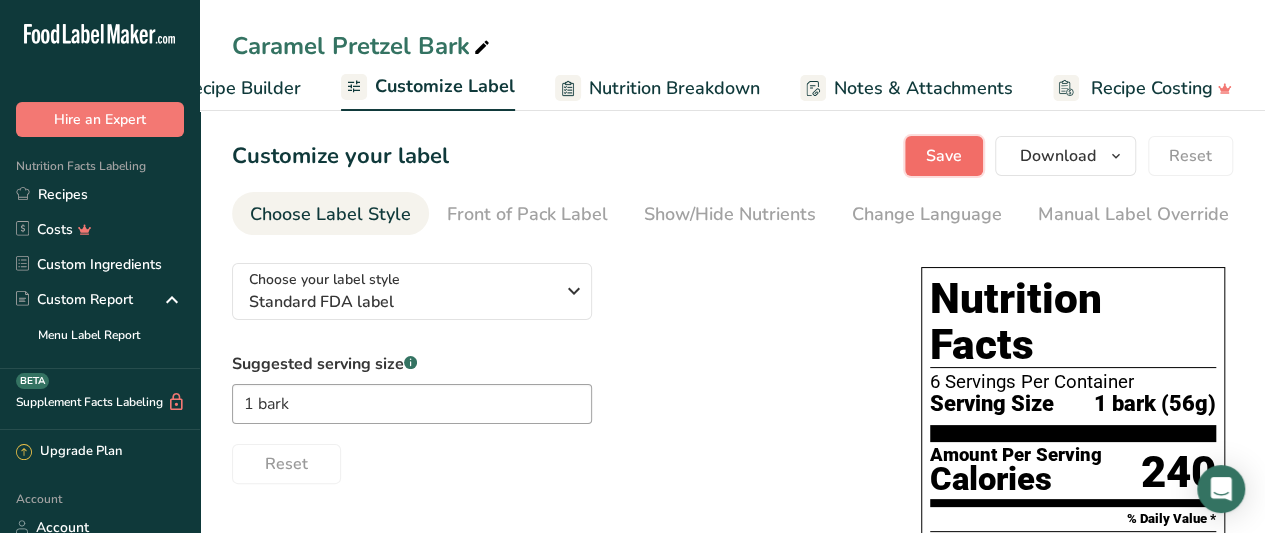 click on "Save" at bounding box center (944, 156) 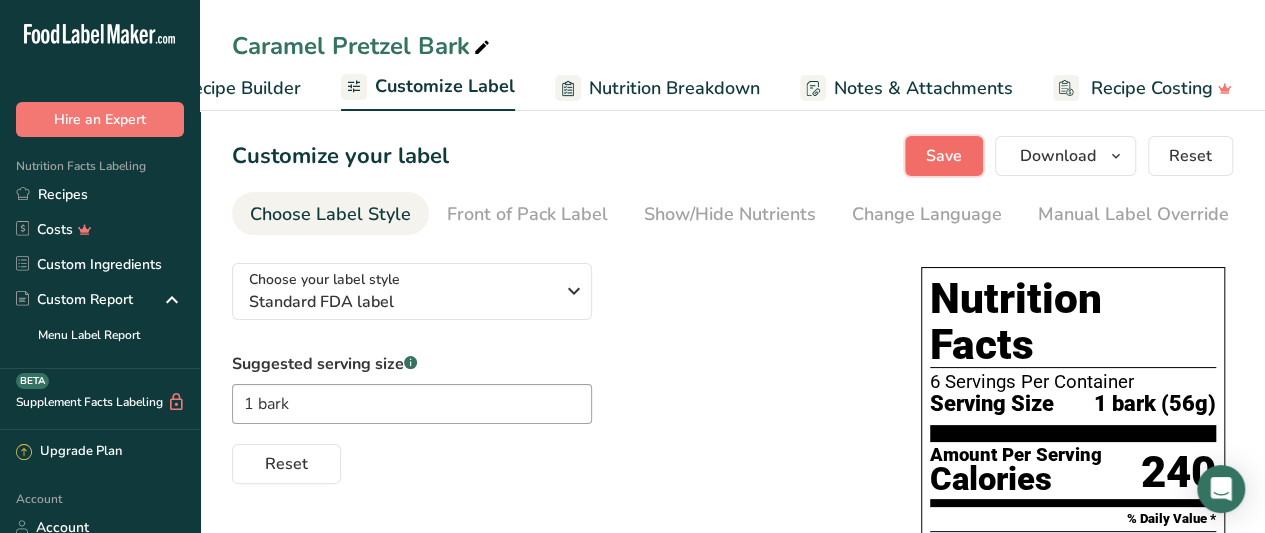 click on "Save" at bounding box center (944, 156) 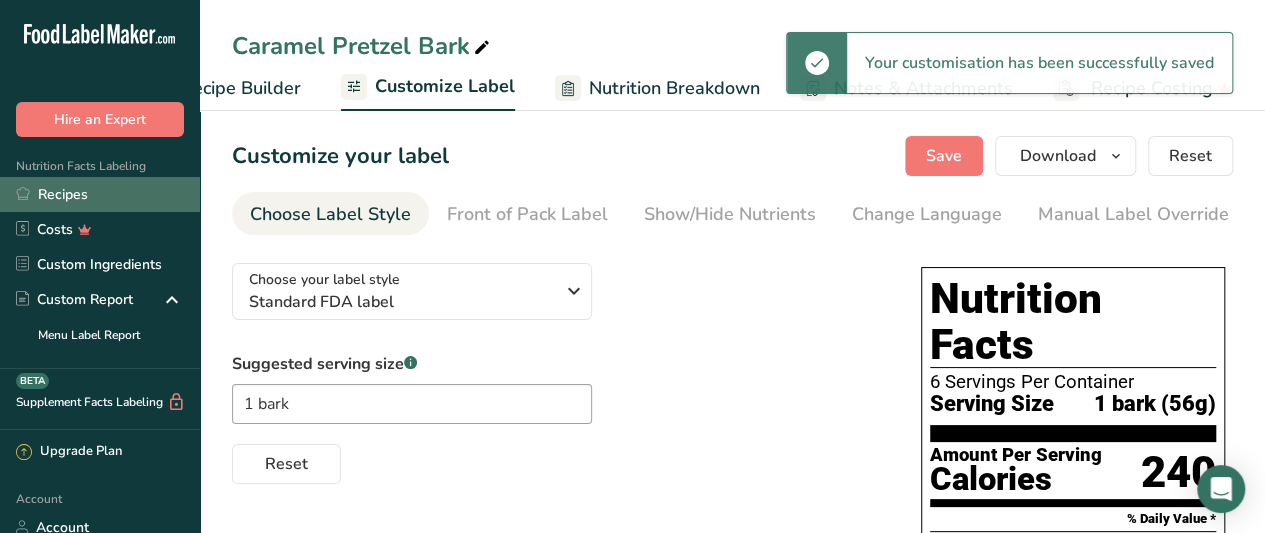 click on "Recipes" at bounding box center [100, 194] 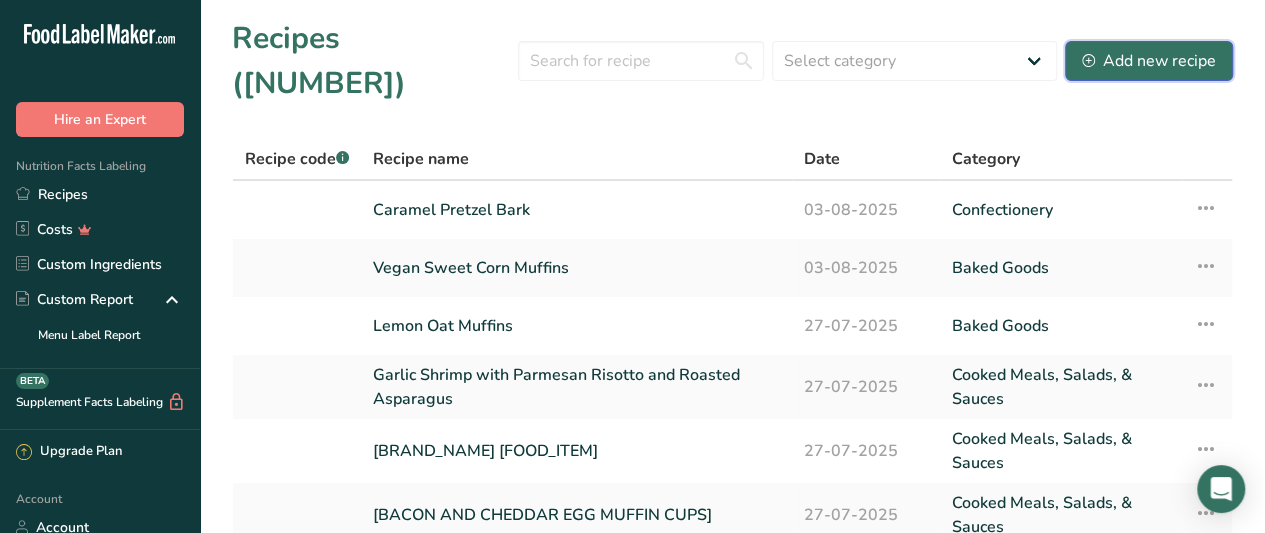 click on "Add new recipe" at bounding box center [1149, 61] 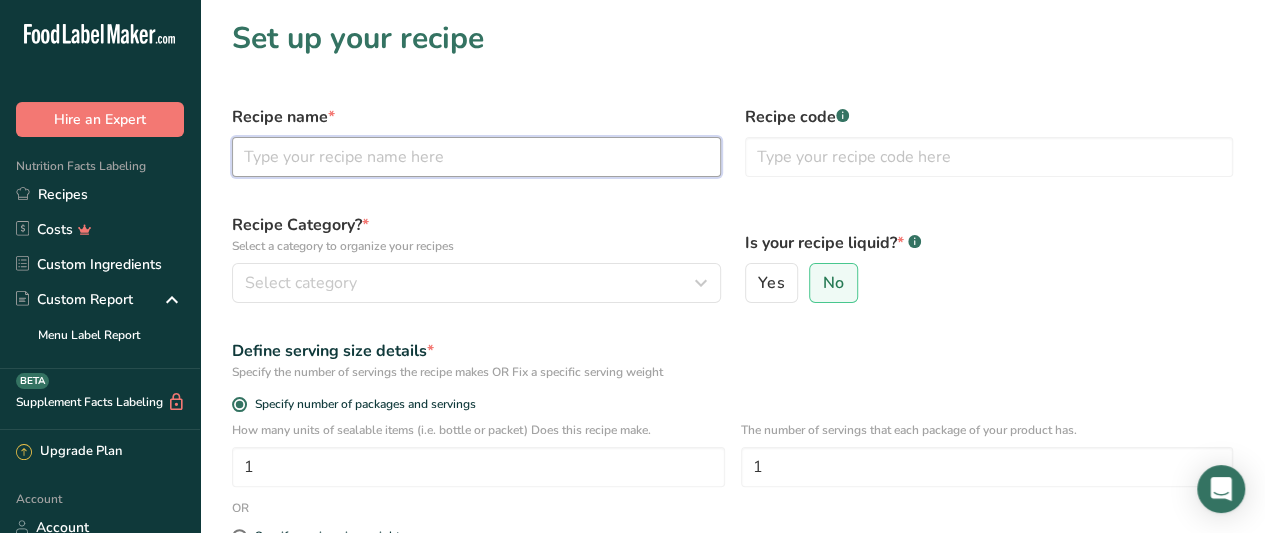 click at bounding box center [476, 157] 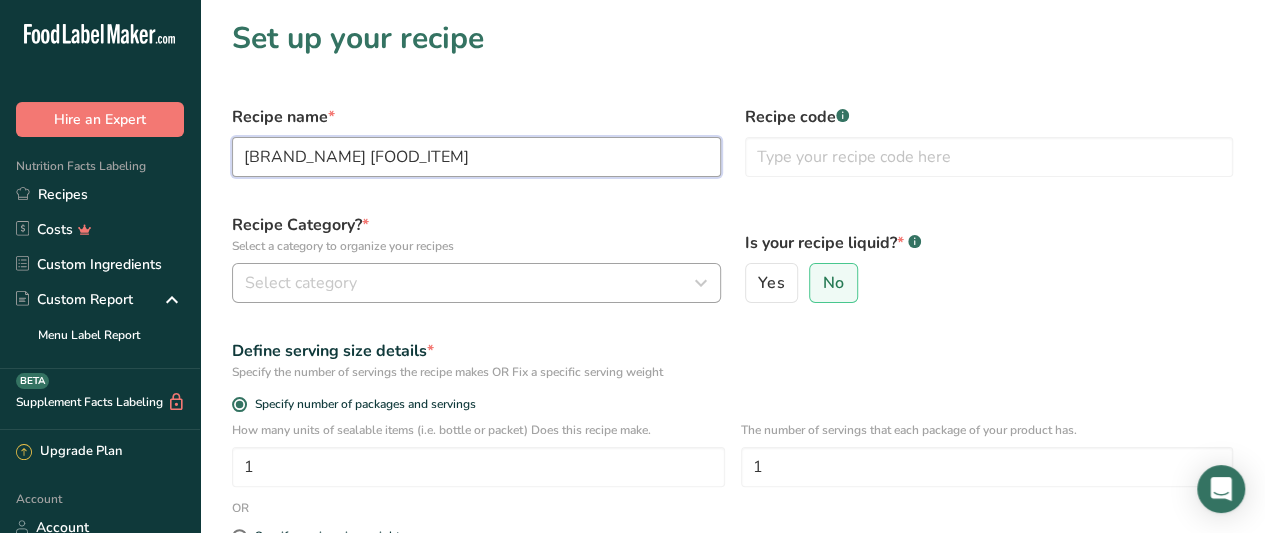 type on "[BRAND_NAME] [FOOD_ITEM]" 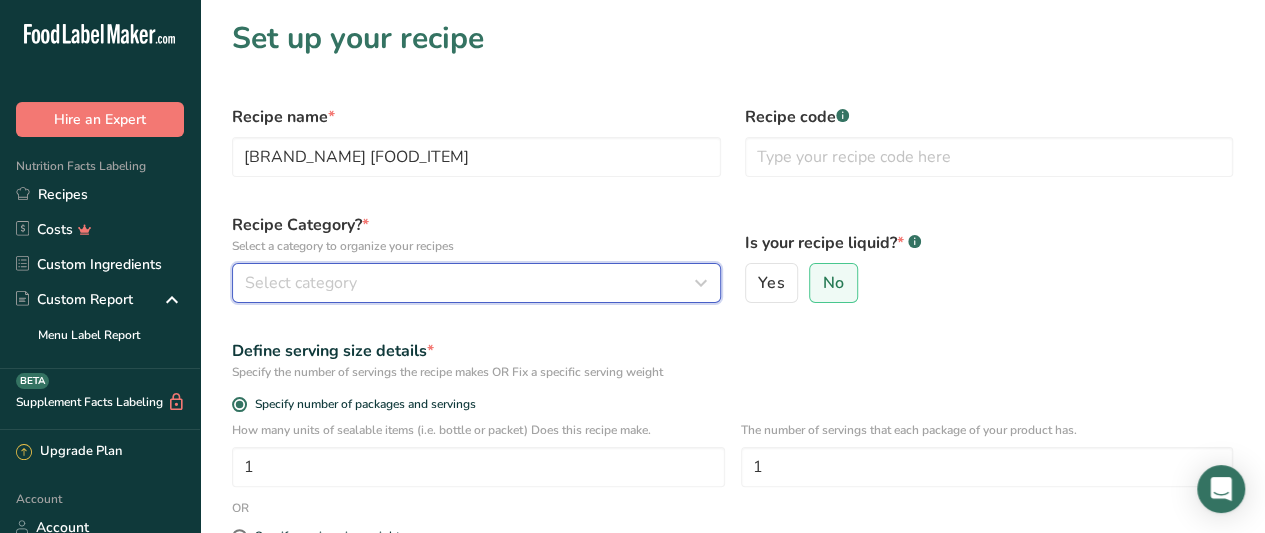 click on "Select category" at bounding box center [470, 283] 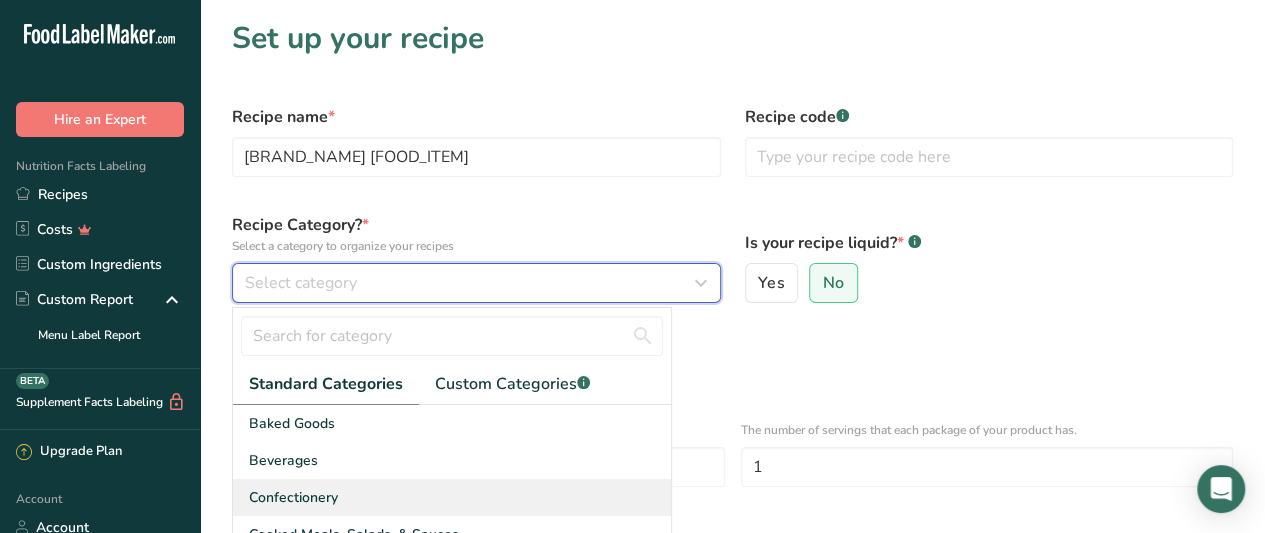 scroll, scrollTop: 94, scrollLeft: 0, axis: vertical 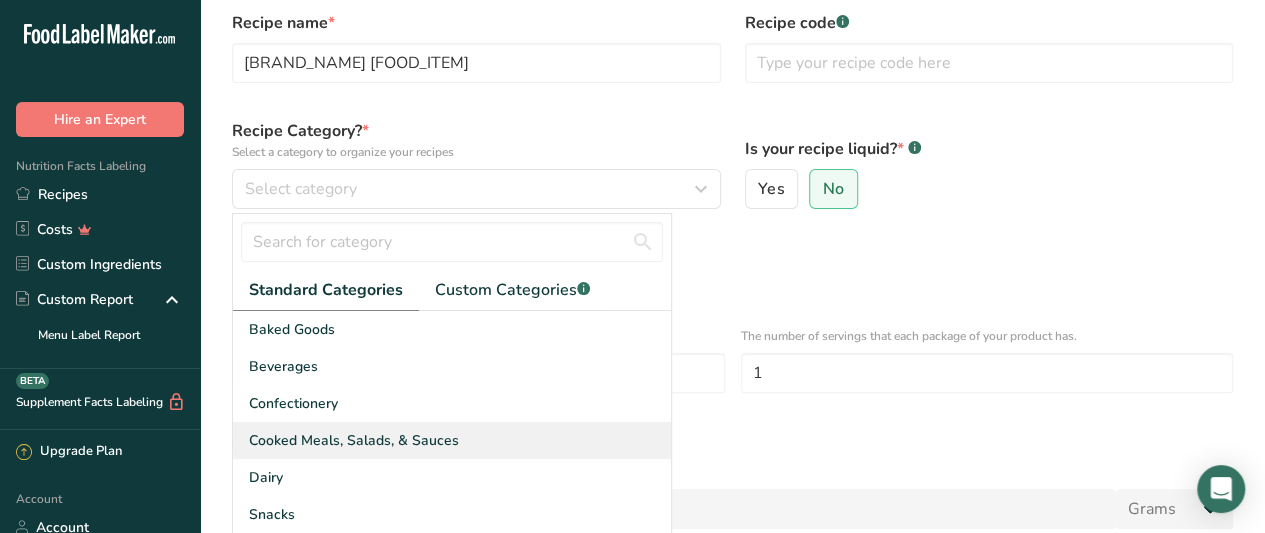 click on "Cooked Meals, Salads, & Sauces" at bounding box center (452, 440) 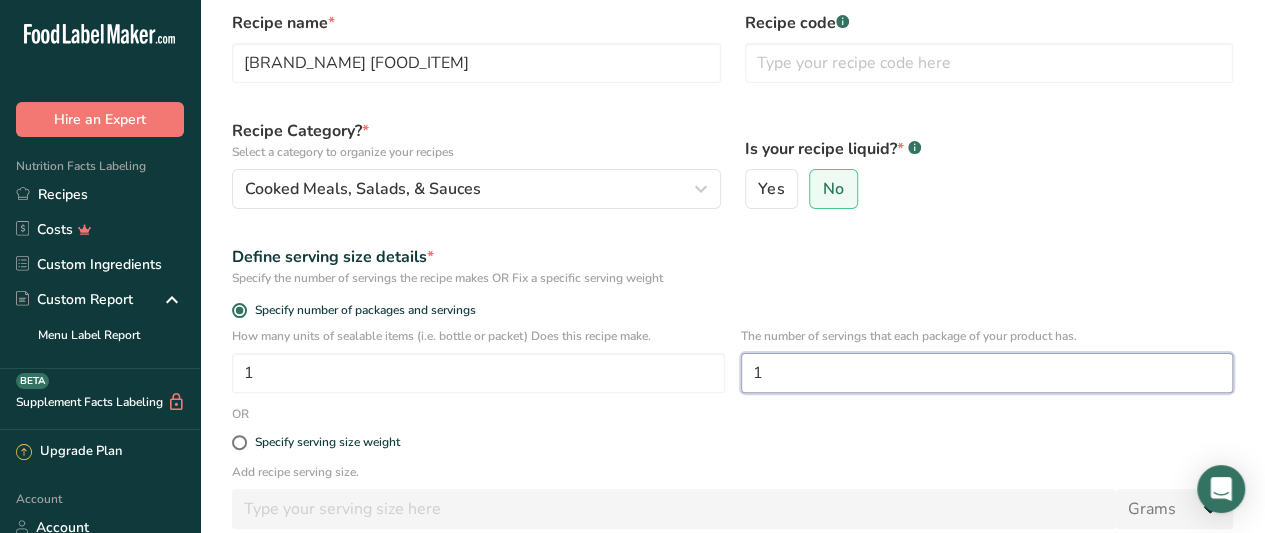 click on "1" at bounding box center [987, 373] 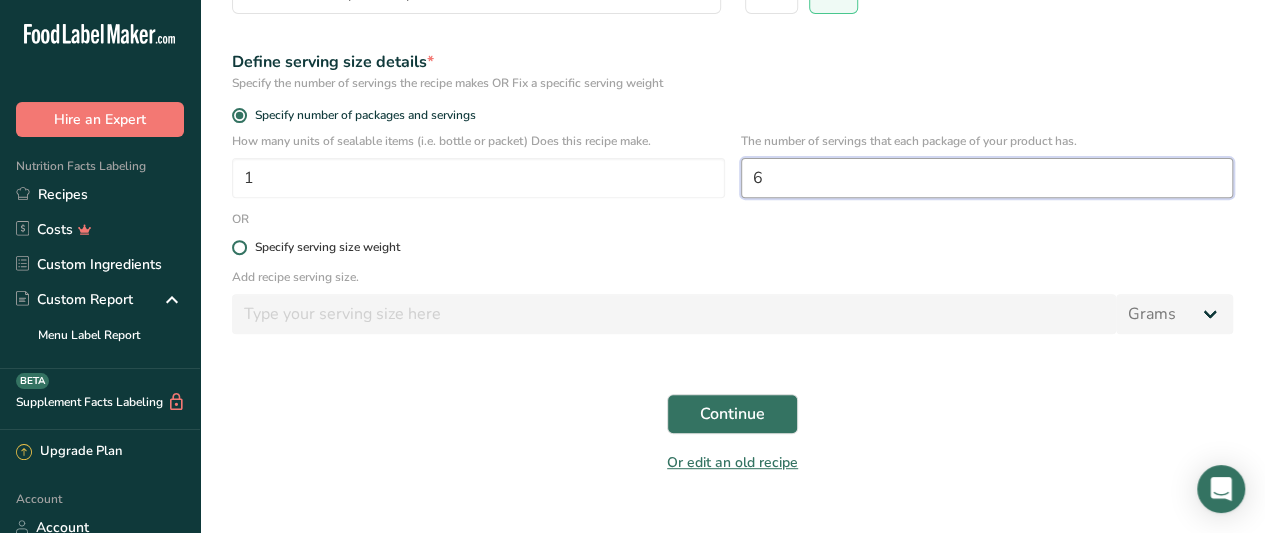 scroll, scrollTop: 313, scrollLeft: 0, axis: vertical 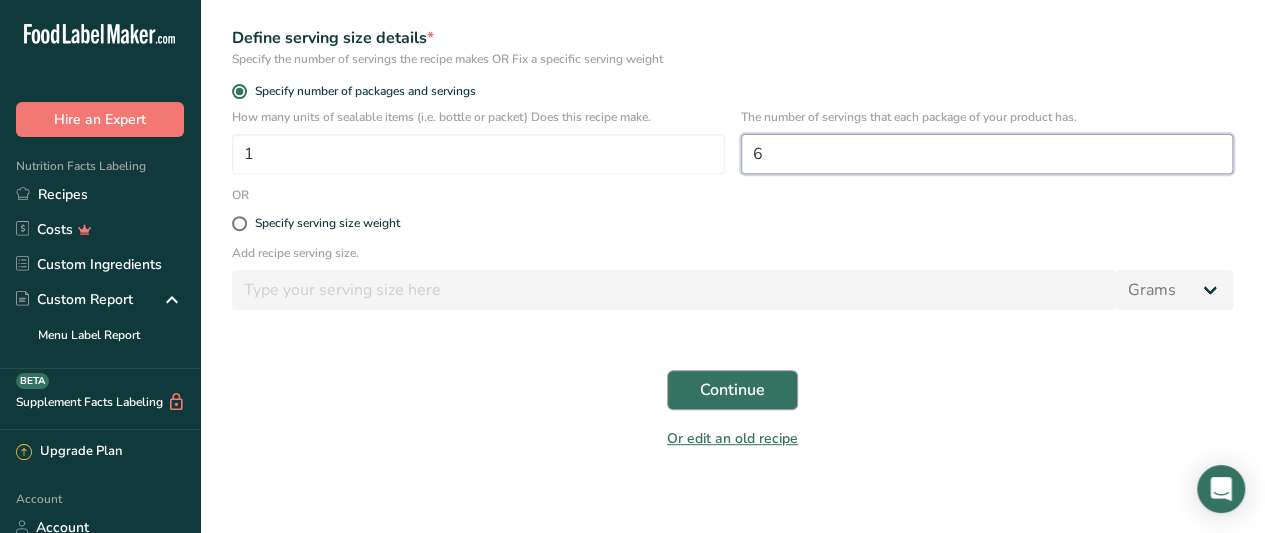 type on "6" 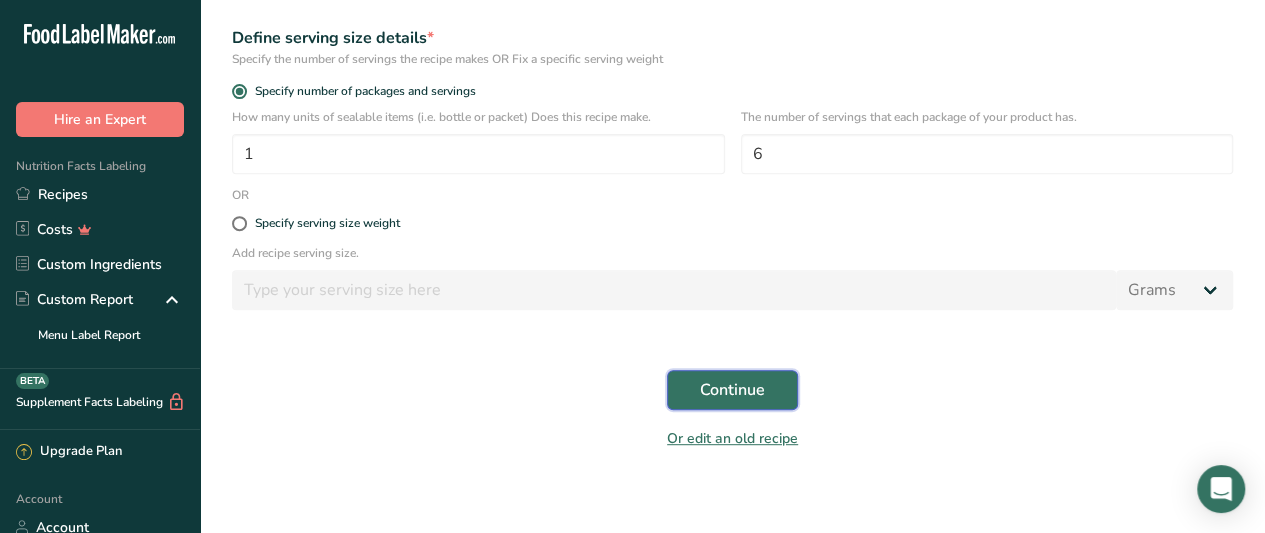 click on "Continue" at bounding box center [732, 390] 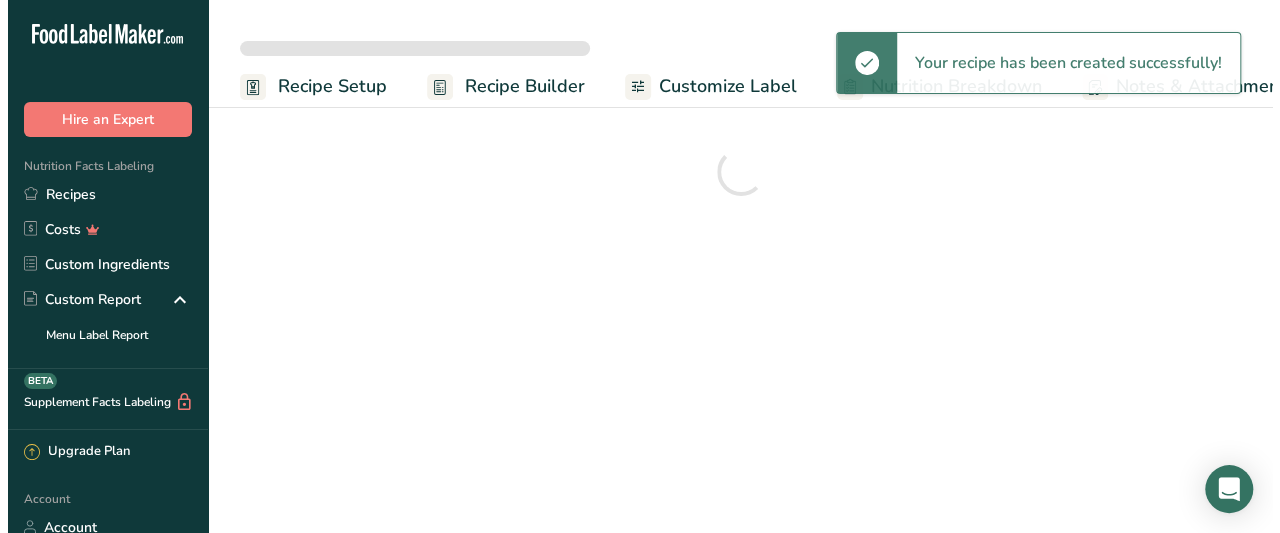 scroll, scrollTop: 0, scrollLeft: 0, axis: both 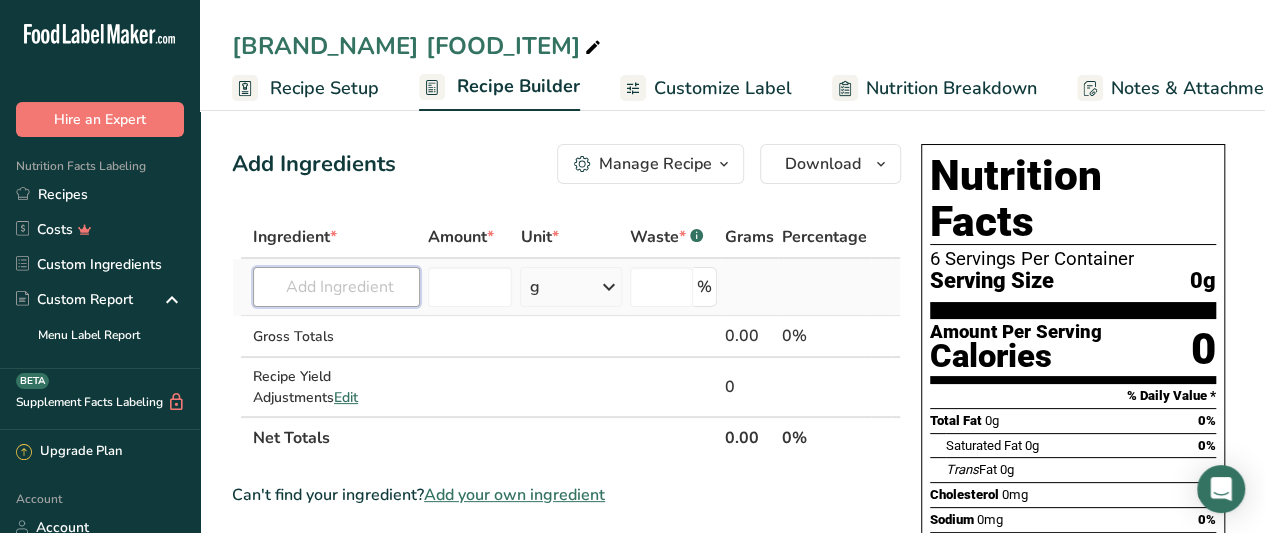 click at bounding box center (336, 287) 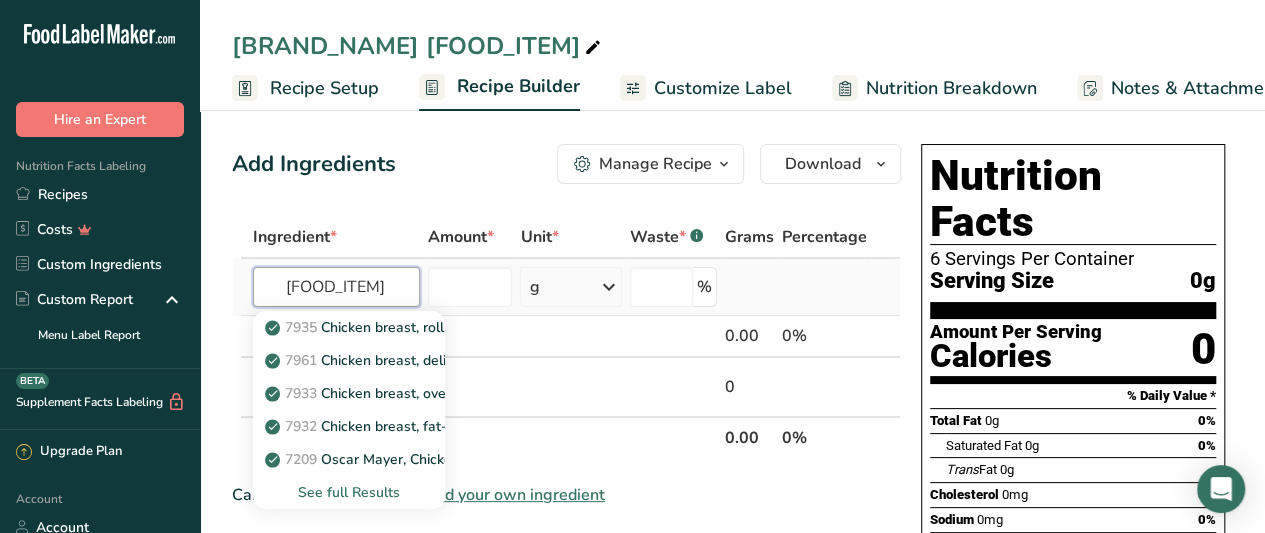 type on "[FOOD_ITEM]" 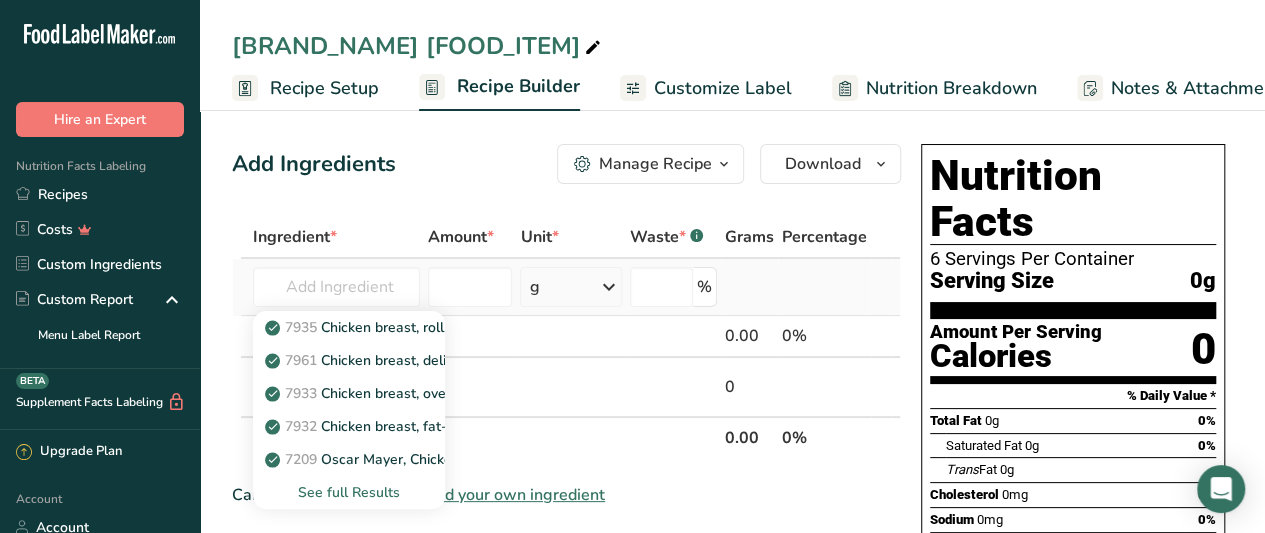 click on "See full Results" at bounding box center (349, 492) 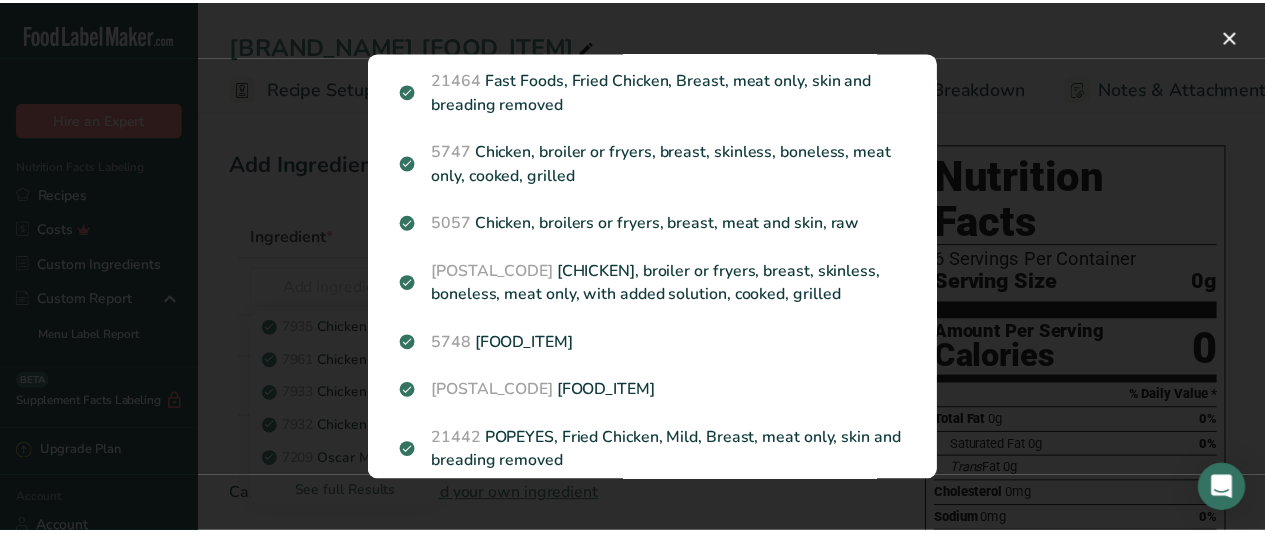 scroll, scrollTop: 614, scrollLeft: 0, axis: vertical 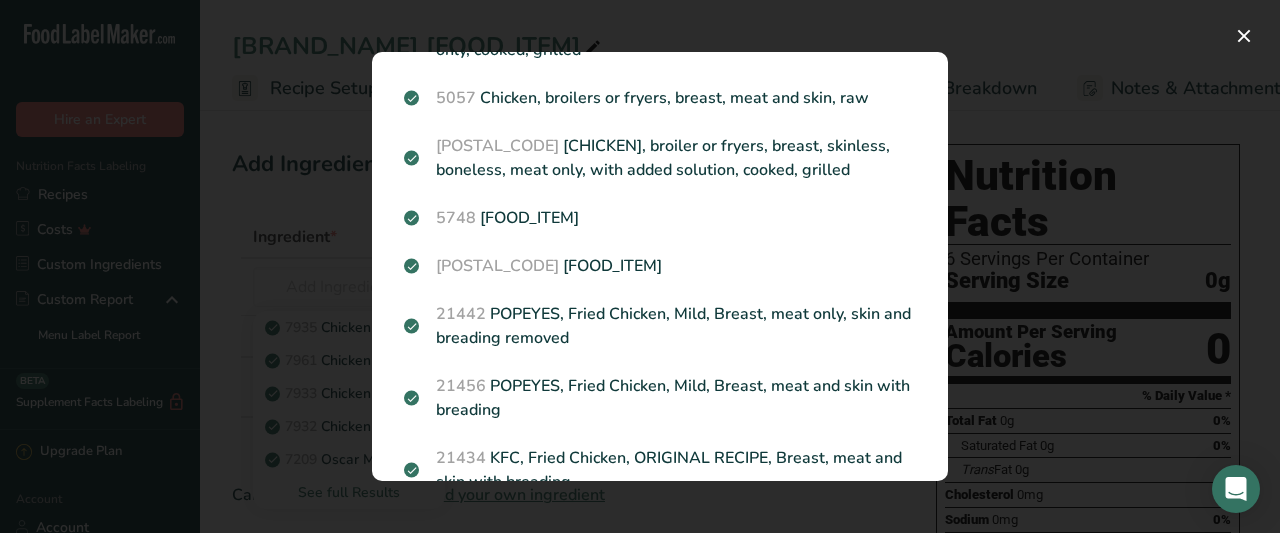 click at bounding box center (640, 266) 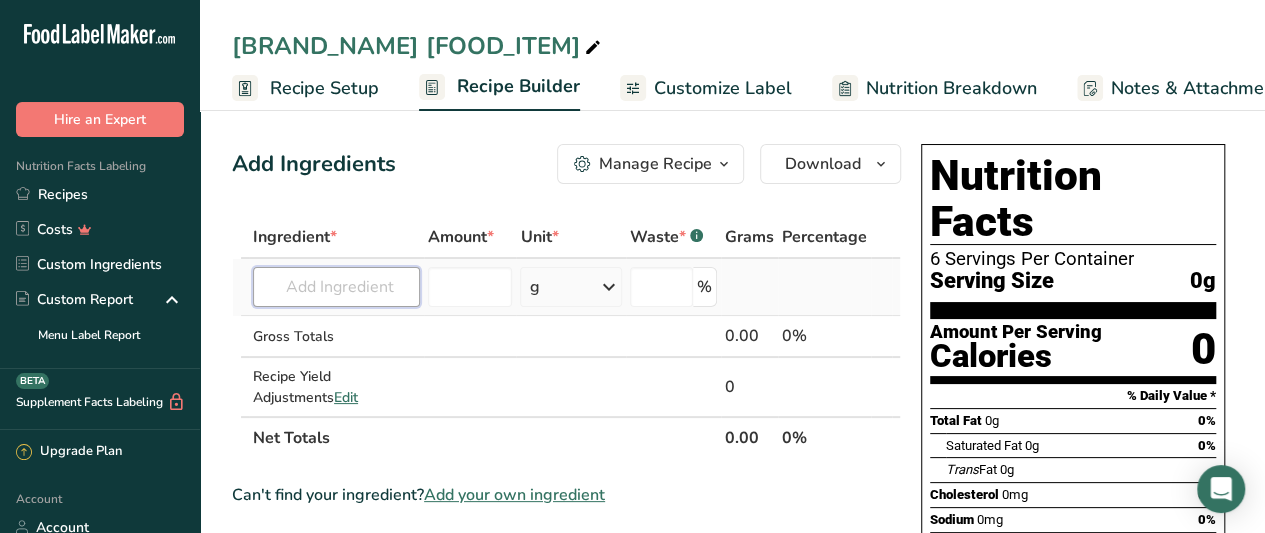 click at bounding box center (336, 287) 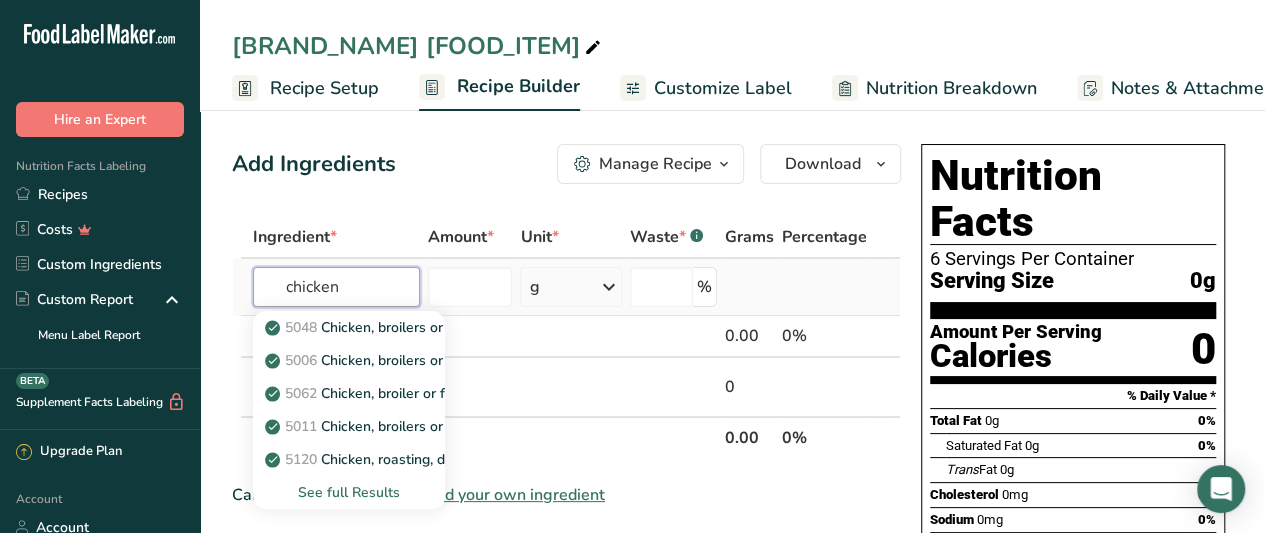 type on "chicken" 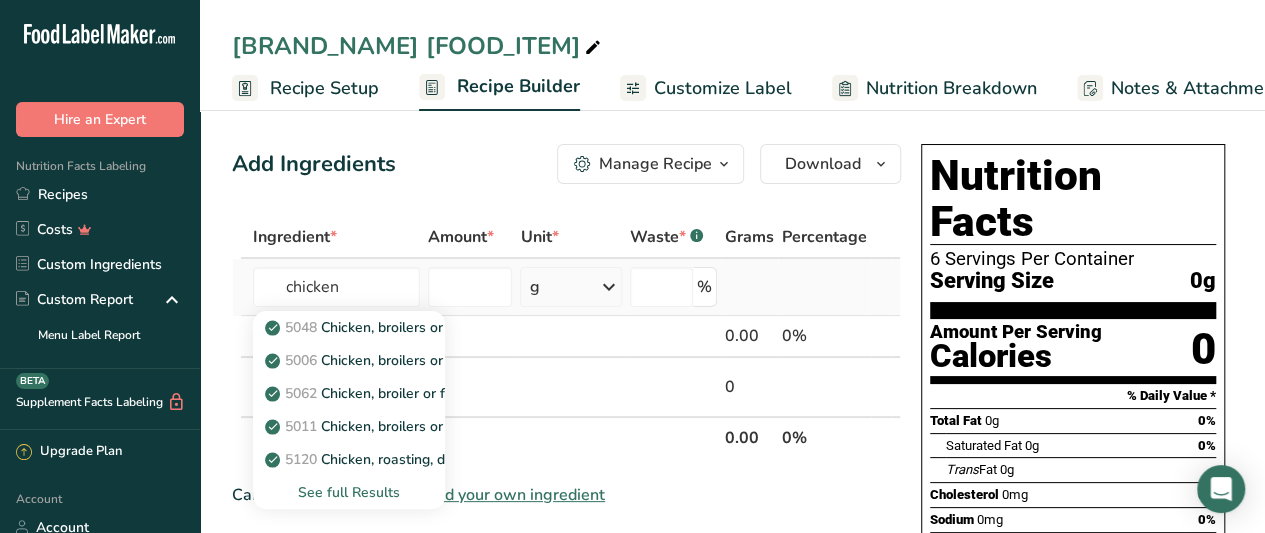 type 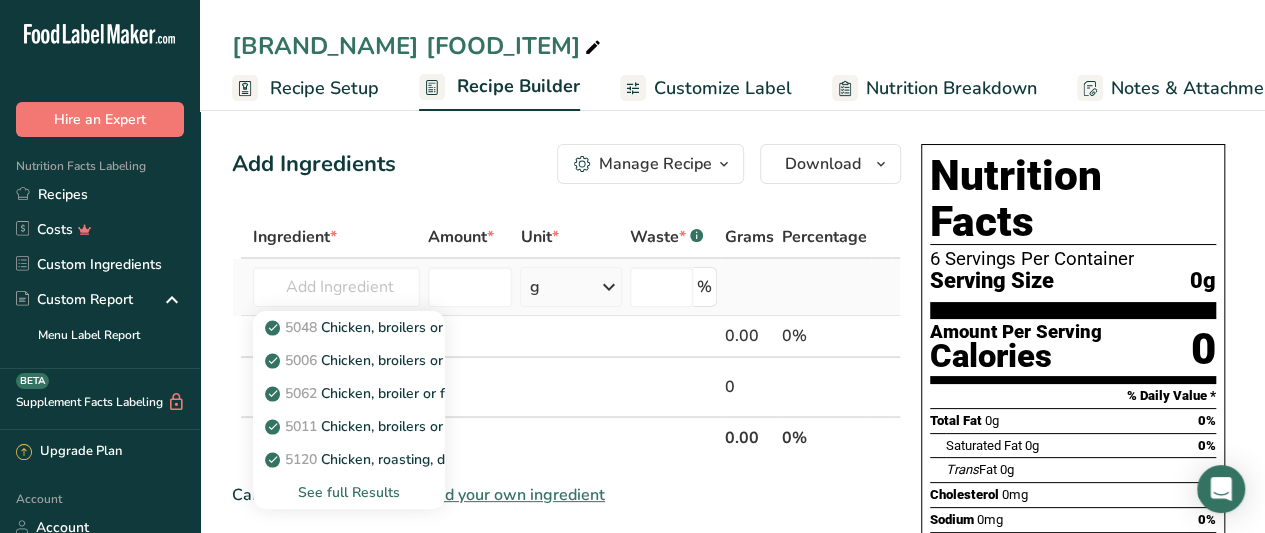 click on "See full Results" at bounding box center [349, 492] 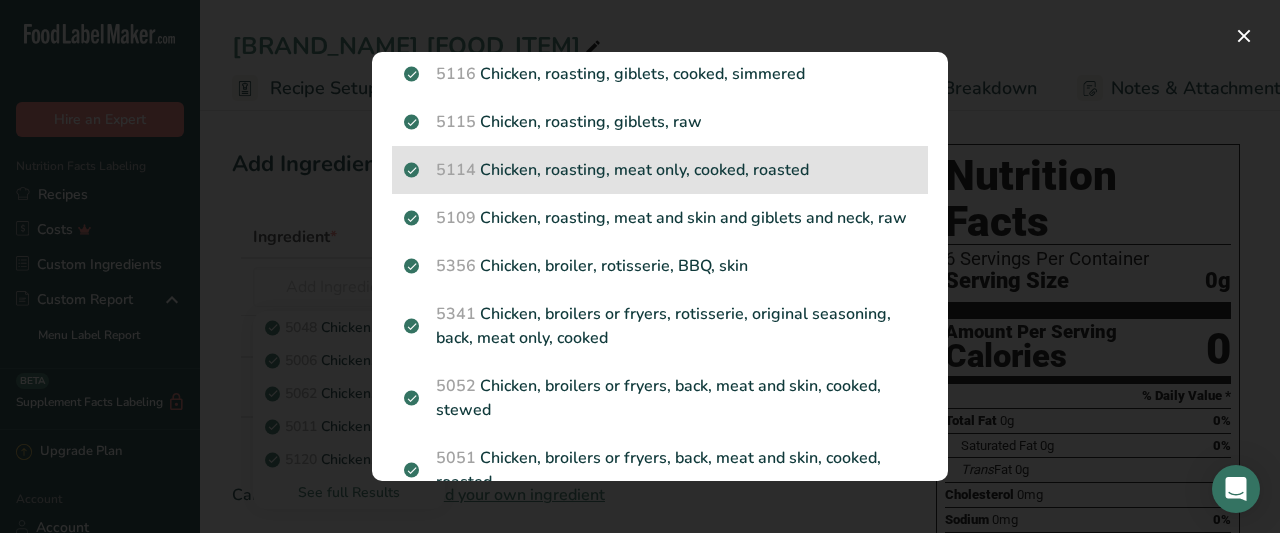 click on "Chicken, roasting, meat only, cooked, roasted" at bounding box center (660, 170) 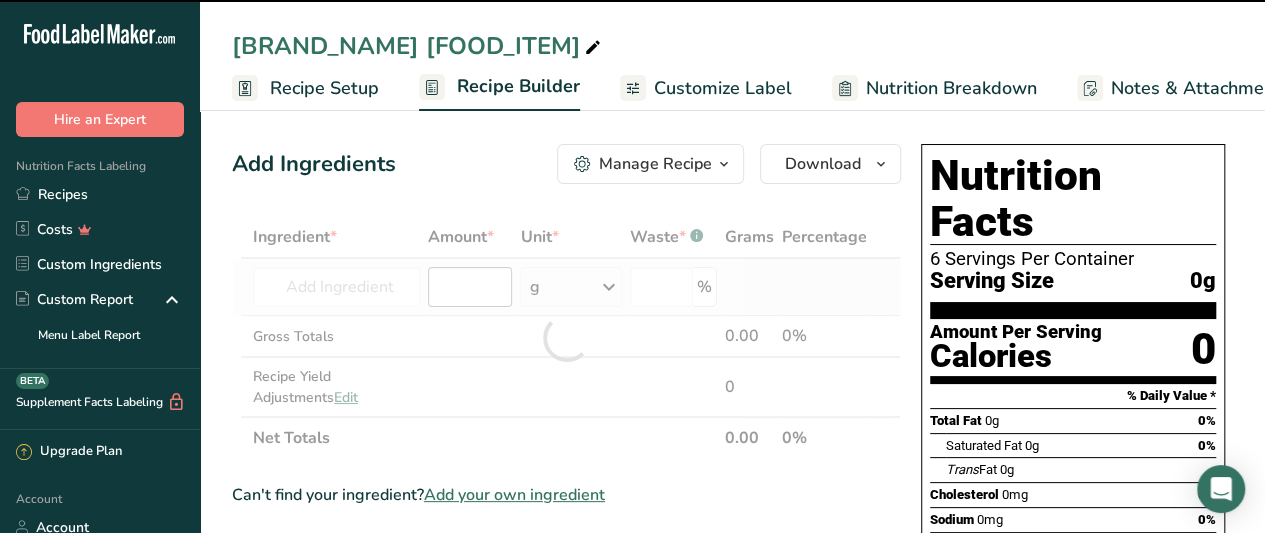 type on "0" 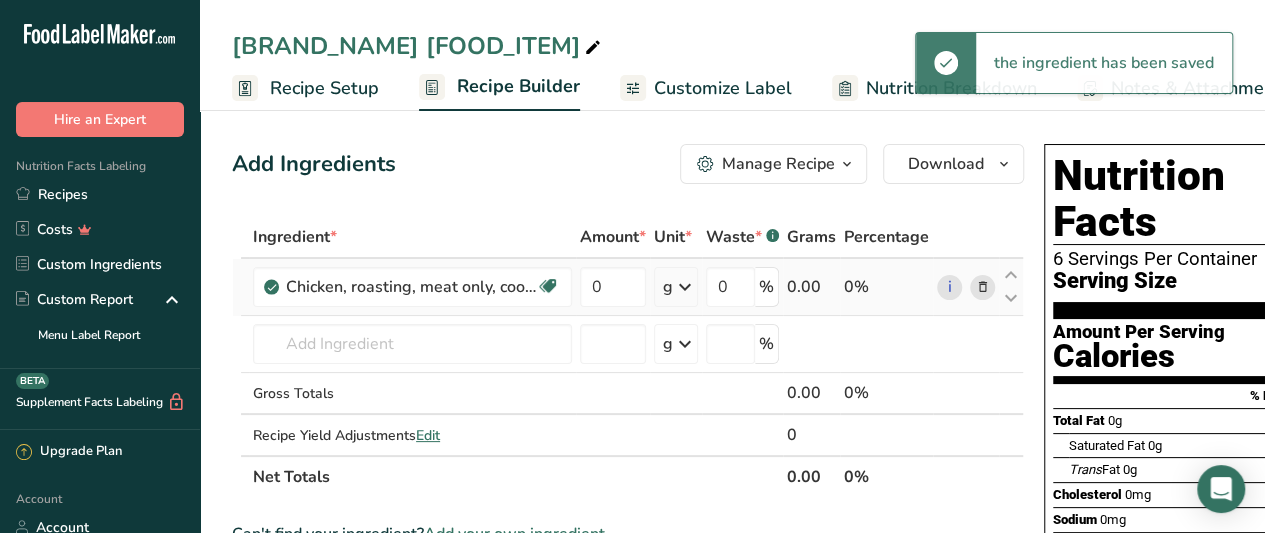 click at bounding box center [685, 287] 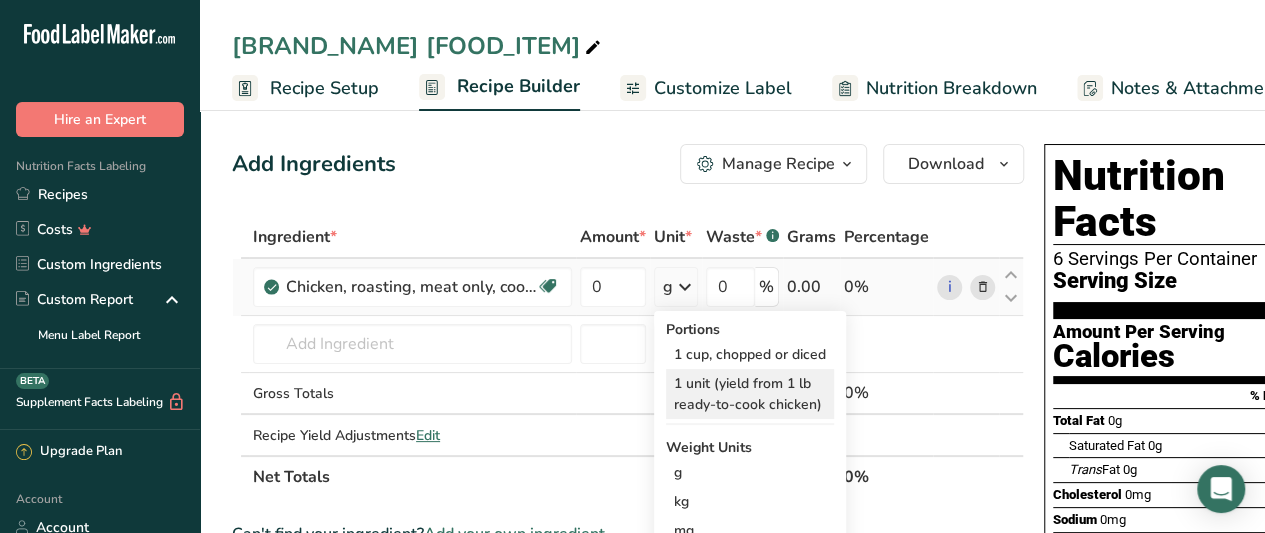click on "1 unit (yield from 1 lb ready-to-cook chicken)" at bounding box center [750, 394] 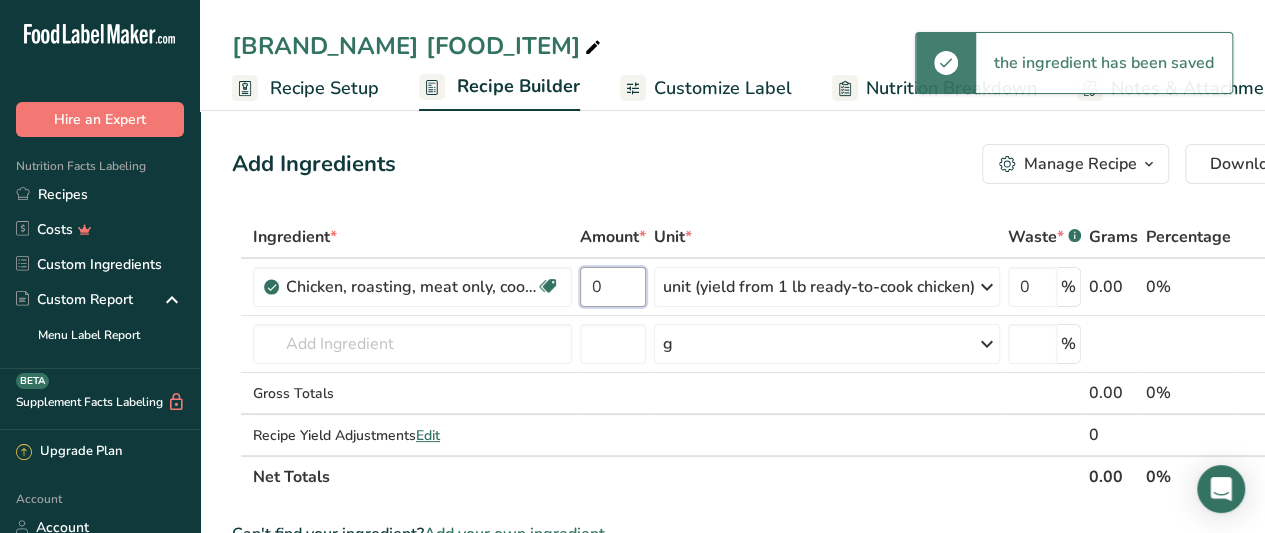click on "0" at bounding box center (613, 287) 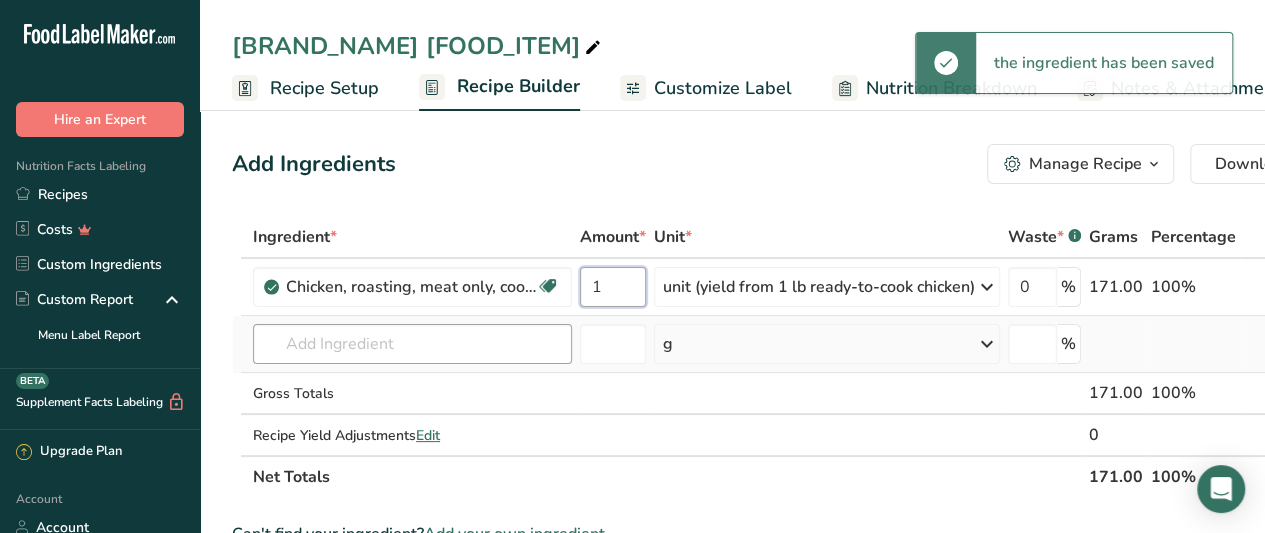 type on "1" 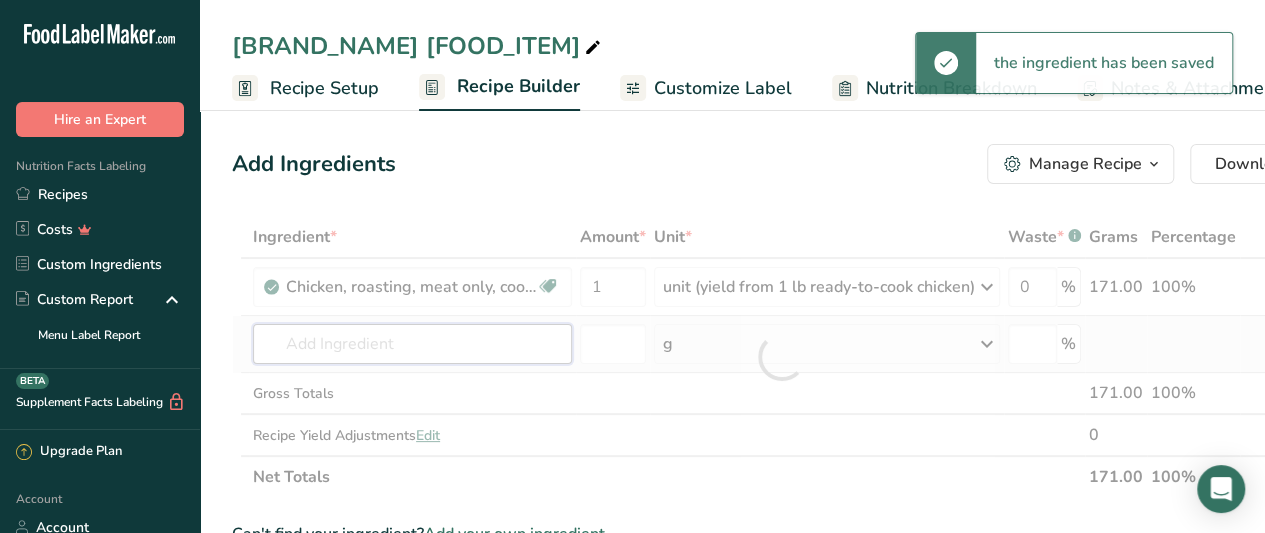 click on "Ingredient *
Amount *
Unit *
Waste *   .a-a{fill:#347362;}.b-a{fill:#fff;}          Grams
Percentage
Chicken, roasting, meat only, cooked, roasted
Dairy free
Gluten free
Soy free
1
unit (yield from 1 lb ready-to-cook chicken)
Portions
1 cup, chopped or diced
1 unit (yield from 1 lb ready-to-cook chicken)
Weight Units
g
kg
mg
See more
Volume Units
l
Volume units require a density conversion. If you know your ingredient's density enter it below. Otherwise, click on "RIA" our AI Regulatory bot - she will be able to help you
lb/ft3
g/cm3
Confirm" at bounding box center (781, 357) 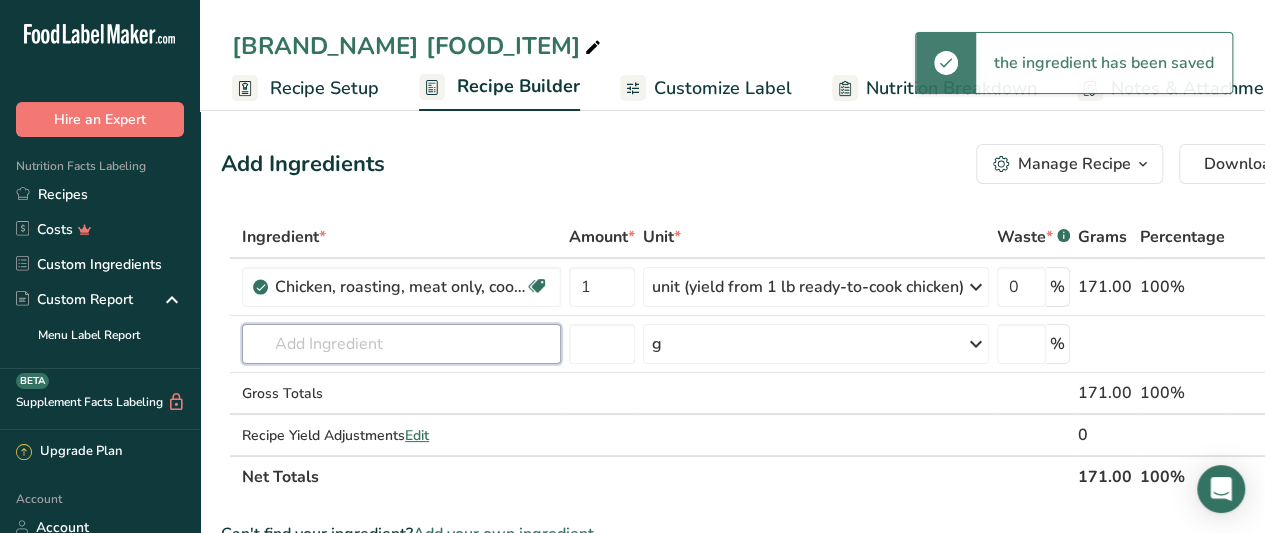 scroll, scrollTop: 0, scrollLeft: 8, axis: horizontal 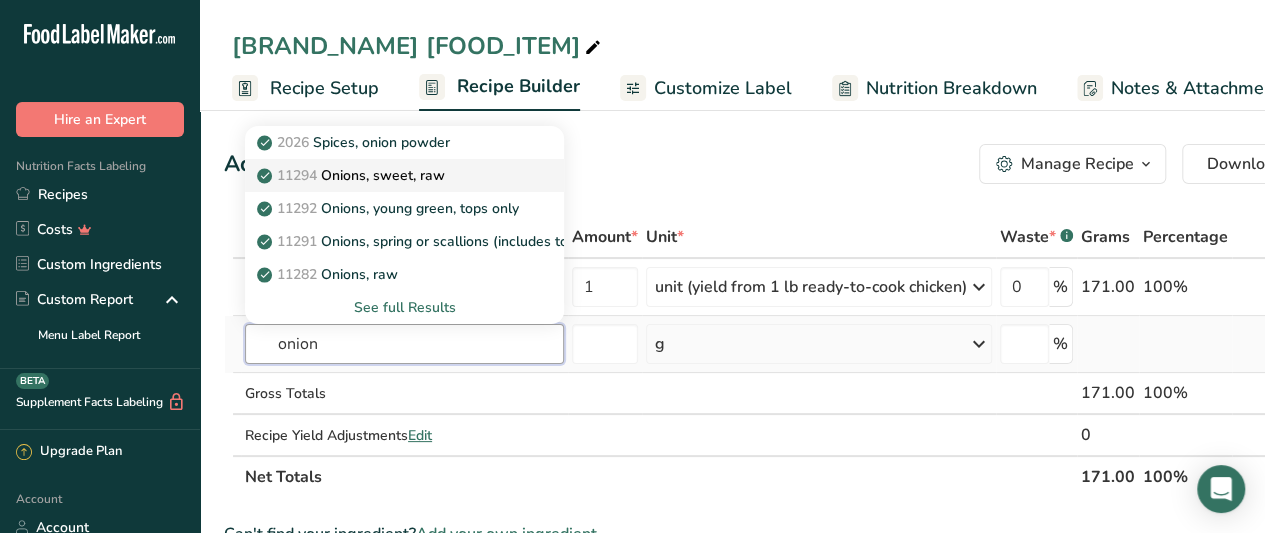 type on "onion" 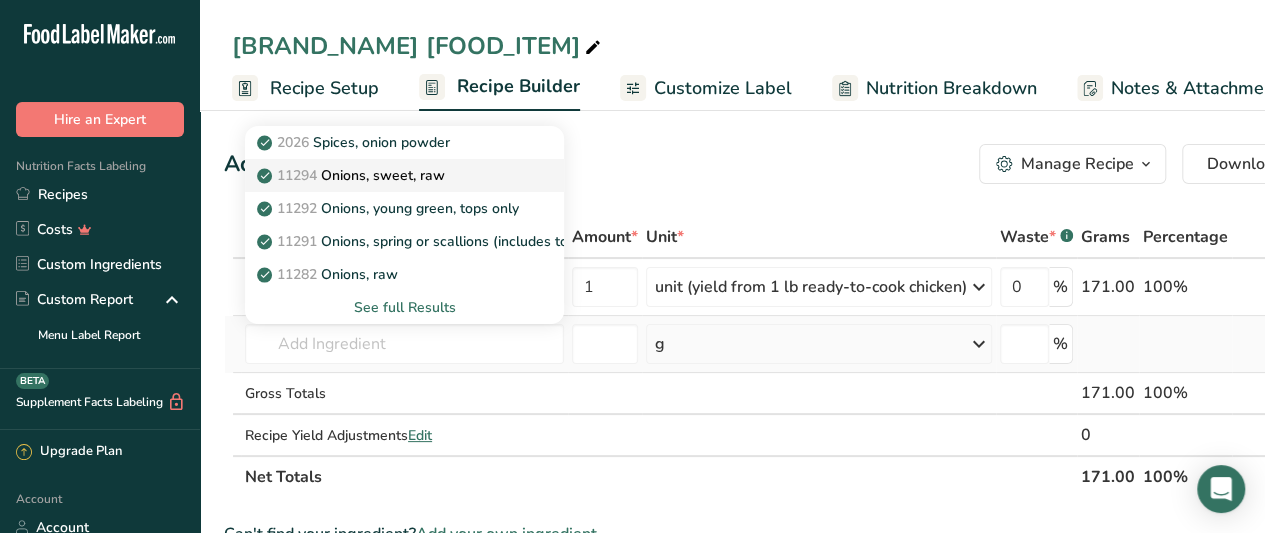click on "Onions, sweet, raw" at bounding box center (353, 175) 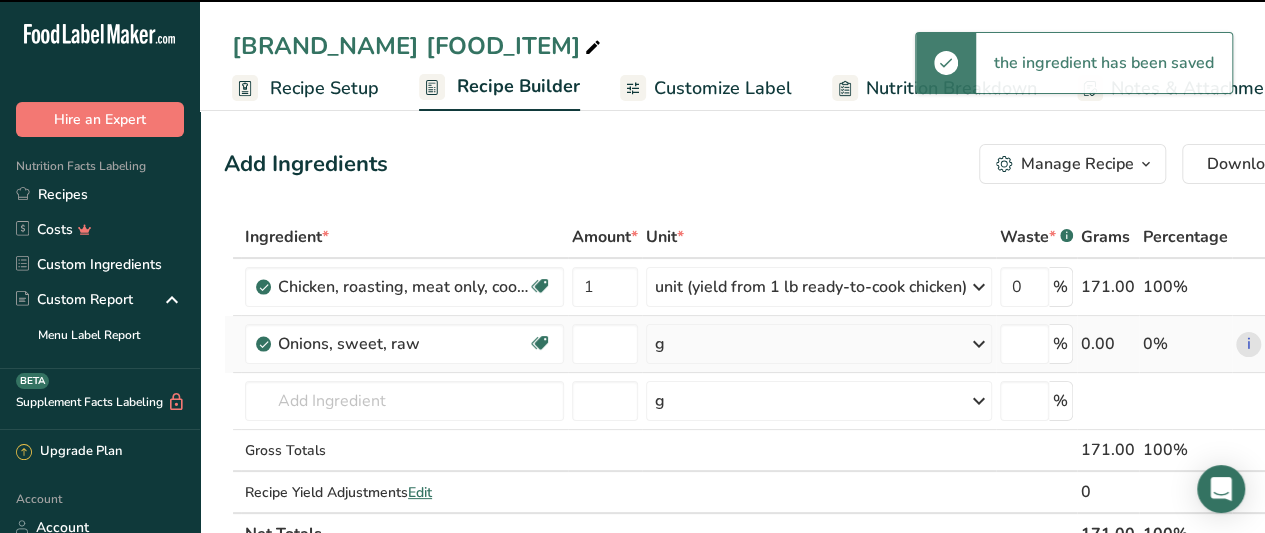 type on "0" 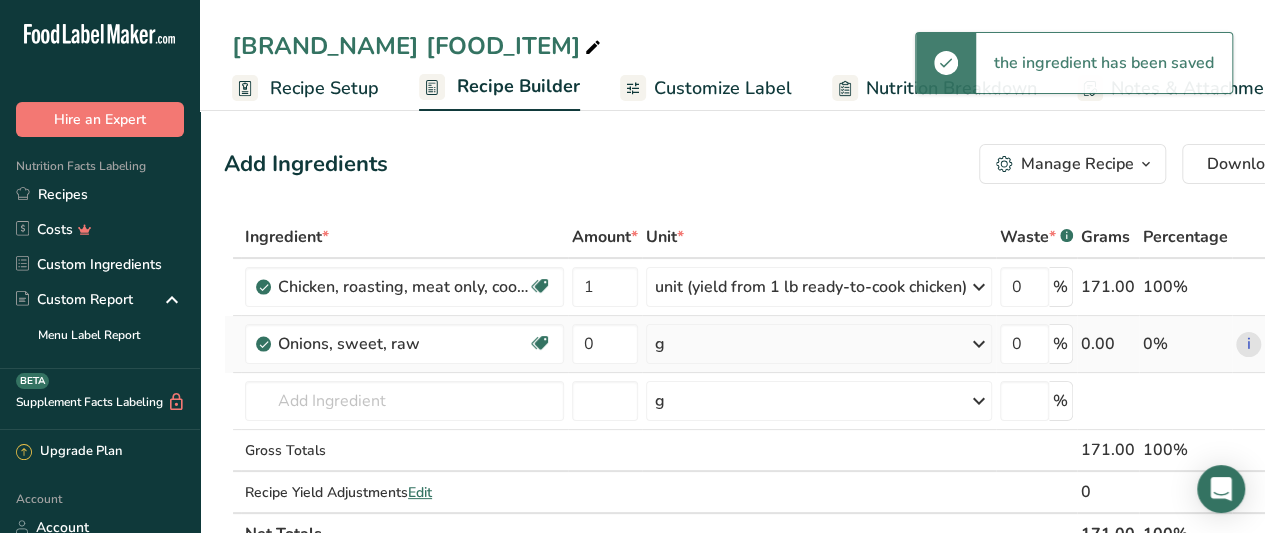 click on "g" at bounding box center (819, 344) 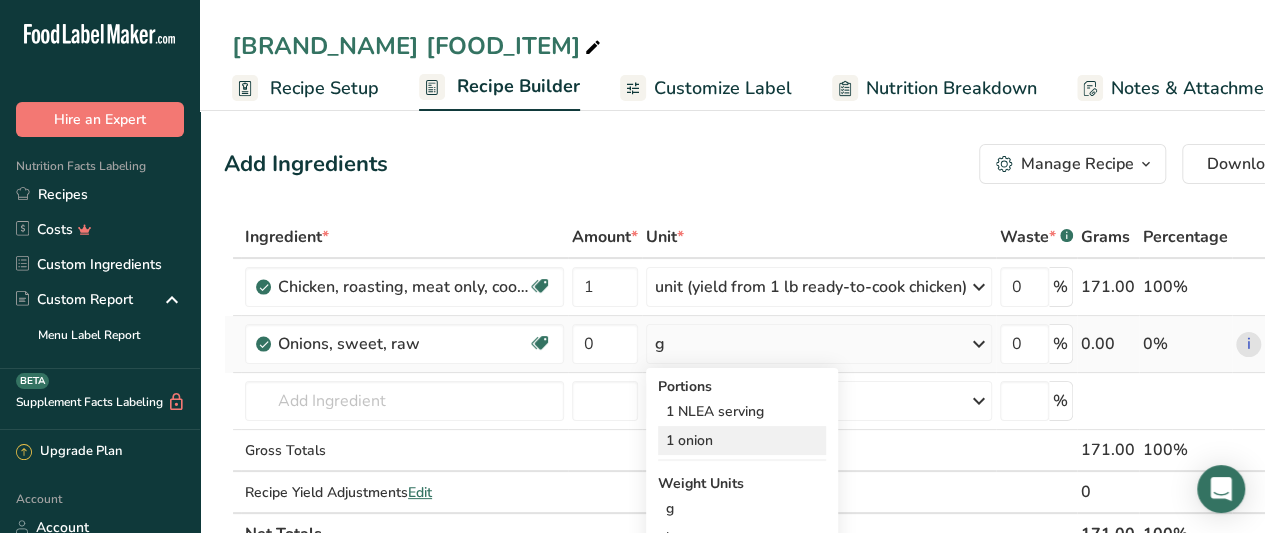 click on "1 onion" at bounding box center (742, 440) 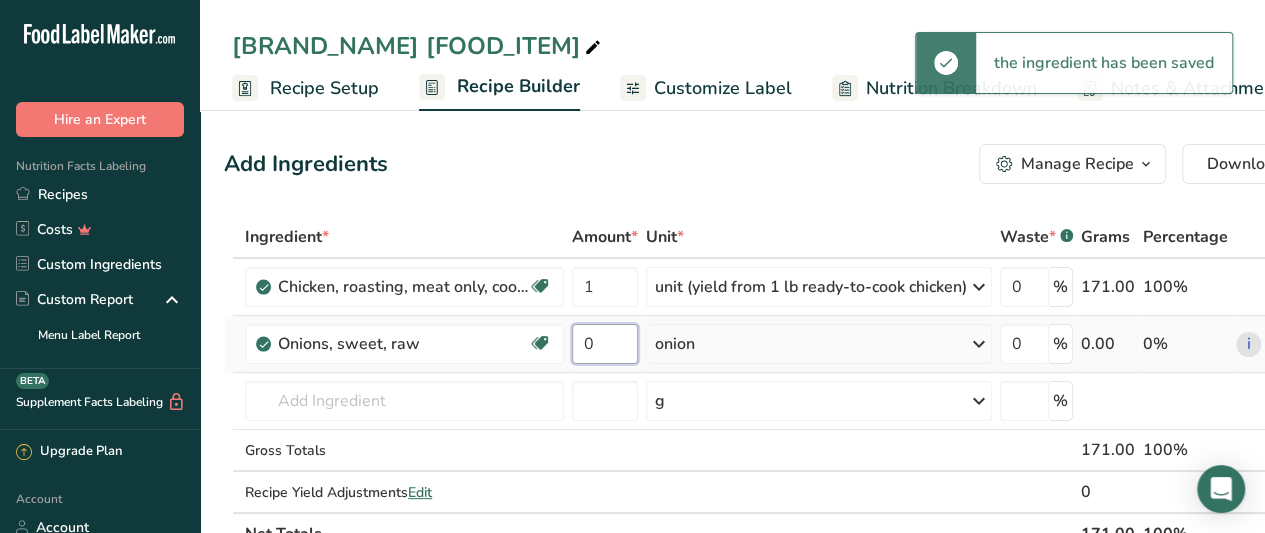 click on "0" at bounding box center [605, 344] 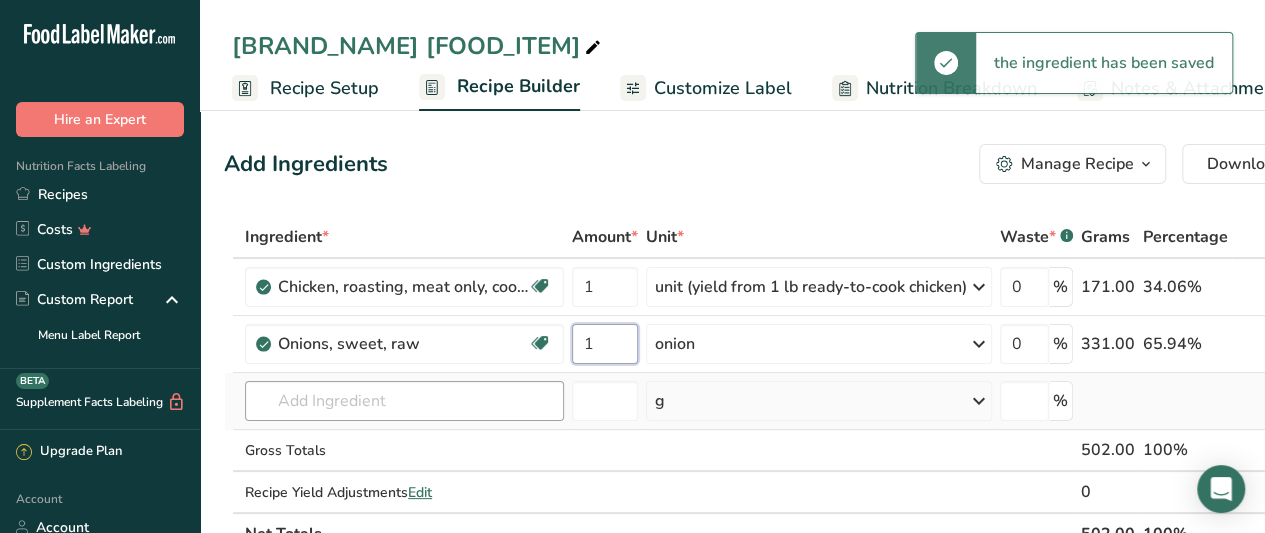 type on "1" 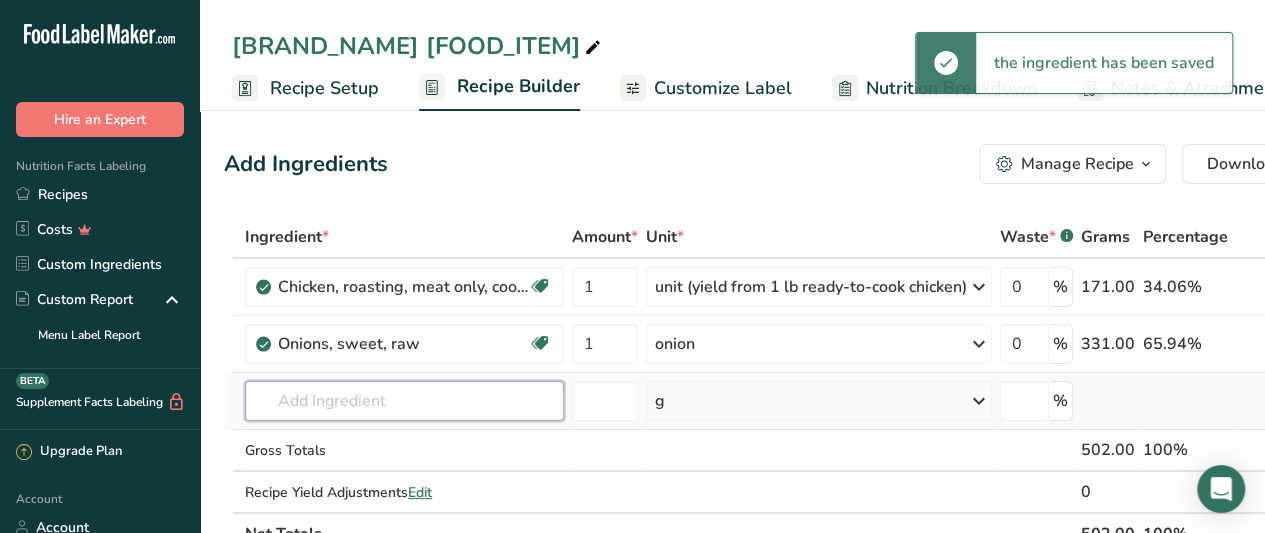 click on "Ingredient *
Amount *
Unit *
Waste *   .a-a{fill:#347362;}.b-a{fill:#fff;}          Grams
Percentage
Chicken, roasting, meat only, cooked, roasted
Dairy free
Gluten free
Soy free
1
unit (yield from 1 lb ready-to-cook chicken)
Portions
1 cup, chopped or diced
1 unit (yield from 1 lb ready-to-cook chicken)
Weight Units
g
kg
mg
See more
Volume Units
l
Volume units require a density conversion. If you know your ingredient's density enter it below. Otherwise, click on "RIA" our AI Regulatory bot - she will be able to help you
lb/ft3
g/cm3
Confirm" at bounding box center [773, 385] 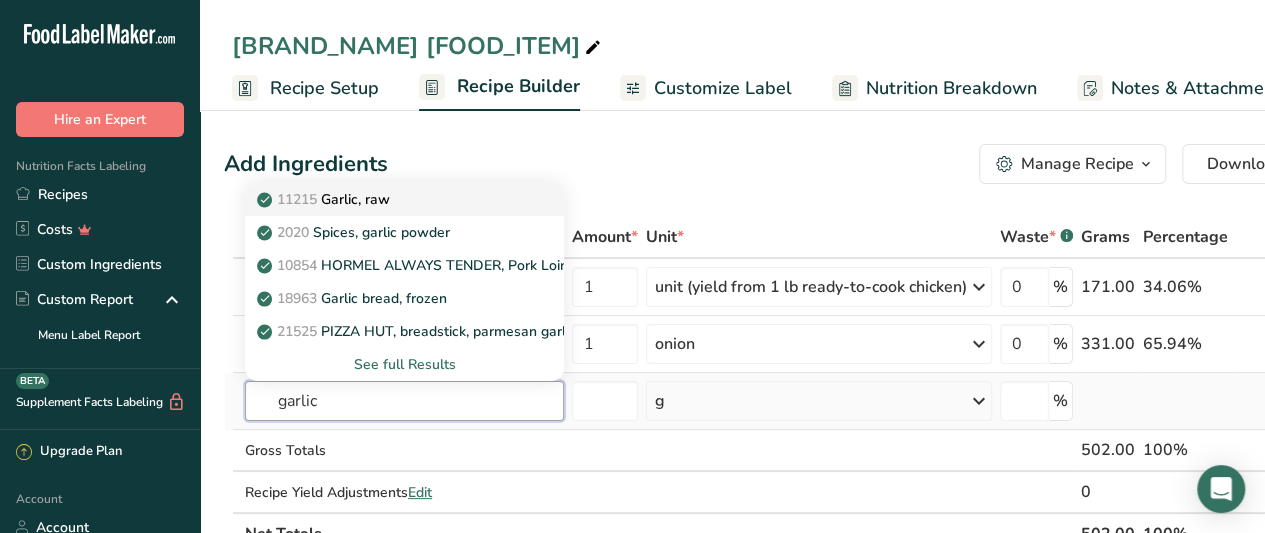 type on "garlic" 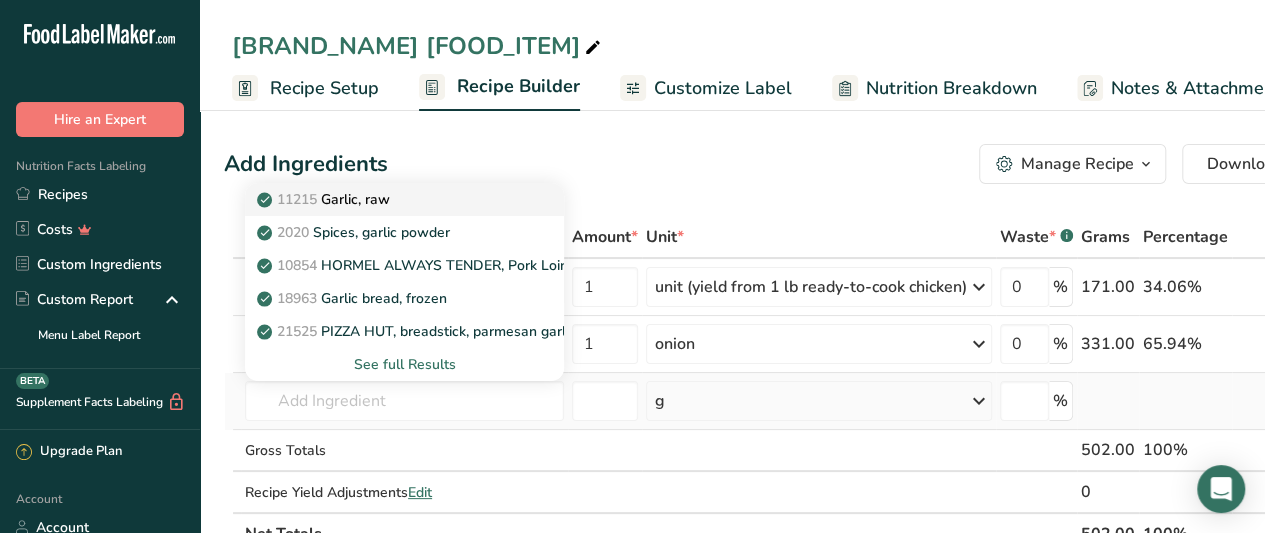 click on "11215
Garlic, raw" at bounding box center [388, 199] 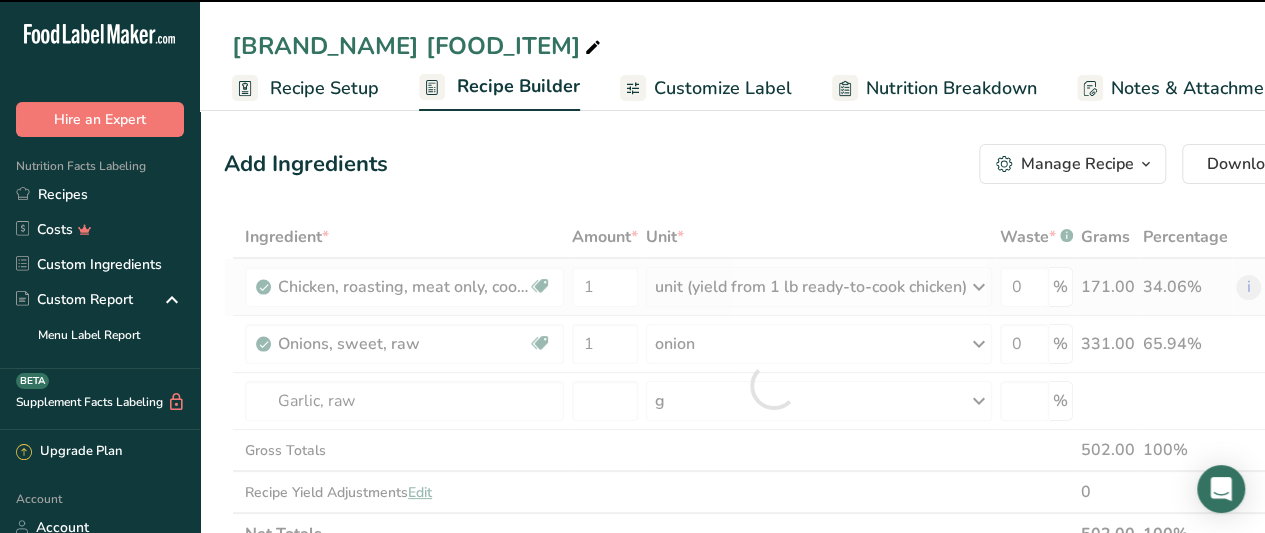 type on "0" 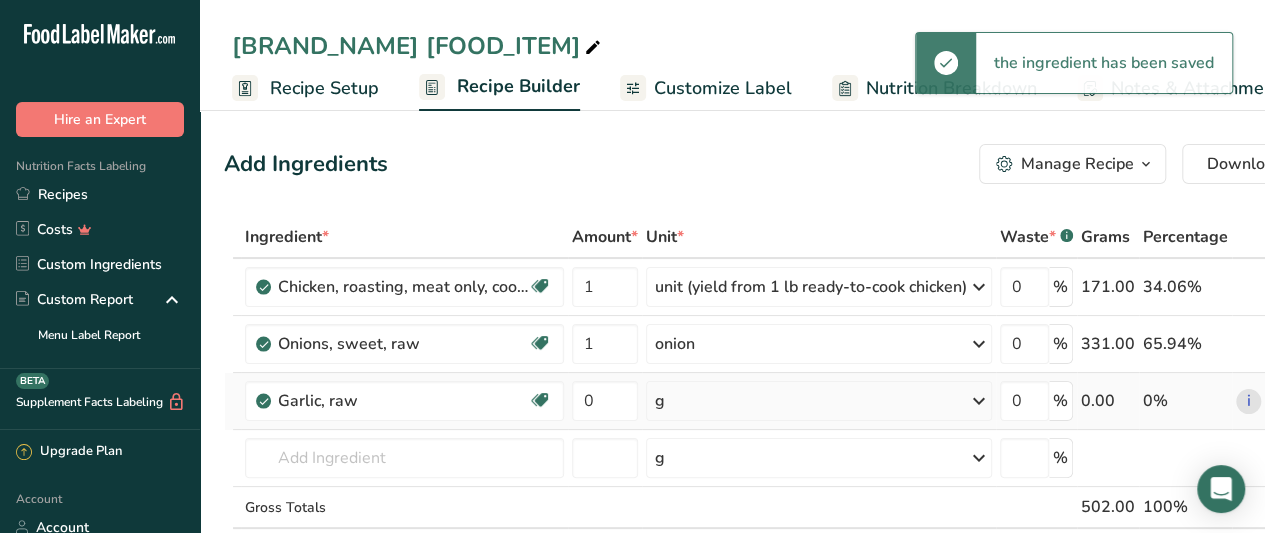 click on "g" at bounding box center [819, 401] 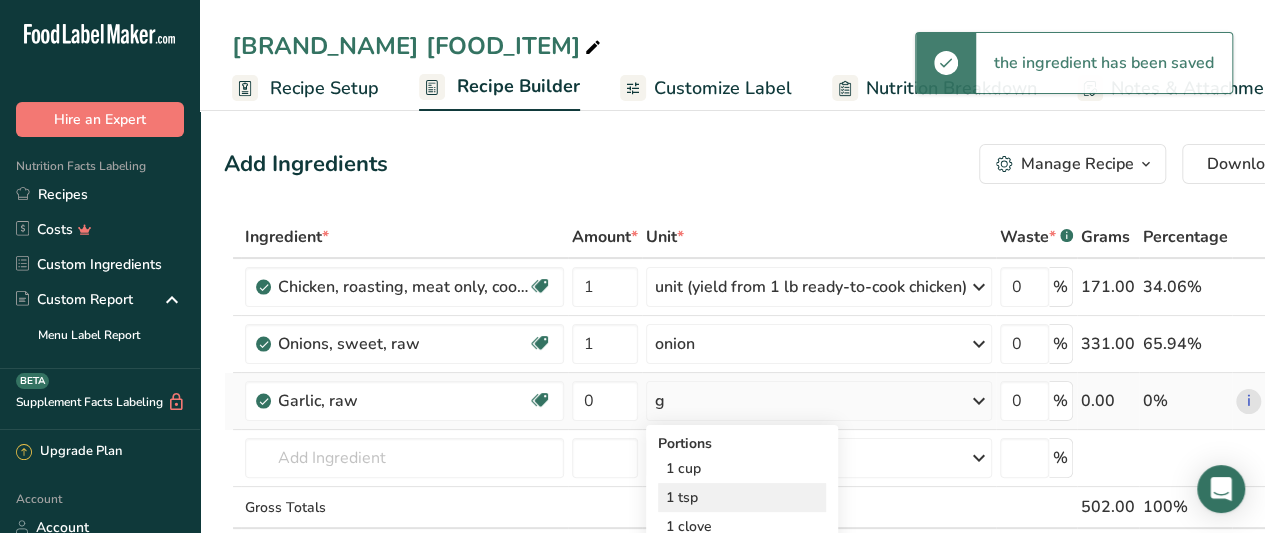 scroll, scrollTop: 75, scrollLeft: 0, axis: vertical 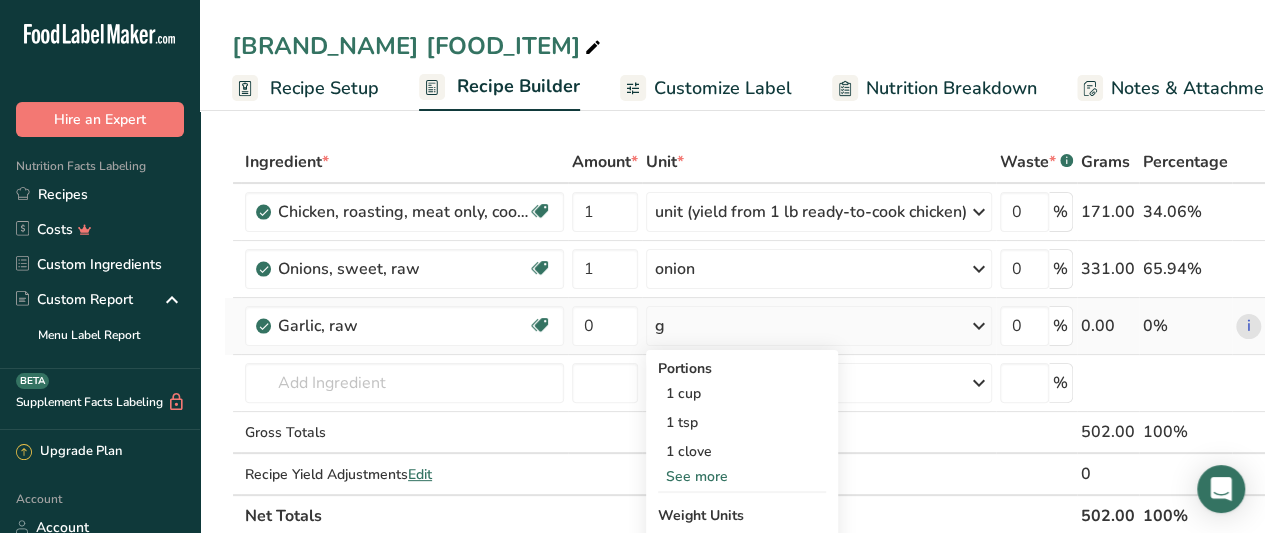 click on "See more" at bounding box center [742, 476] 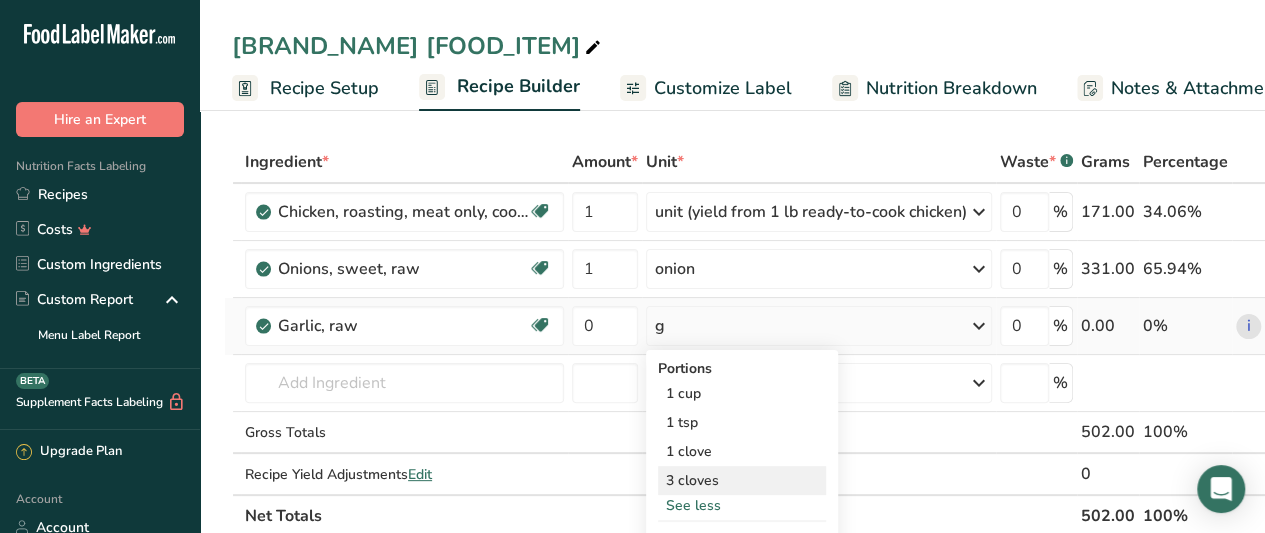 click on "3 cloves" at bounding box center [742, 480] 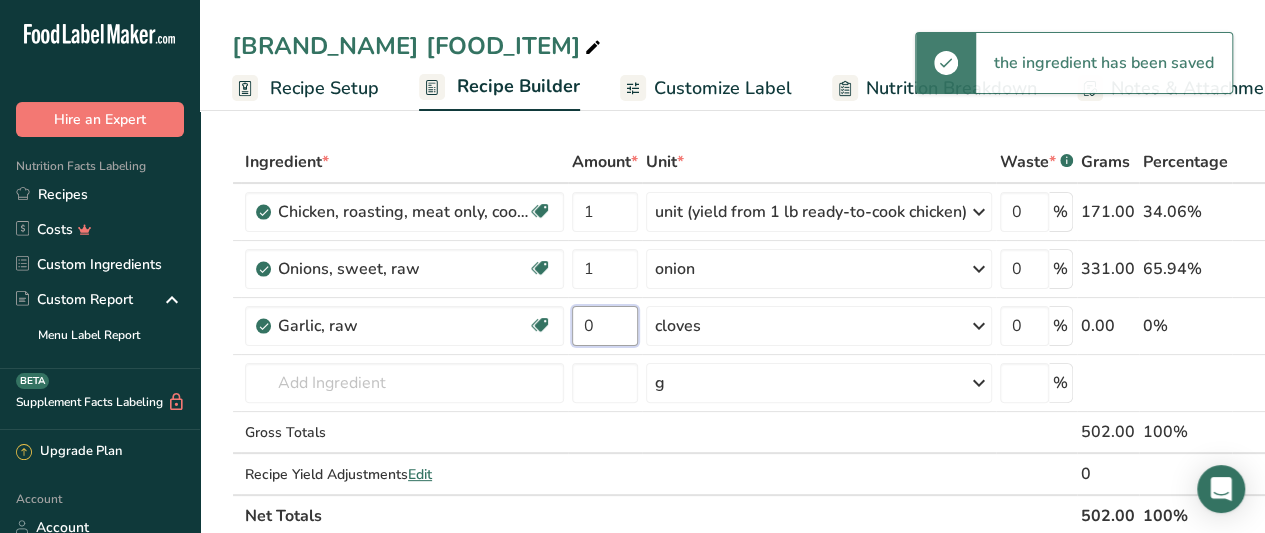 click on "0" at bounding box center [605, 326] 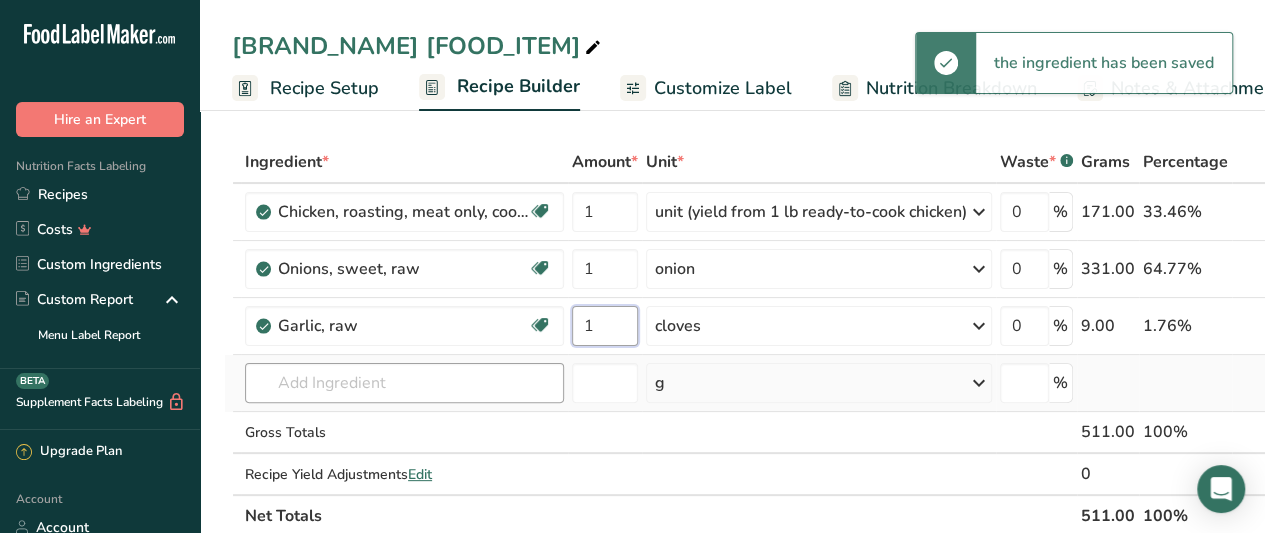 type on "1" 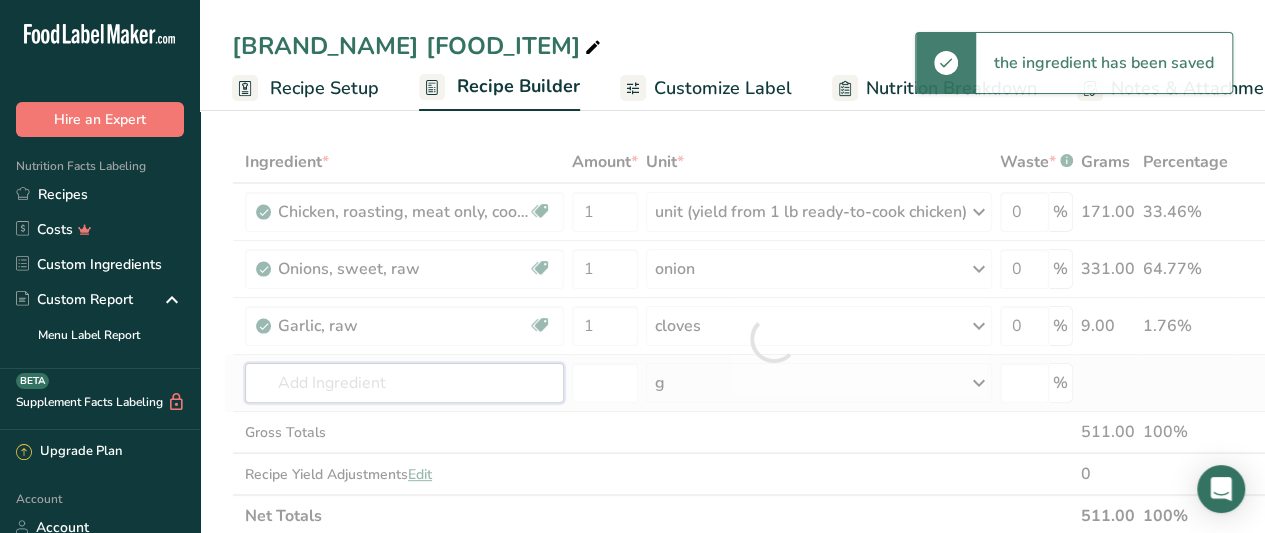 click on "Ingredient *
Amount *
Unit *
Waste *   .a-a{fill:#347362;}.b-a{fill:#fff;}          Grams
Percentage
Chicken, roasting, meat only, cooked, roasted
Dairy free
Gluten free
Soy free
1
unit (yield from 1 lb ready-to-cook chicken)
Portions
1 cup, chopped or diced
1 unit (yield from 1 lb ready-to-cook chicken)
Weight Units
g
kg
mg
See more
Volume Units
l
Volume units require a density conversion. If you know your ingredient's density enter it below. Otherwise, click on "RIA" our AI Regulatory bot - she will be able to help you
lb/ft3
g/cm3
Confirm" at bounding box center [773, 339] 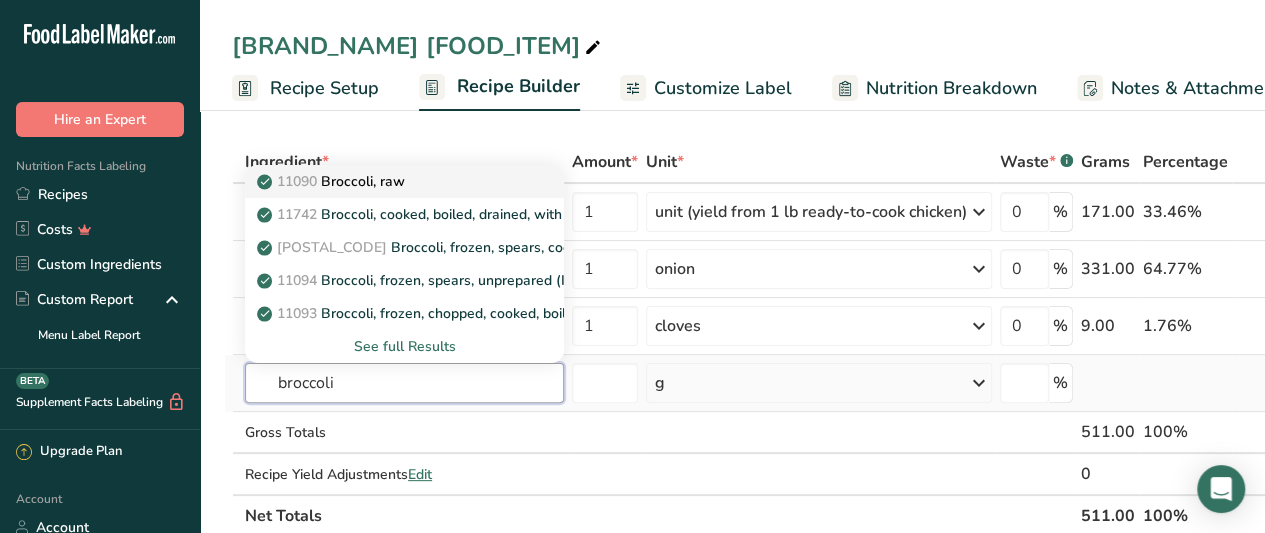 type on "broccoli" 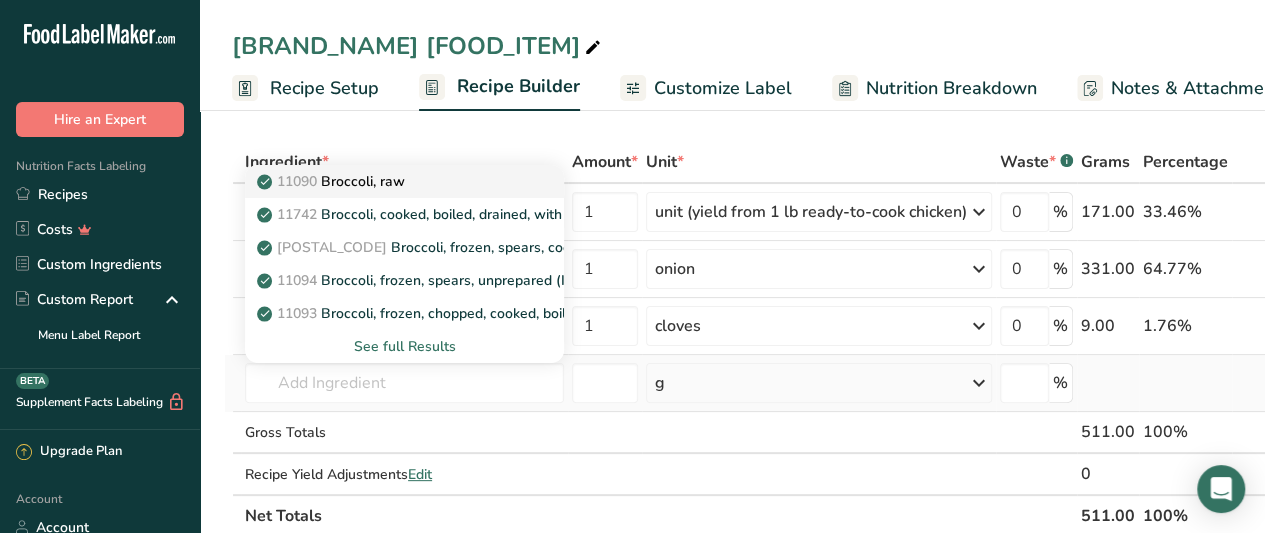 click on "11090
Broccoli, raw" at bounding box center (388, 181) 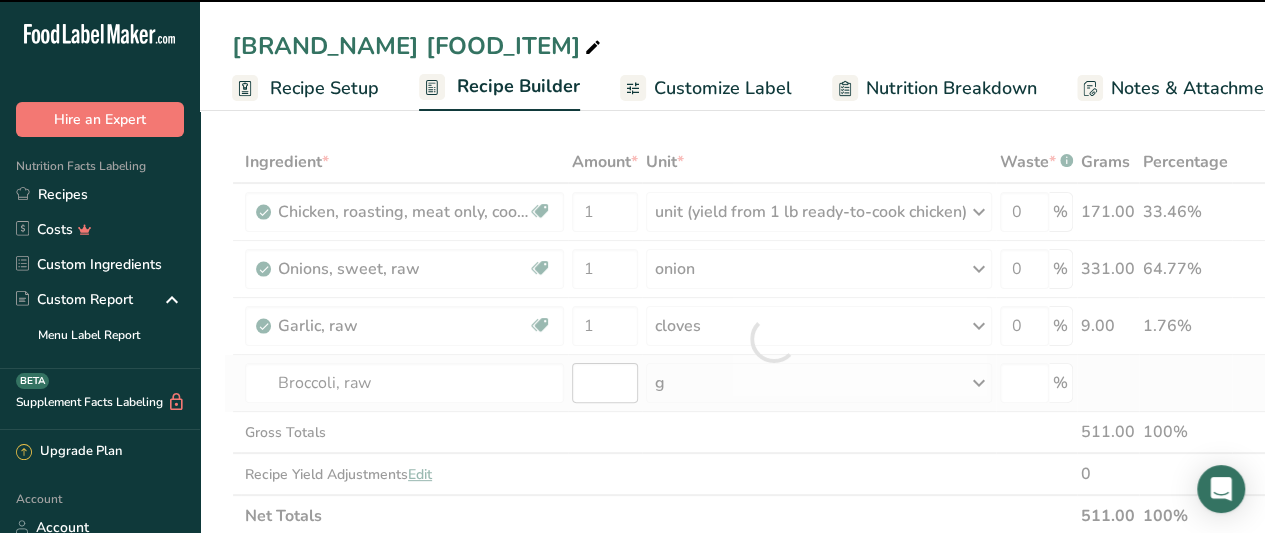 type on "0" 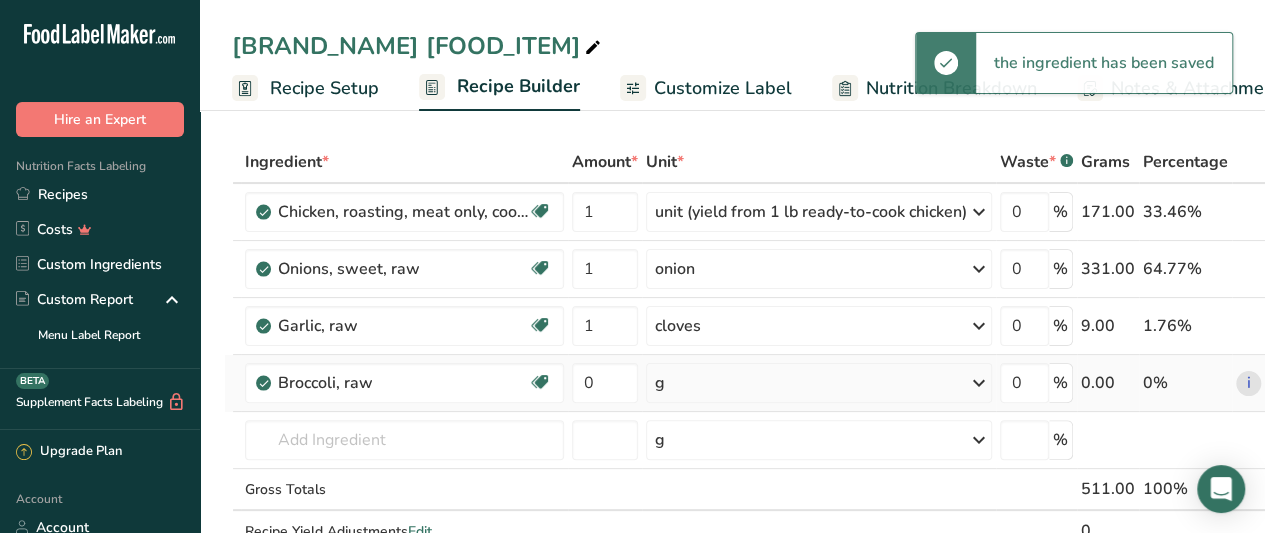 click on "g" at bounding box center (819, 383) 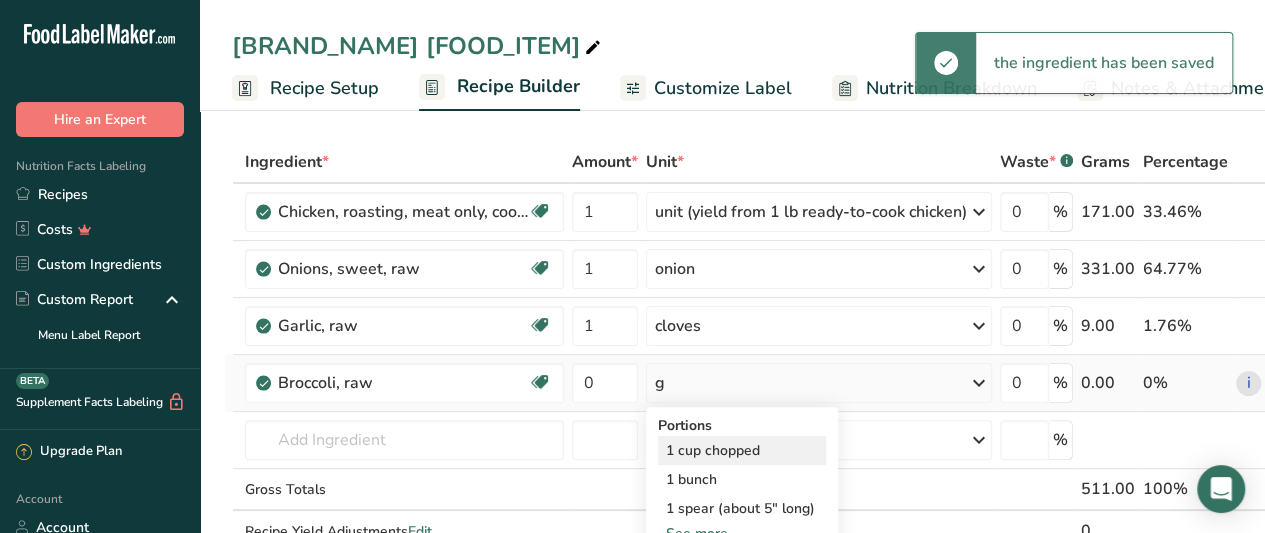 click on "1 cup chopped" at bounding box center [742, 450] 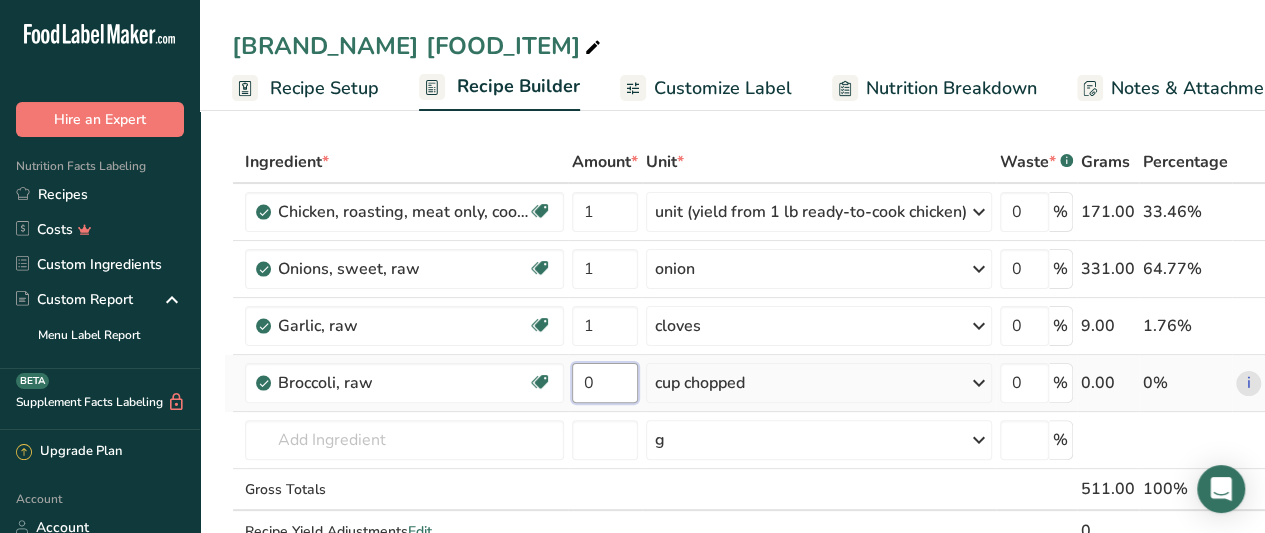 click on "0" at bounding box center [605, 383] 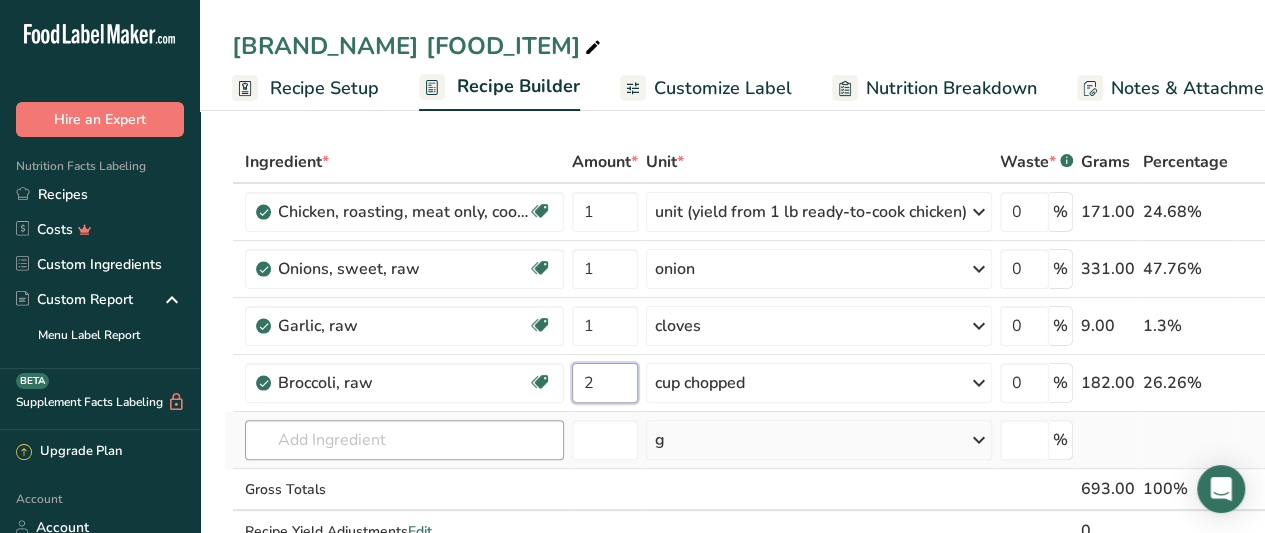 type on "2" 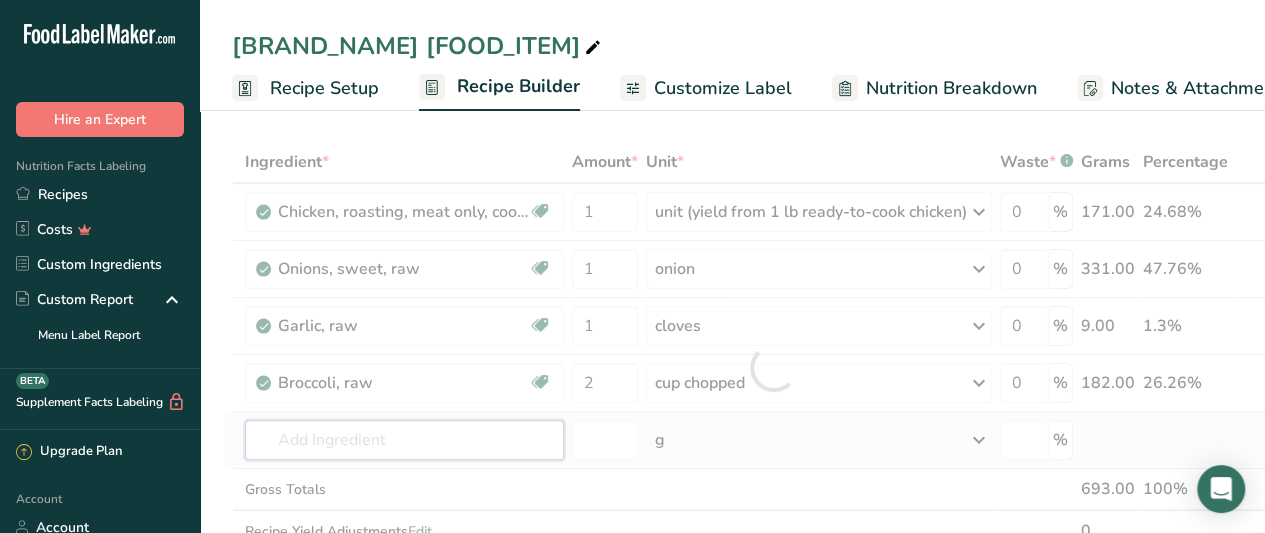 click on "Ingredient *
Amount *
Unit *
Waste *   .a-a{fill:#347362;}.b-a{fill:#fff;}          Grams
Percentage
Chicken, roasting, meat only, cooked, roasted
Dairy free
Gluten free
Soy free
1
unit (yield from 1 lb ready-to-cook chicken)
Portions
1 cup, chopped or diced
1 unit (yield from 1 lb ready-to-cook chicken)
Weight Units
g
kg
mg
See more
Volume Units
l
Volume units require a density conversion. If you know your ingredient's density enter it below. Otherwise, click on "RIA" our AI Regulatory bot - she will be able to help you
lb/ft3
g/cm3
Confirm" at bounding box center [773, 367] 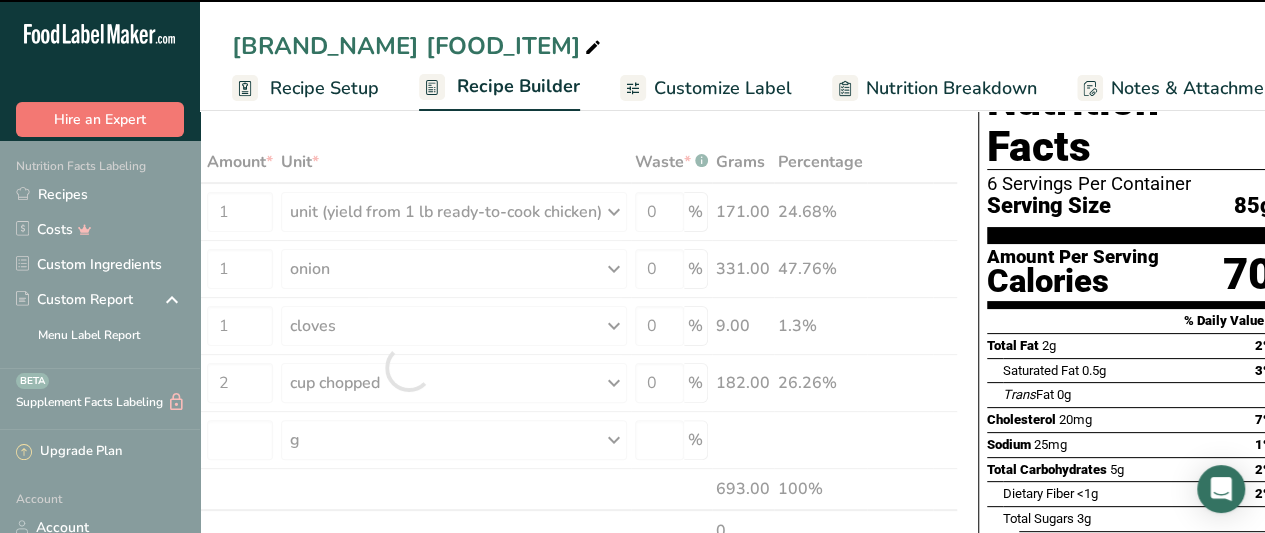scroll, scrollTop: 0, scrollLeft: 396, axis: horizontal 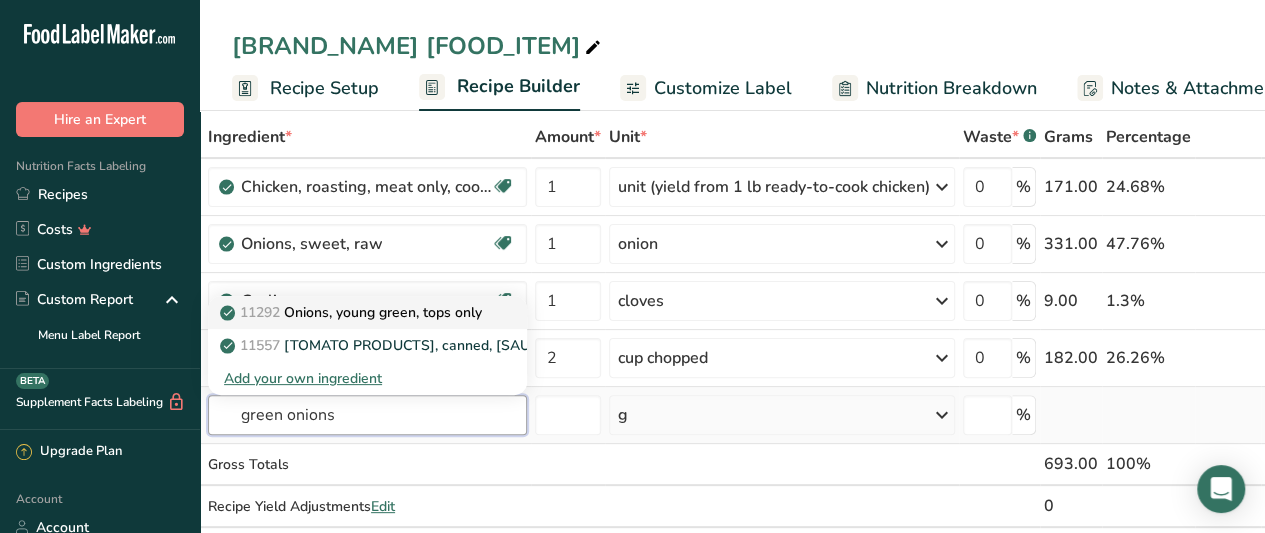 type on "green onions" 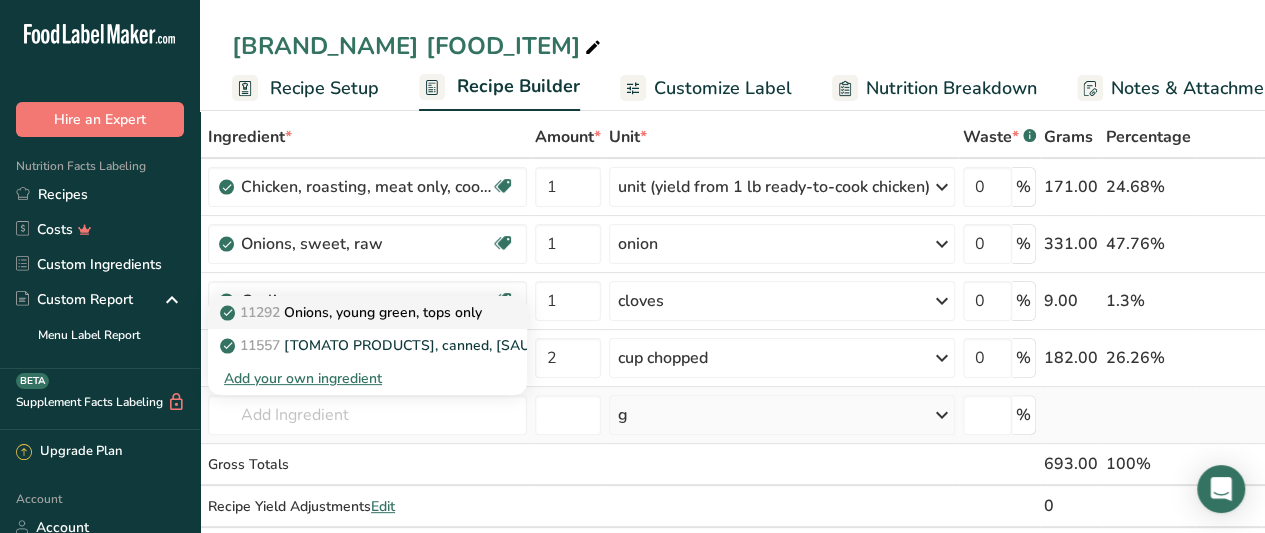 click on "[POSTAL_CODE]
[FOOD_ITEM]" at bounding box center [353, 312] 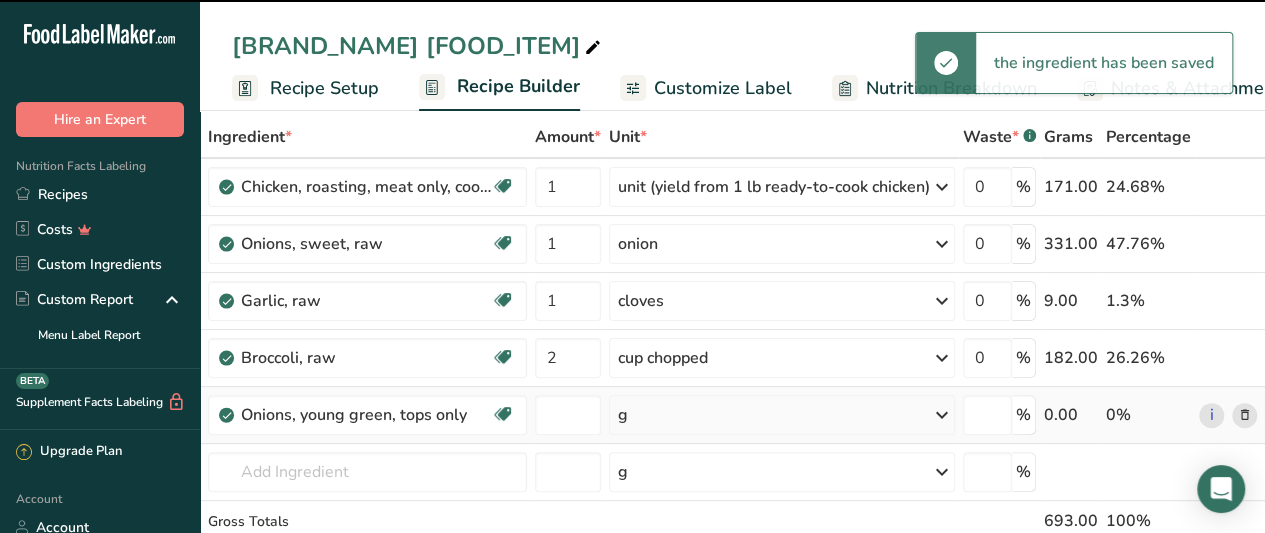 type on "0" 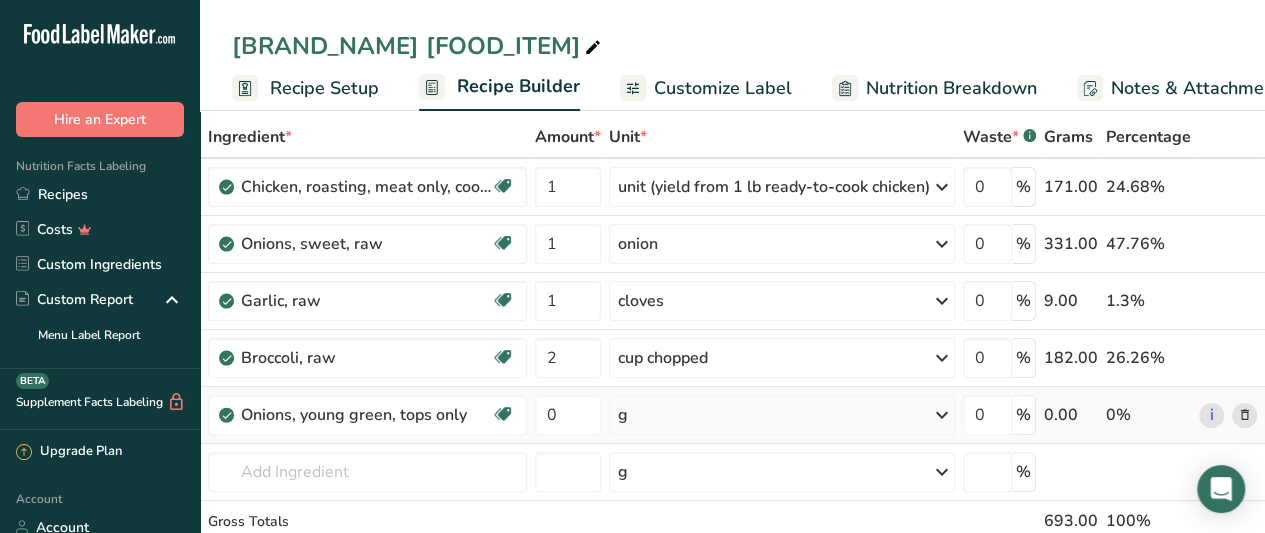 click on "g" at bounding box center (782, 415) 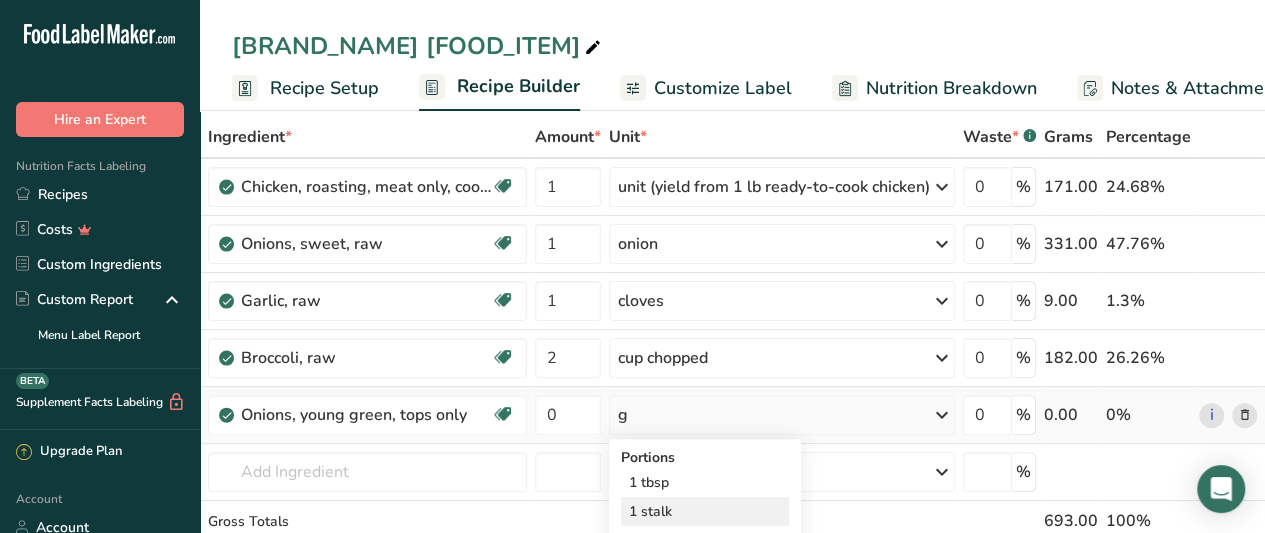 scroll, scrollTop: 193, scrollLeft: 0, axis: vertical 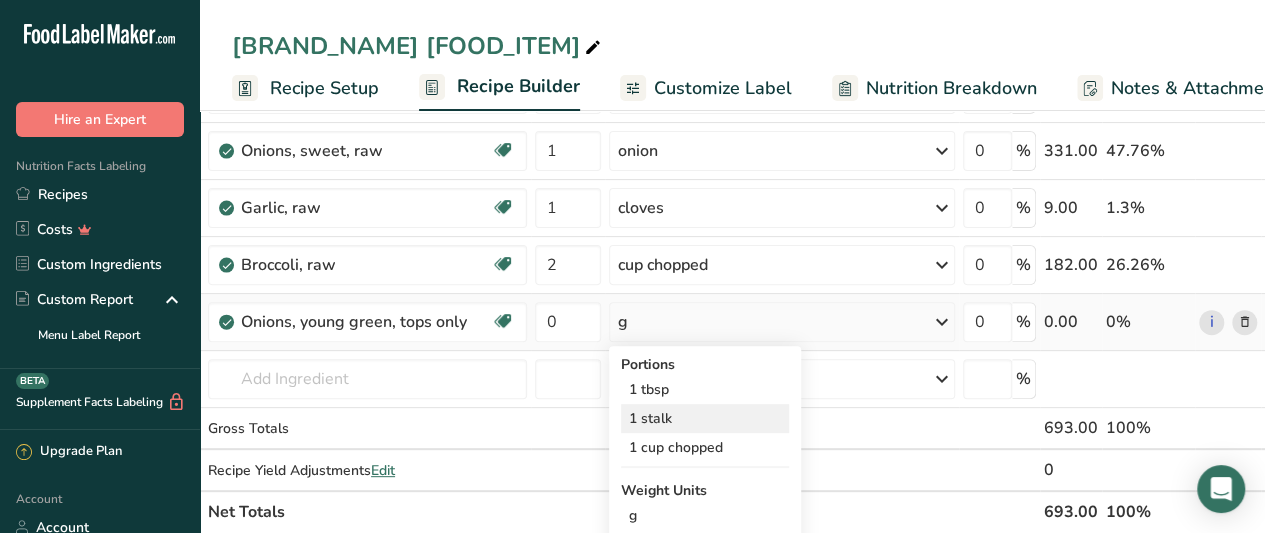 click on "1 stalk" at bounding box center [705, 418] 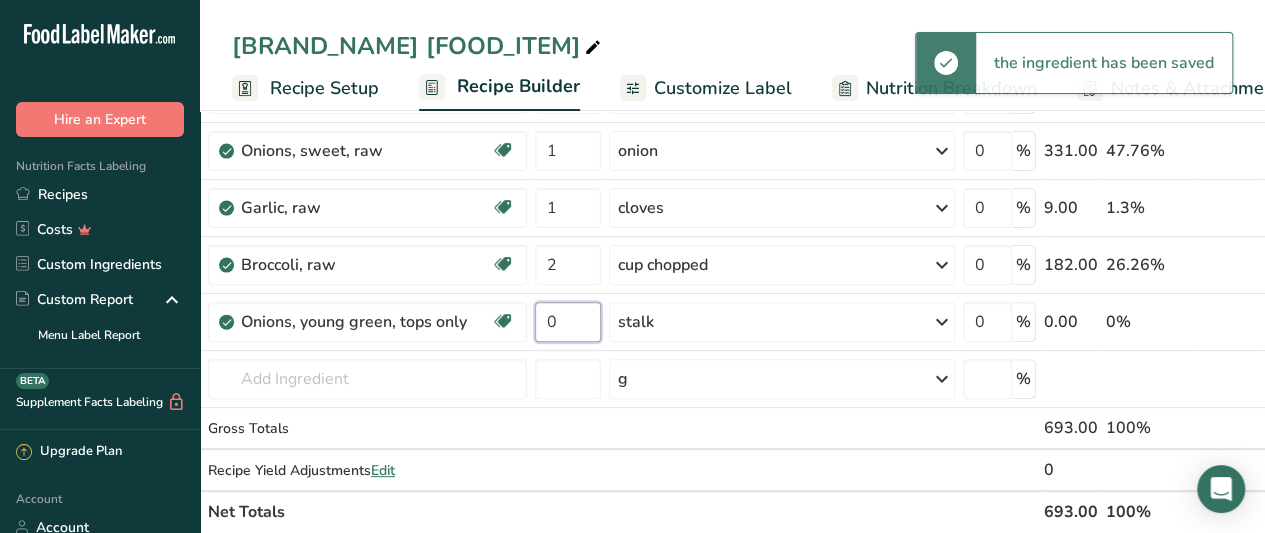 click on "0" at bounding box center (568, 322) 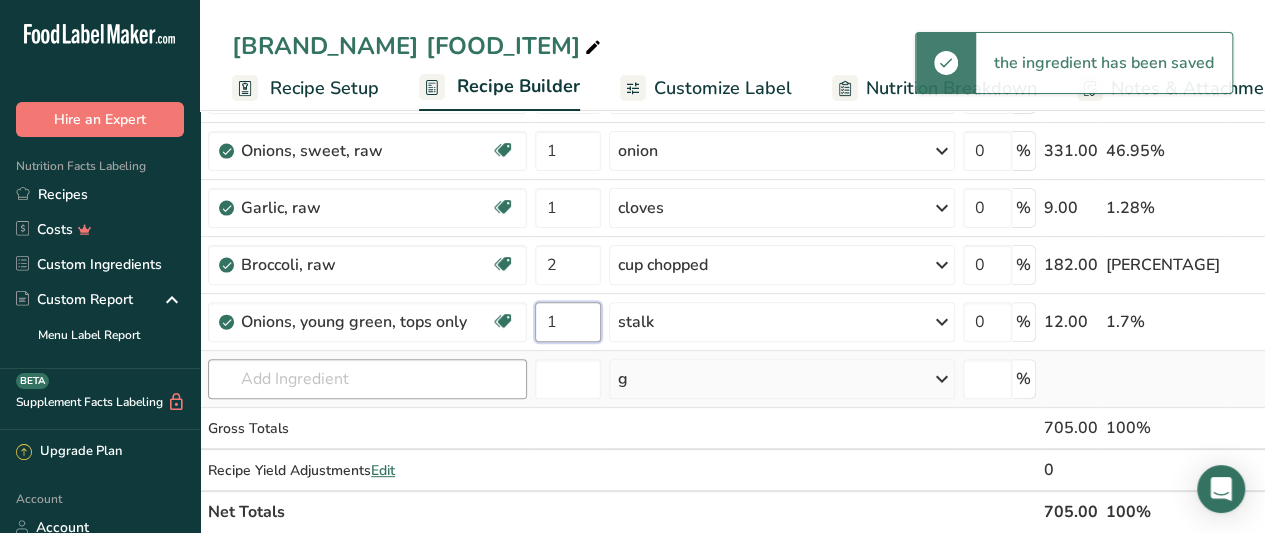 type on "1" 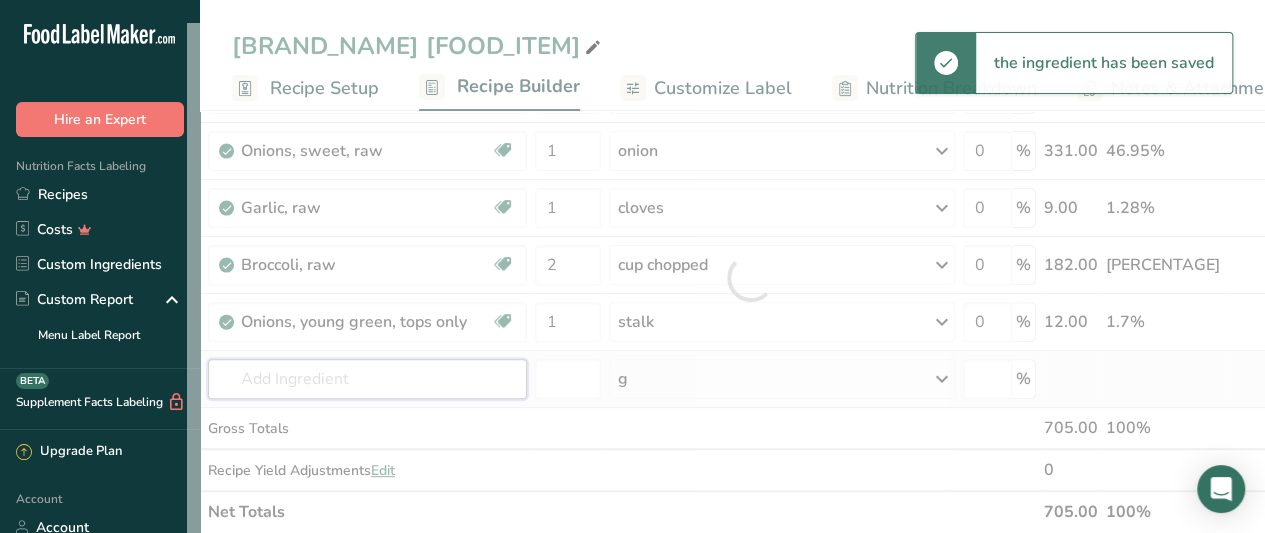 click on "Ingredient *
Amount *
Unit *
Waste *   .a-a{fill:#347362;}.b-a{fill:#fff;}          Grams
Percentage
Chicken, roasting, meat only, cooked, roasted
Dairy free
Gluten free
Soy free
1
unit (yield from 1 lb ready-to-cook chicken)
Portions
1 cup, chopped or diced
1 unit (yield from 1 lb ready-to-cook chicken)
Weight Units
g
kg
mg
See more
Volume Units
l
Volume units require a density conversion. If you know your ingredient's density enter it below. Otherwise, click on "RIA" our AI Regulatory bot - she will be able to help you
lb/ft3
g/cm3
Confirm" at bounding box center [751, 278] 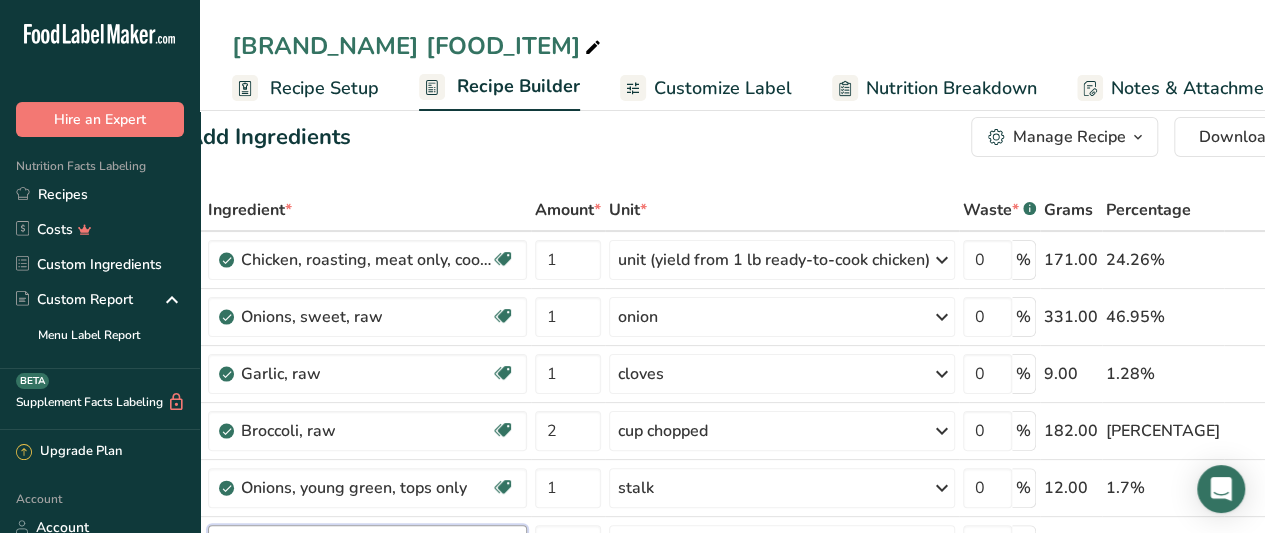 scroll, scrollTop: 0, scrollLeft: 0, axis: both 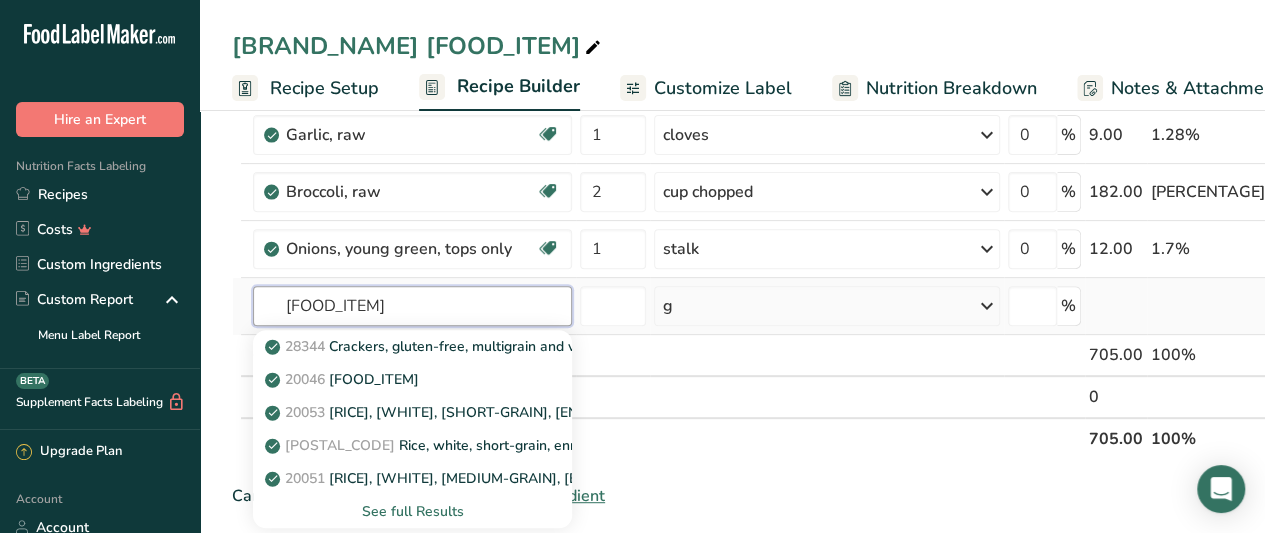 type on "[FOOD_ITEM]" 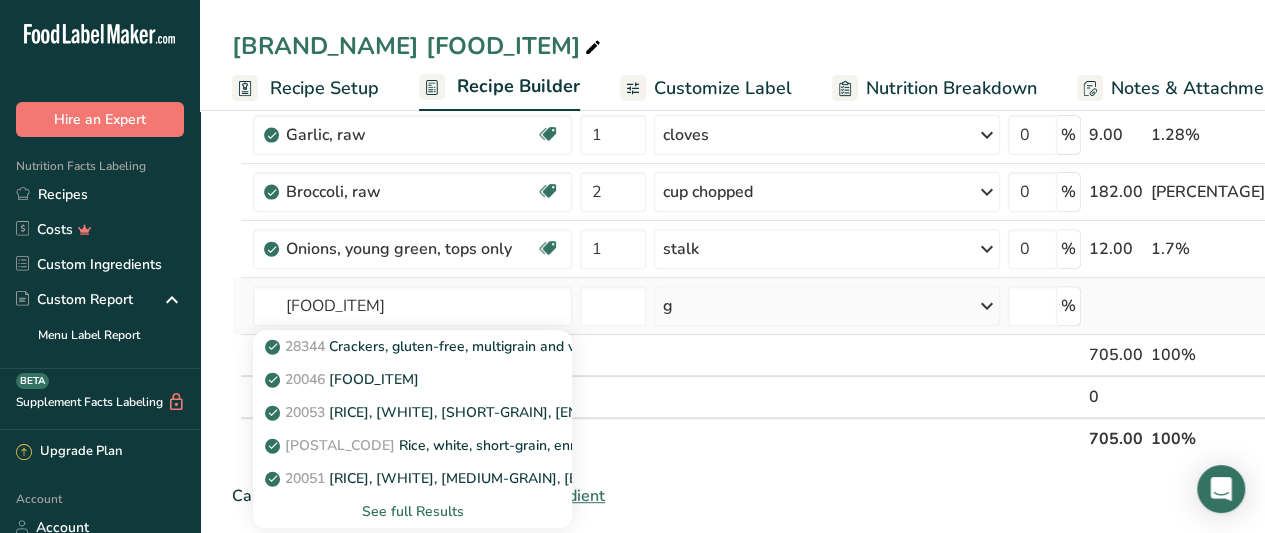 type 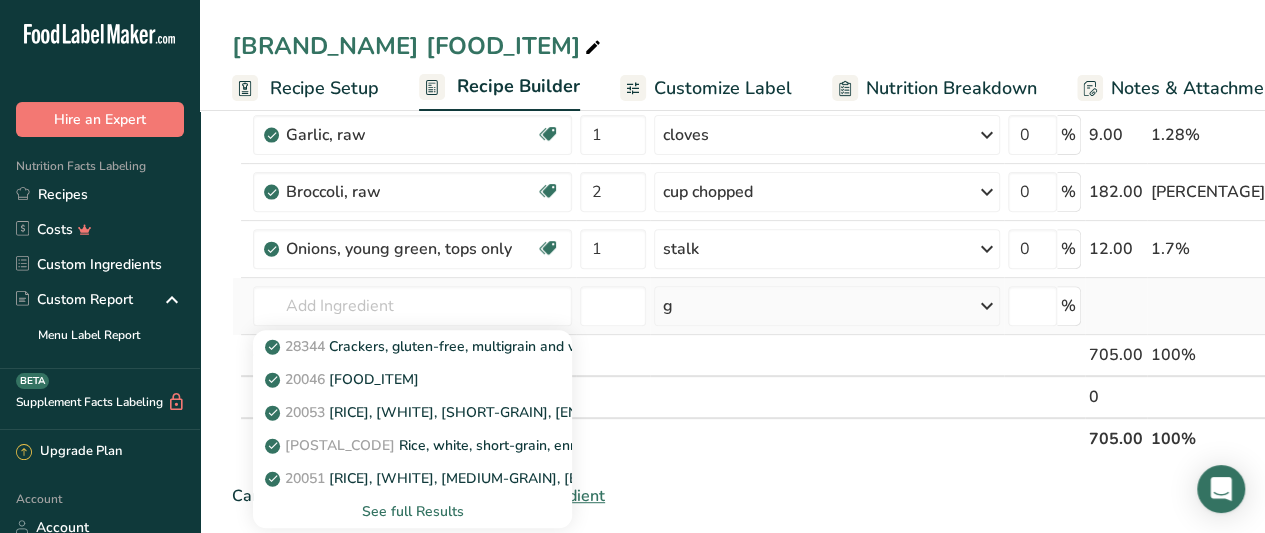 click on "See full Results" at bounding box center (412, 511) 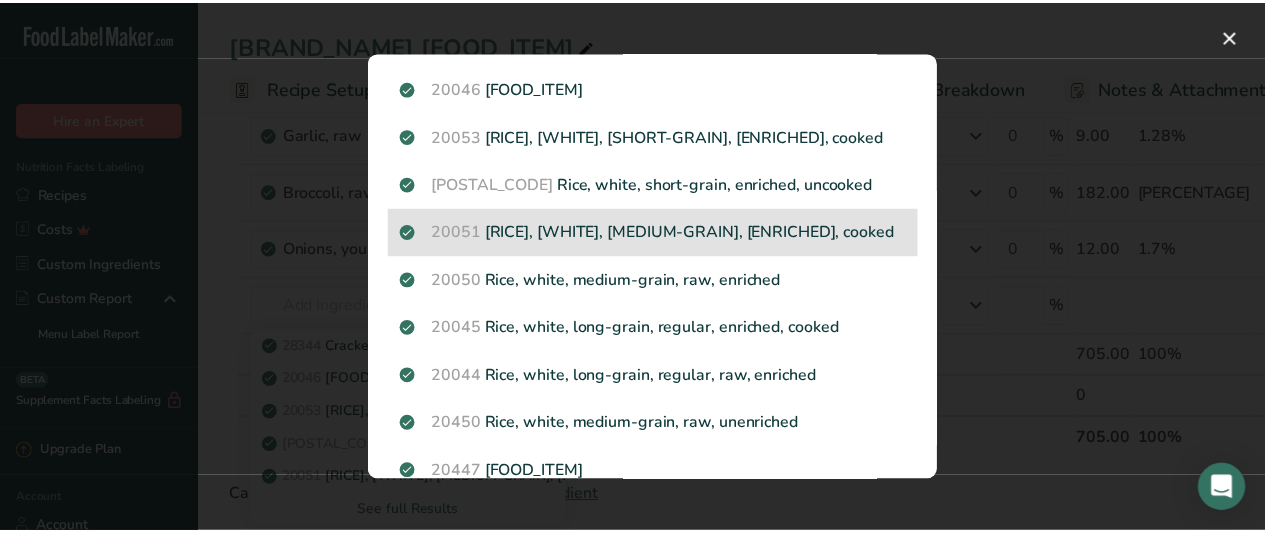 scroll, scrollTop: 129, scrollLeft: 0, axis: vertical 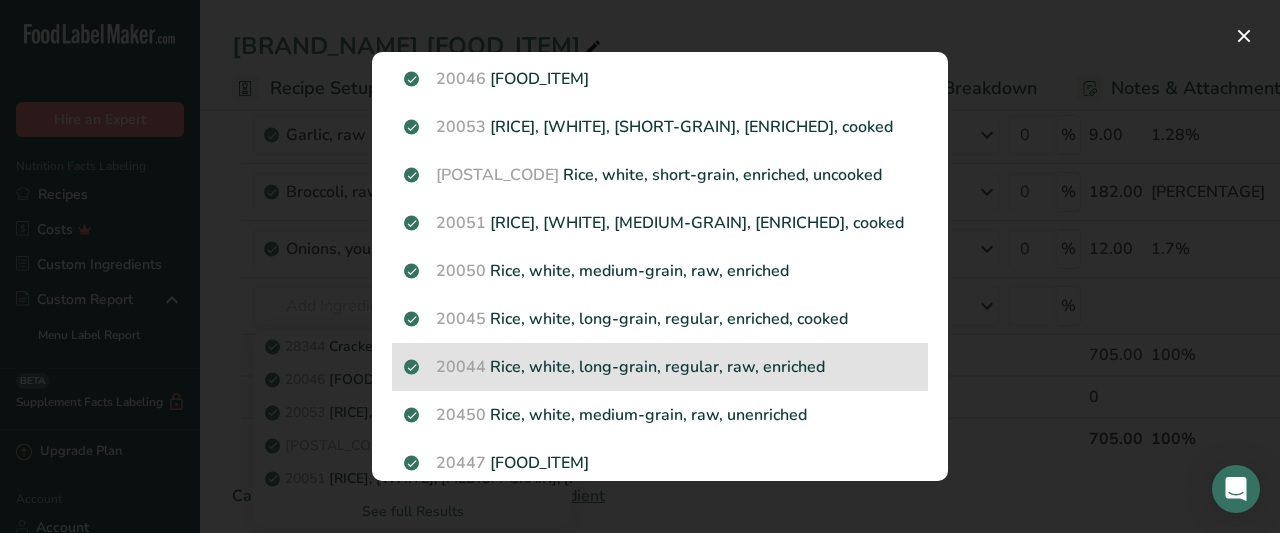 click on "Code: [NUMBER]
[RICE], [WHITE], [LONG-GRAIN], [REGULAR], [RAW], [ENRICHED]" at bounding box center [660, 367] 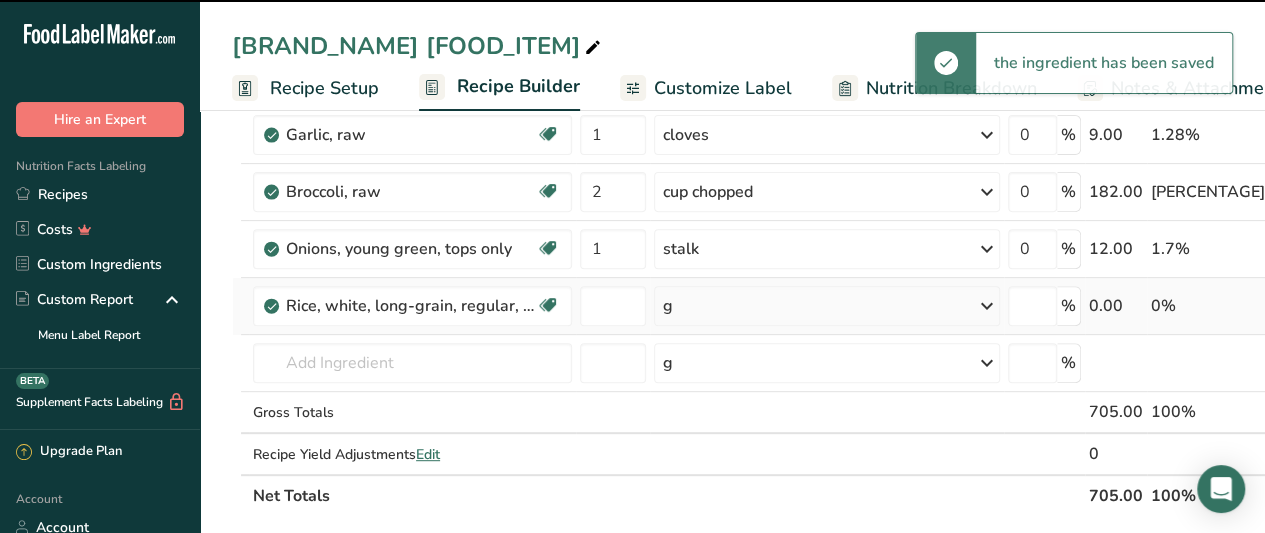 type on "0" 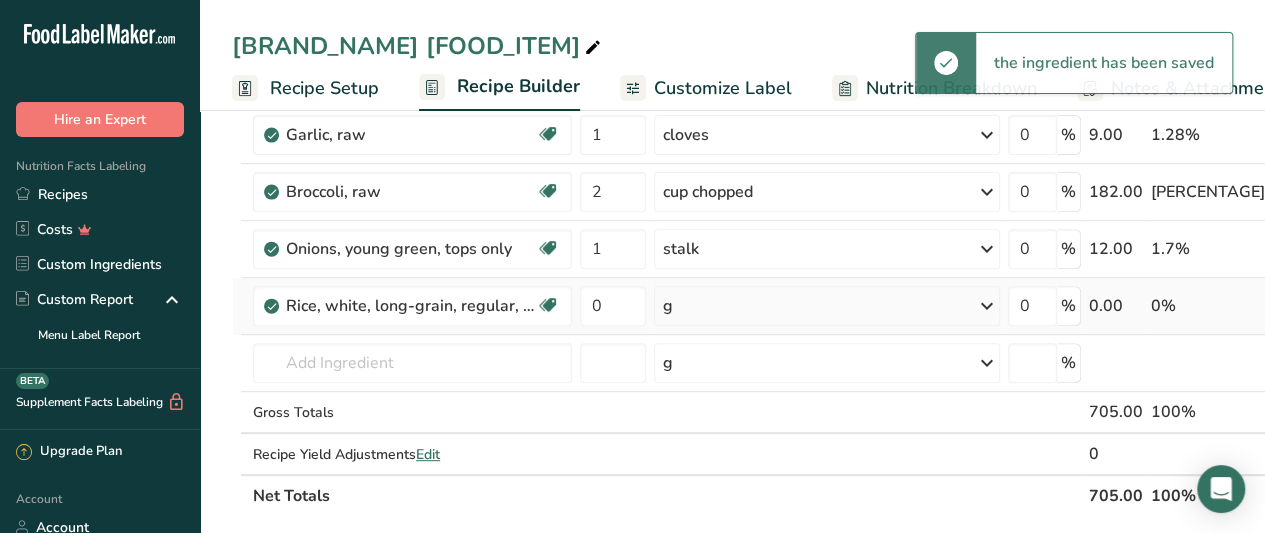 click on "g" at bounding box center [827, 306] 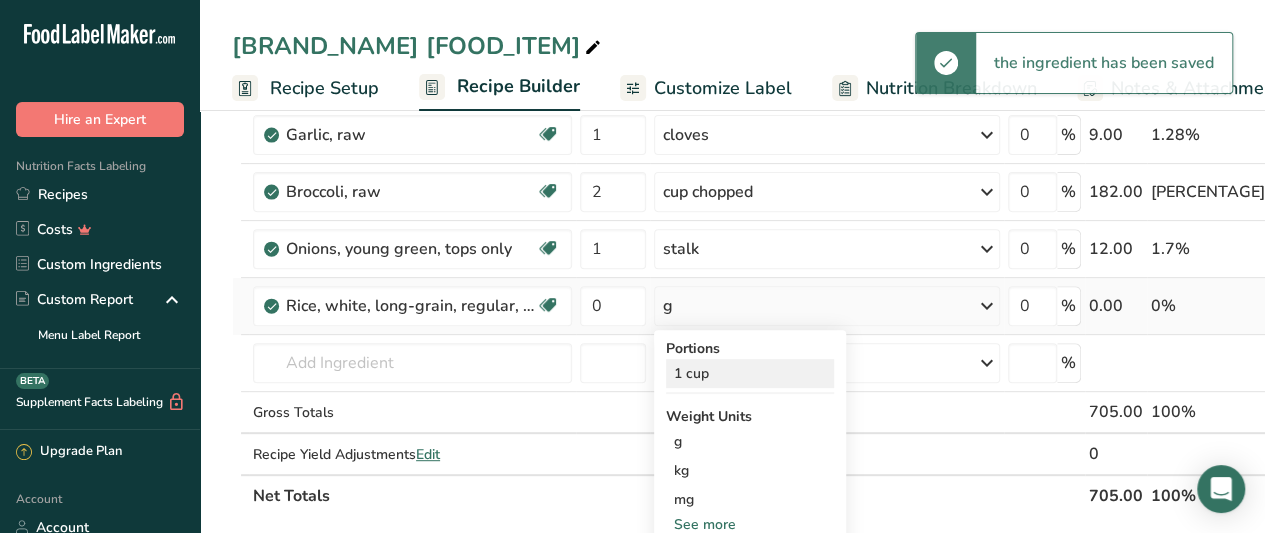 click on "1 cup" at bounding box center (750, 373) 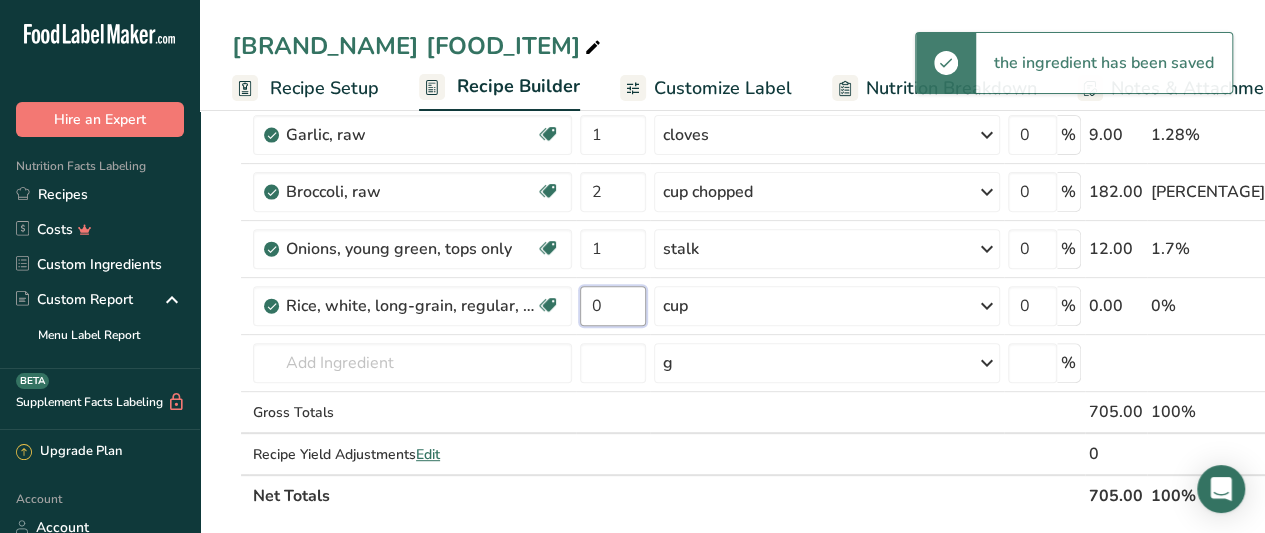 click on "0" at bounding box center (613, 306) 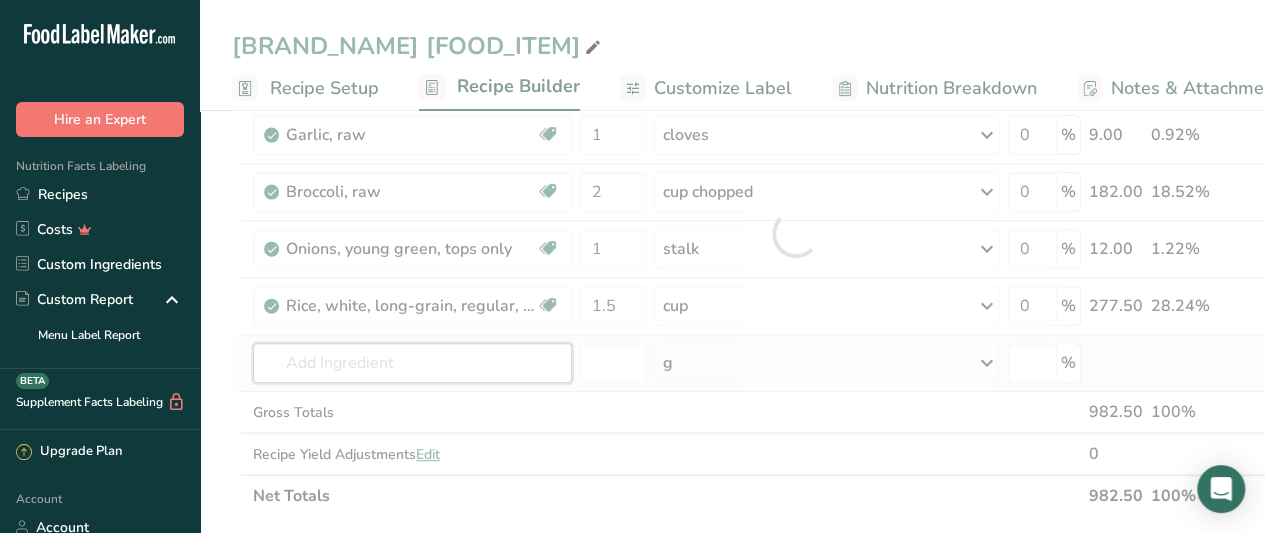 click on "Ingredient *
Amount *
Unit *
Waste *   .a-a{fill:#347362;}.b-a{fill:#fff;}          Grams
Percentage
Chicken, roasting, meat only, cooked, roasted
Dairy free
Gluten free
Soy free
1
unit (yield from 1 lb ready-to-cook chicken)
Portions
1 cup, chopped or diced
1 unit (yield from 1 lb ready-to-cook chicken)
Weight Units
g
kg
mg
See more
Volume Units
l
Volume units require a density conversion. If you know your ingredient's density enter it below. Otherwise, click on "RIA" our AI Regulatory bot - she will be able to help you
lb/ft3
g/cm3
Confirm" at bounding box center (796, 233) 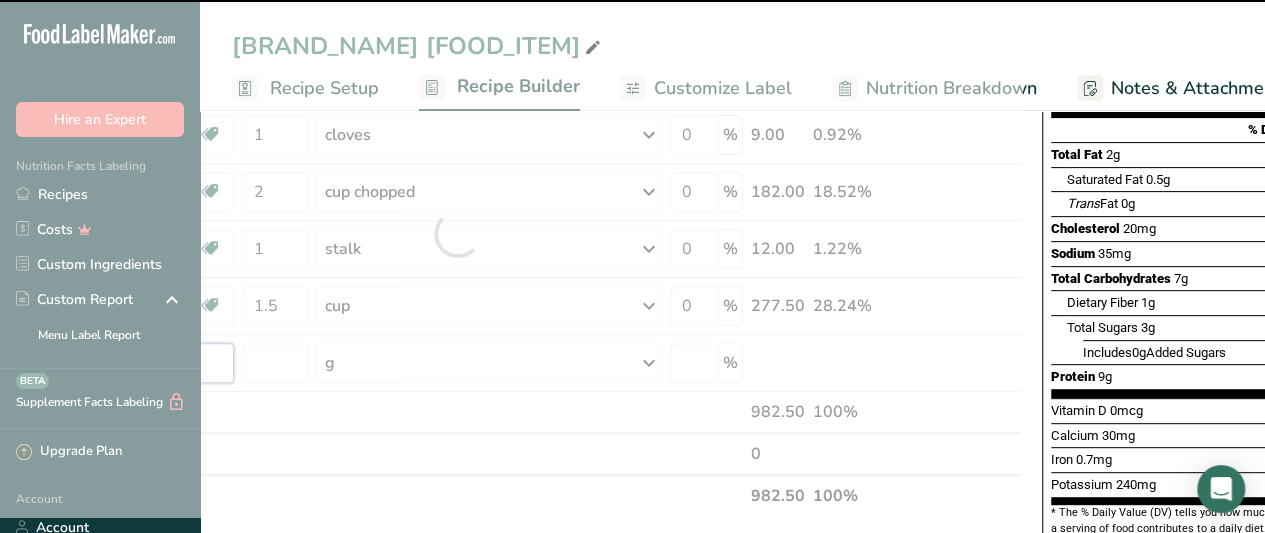 scroll, scrollTop: 0, scrollLeft: 339, axis: horizontal 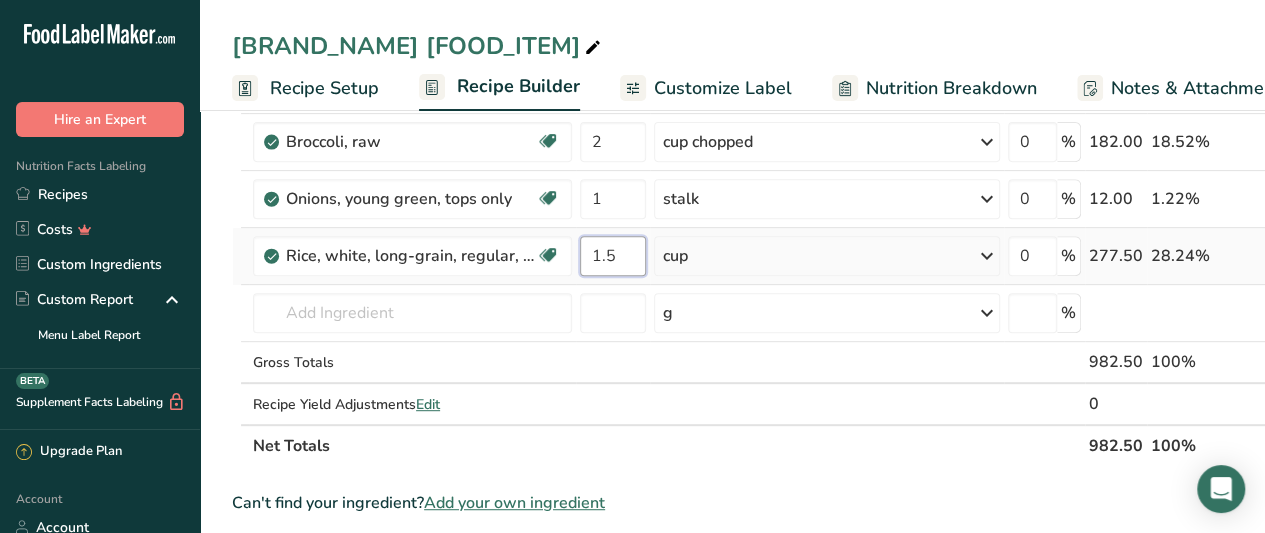click on "1.5" at bounding box center [613, 256] 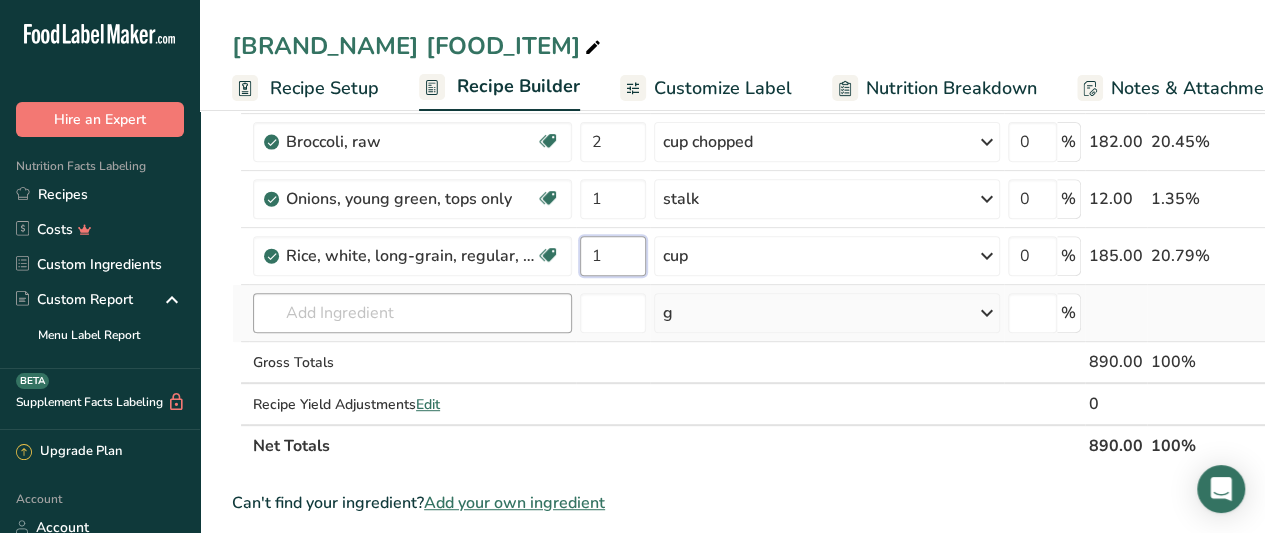type on "1" 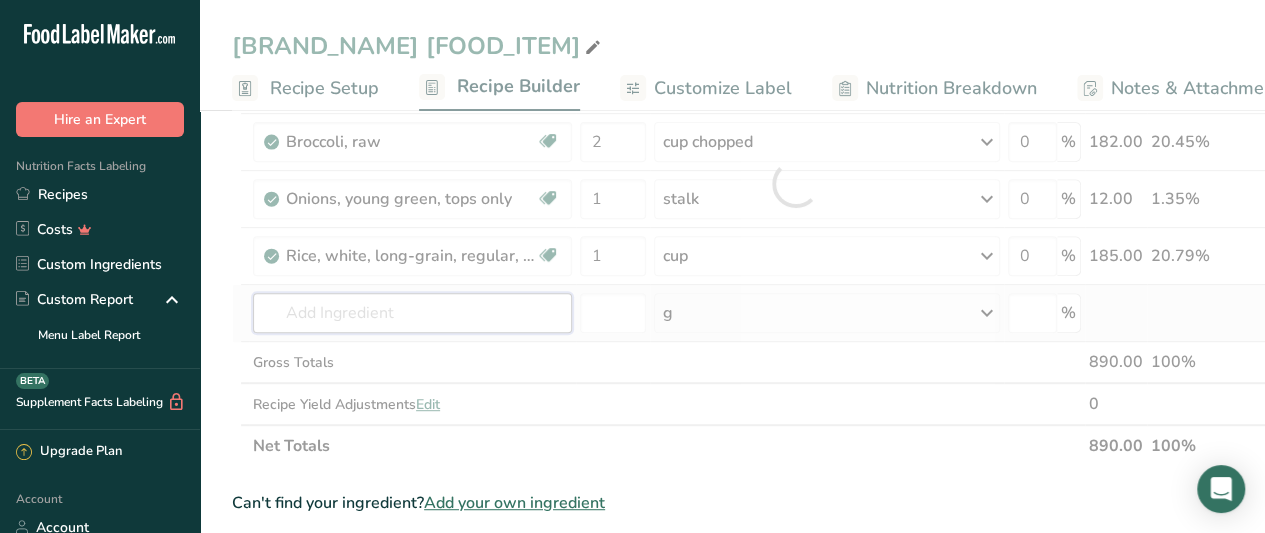 click on "Ingredient *
Amount *
Unit *
Waste *   .a-a{fill:#347362;}.b-a{fill:#fff;}          Grams
Percentage
Chicken, roasting, meat only, cooked, roasted
Dairy free
Gluten free
Soy free
1
unit (yield from 1 lb ready-to-cook chicken)
Portions
1 cup, chopped or diced
1 unit (yield from 1 lb ready-to-cook chicken)
Weight Units
g
kg
mg
See more
Volume Units
l
Volume units require a density conversion. If you know your ingredient's density enter it below. Otherwise, click on "RIA" our AI Regulatory bot - she will be able to help you
lb/ft3
g/cm3
Confirm" at bounding box center (796, 183) 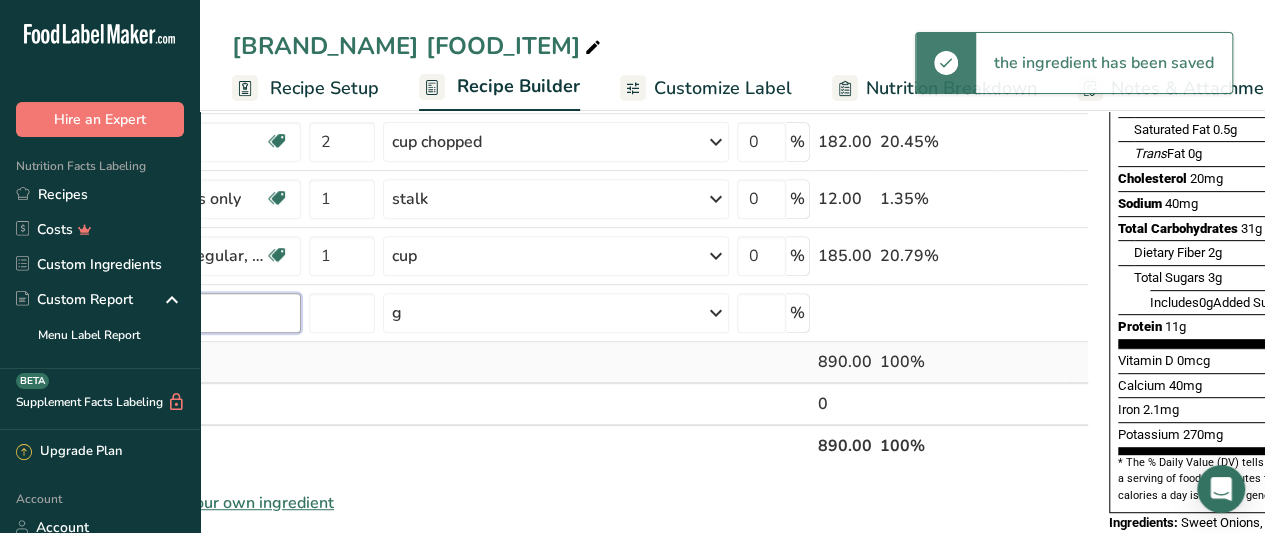scroll, scrollTop: 0, scrollLeft: 272, axis: horizontal 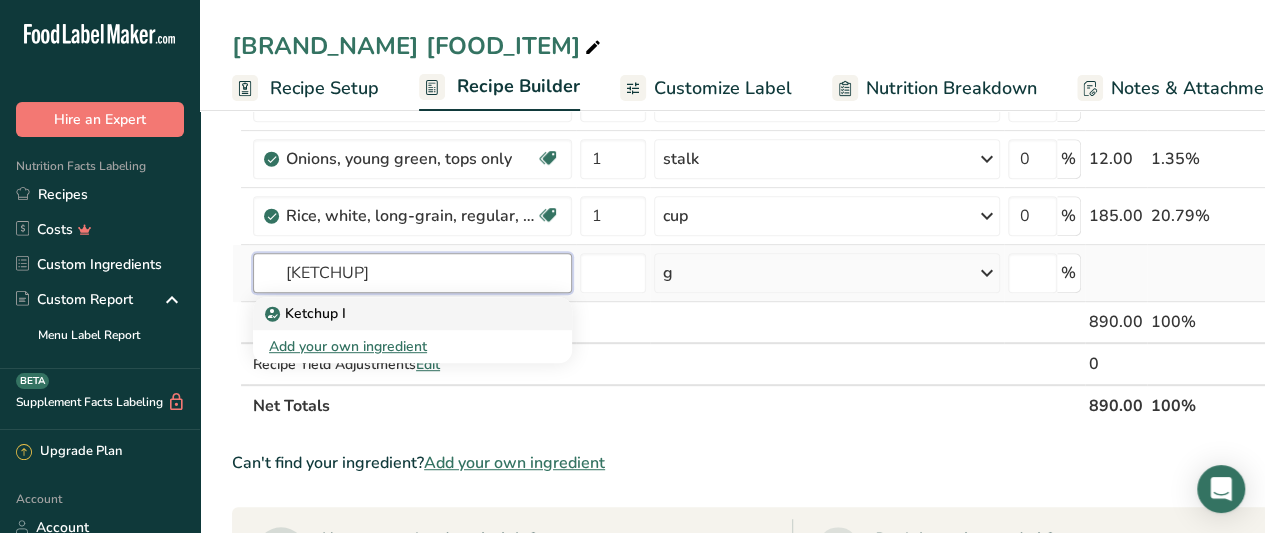 type on "[KETCHUP]" 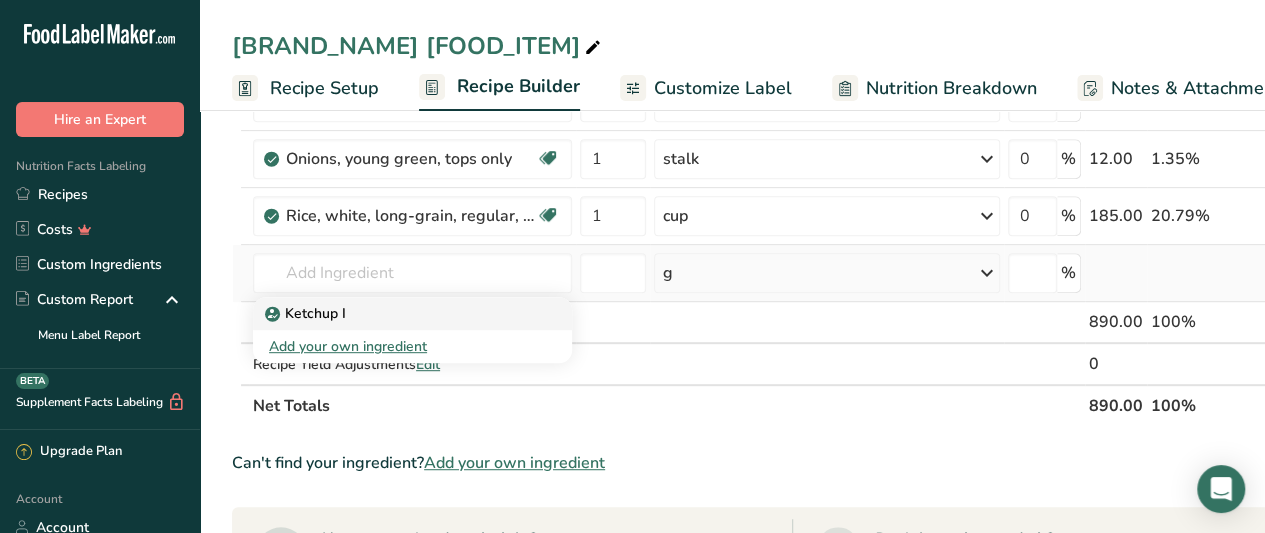 click on "Ketchup I" at bounding box center [396, 313] 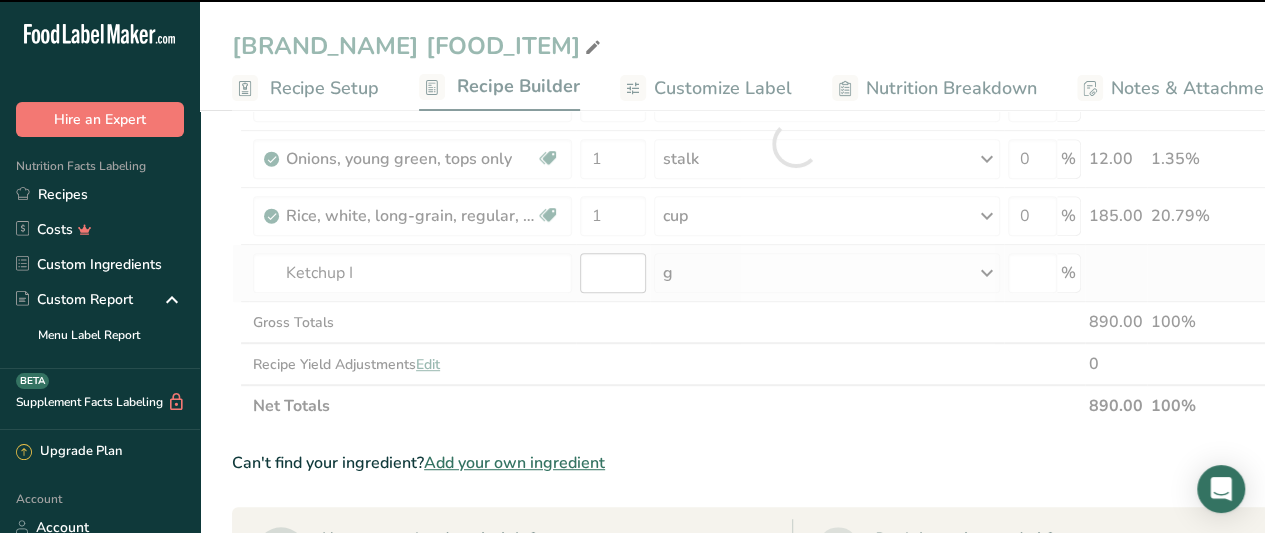 type on "0" 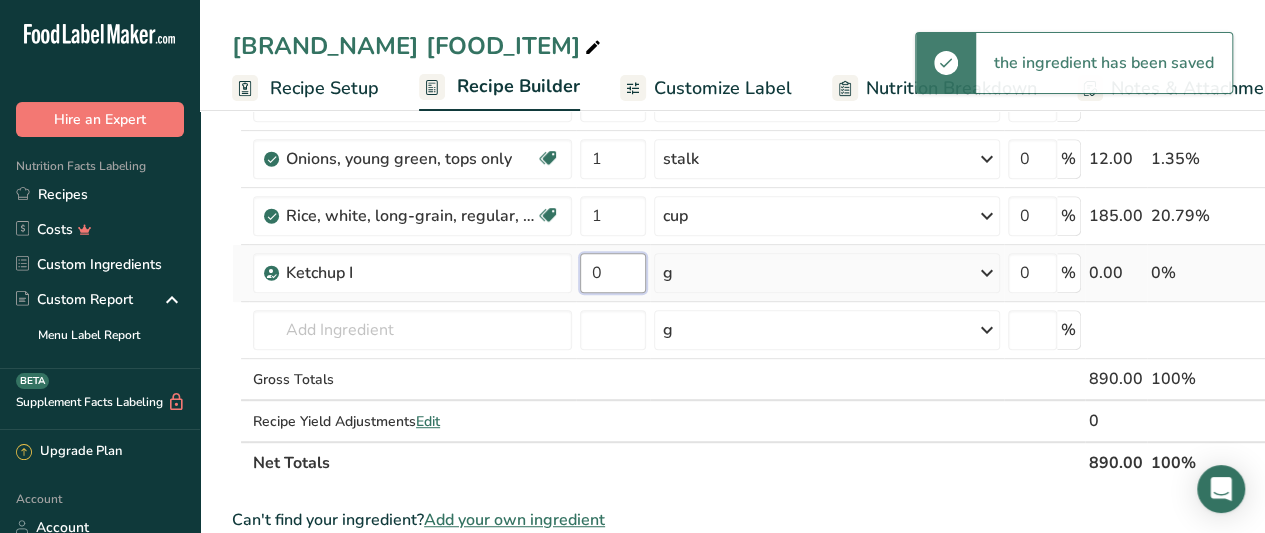 click on "0" at bounding box center [613, 273] 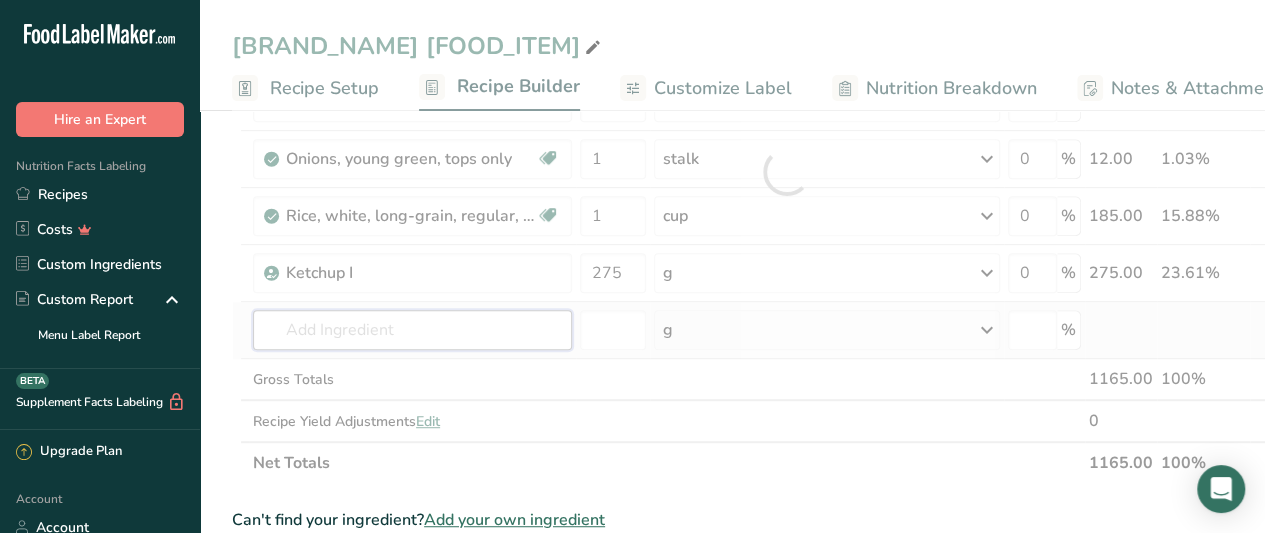 click on "Ingredient *
Amount *
Unit *
Waste *   .a-a{fill:#347362;}.b-a{fill:#fff;}          Grams
Percentage
Chicken, roasting, meat only, cooked, roasted
Dairy free
Gluten free
Soy free
1
unit (yield from 1 lb ready-to-cook chicken)
Portions
1 cup, chopped or diced
1 unit (yield from 1 lb ready-to-cook chicken)
Weight Units
g
kg
mg
See more
Volume Units
l
Volume units require a density conversion. If you know your ingredient's density enter it below. Otherwise, click on "RIA" our AI Regulatory bot - she will be able to help you
lb/ft3
g/cm3
Confirm" at bounding box center (786, 172) 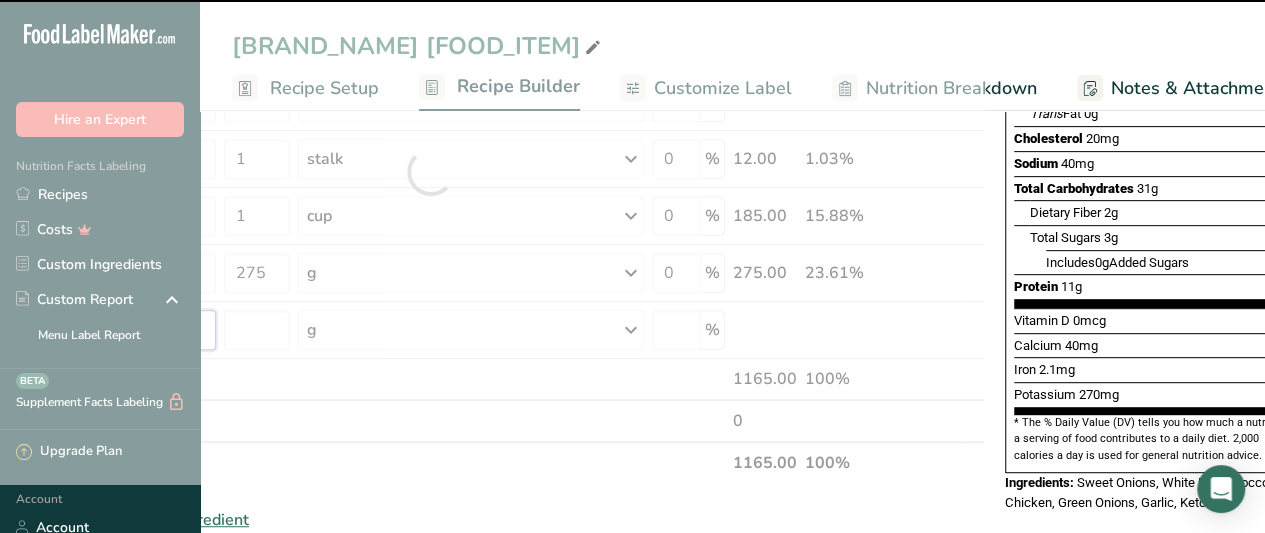 scroll, scrollTop: 0, scrollLeft: 390, axis: horizontal 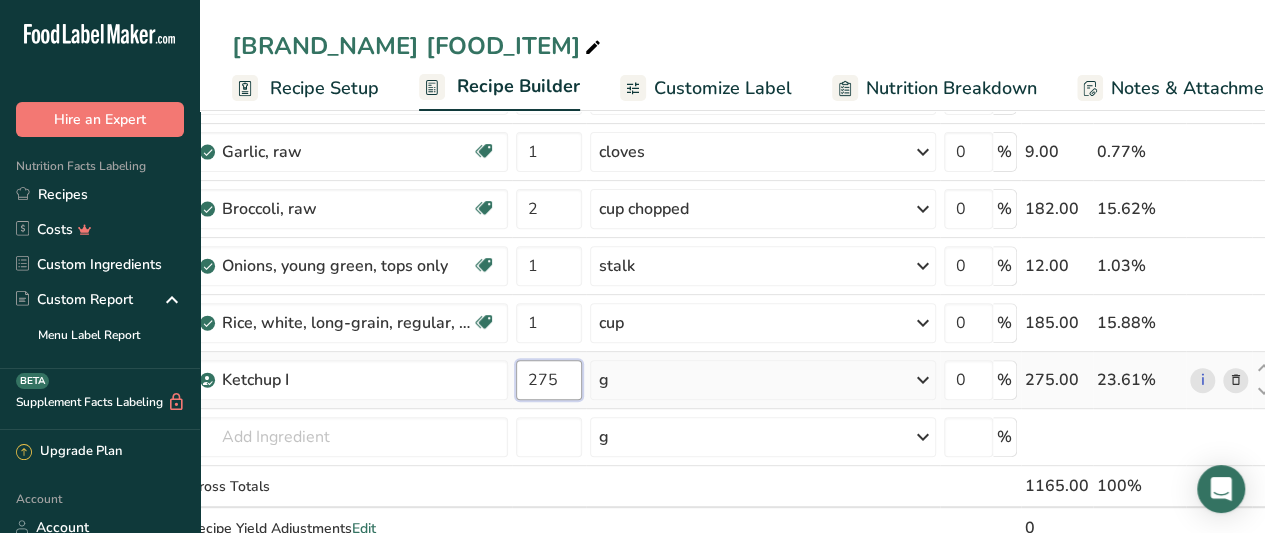 click on "275" at bounding box center (549, 380) 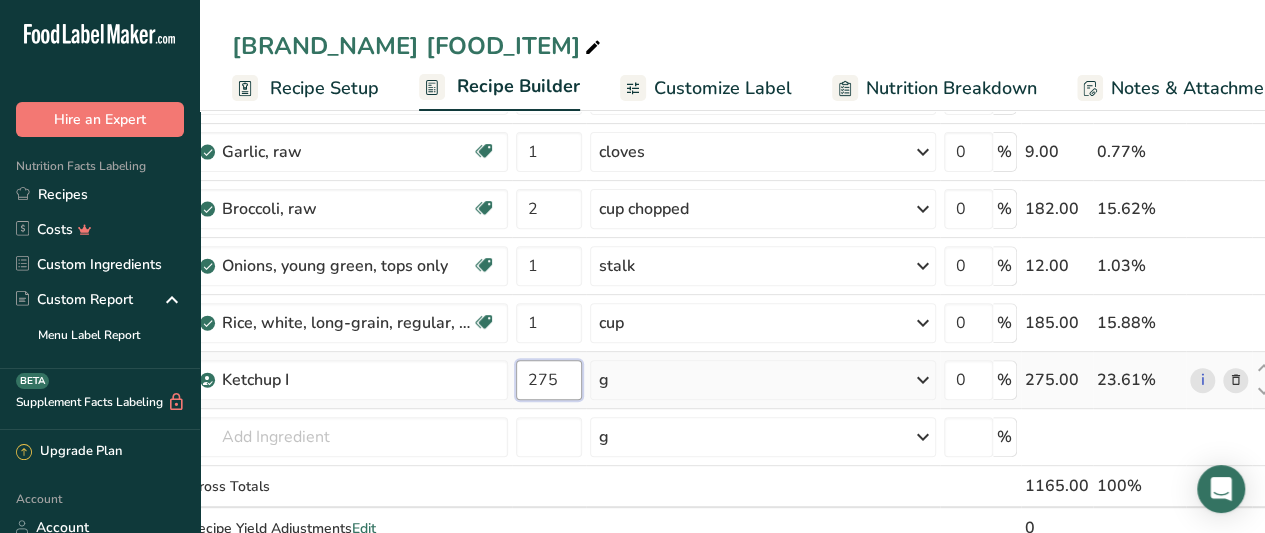 click on "275" at bounding box center (549, 380) 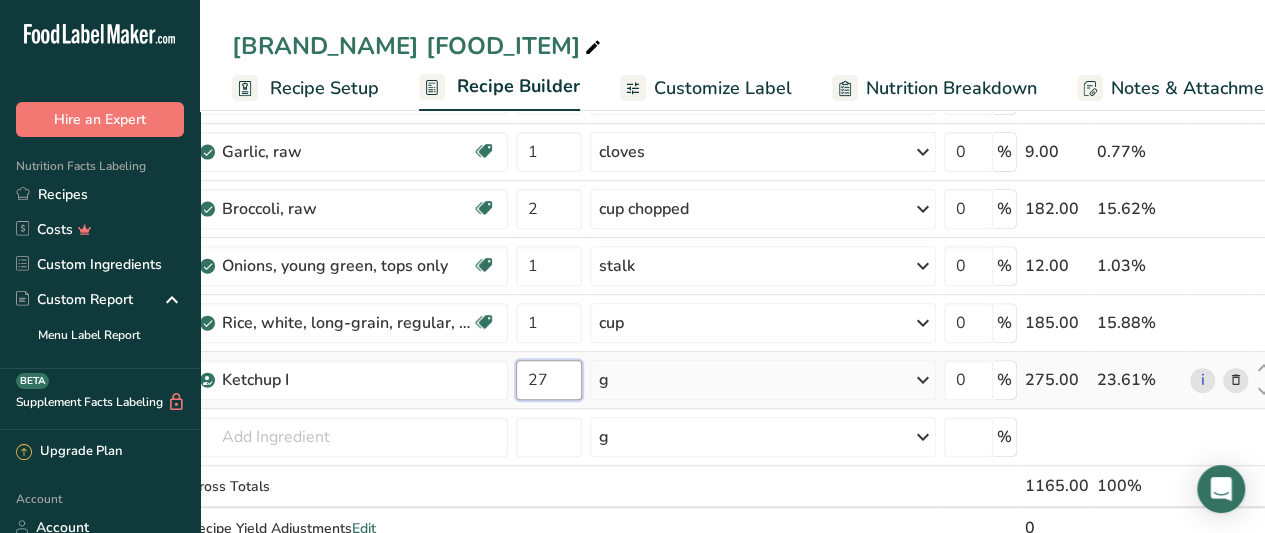 type on "2" 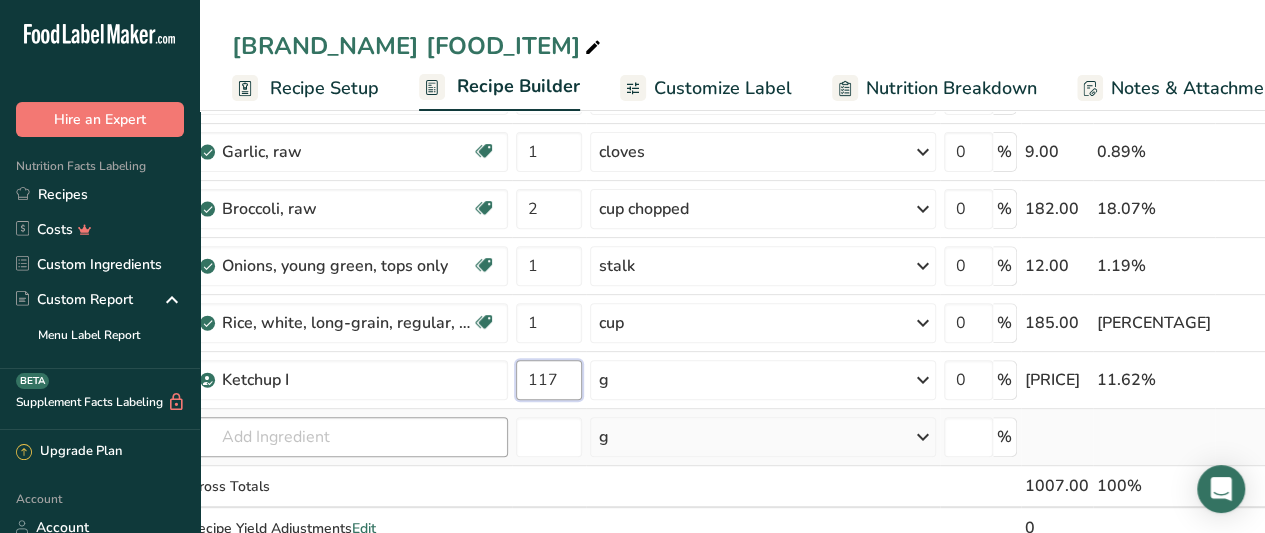 type on "117" 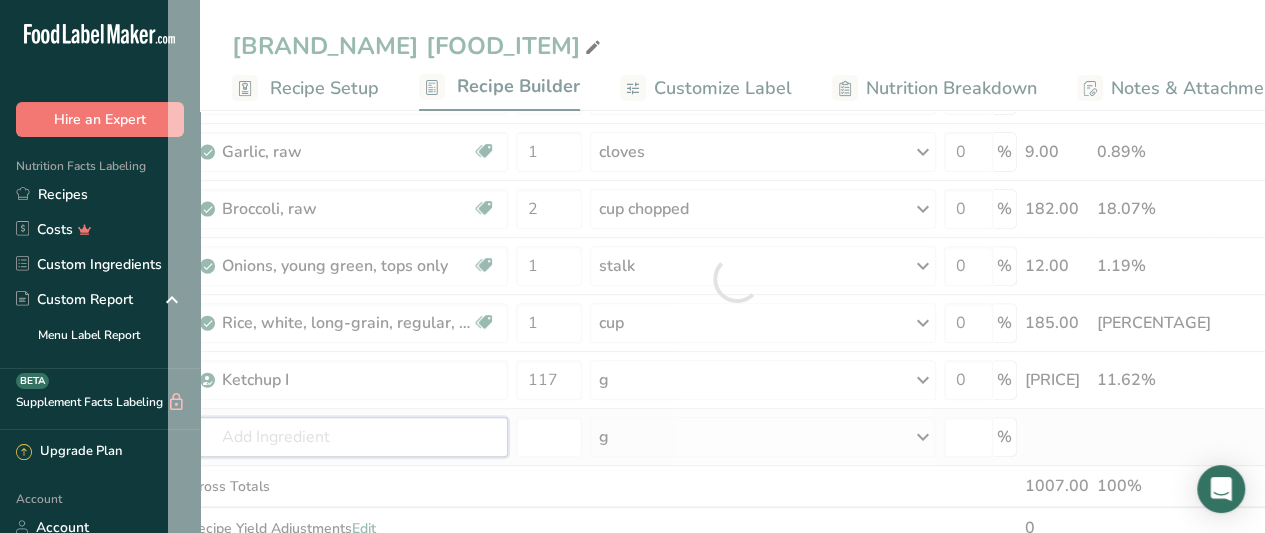 click on "Ingredient *
Amount *
Unit *
Waste *   .a-a{fill:#347362;}.b-a{fill:#fff;}          Grams
Percentage
Chicken, roasting, meat only, cooked, roasted
Dairy free
Gluten free
Soy free
1
unit (yield from 1 lb ready-to-cook chicken)
Portions
1 cup, chopped or diced
1 unit (yield from 1 lb ready-to-cook chicken)
Weight Units
g
kg
mg
See more
Volume Units
l
Volume units require a density conversion. If you know your ingredient's density enter it below. Otherwise, click on "RIA" our AI Regulatory bot - she will be able to help you
lb/ft3
g/cm3
Confirm" at bounding box center [737, 279] 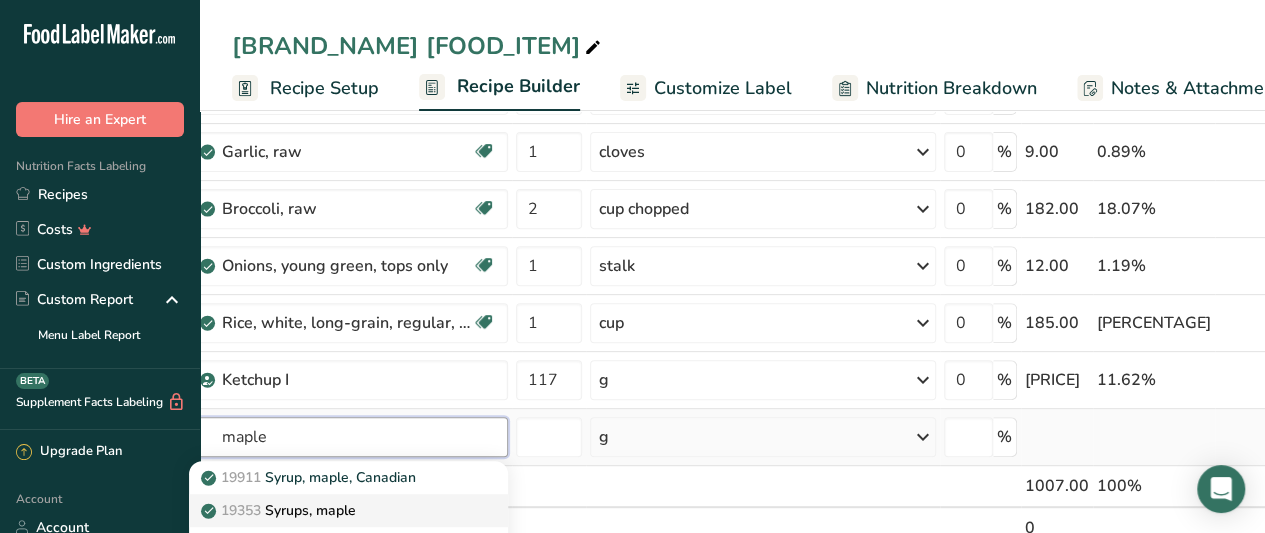 type on "maple" 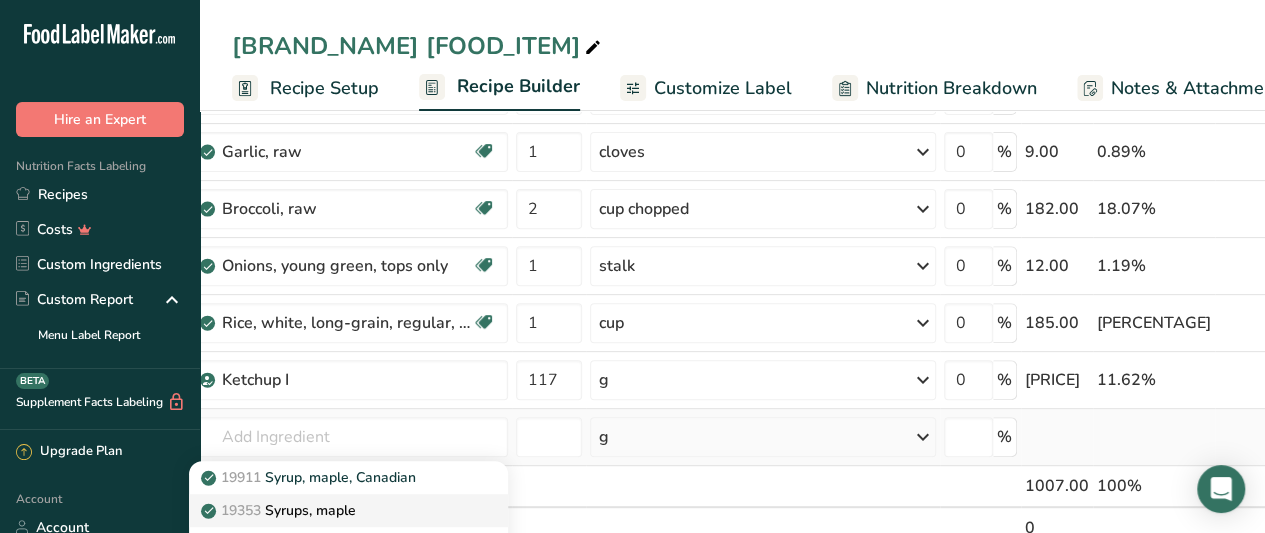 click on "Syrups, maple" at bounding box center (280, 510) 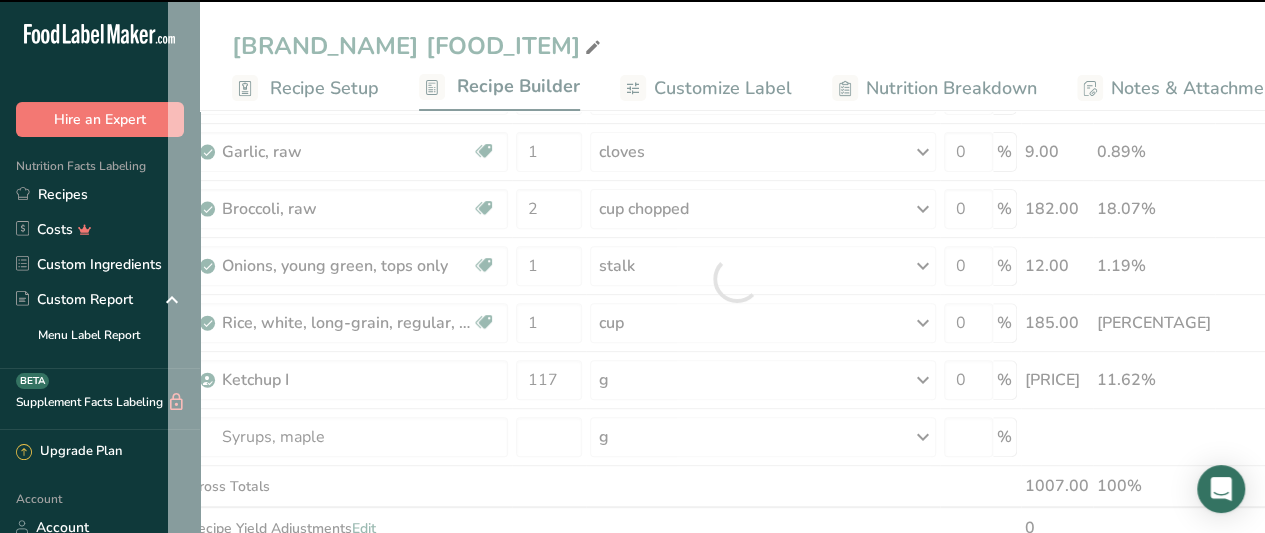 type on "0" 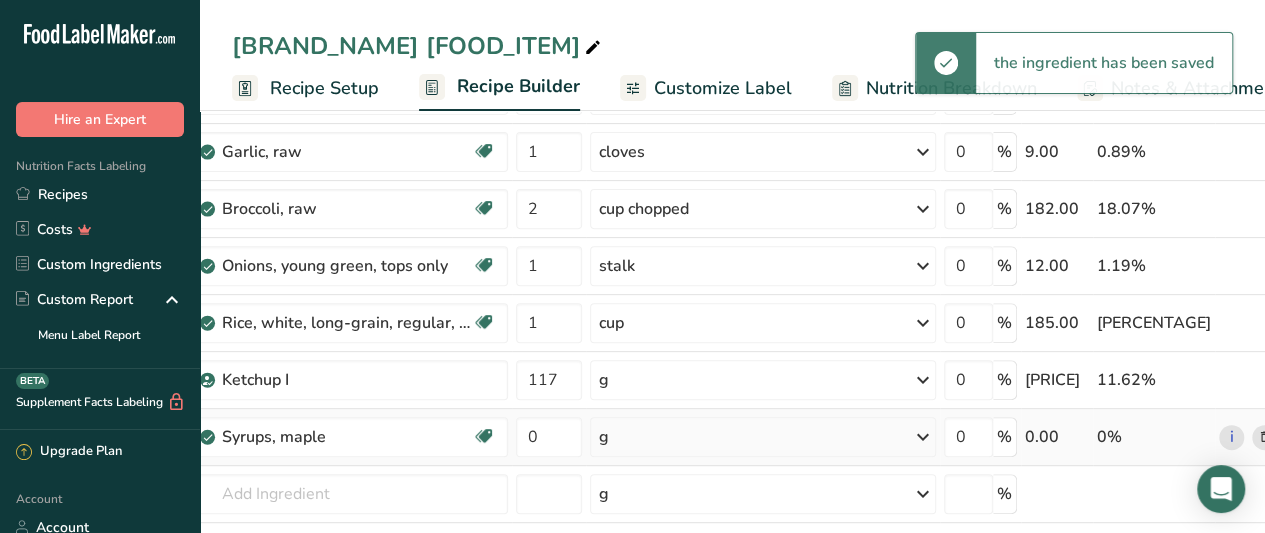 click on "g" at bounding box center [763, 437] 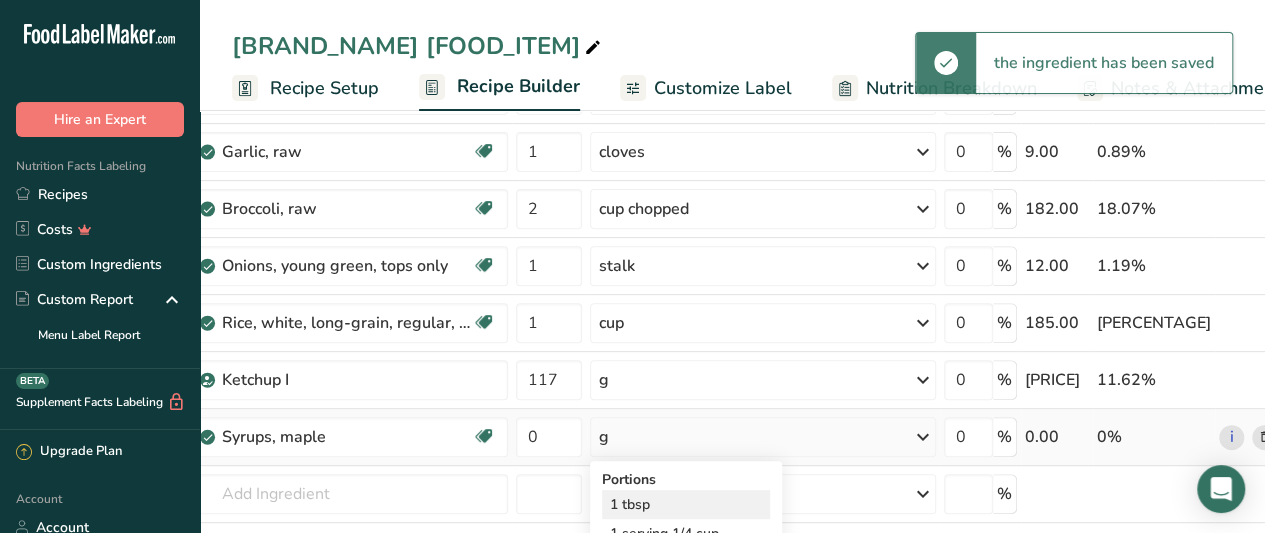 click on "1 tbsp" at bounding box center [686, 504] 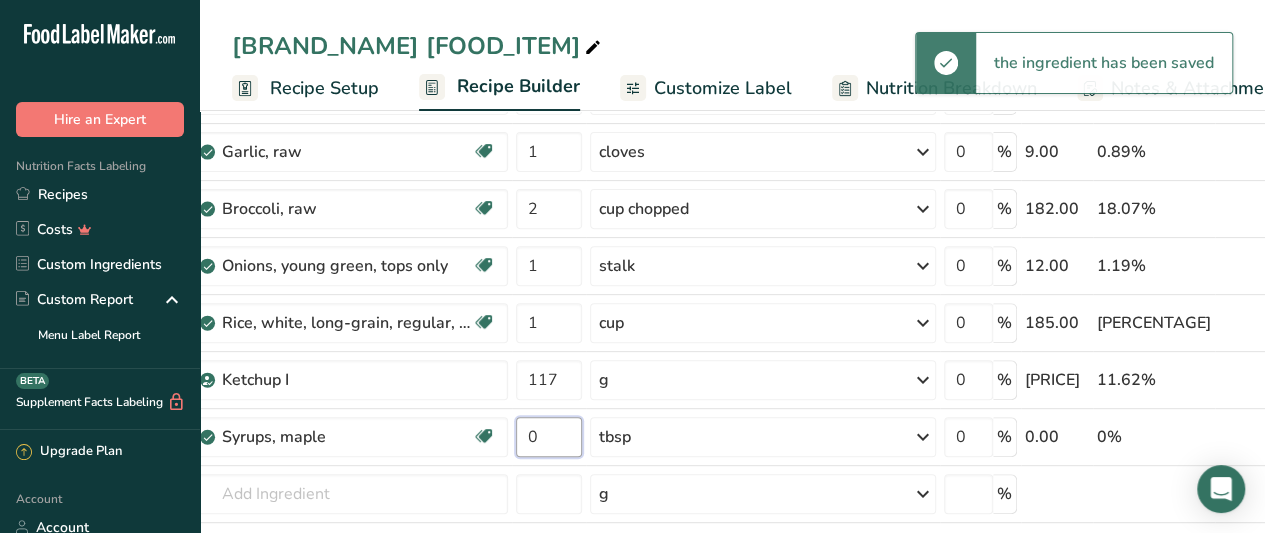 click on "0" at bounding box center [549, 437] 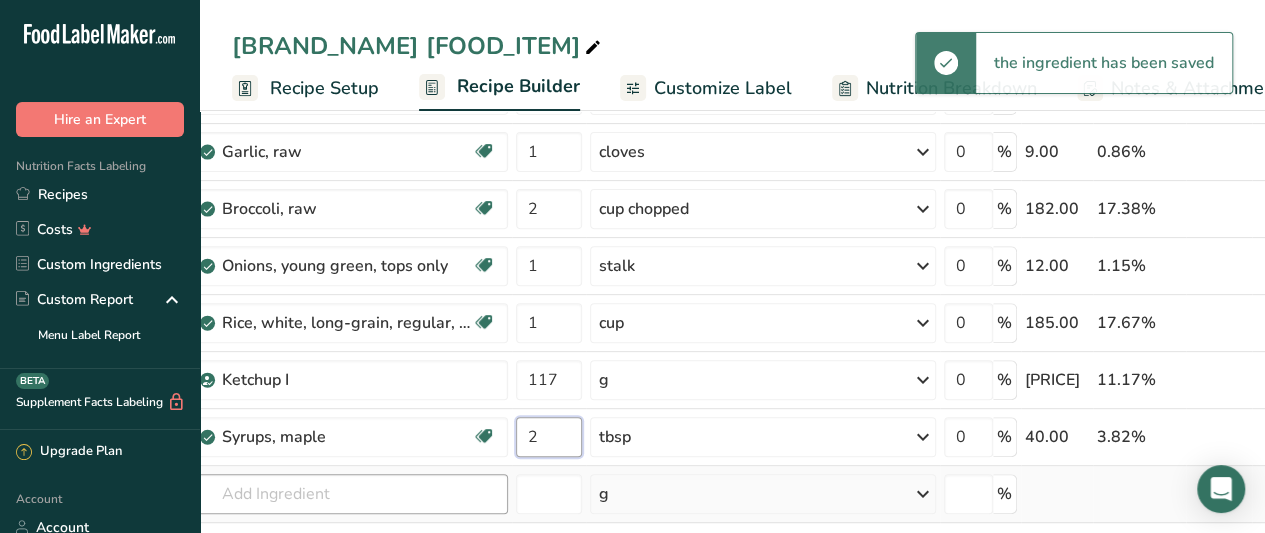 type on "2" 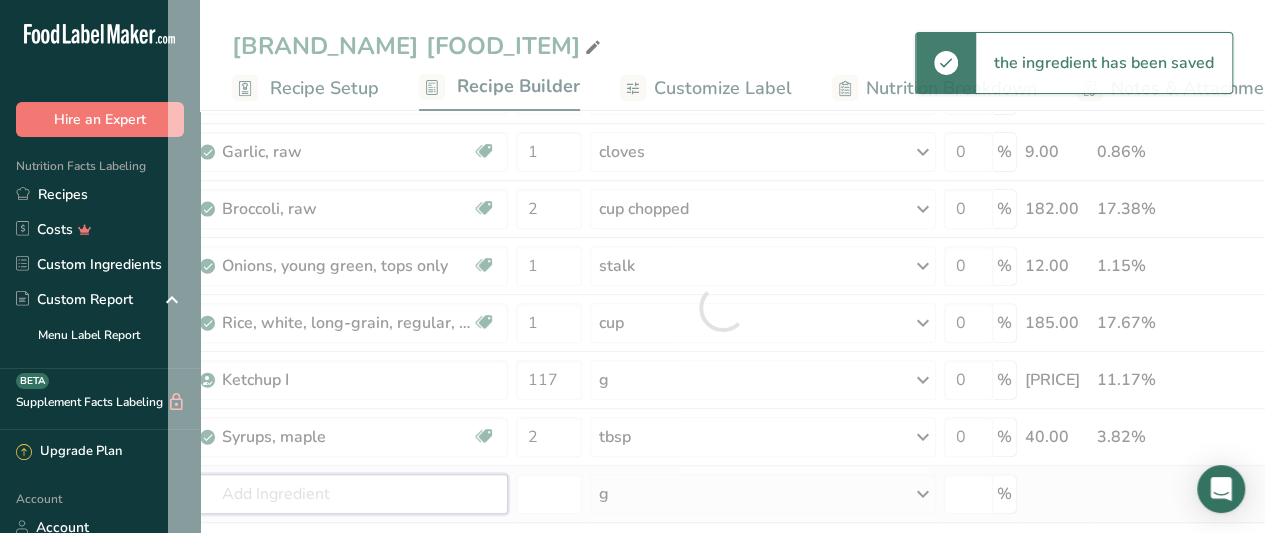 click on "Ingredient *
Amount *
Unit *
Waste *   .a-a{fill:#347362;}.b-a{fill:#fff;}          Grams
Percentage
Chicken, roasting, meat only, cooked, roasted
Dairy free
Gluten free
Soy free
1
unit (yield from 1 lb ready-to-cook chicken)
Portions
1 cup, chopped or diced
1 unit (yield from 1 lb ready-to-cook chicken)
Weight Units
g
kg
mg
See more
Volume Units
l
Volume units require a density conversion. If you know your ingredient's density enter it below. Otherwise, click on "RIA" our AI Regulatory bot - she will be able to help you
lb/ft3
g/cm3
Confirm" at bounding box center [722, 307] 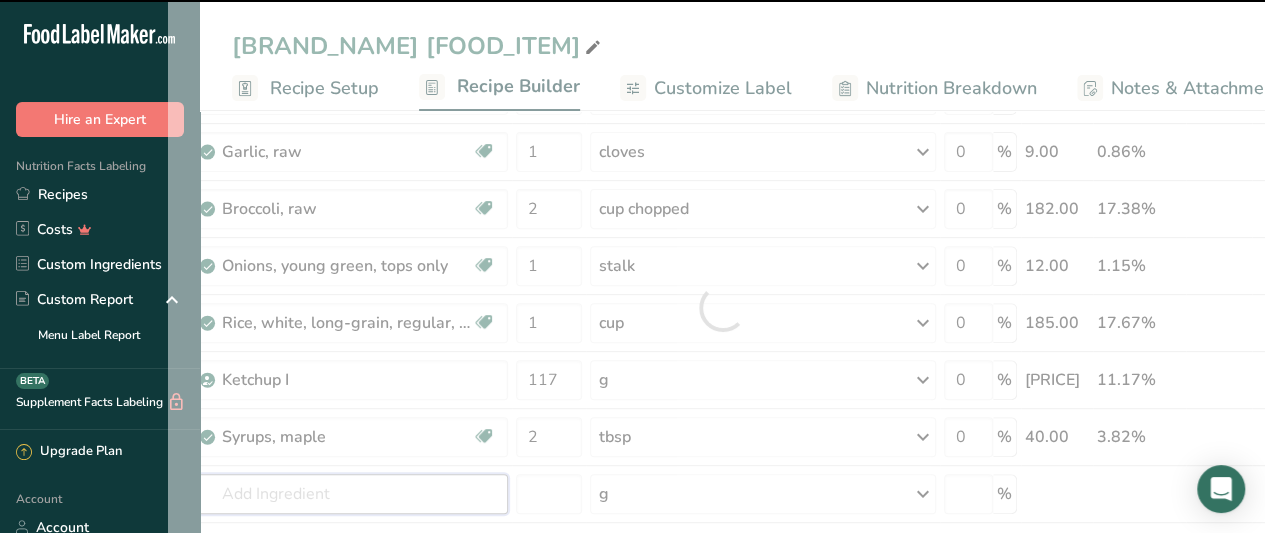 scroll, scrollTop: 0, scrollLeft: 406, axis: horizontal 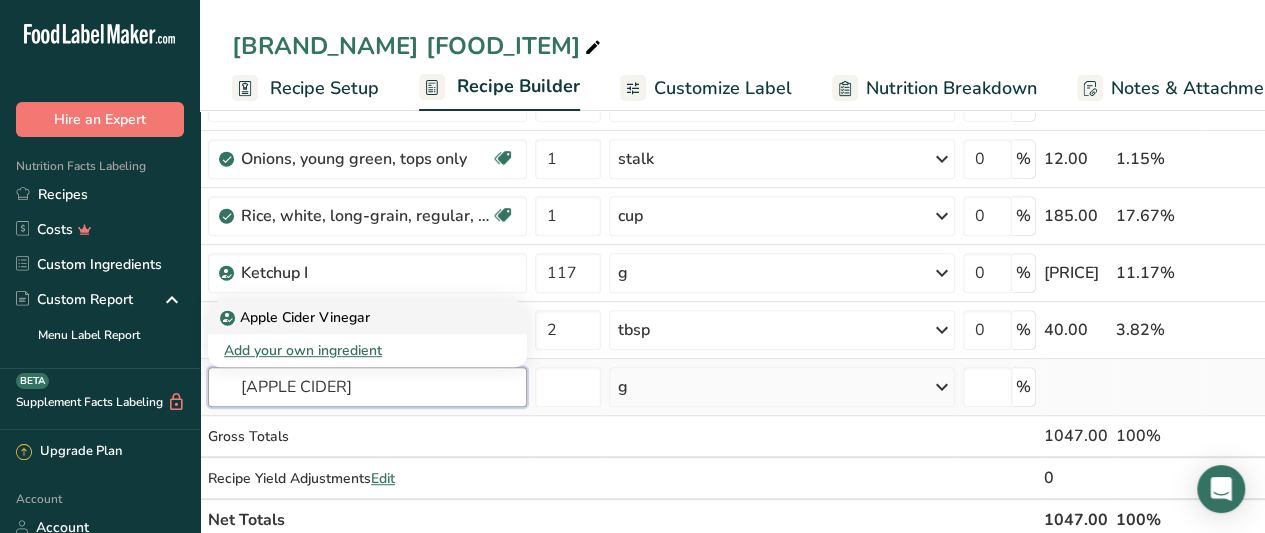 type on "[APPLE CIDER]" 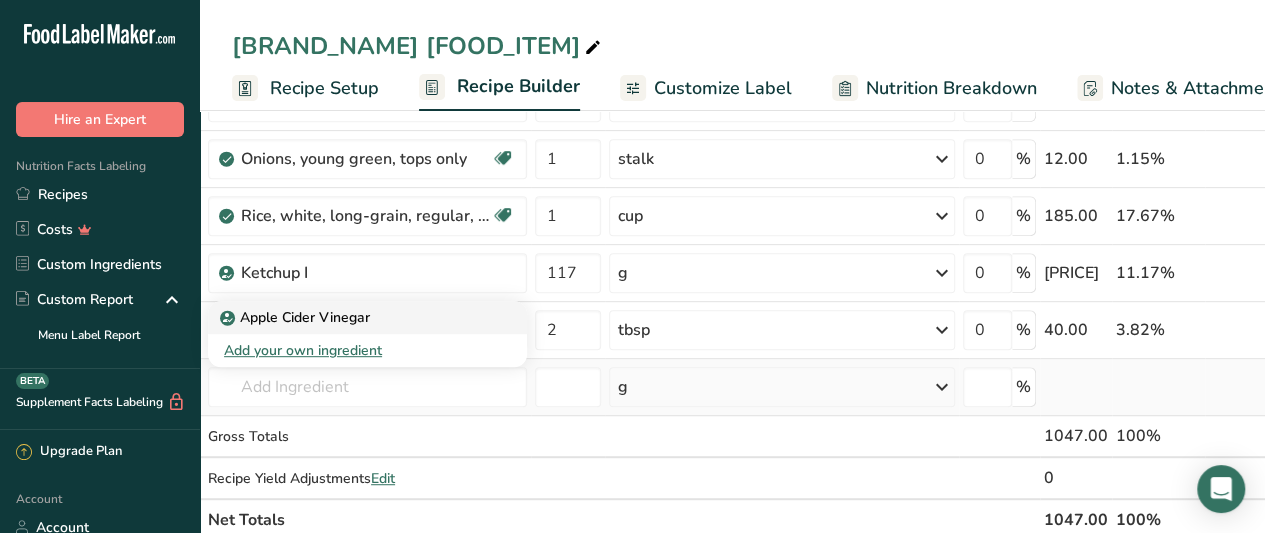click on "Apple Cider Vinegar" at bounding box center [297, 317] 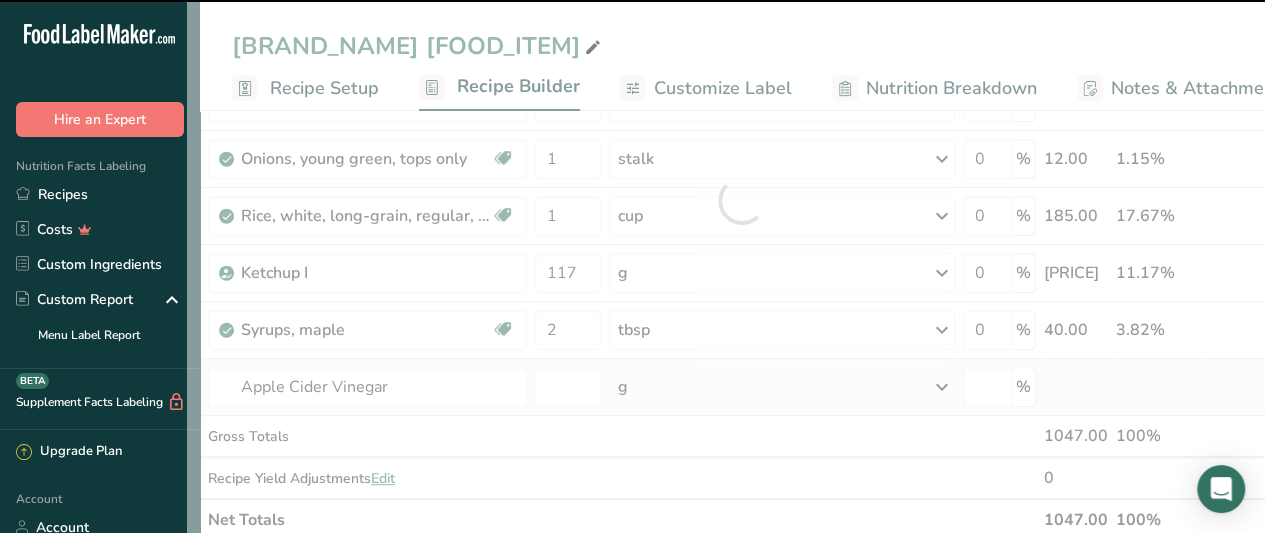 type on "0" 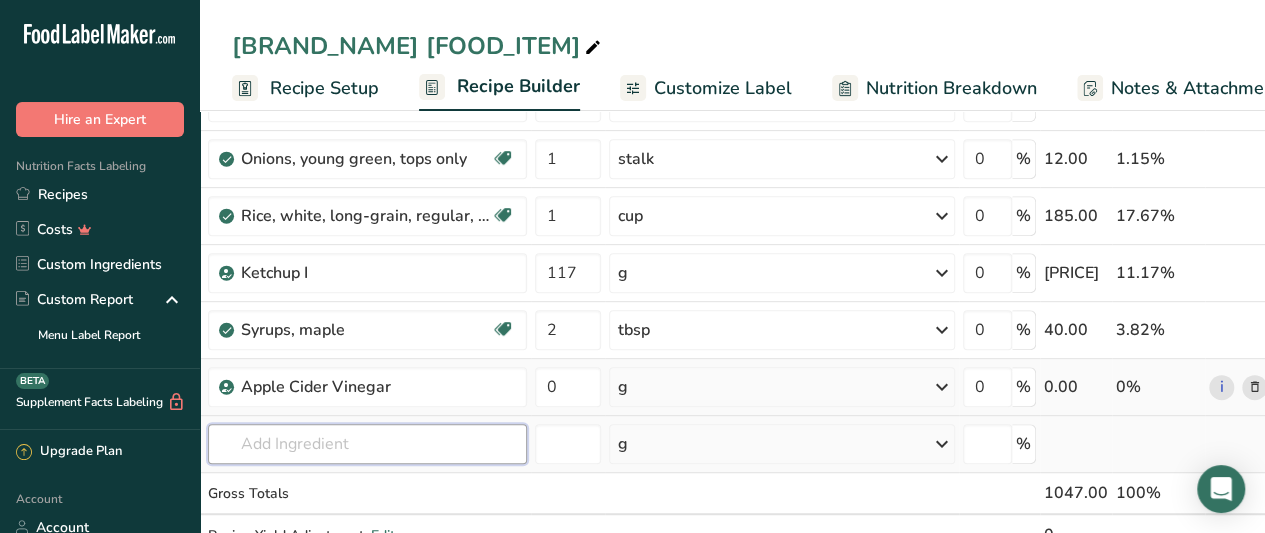 click at bounding box center [367, 444] 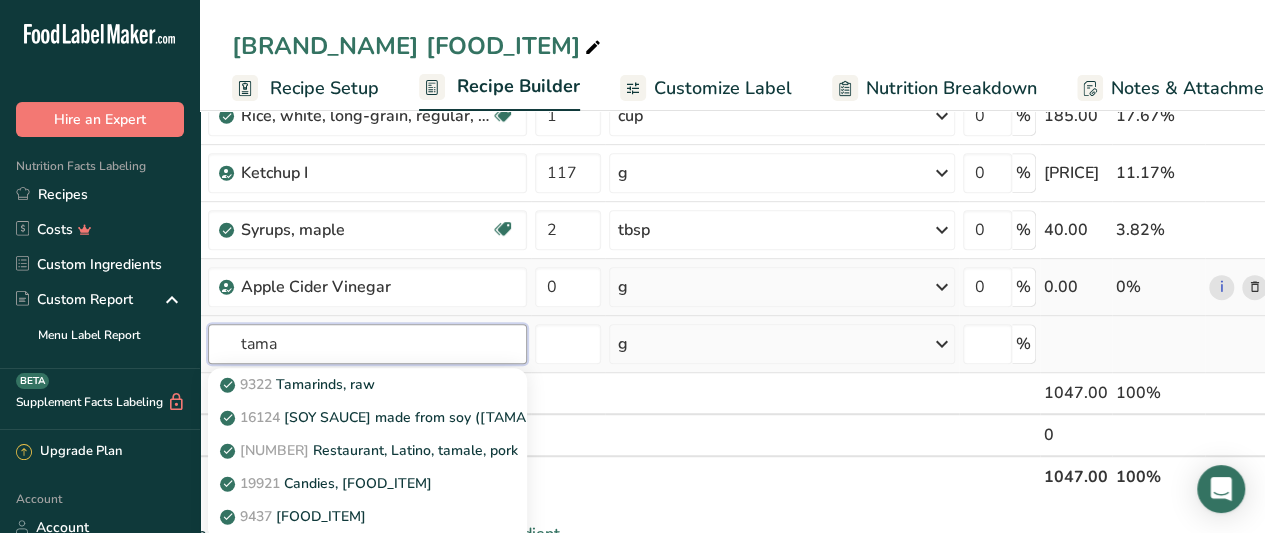 scroll, scrollTop: 475, scrollLeft: 0, axis: vertical 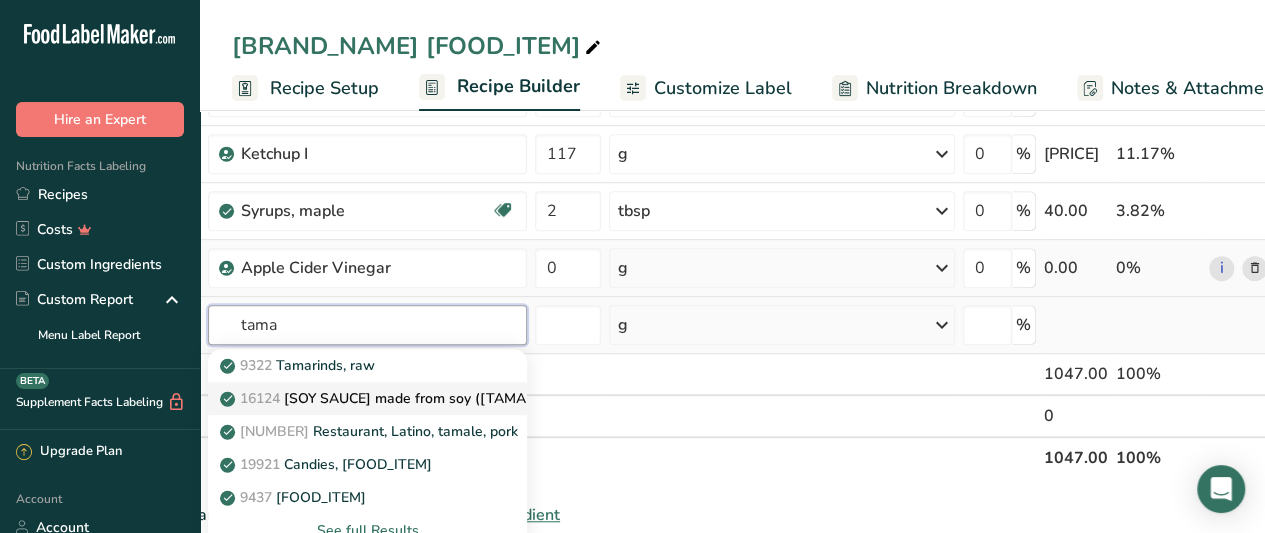 type on "tama" 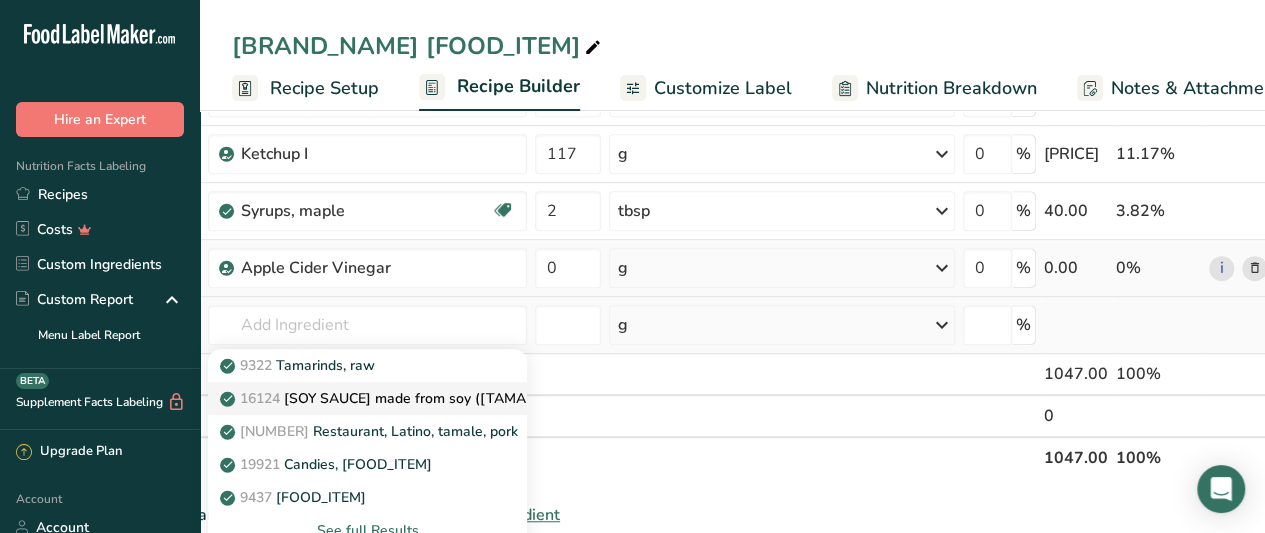 click on "Soy sauce made from soy (tamari)" at bounding box center (386, 398) 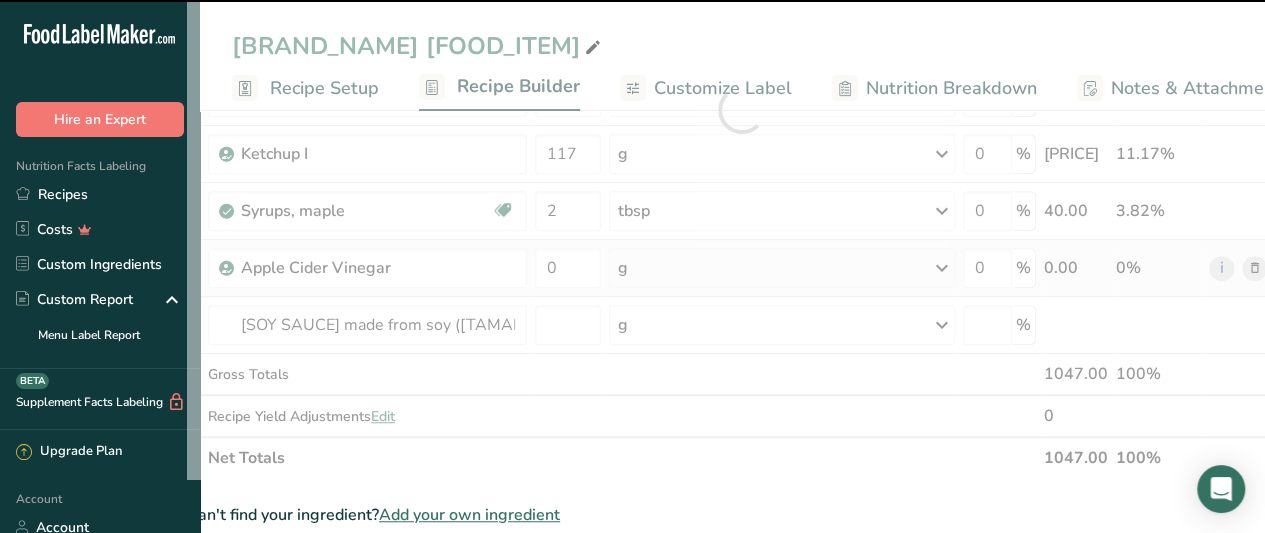 type on "0" 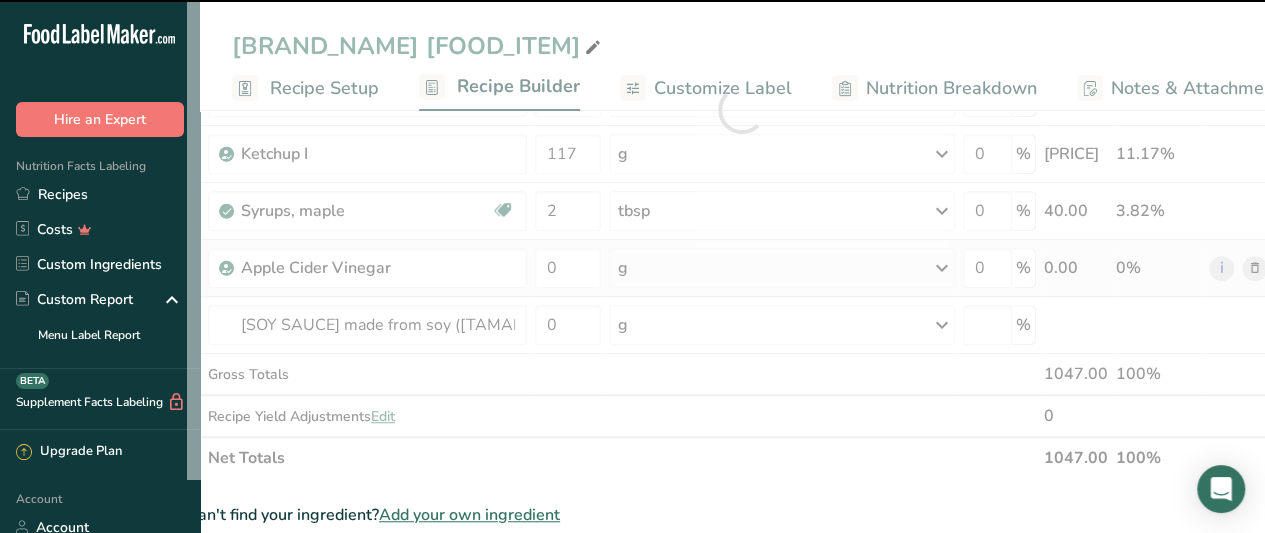 type on "0" 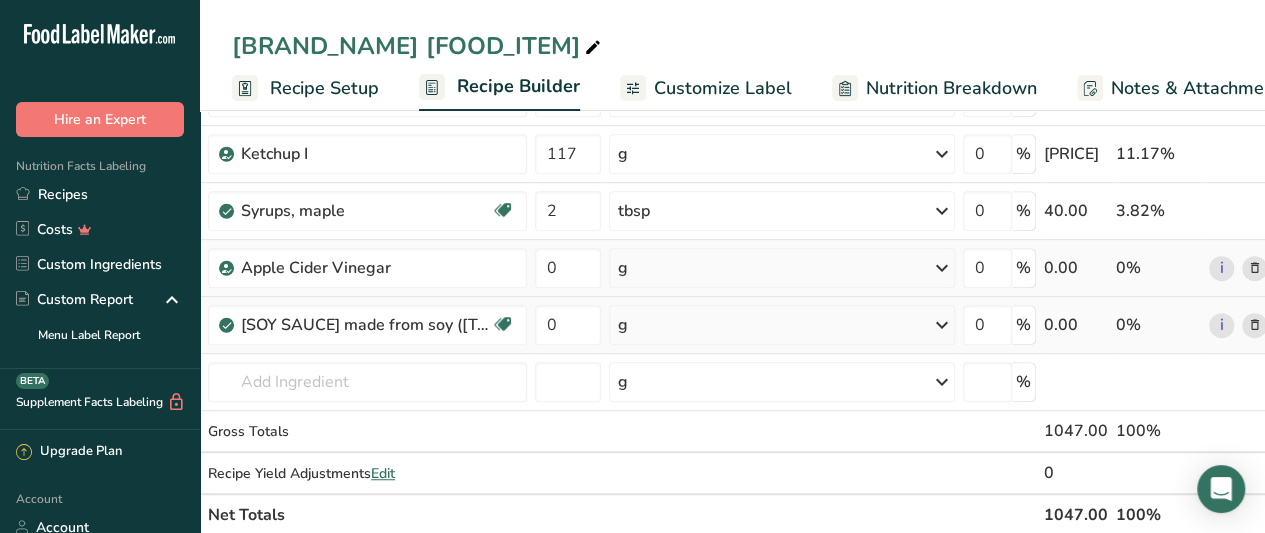 click on "g" at bounding box center (782, 325) 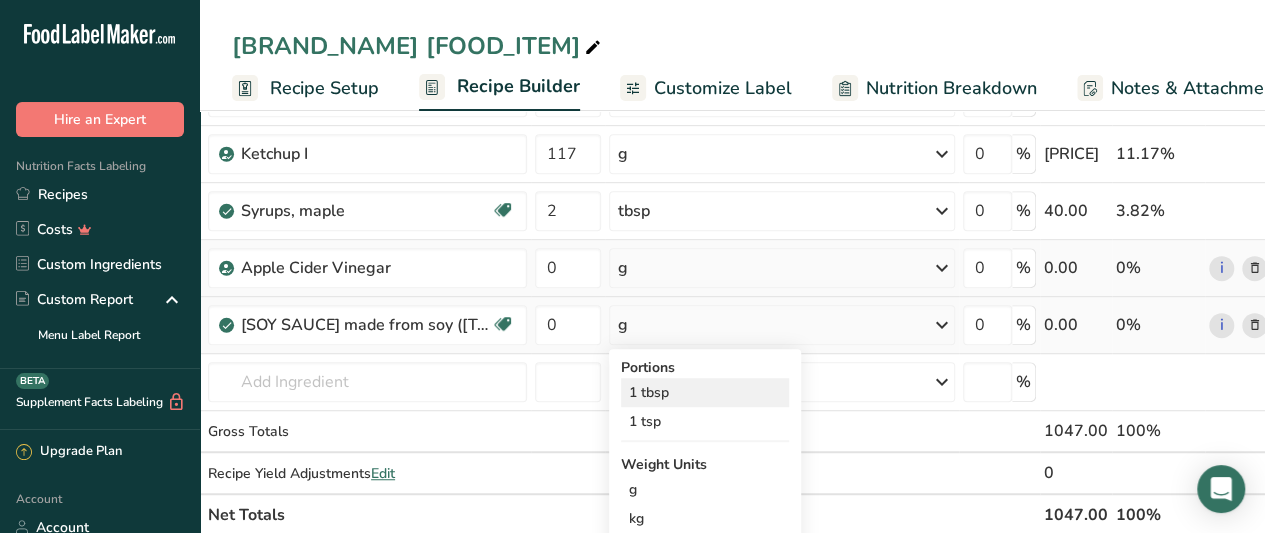 click on "1 tbsp" at bounding box center (705, 392) 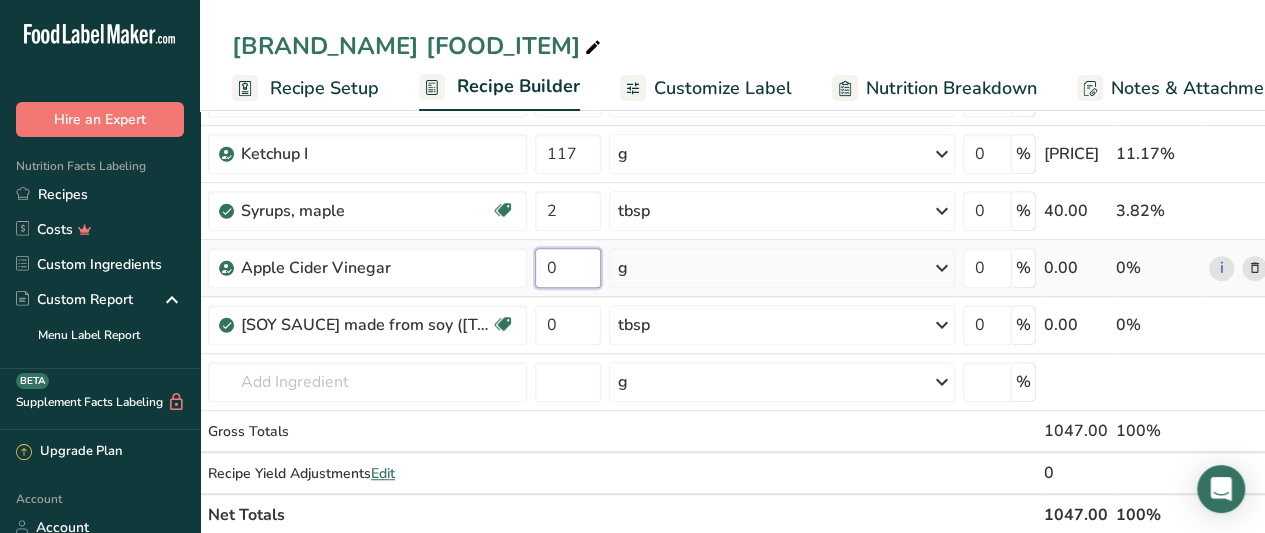 click on "0" at bounding box center (568, 268) 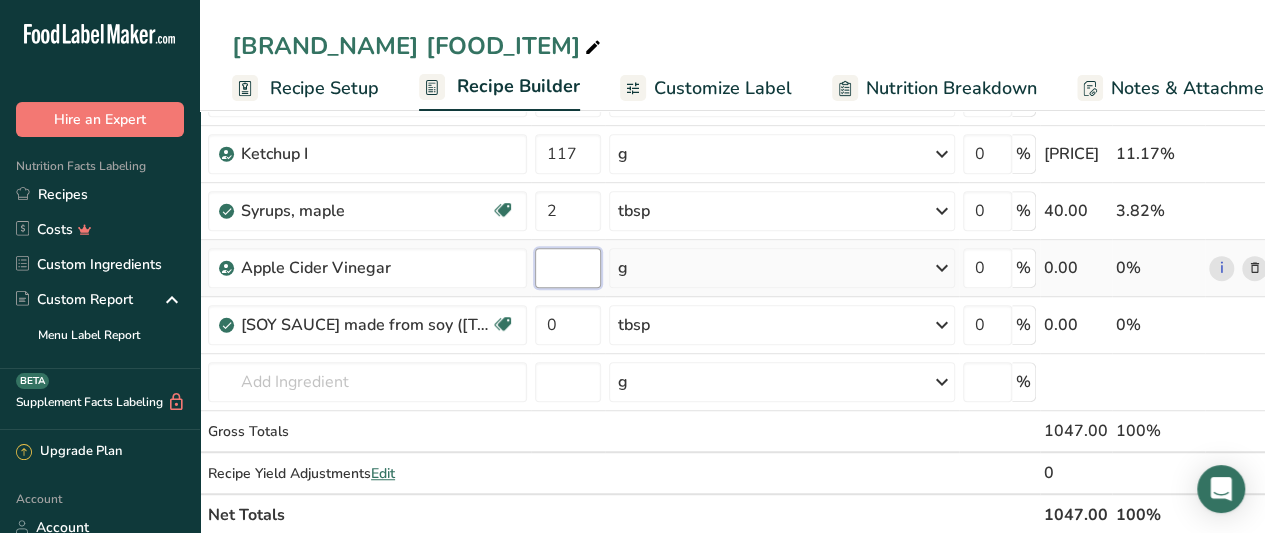 type on "1" 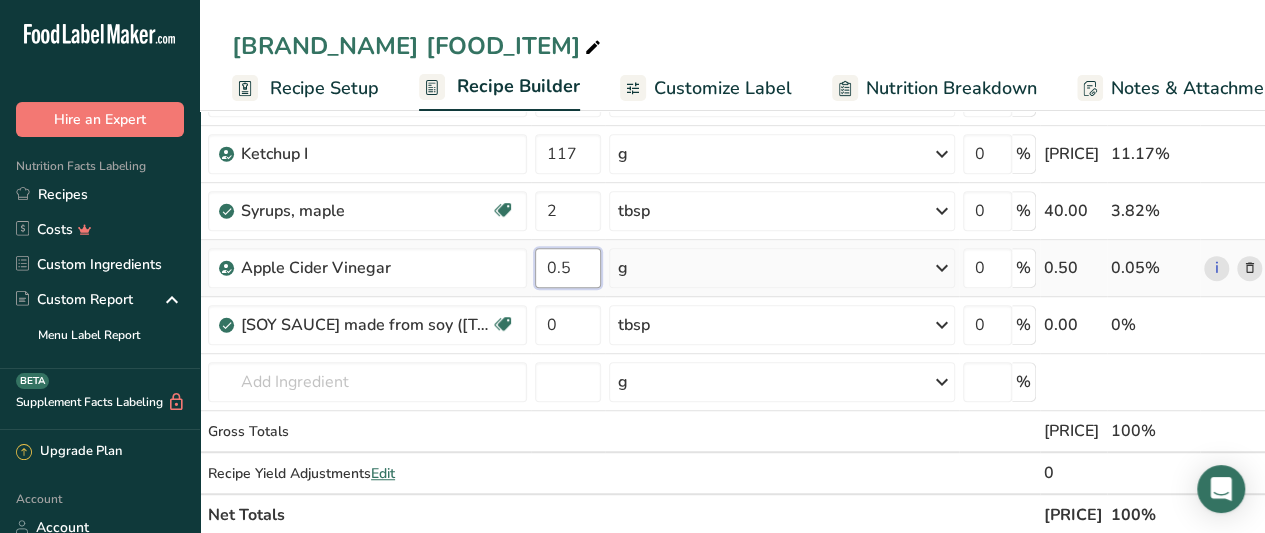 type on "0" 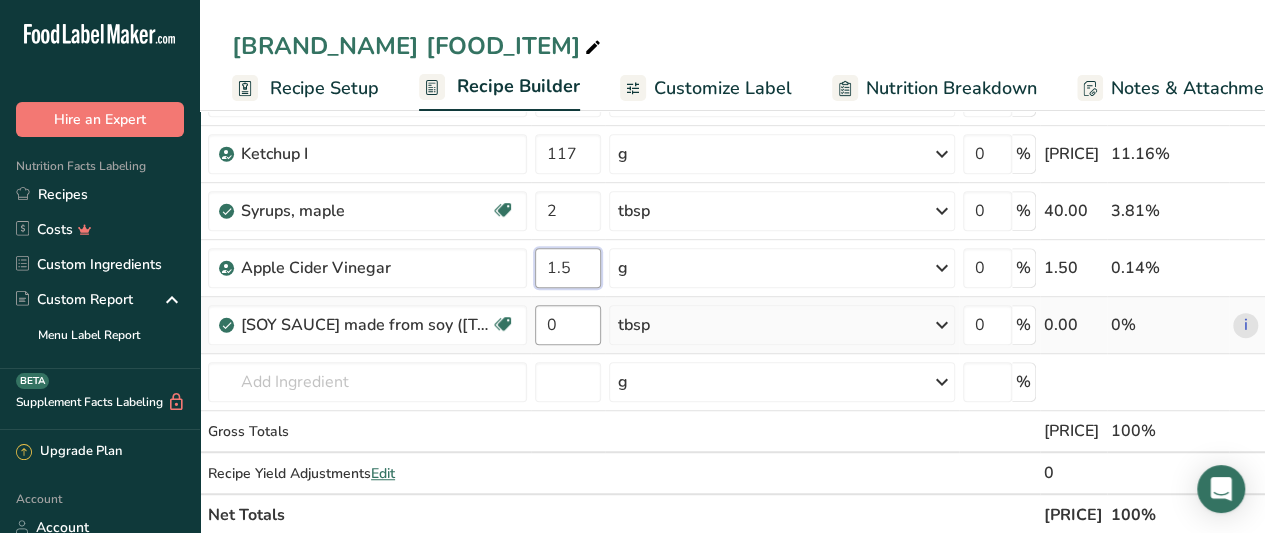type on "1.5" 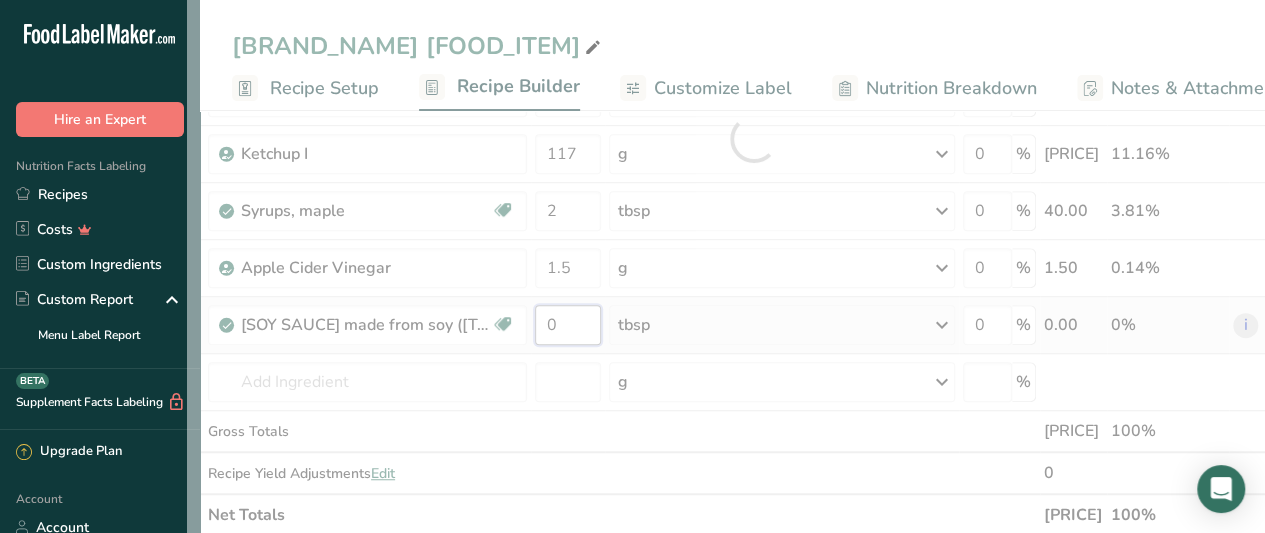 click on "Ingredient *
Amount *
Unit *
Waste *   .a-a{fill:#347362;}.b-a{fill:#fff;}          Grams
Percentage
Chicken, roasting, meat only, cooked, roasted
Dairy free
Gluten free
Soy free
1
unit (yield from 1 lb ready-to-cook chicken)
Portions
1 cup, chopped or diced
1 unit (yield from 1 lb ready-to-cook chicken)
Weight Units
g
kg
mg
See more
Volume Units
l
Volume units require a density conversion. If you know your ingredient's density enter it below. Otherwise, click on "RIA" our AI Regulatory bot - she will be able to help you
lb/ft3
g/cm3
Confirm" at bounding box center (753, 138) 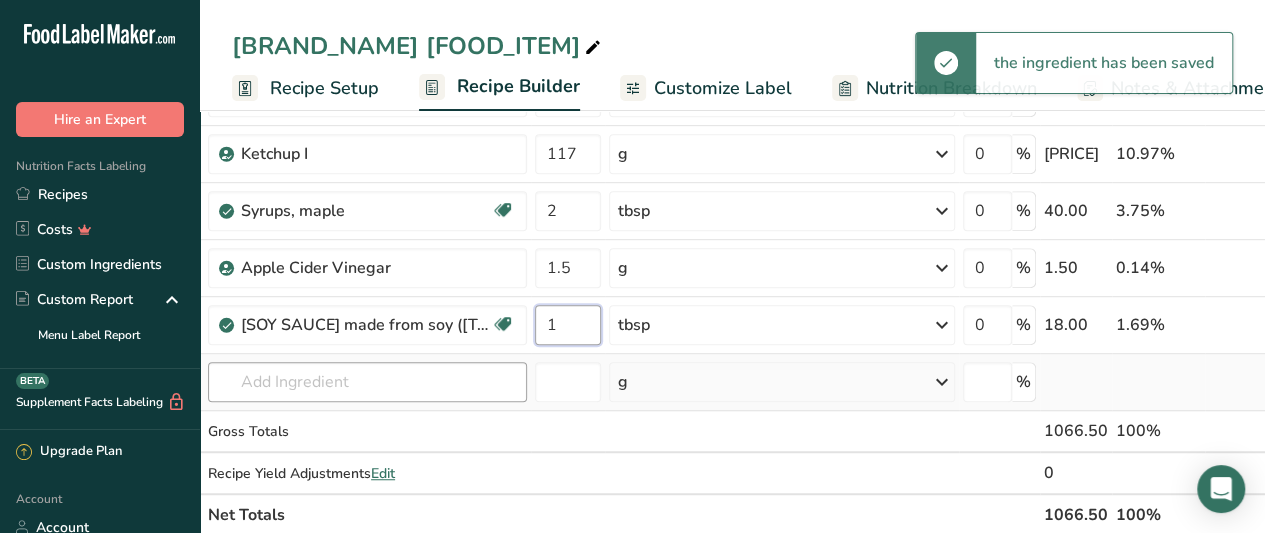 type on "1" 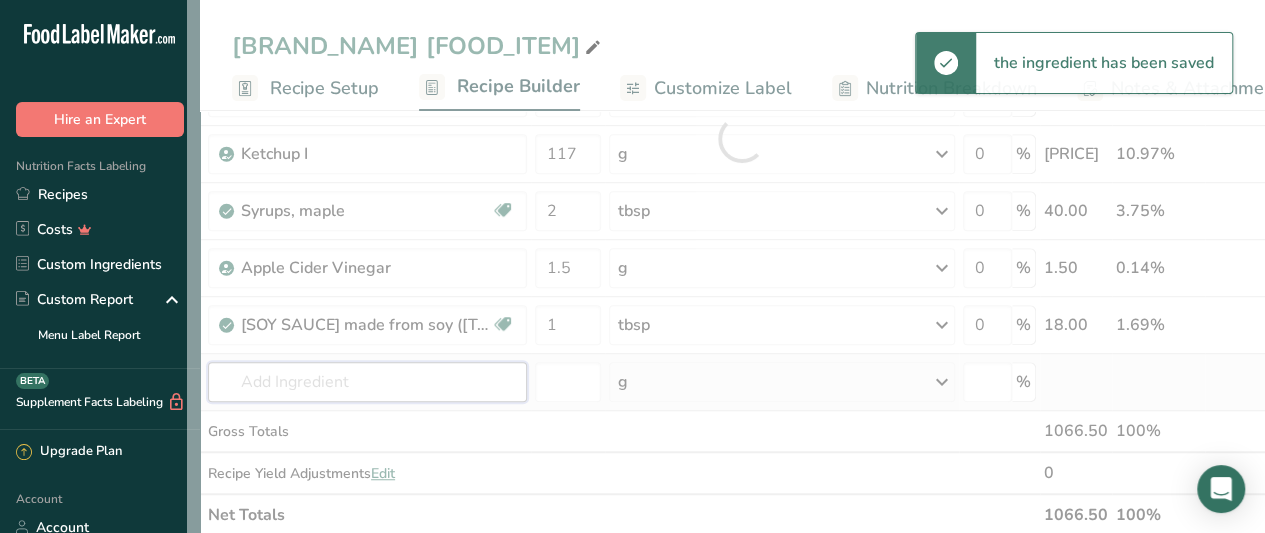 click on "Ingredient *
Amount *
Unit *
Waste *   .a-a{fill:#347362;}.b-a{fill:#fff;}          Grams
Percentage
Chicken, roasting, meat only, cooked, roasted
Dairy free
Gluten free
Soy free
1
unit (yield from 1 lb ready-to-cook chicken)
Portions
1 cup, chopped or diced
1 unit (yield from 1 lb ready-to-cook chicken)
Weight Units
g
kg
mg
See more
Volume Units
l
Volume units require a density conversion. If you know your ingredient's density enter it below. Otherwise, click on "RIA" our AI Regulatory bot - she will be able to help you
lb/ft3
g/cm3
Confirm" at bounding box center [741, 138] 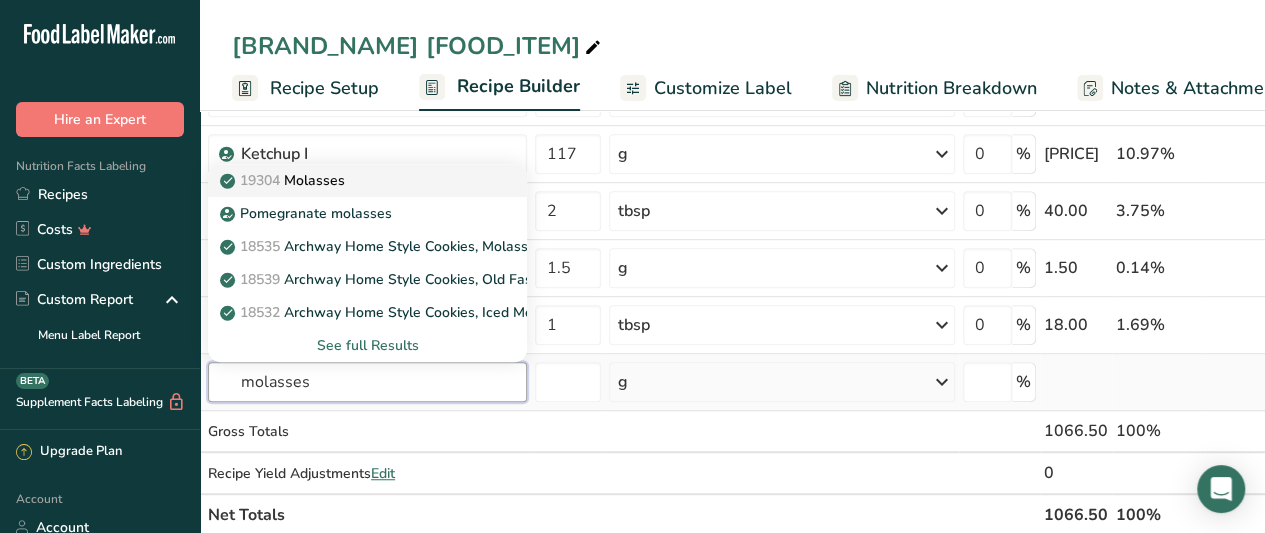 type on "molasses" 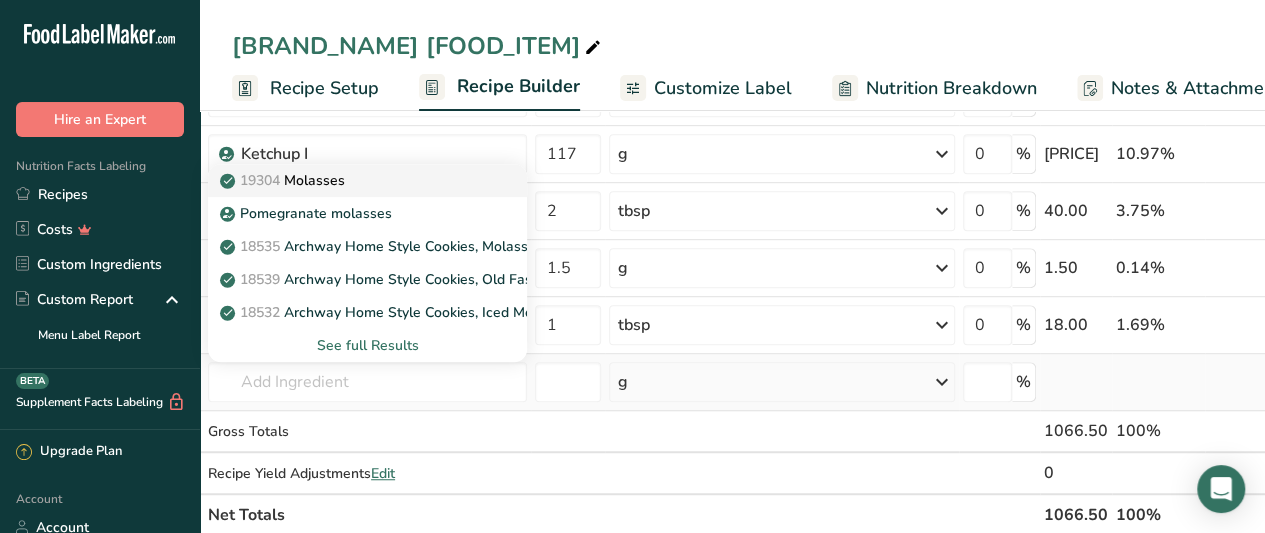 click on "19304
Molasses" at bounding box center [351, 180] 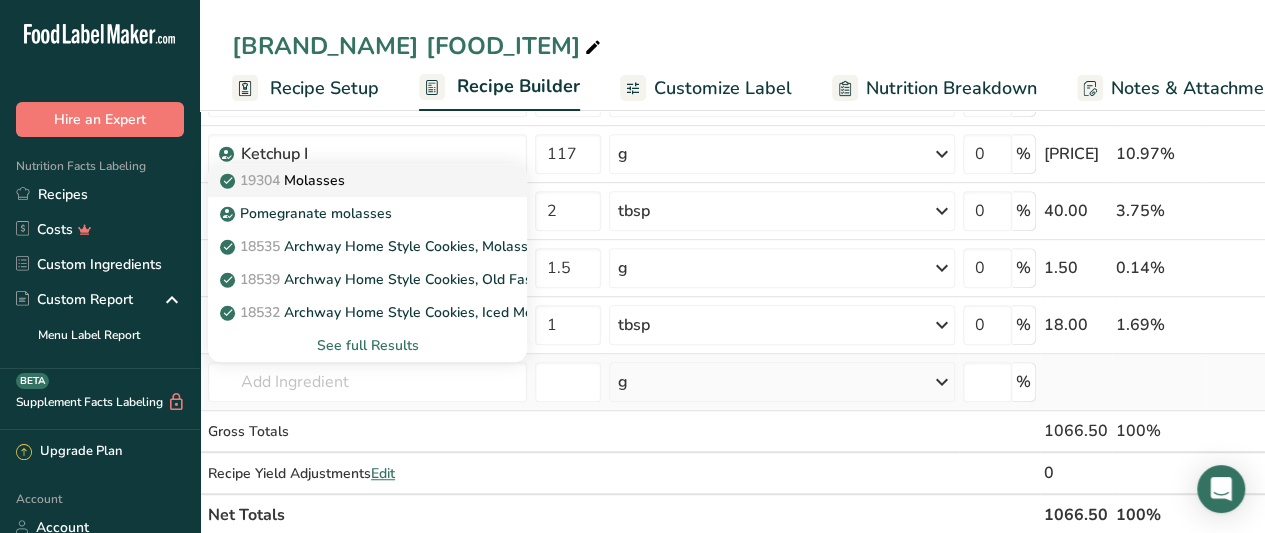 type on "Molasses" 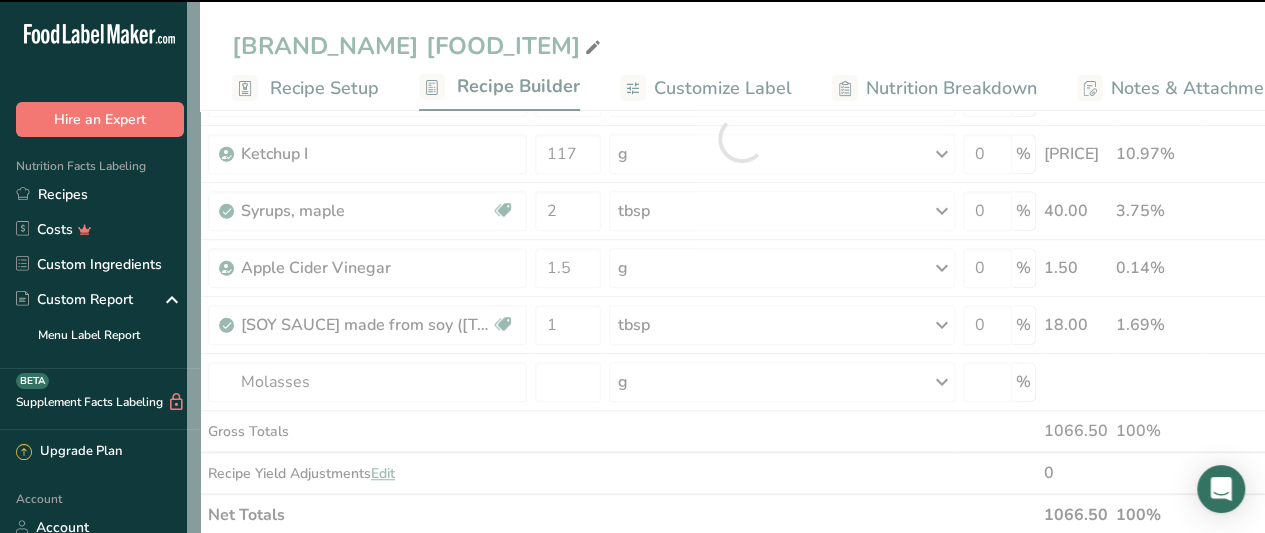 scroll, scrollTop: 0, scrollLeft: 0, axis: both 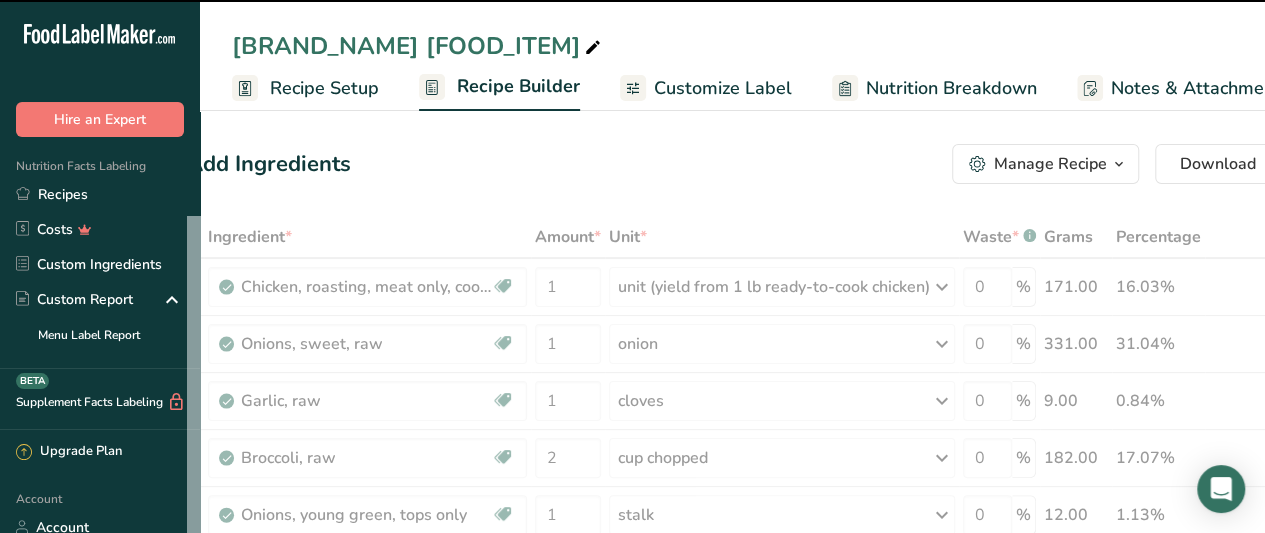 type on "0" 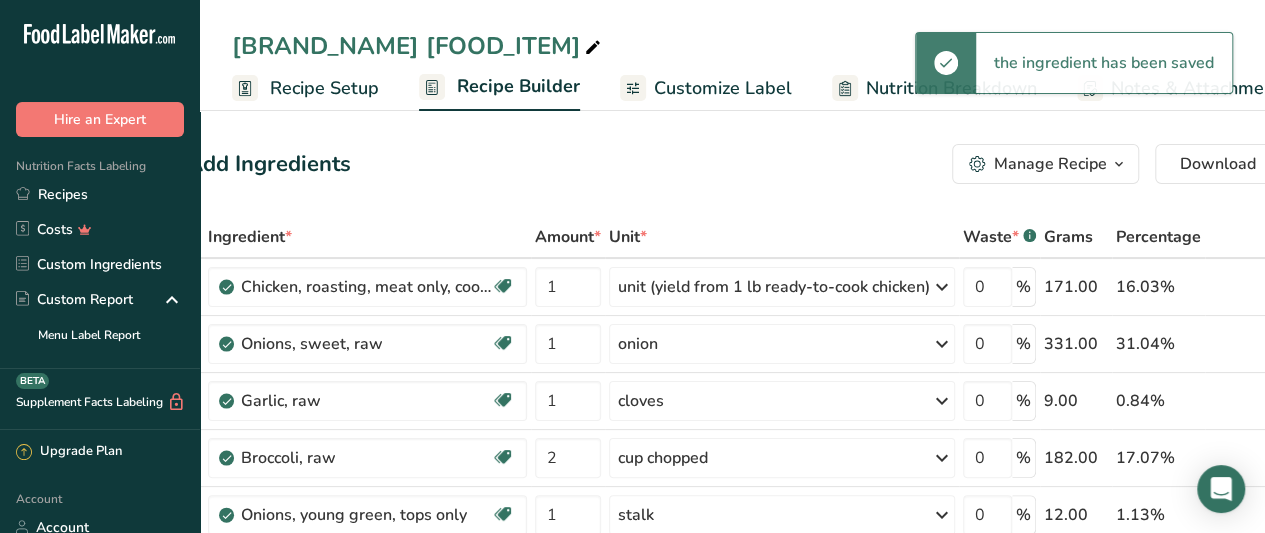 scroll, scrollTop: 0, scrollLeft: 0, axis: both 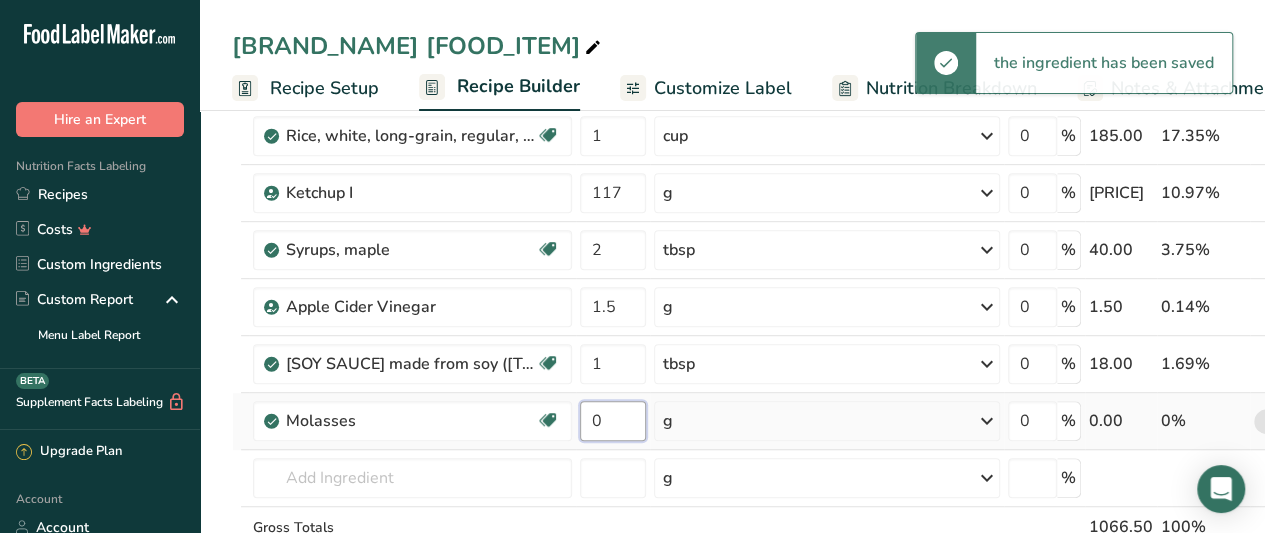click on "0" at bounding box center [613, 421] 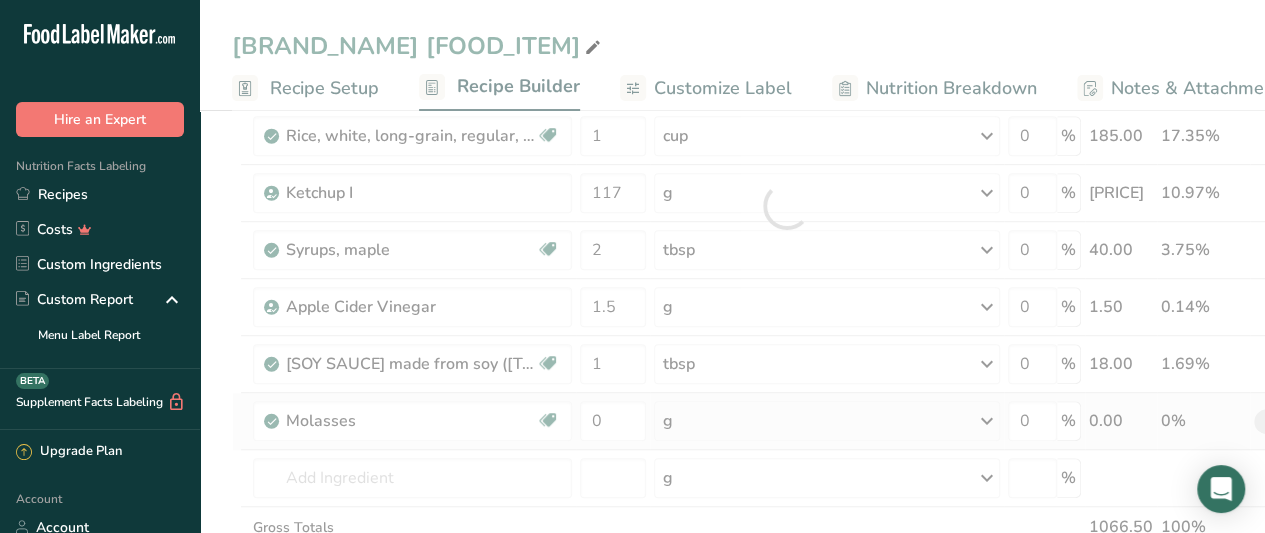 click on "Ingredient *
Amount *
Unit *
Waste *   .a-a{fill:#347362;}.b-a{fill:#fff;}          Grams
Percentage
Chicken, roasting, meat only, cooked, roasted
Dairy free
Gluten free
Soy free
1
unit (yield from 1 lb ready-to-cook chicken)
Portions
1 cup, chopped or diced
1 unit (yield from 1 lb ready-to-cook chicken)
Weight Units
g
kg
mg
See more
Volume Units
l
Volume units require a density conversion. If you know your ingredient's density enter it below. Otherwise, click on "RIA" our AI Regulatory bot - she will be able to help you
lb/ft3
g/cm3
Confirm" at bounding box center [786, 206] 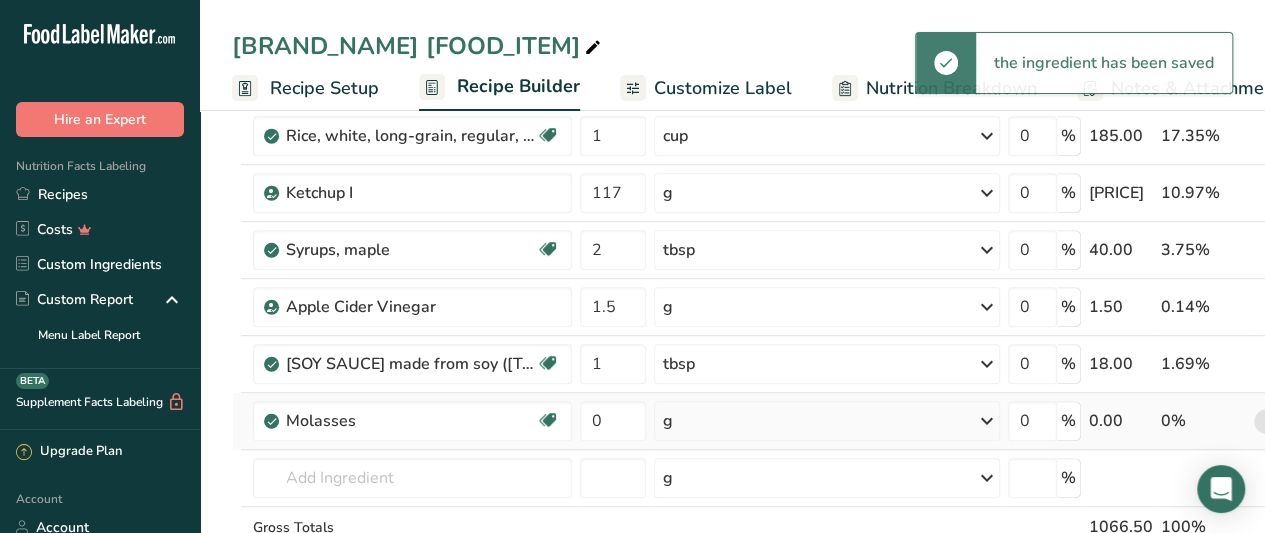click on "g" at bounding box center [827, 421] 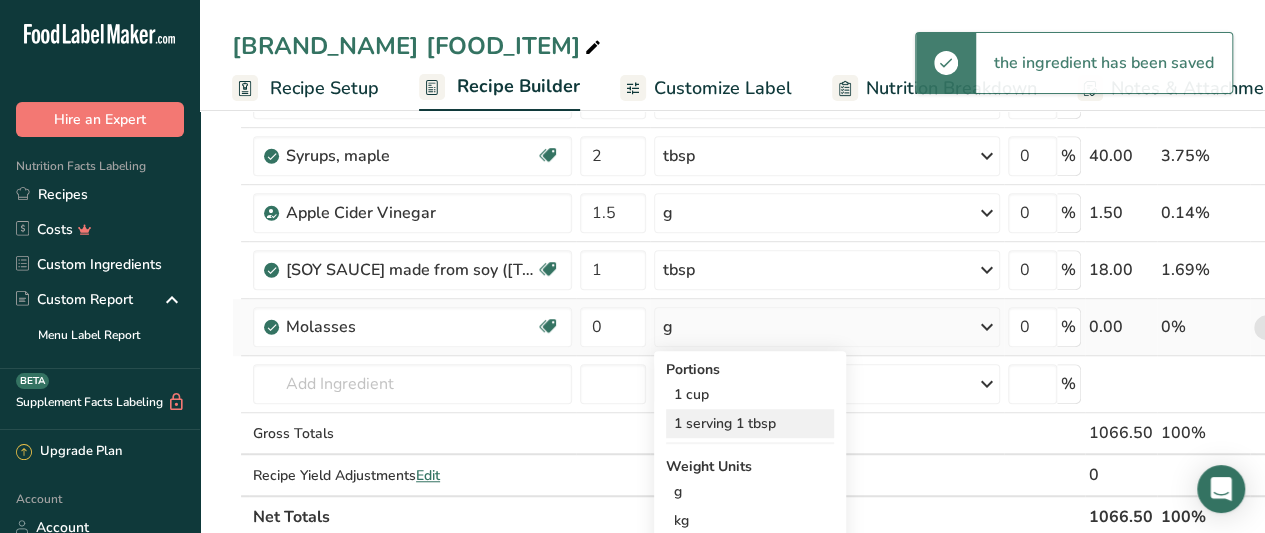 scroll, scrollTop: 531, scrollLeft: 0, axis: vertical 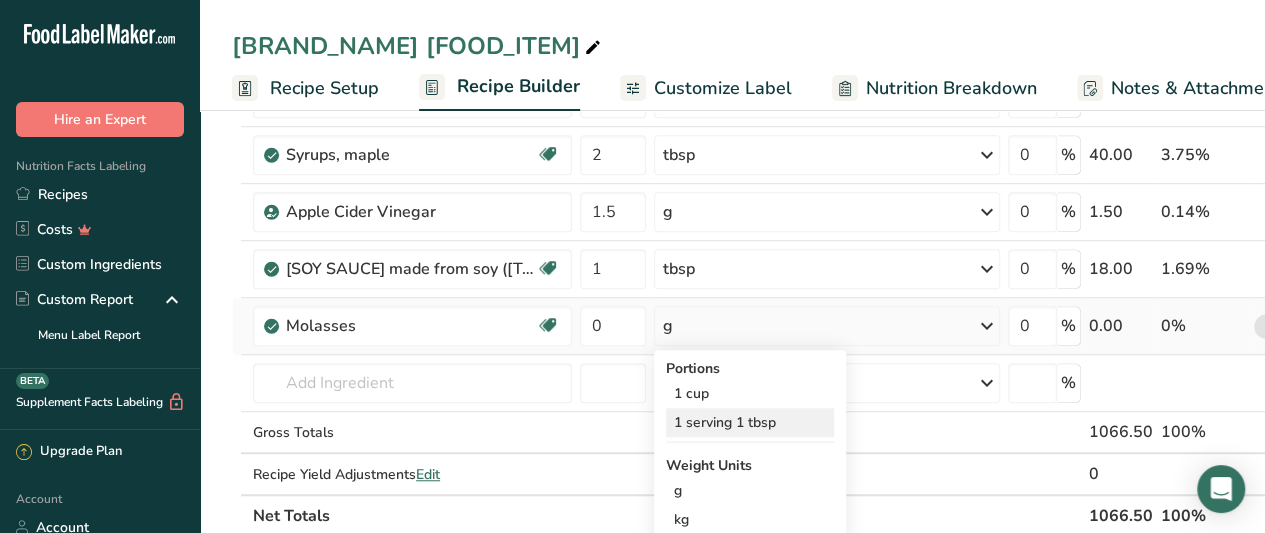 click on "1 serving 1 tbsp" at bounding box center (750, 422) 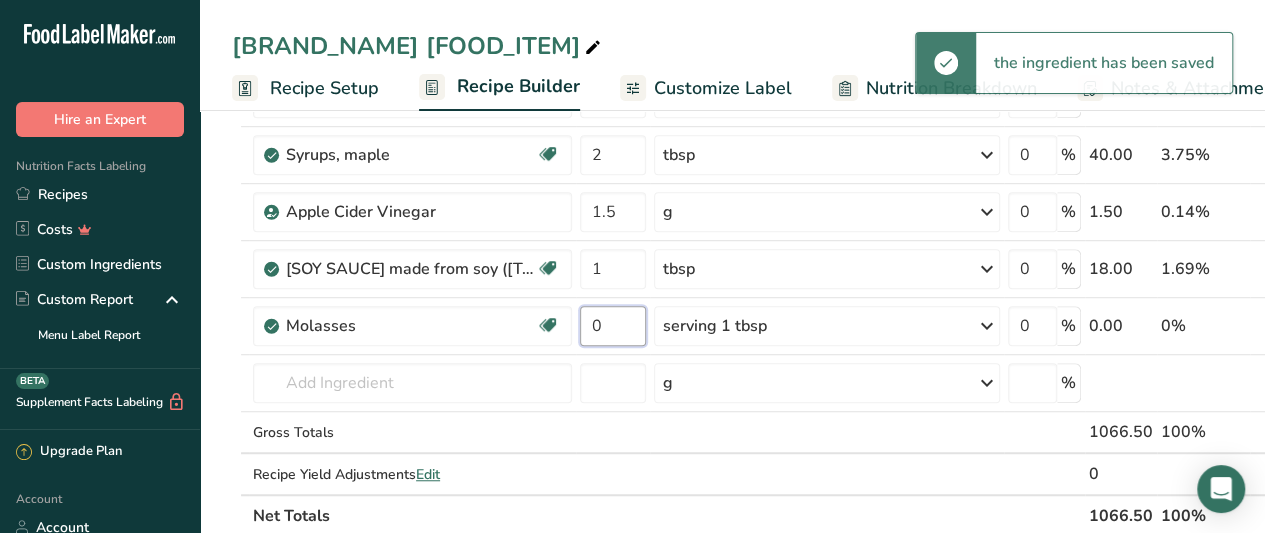 click on "0" at bounding box center (613, 326) 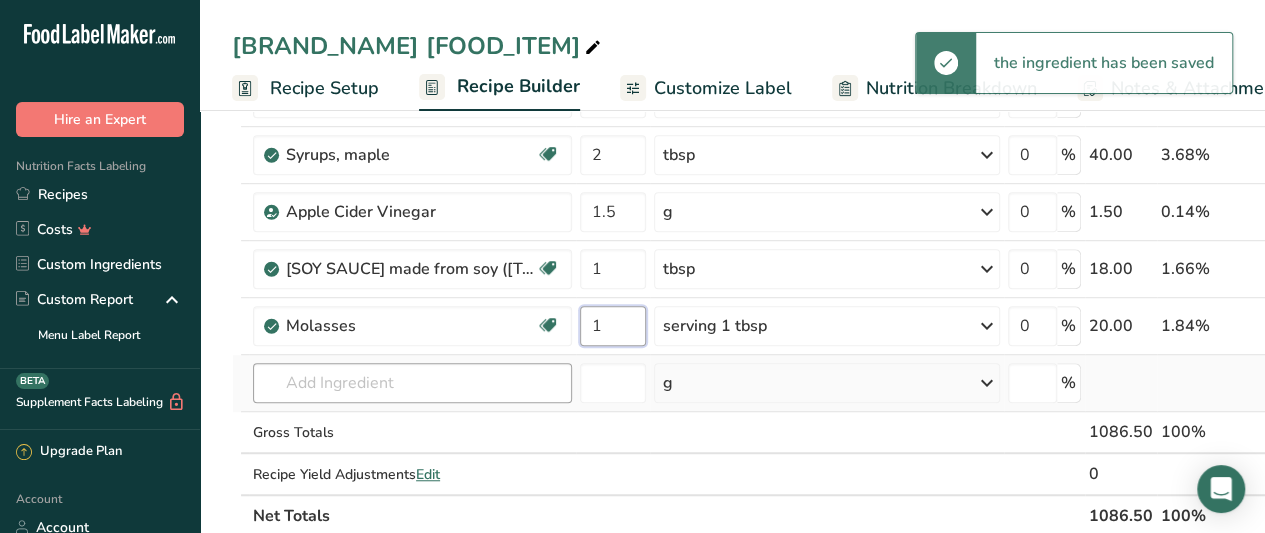 type on "1" 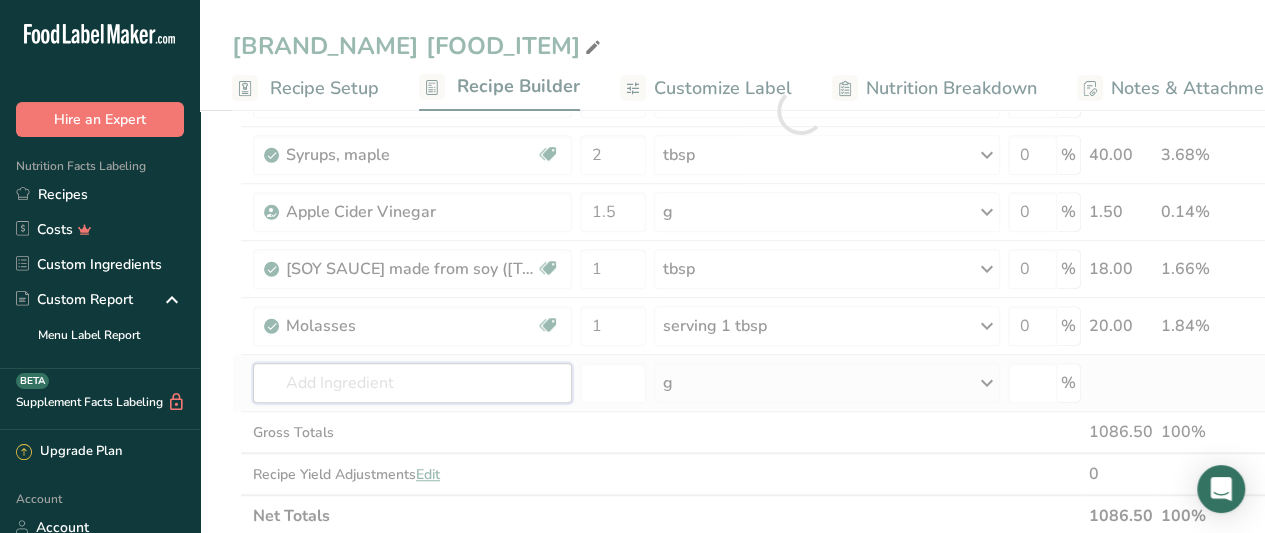 click on "Ingredient *
Amount *
Unit *
Waste *   .a-a{fill:#347362;}.b-a{fill:#fff;}          Grams
Percentage
Chicken, roasting, meat only, cooked, roasted
Dairy free
Gluten free
Soy free
1
unit (yield from 1 lb ready-to-cook chicken)
Portions
1 cup, chopped or diced
1 unit (yield from 1 lb ready-to-cook chicken)
Weight Units
g
kg
mg
See more
Volume Units
l
Volume units require a density conversion. If you know your ingredient's density enter it below. Otherwise, click on "RIA" our AI Regulatory bot - she will be able to help you
lb/ft3
g/cm3
Confirm" at bounding box center [801, 111] 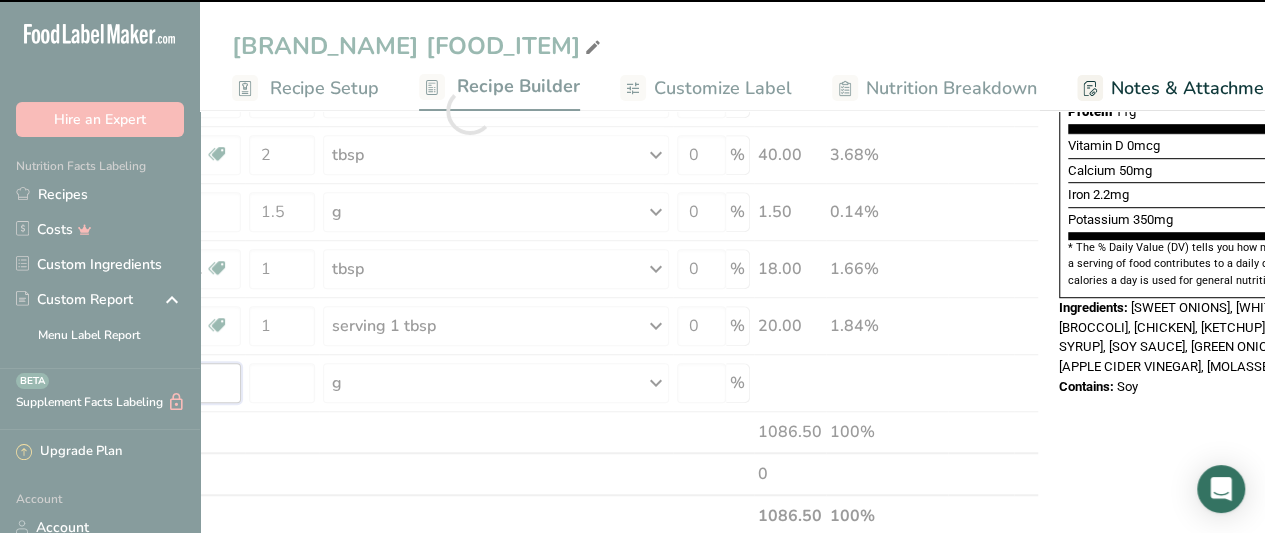 scroll, scrollTop: 0, scrollLeft: 332, axis: horizontal 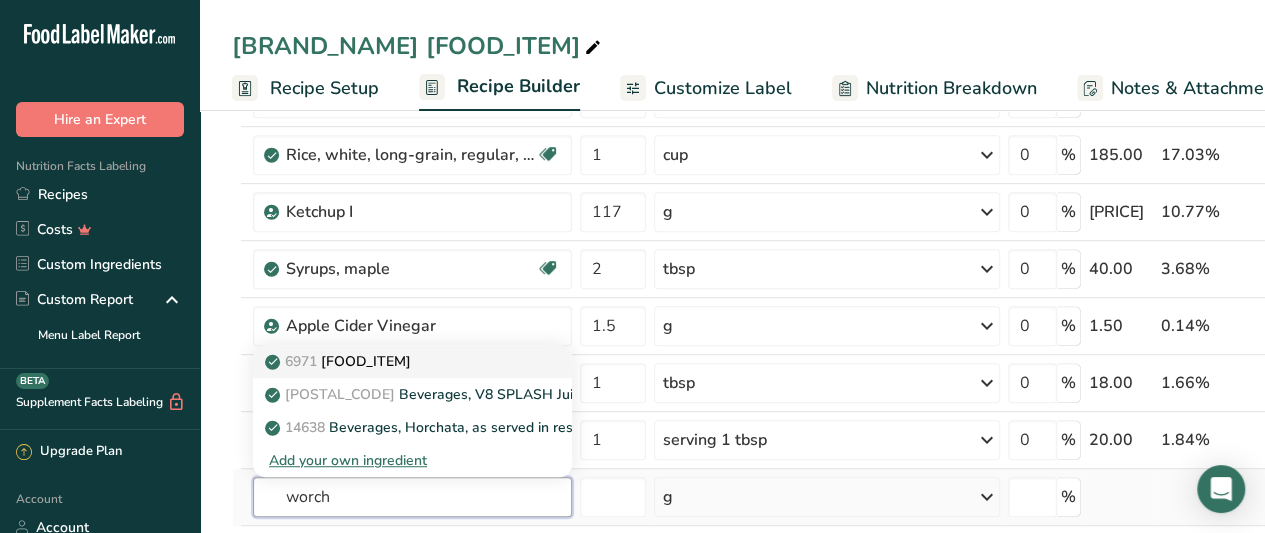type on "worch" 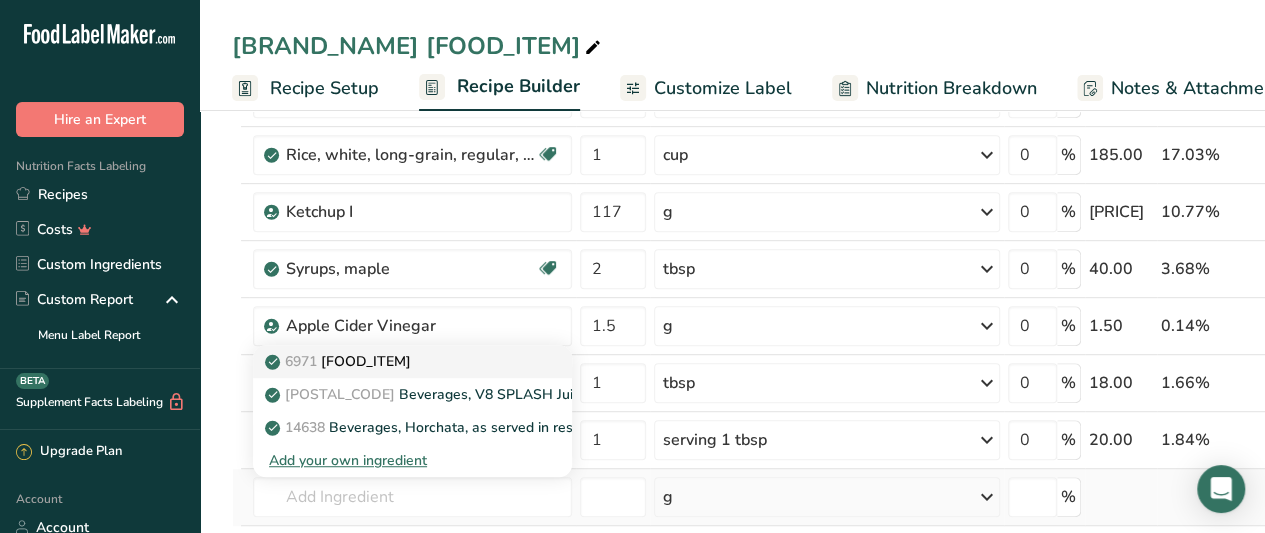 click on "[POSTAL_CODE]
[FOOD_ITEM]" at bounding box center (340, 361) 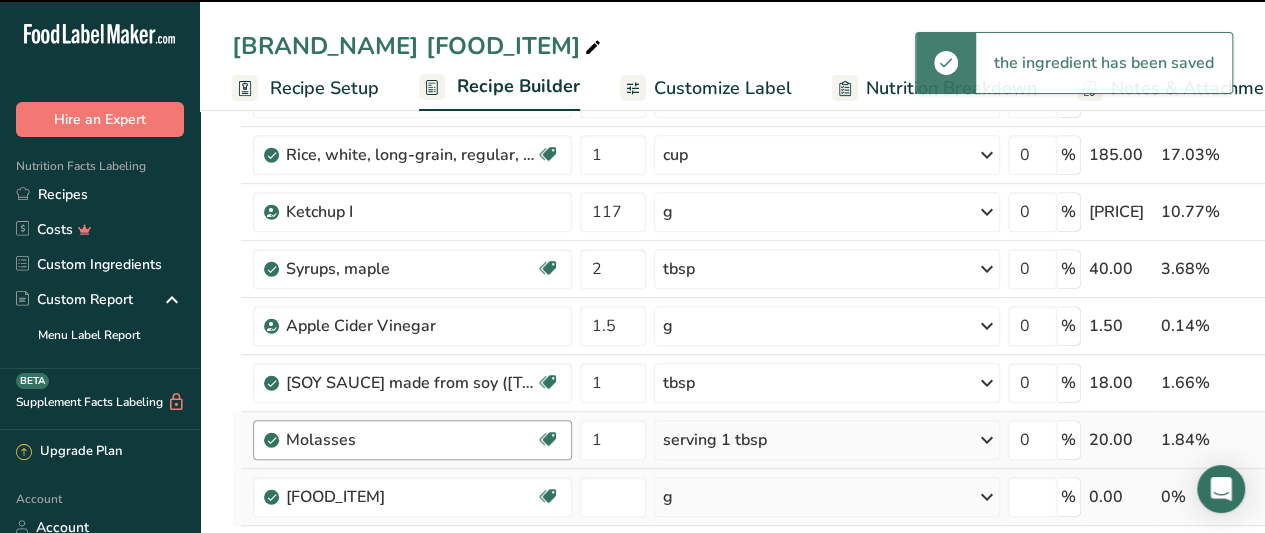 type on "0" 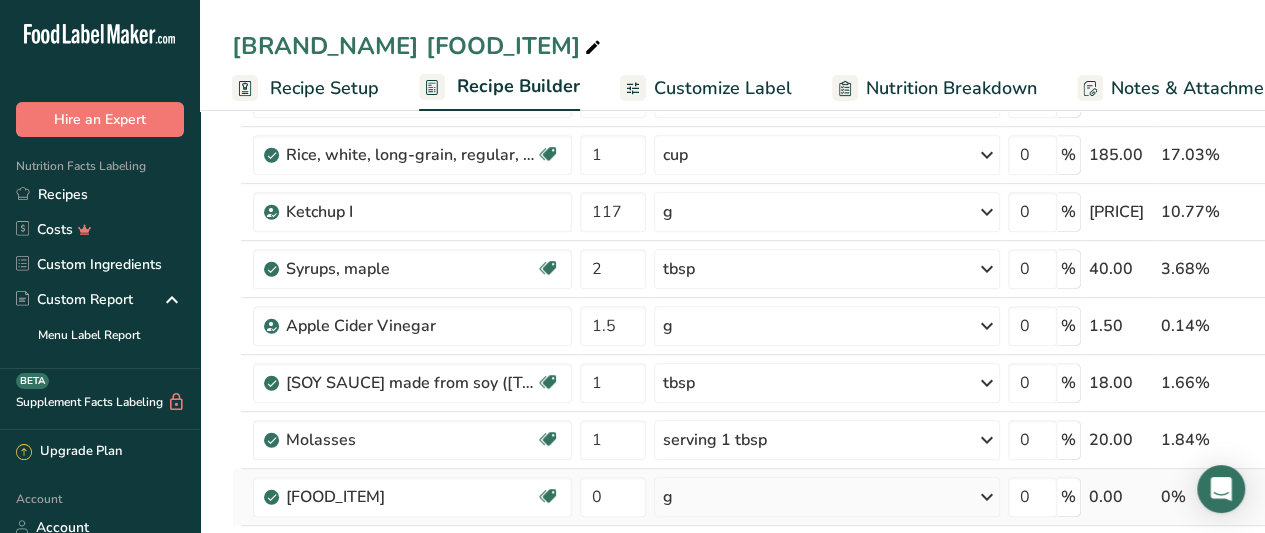 click on "g" at bounding box center [827, 497] 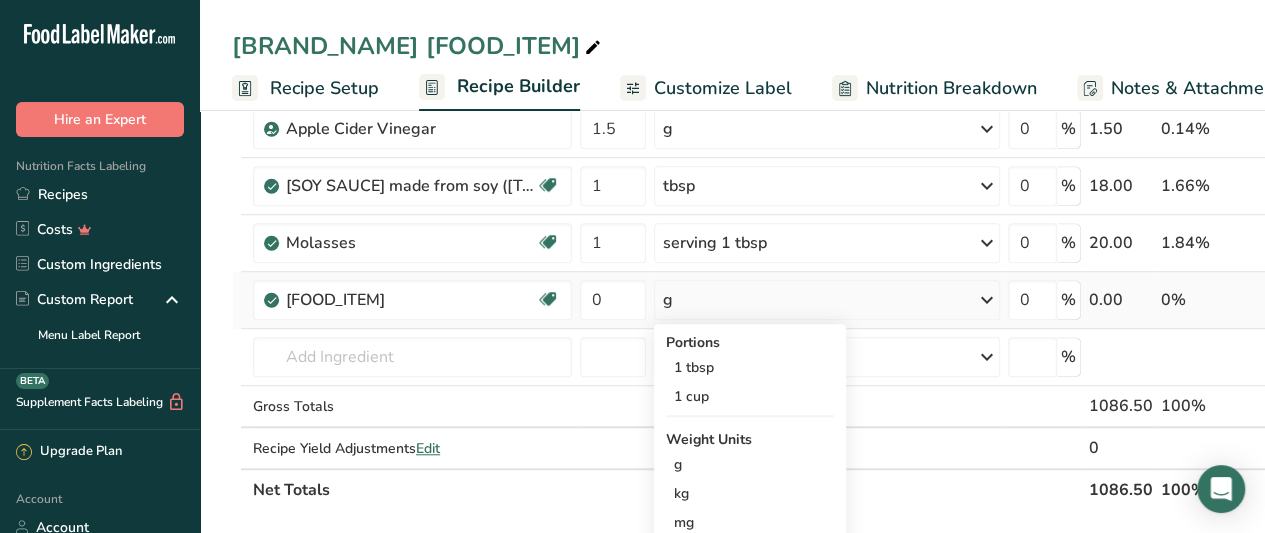 scroll, scrollTop: 617, scrollLeft: 0, axis: vertical 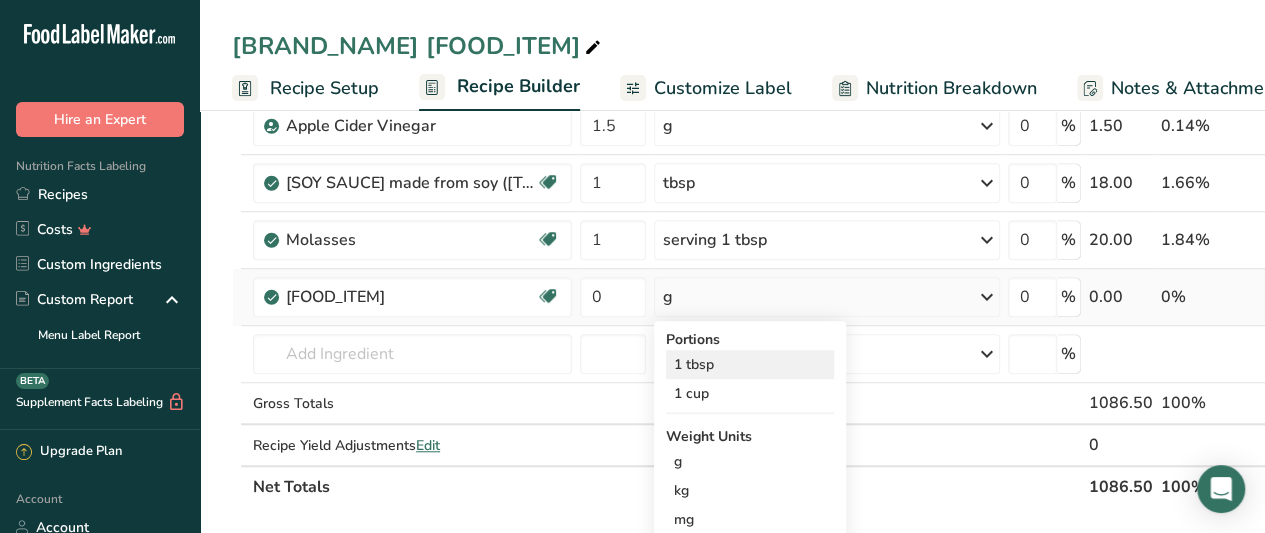 click on "1 tbsp" at bounding box center (750, 364) 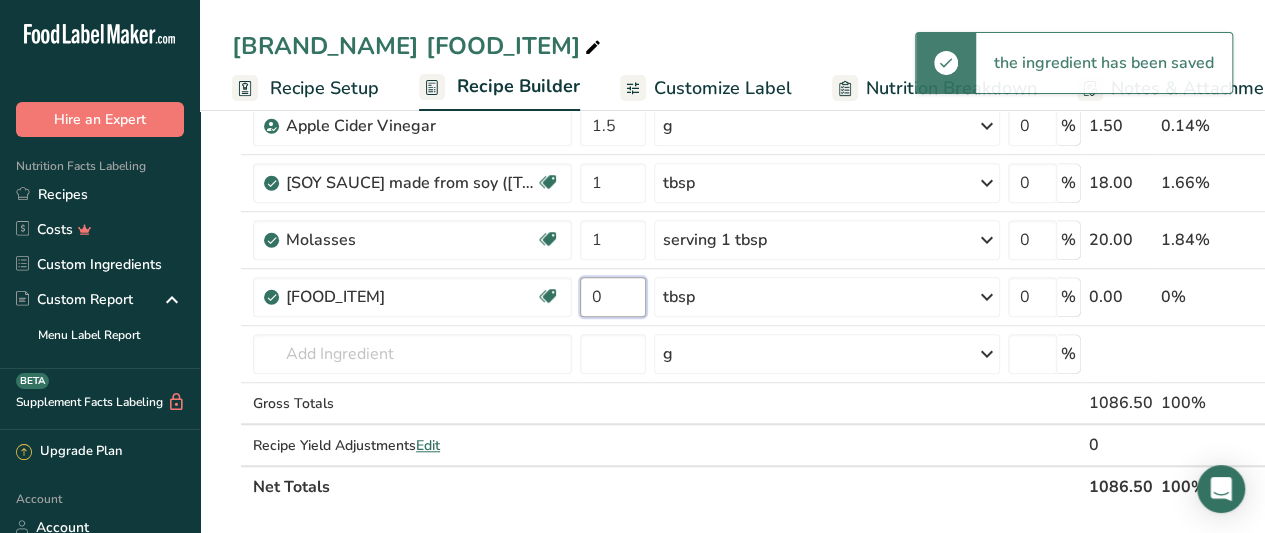 click on "0" at bounding box center [613, 297] 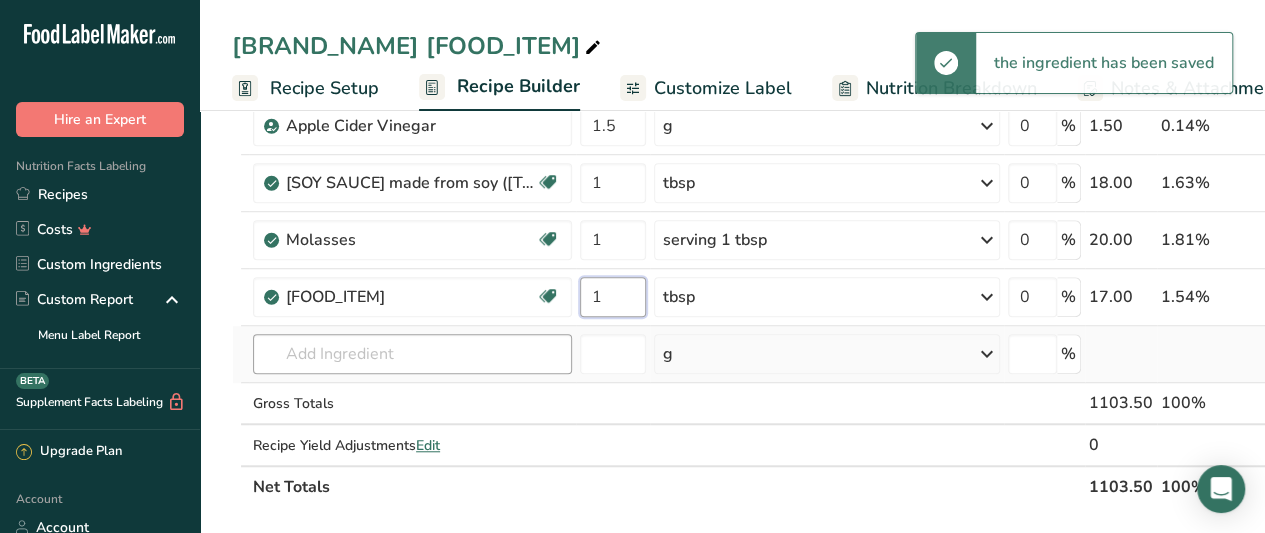 type on "1" 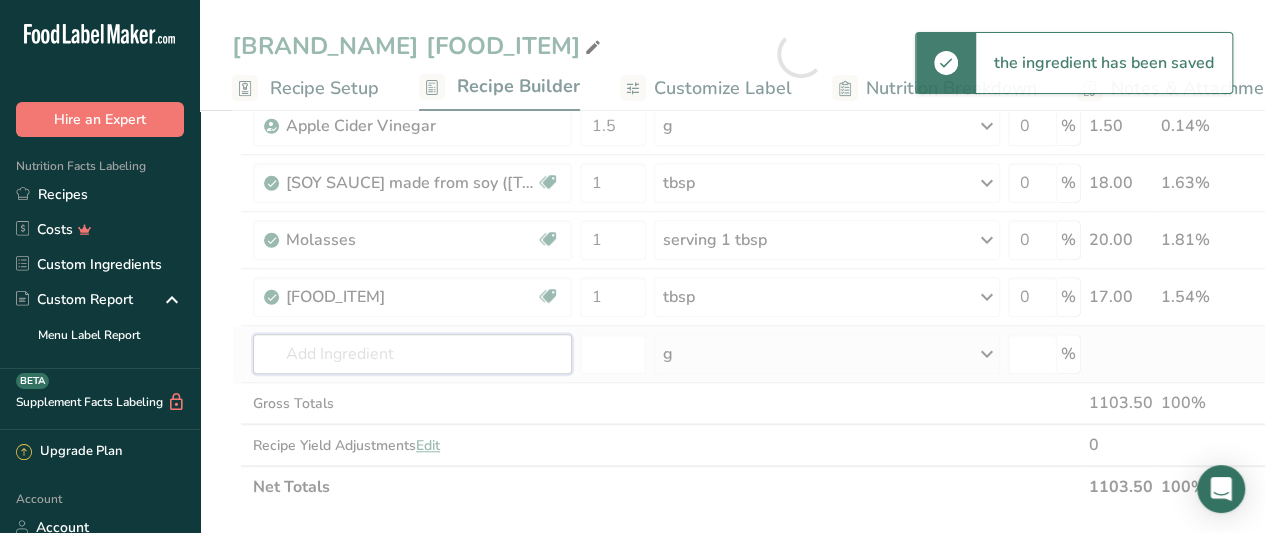 click on "Ingredient *
Amount *
Unit *
Waste *   .a-a{fill:#347362;}.b-a{fill:#fff;}          Grams
Percentage
Chicken, roasting, meat only, cooked, roasted
Dairy free
Gluten free
Soy free
1
unit (yield from 1 lb ready-to-cook chicken)
Portions
1 cup, chopped or diced
1 unit (yield from 1 lb ready-to-cook chicken)
Weight Units
g
kg
mg
See more
Volume Units
l
Volume units require a density conversion. If you know your ingredient's density enter it below. Otherwise, click on "RIA" our AI Regulatory bot - she will be able to help you
lb/ft3
g/cm3
Confirm" at bounding box center [801, 53] 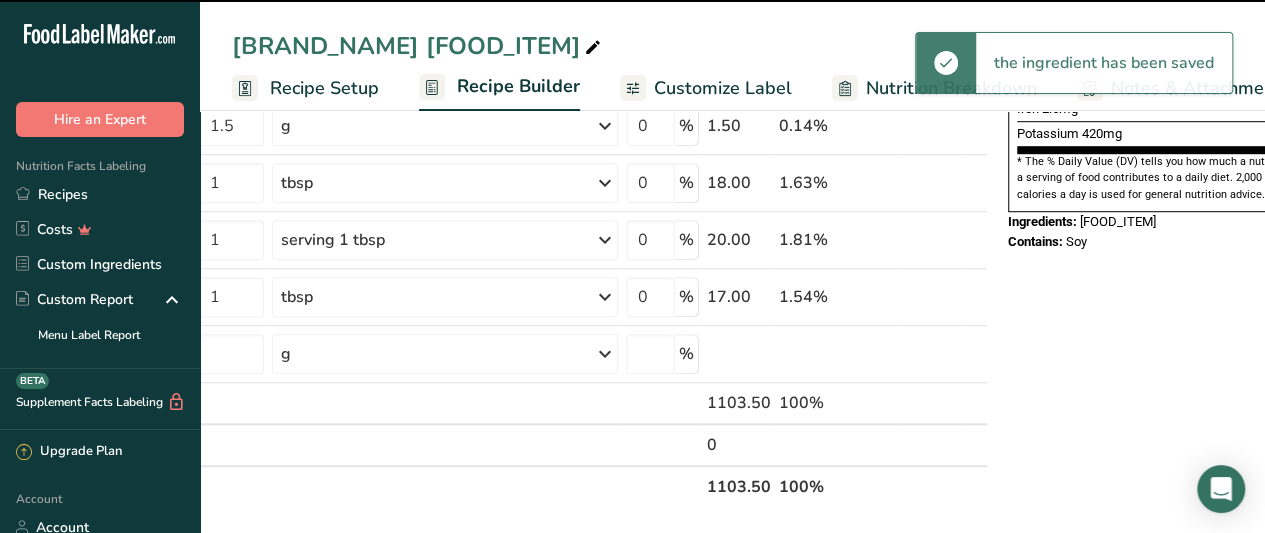 scroll, scrollTop: 0, scrollLeft: 404, axis: horizontal 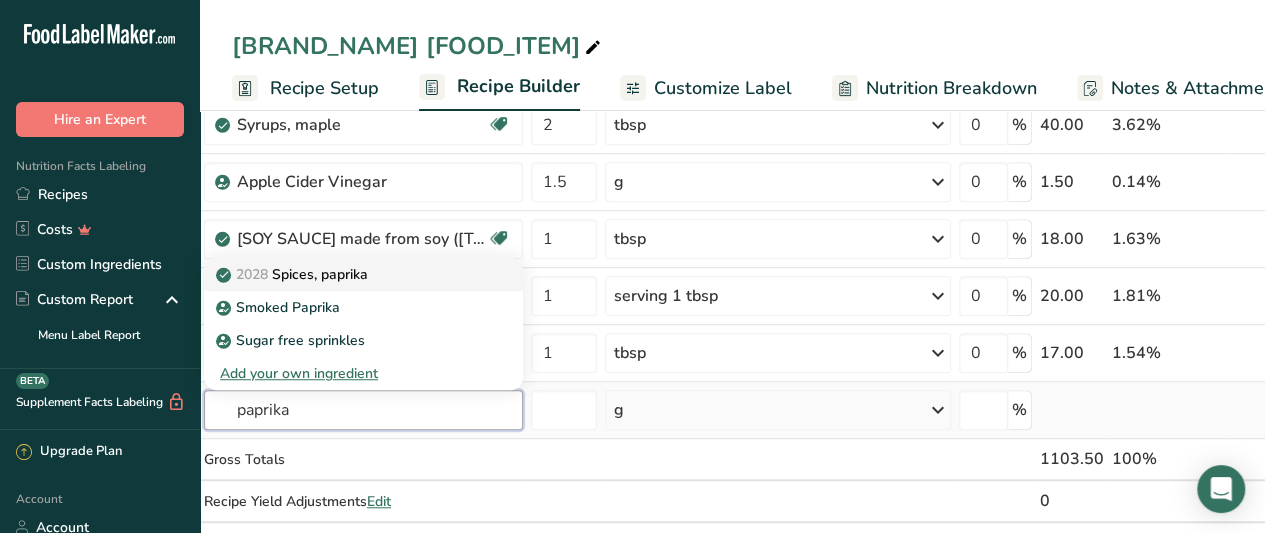 type on "paprika" 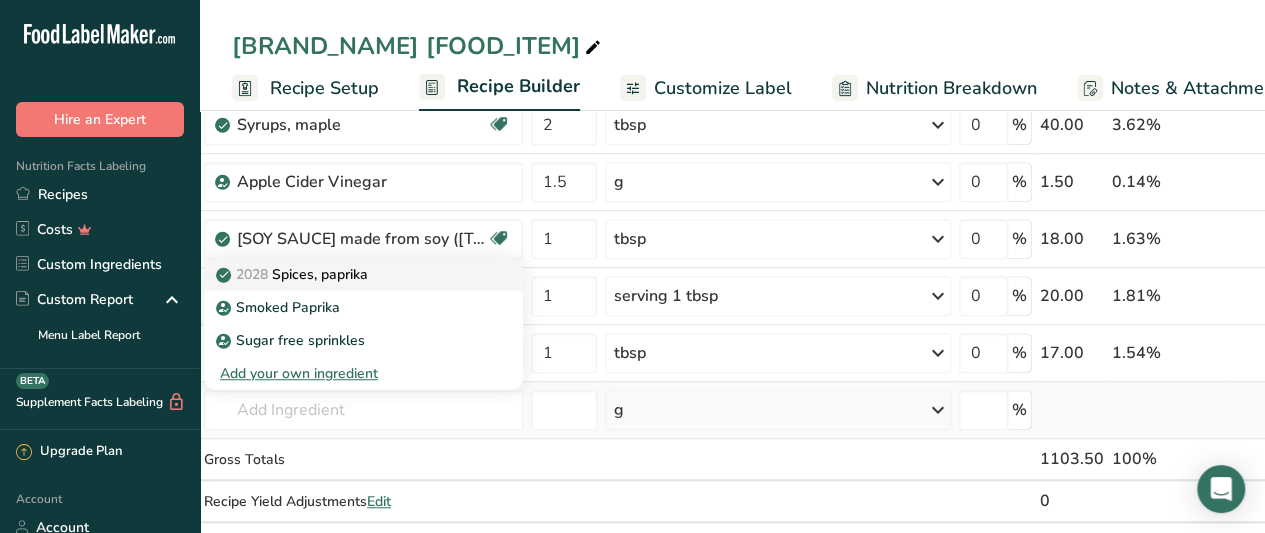 click on "Spices, paprika" at bounding box center [347, 274] 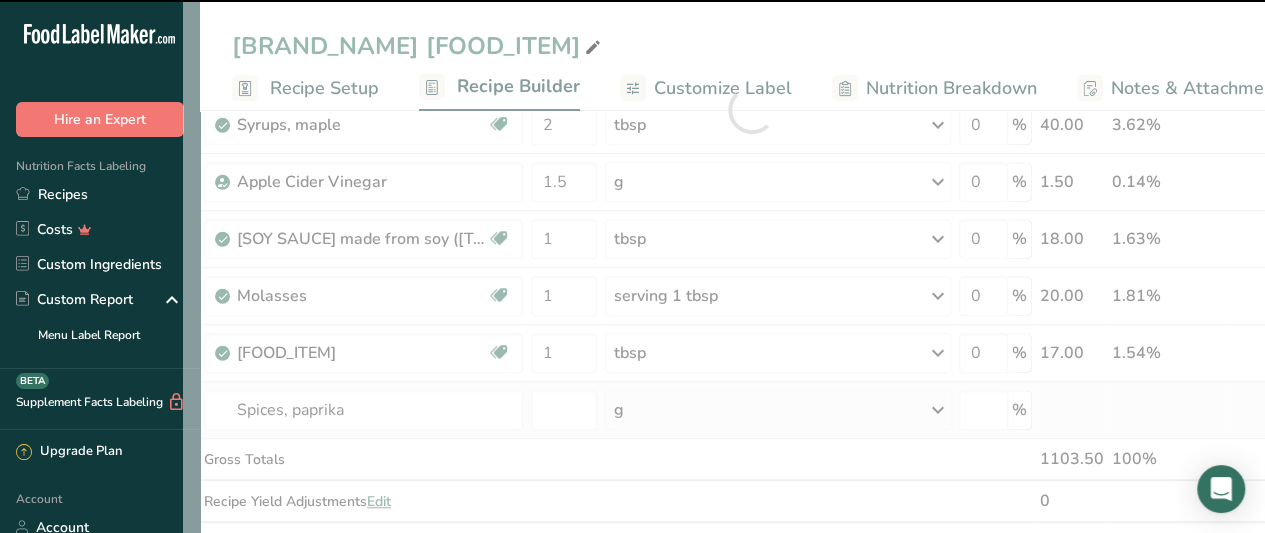 type on "0" 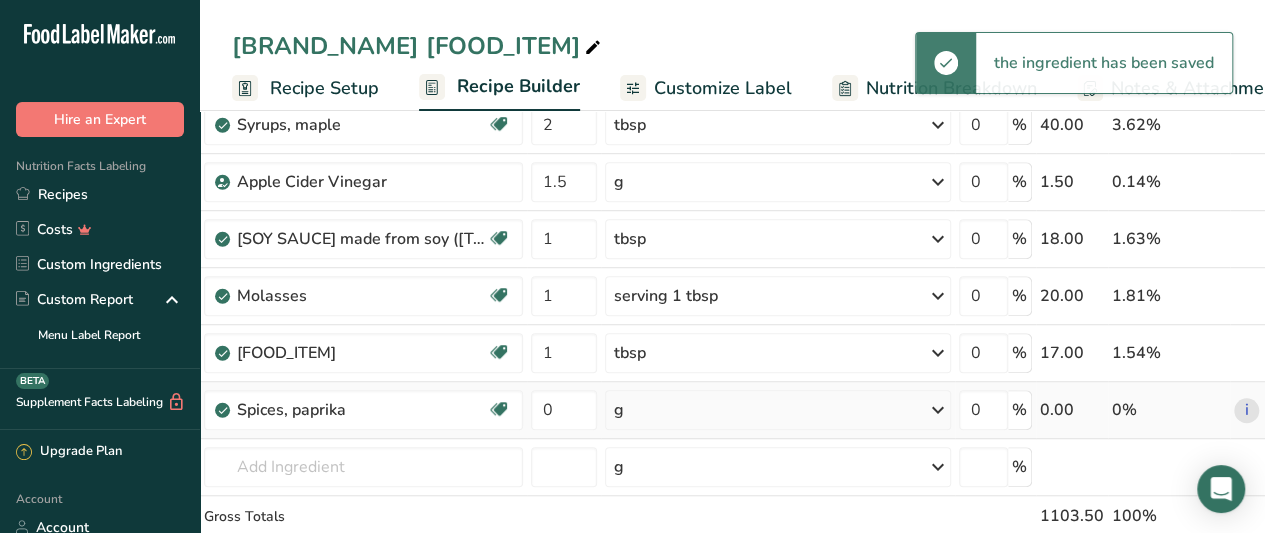 click on "g" at bounding box center (778, 410) 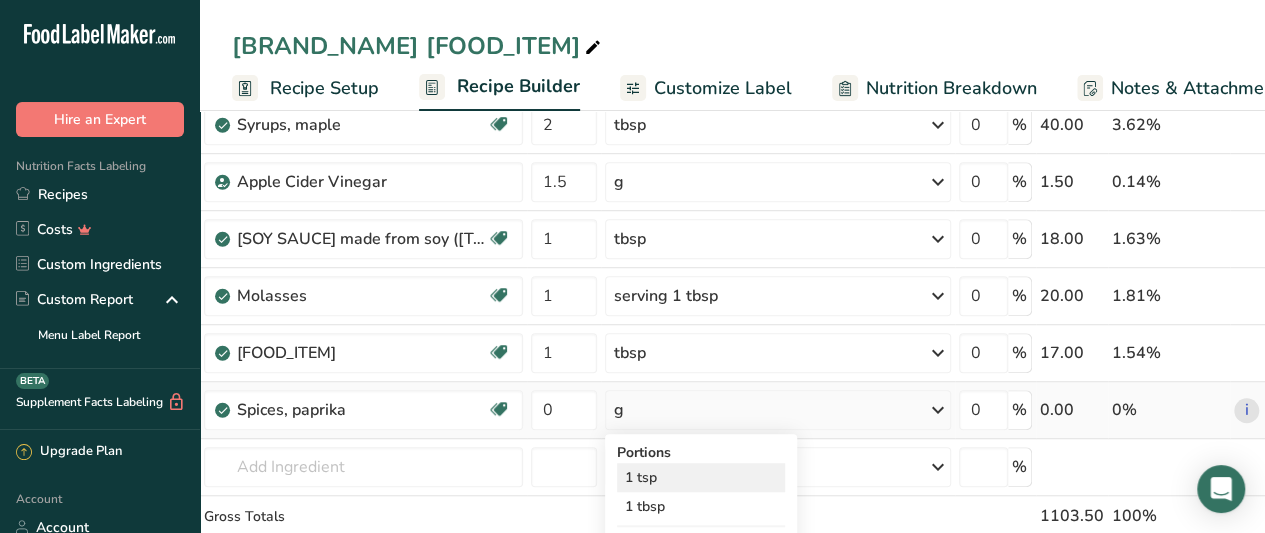 click on "1 tsp" at bounding box center [701, 477] 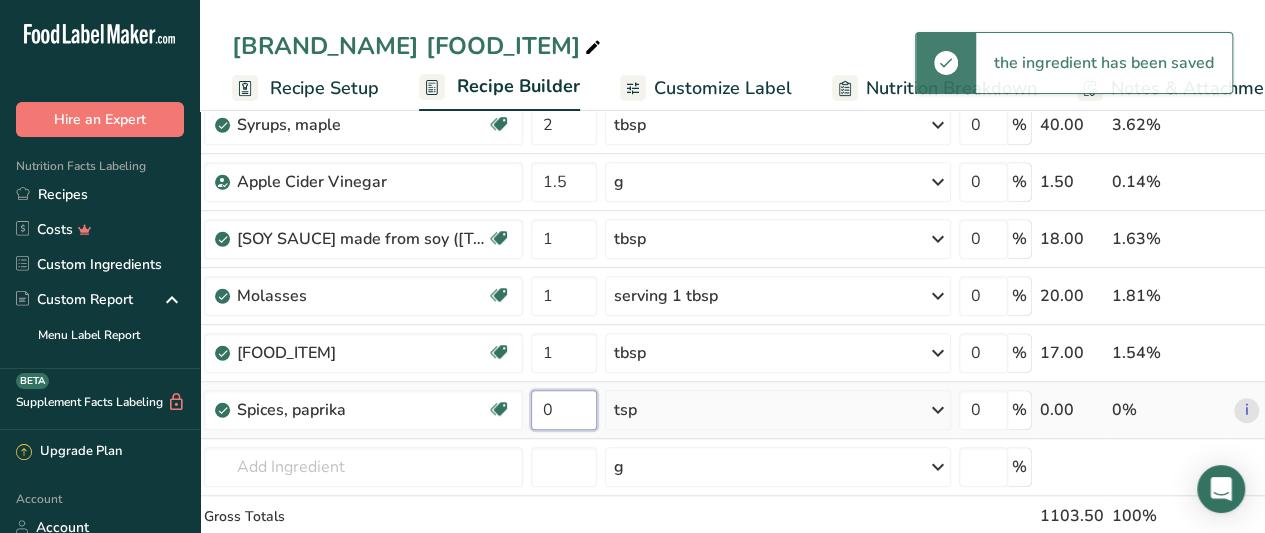 click on "0" at bounding box center (564, 410) 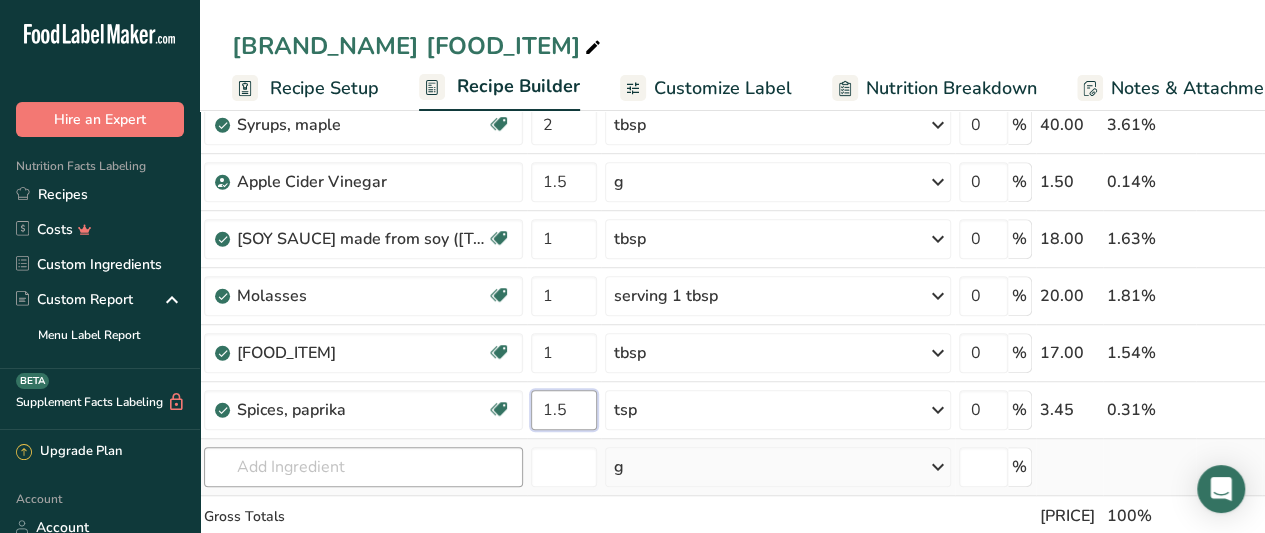 type on "1.5" 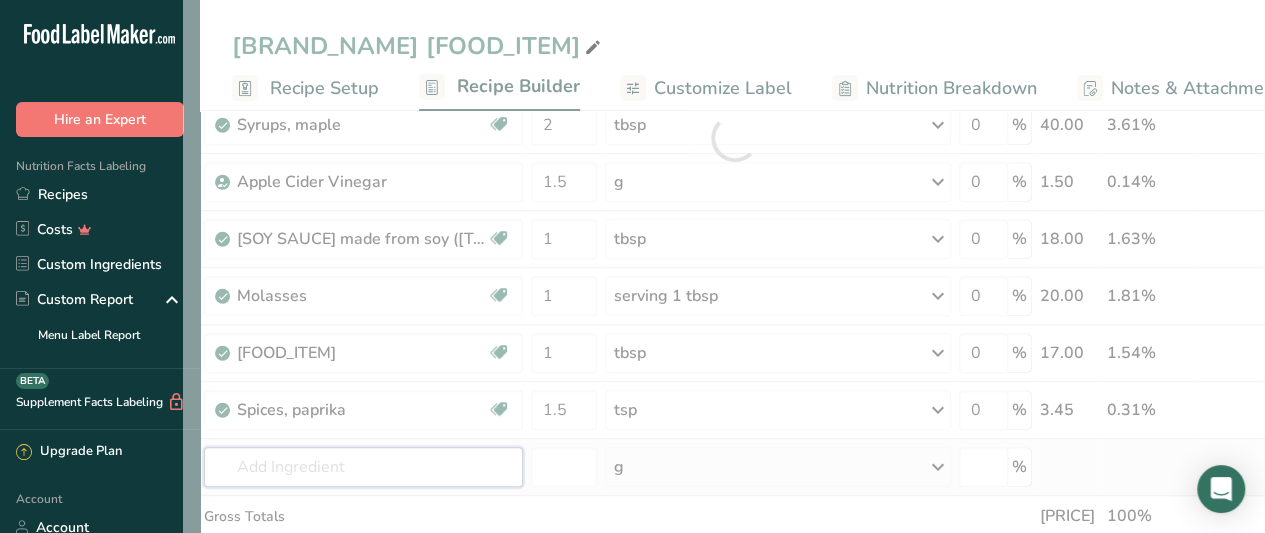 click on "Ingredient *
Amount *
Unit *
Waste *   .a-a{fill:#347362;}.b-a{fill:#fff;}          Grams
Percentage
Chicken, roasting, meat only, cooked, roasted
Dairy free
Gluten free
Soy free
1
unit (yield from 1 lb ready-to-cook chicken)
Portions
1 cup, chopped or diced
1 unit (yield from 1 lb ready-to-cook chicken)
Weight Units
g
kg
mg
See more
Volume Units
l
Volume units require a density conversion. If you know your ingredient's density enter it below. Otherwise, click on "RIA" our AI Regulatory bot - she will be able to help you
lb/ft3
g/cm3
Confirm" at bounding box center [735, 138] 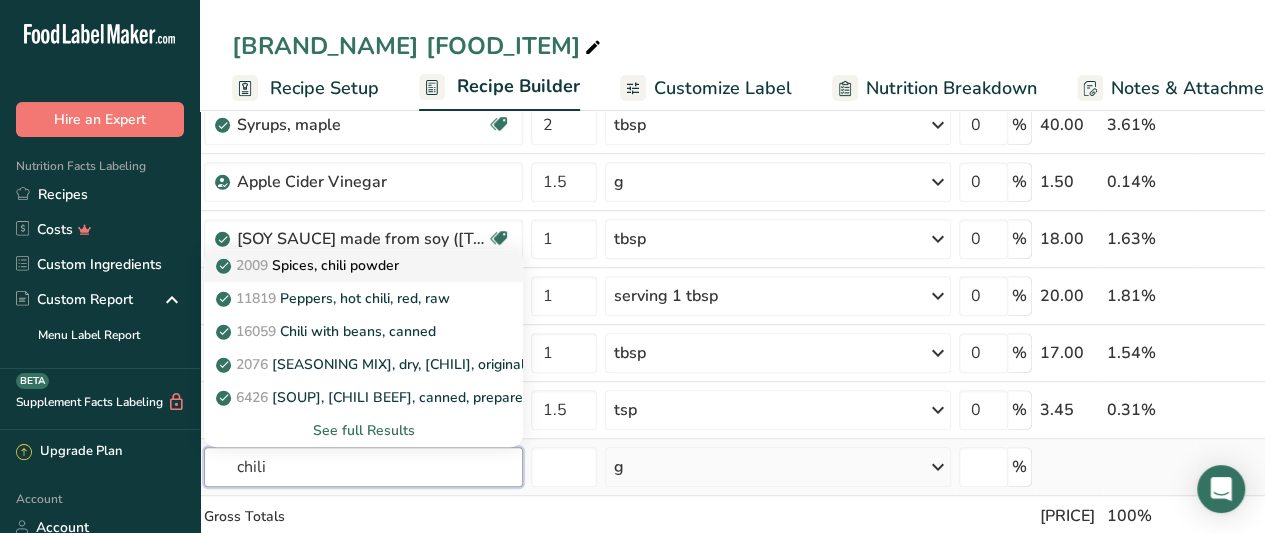 type on "chili" 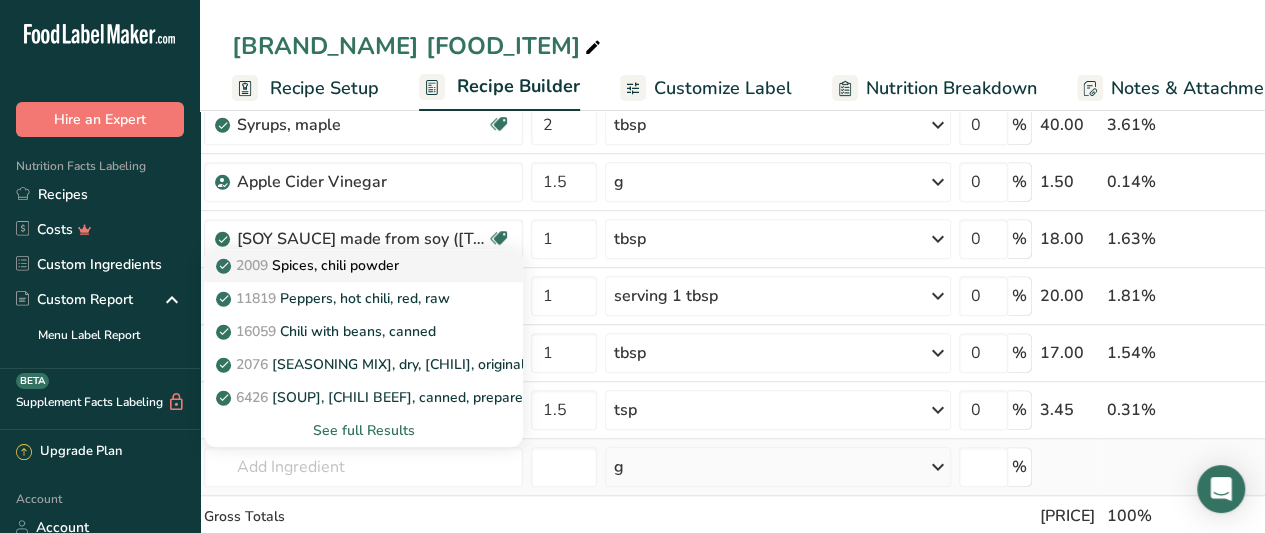 click on "Spices, chili powder" at bounding box center (363, 265) 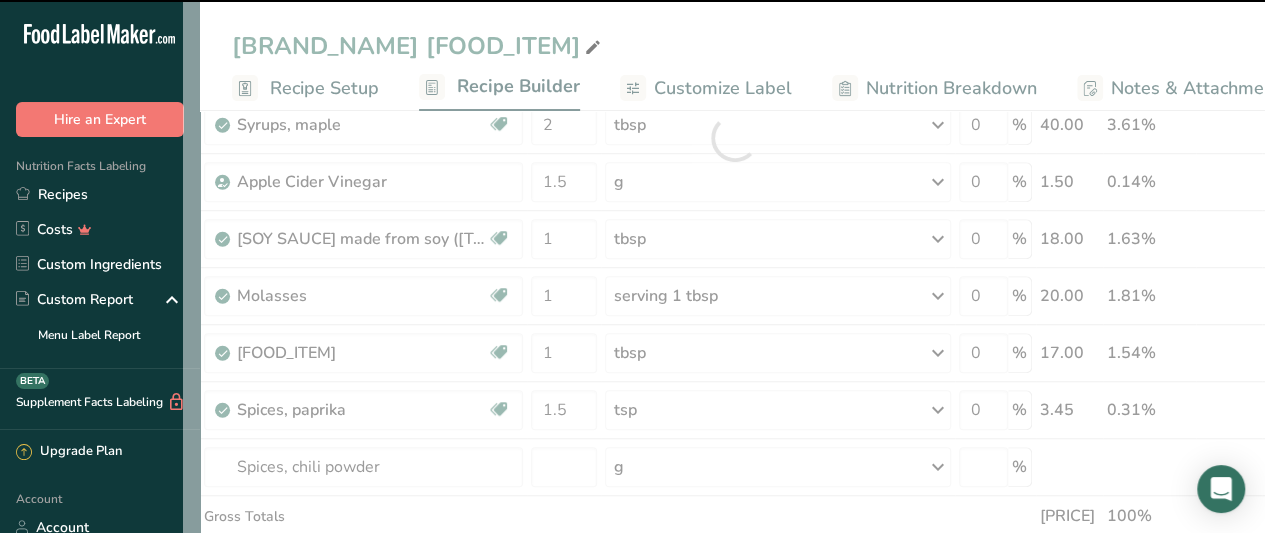 type on "0" 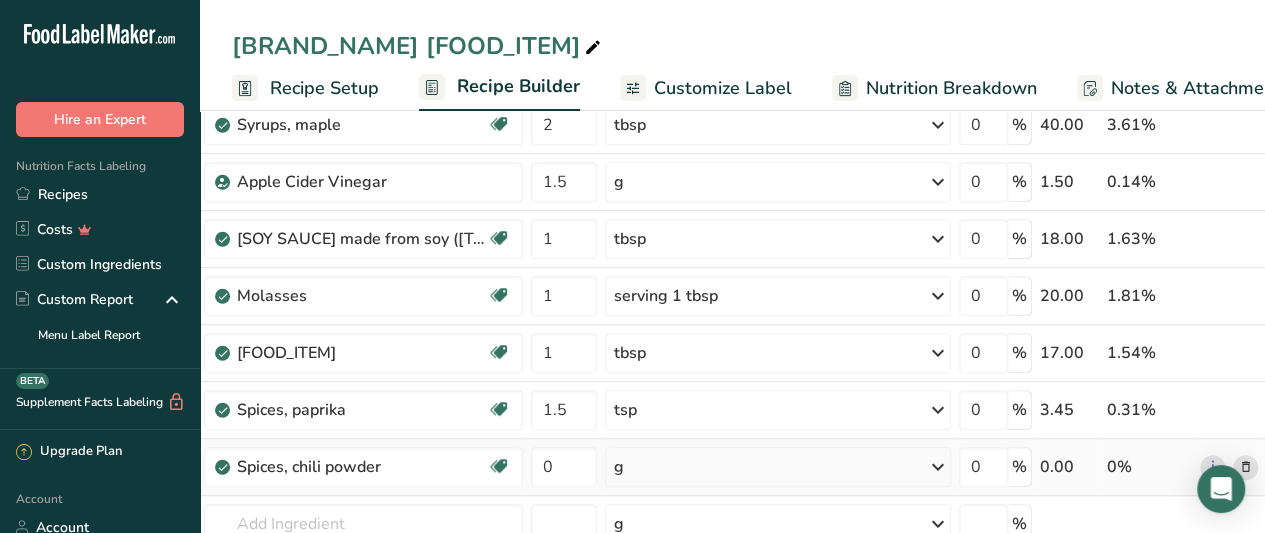 click on "g" at bounding box center [778, 467] 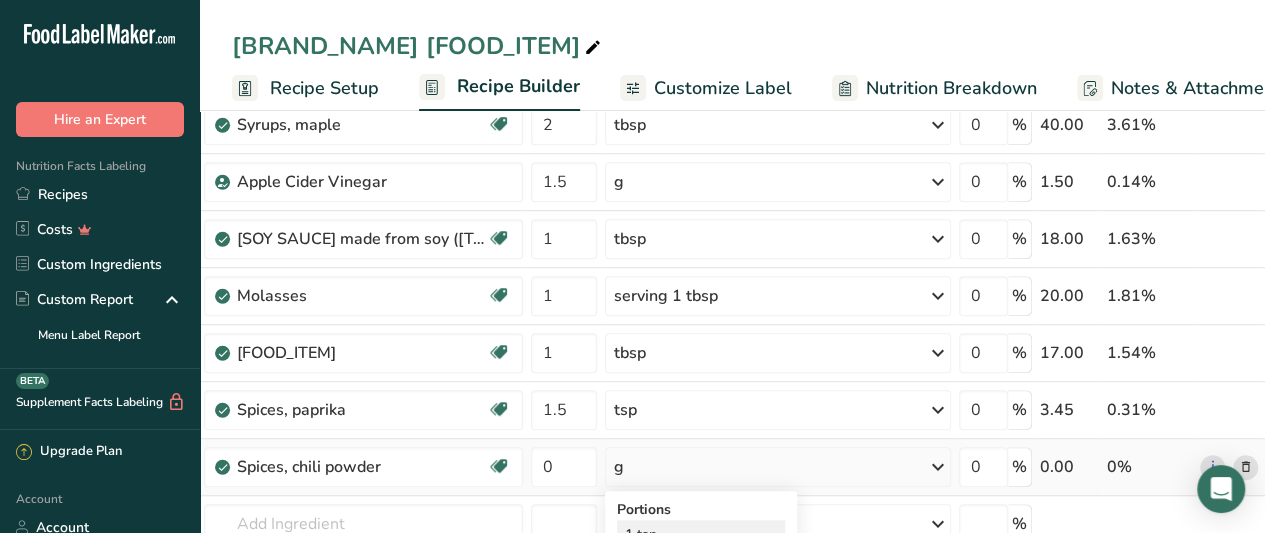 click on "1 tsp" at bounding box center (701, 534) 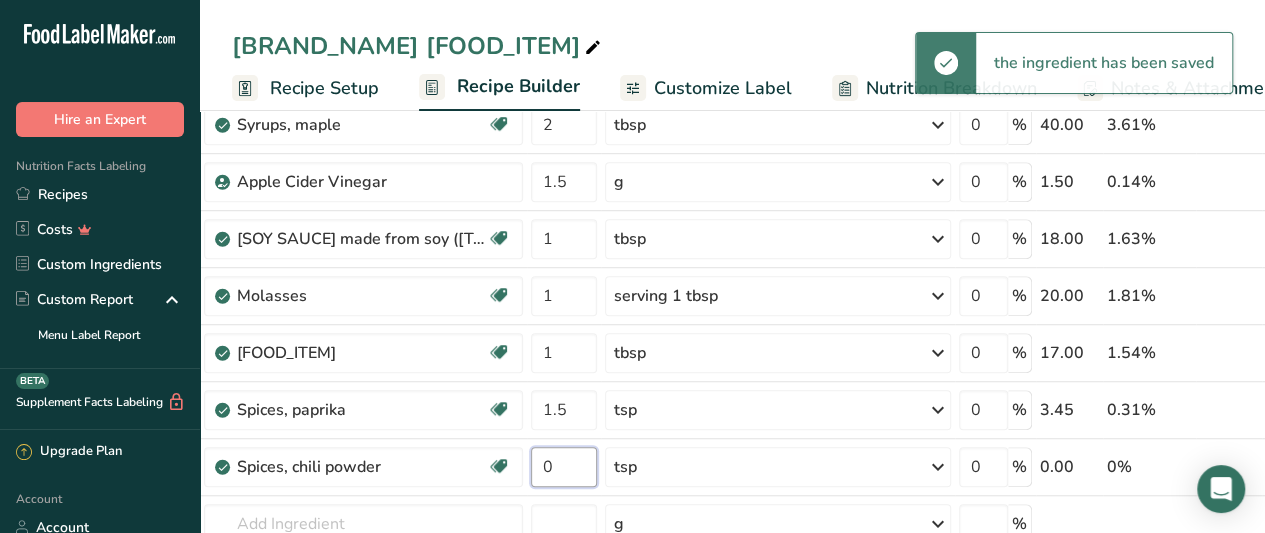 click on "0" at bounding box center (564, 467) 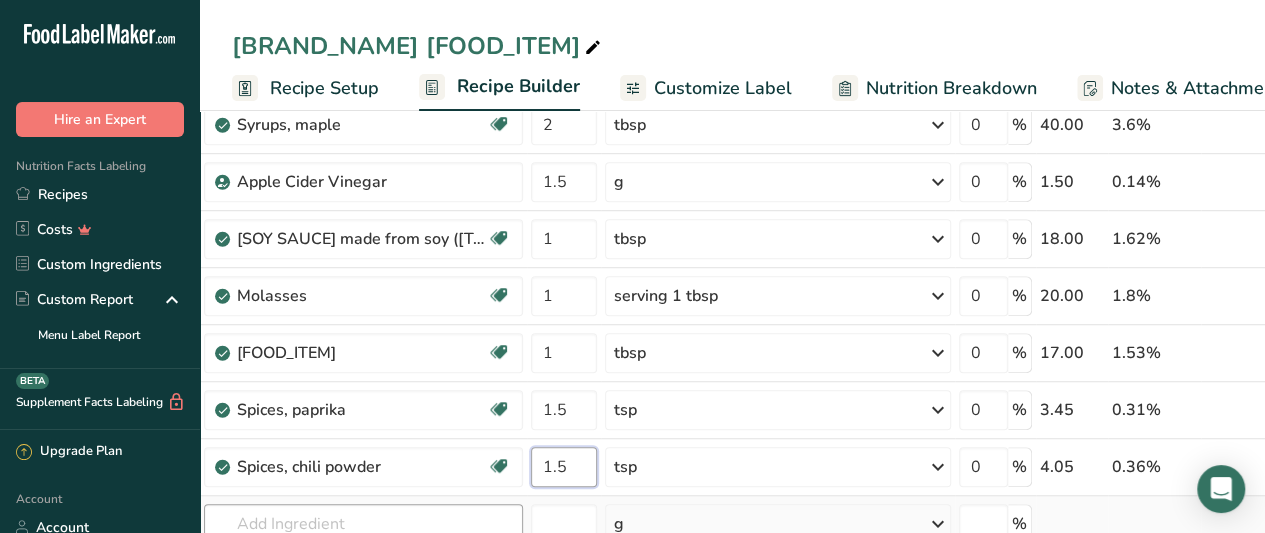 type on "1.5" 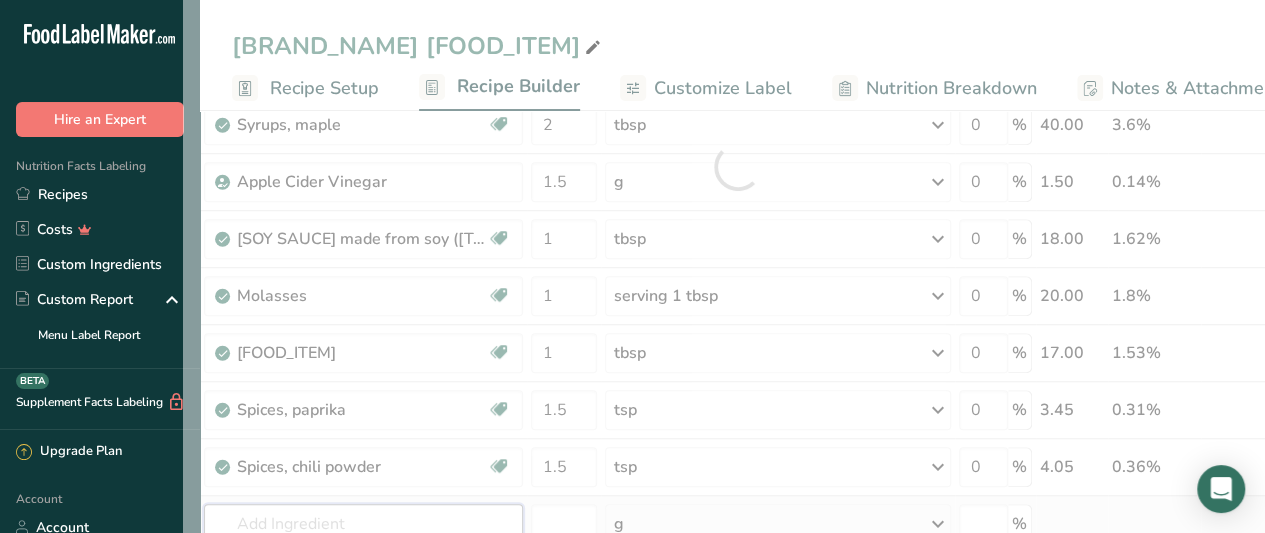 click on "Ingredient *
Amount *
Unit *
Waste *   .a-a{fill:#347362;}.b-a{fill:#fff;}          Grams
Percentage
Chicken, roasting, meat only, cooked, roasted
Dairy free
Gluten free
Soy free
1
unit (yield from 1 lb ready-to-cook chicken)
Portions
1 cup, chopped or diced
1 unit (yield from 1 lb ready-to-cook chicken)
Weight Units
g
kg
mg
See more
Volume Units
l
Volume units require a density conversion. If you know your ingredient's density enter it below. Otherwise, click on "RIA" our AI Regulatory bot - she will be able to help you
lb/ft3
g/cm3
Confirm" at bounding box center (737, 166) 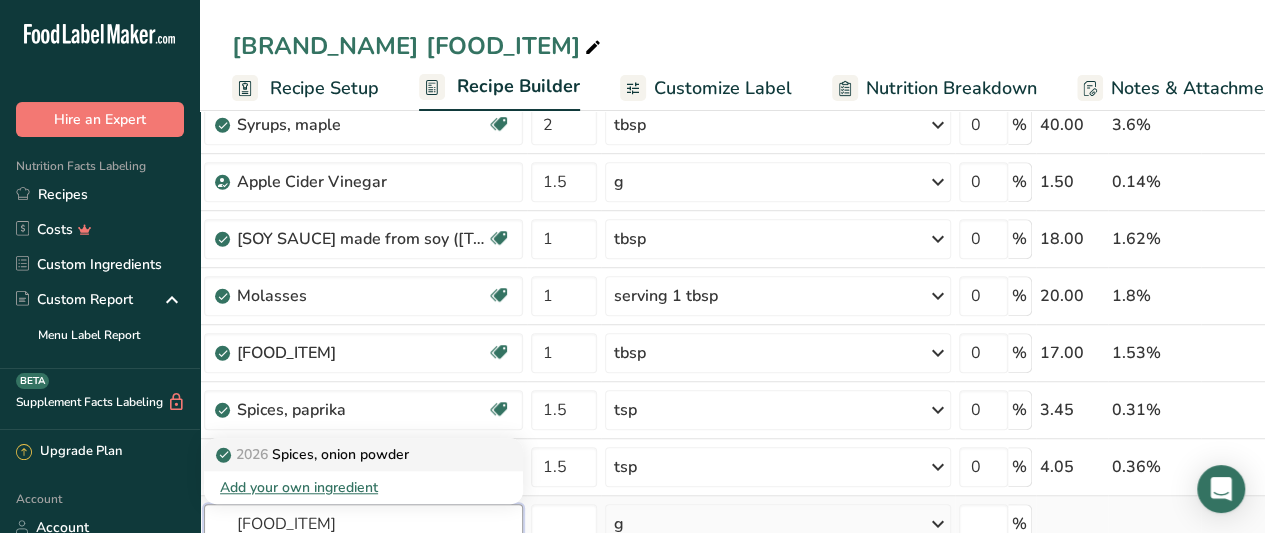 type on "[FOOD_ITEM]" 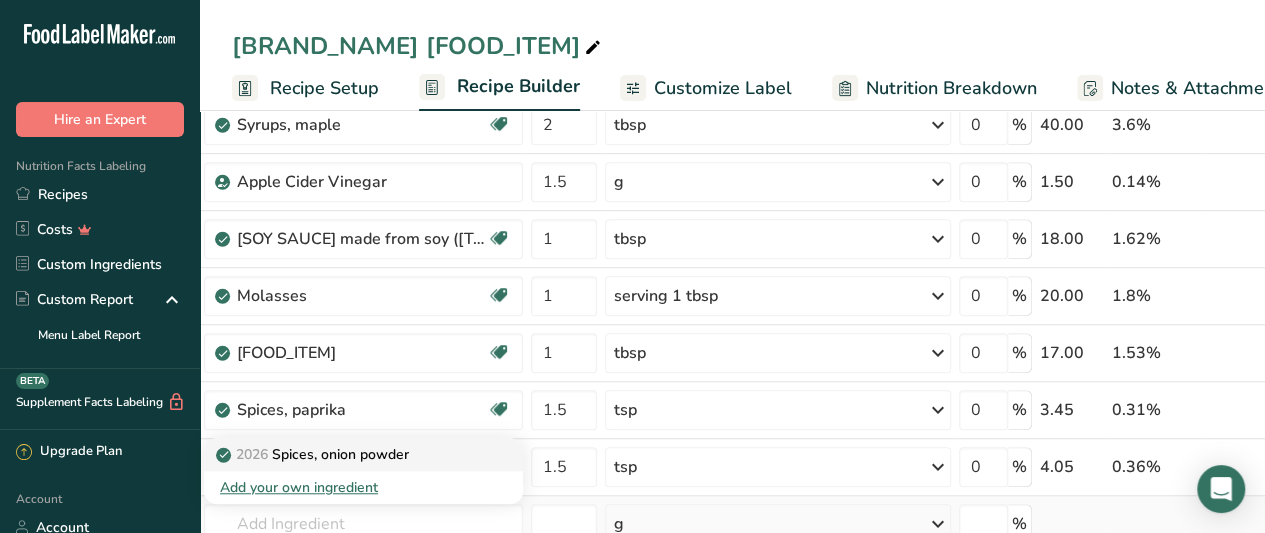 click on "[POSTAL_CODE]
[FOOD_ITEM]" at bounding box center [314, 454] 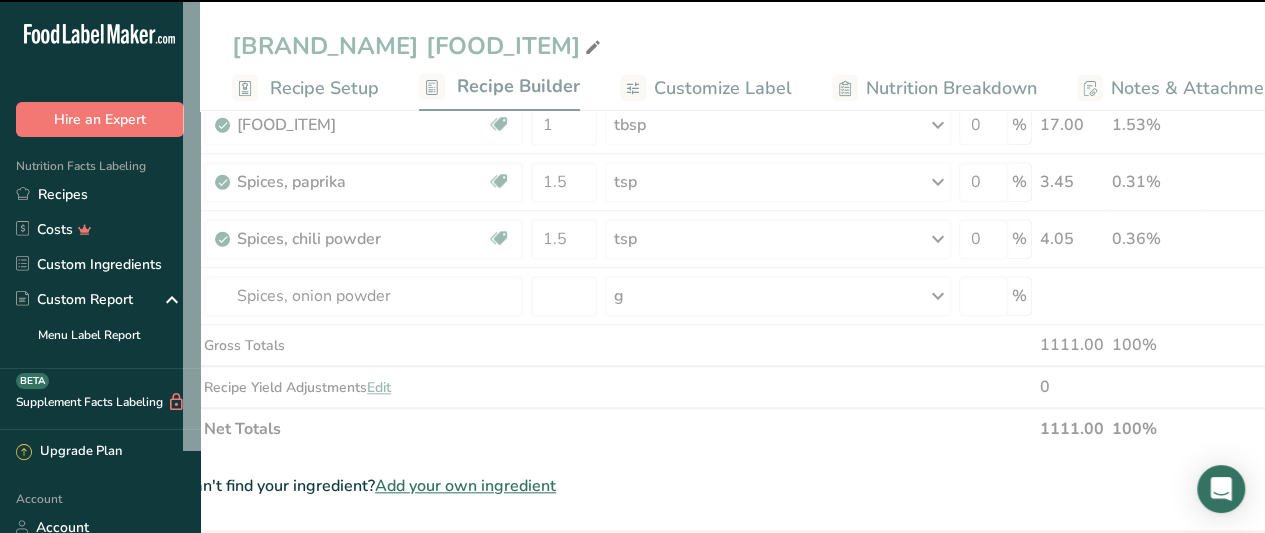 scroll, scrollTop: 791, scrollLeft: 0, axis: vertical 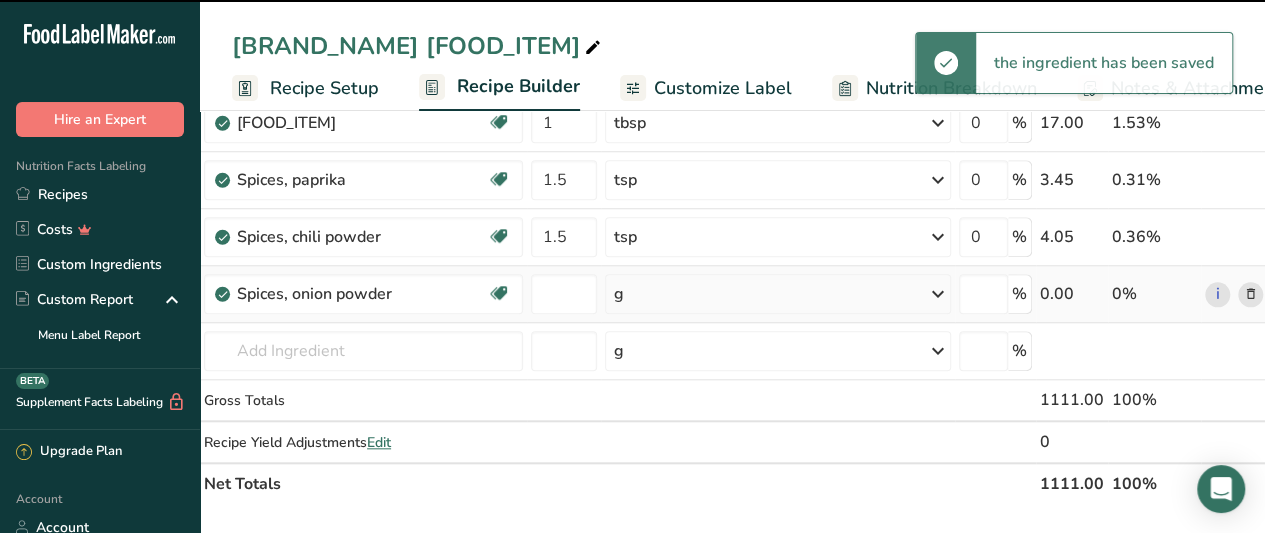 type on "0" 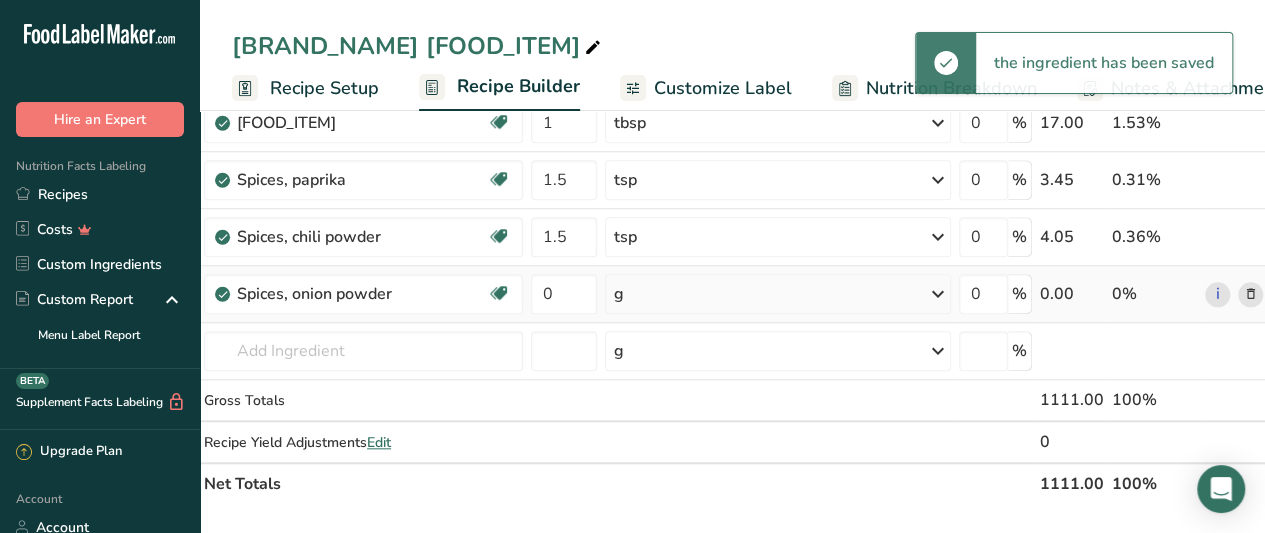 click on "g" at bounding box center [778, 294] 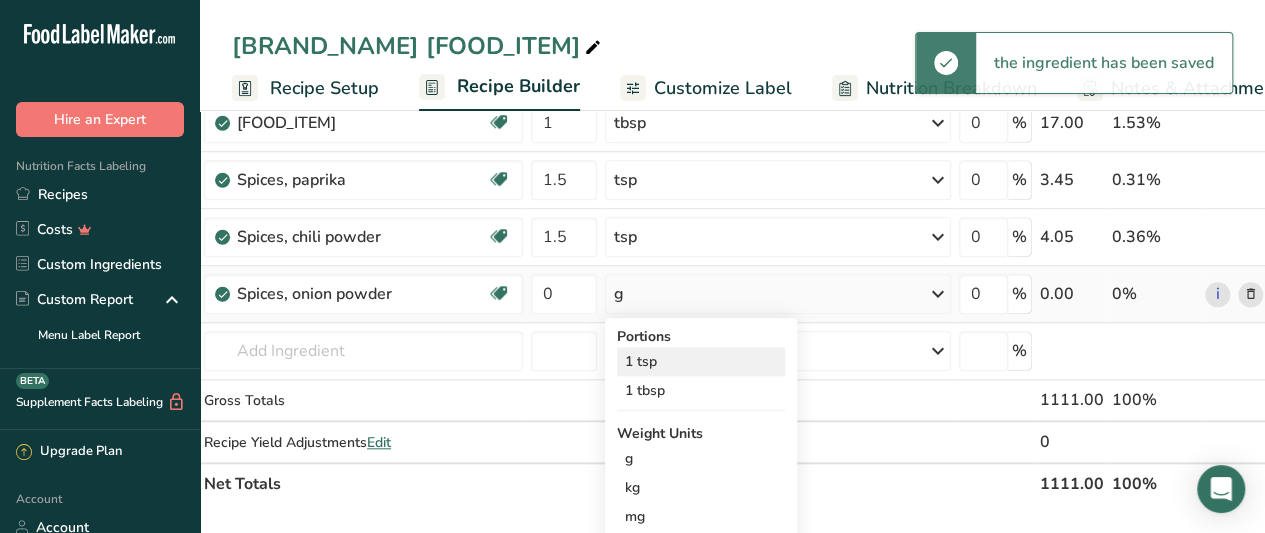 click on "1 tsp" at bounding box center [701, 361] 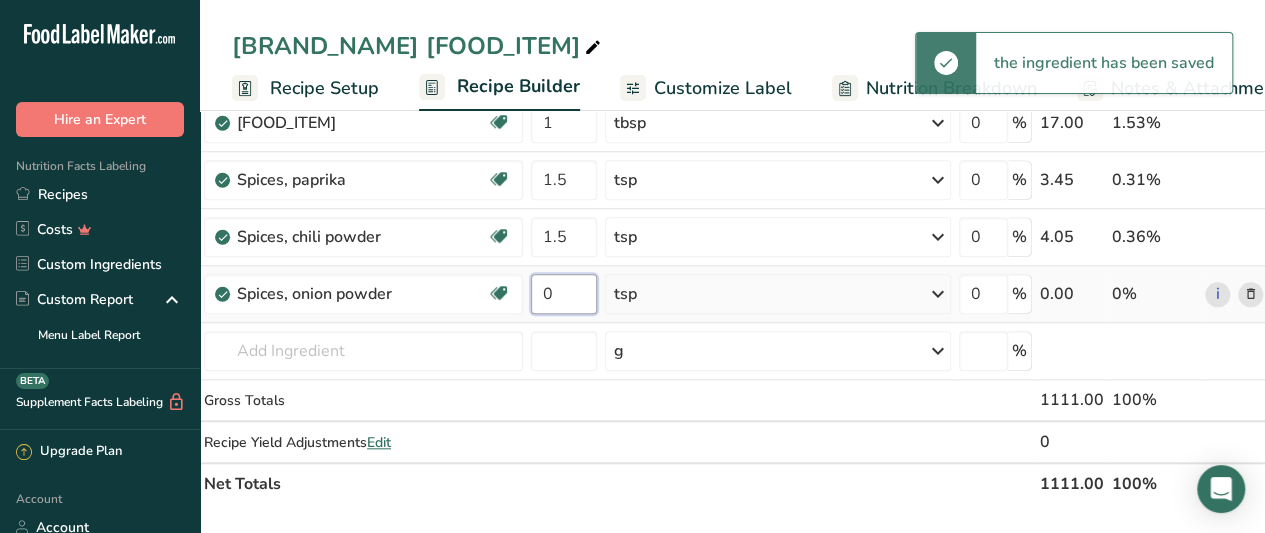 click on "0" at bounding box center [564, 294] 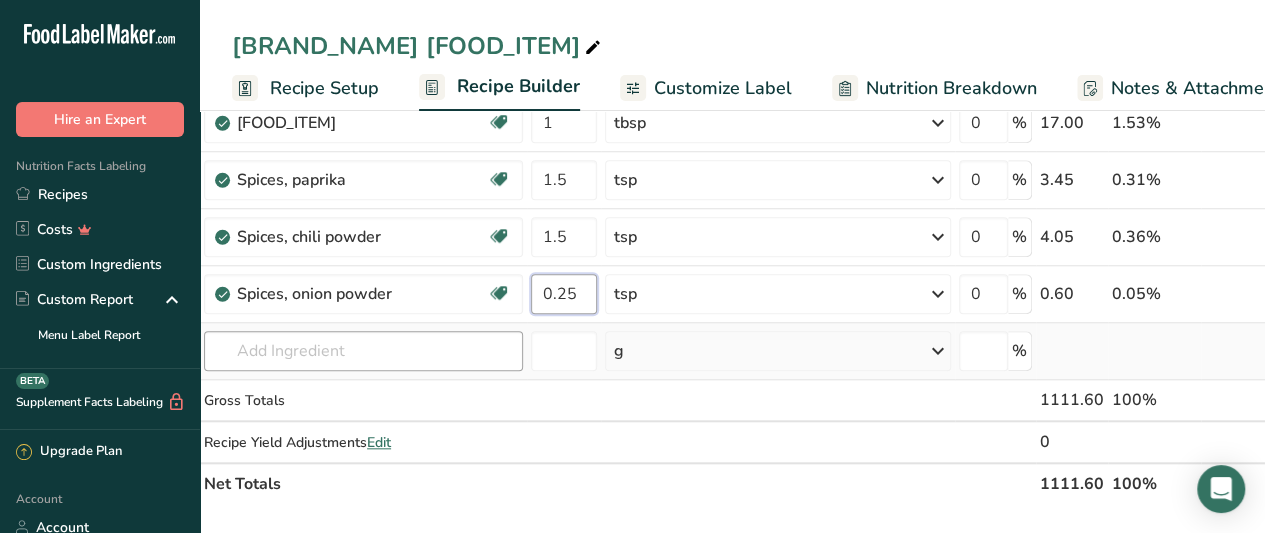 type on "0.25" 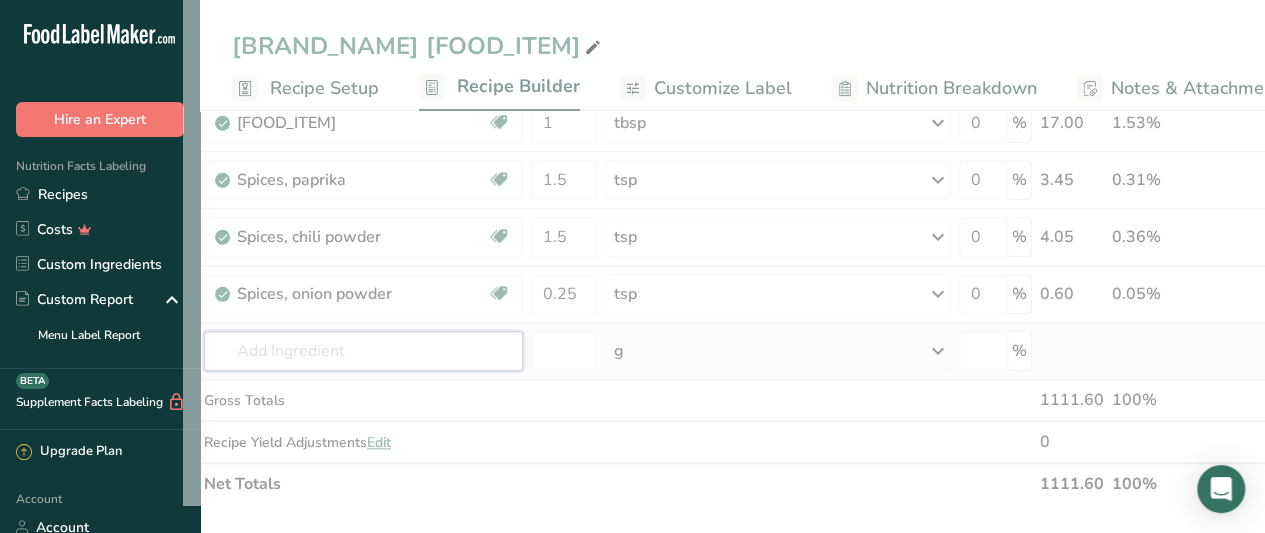click on "Ingredient *
Amount *
Unit *
Waste *   .a-a{fill:#347362;}.b-a{fill:#fff;}          Grams
Percentage
Chicken, roasting, meat only, cooked, roasted
Dairy free
Gluten free
Soy free
1
unit (yield from 1 lb ready-to-cook chicken)
Portions
1 cup, chopped or diced
1 unit (yield from 1 lb ready-to-cook chicken)
Weight Units
g
kg
mg
See more
Volume Units
l
Volume units require a density conversion. If you know your ingredient's density enter it below. Otherwise, click on "RIA" our AI Regulatory bot - she will be able to help you
lb/ft3
g/cm3
Confirm" at bounding box center [737, -35] 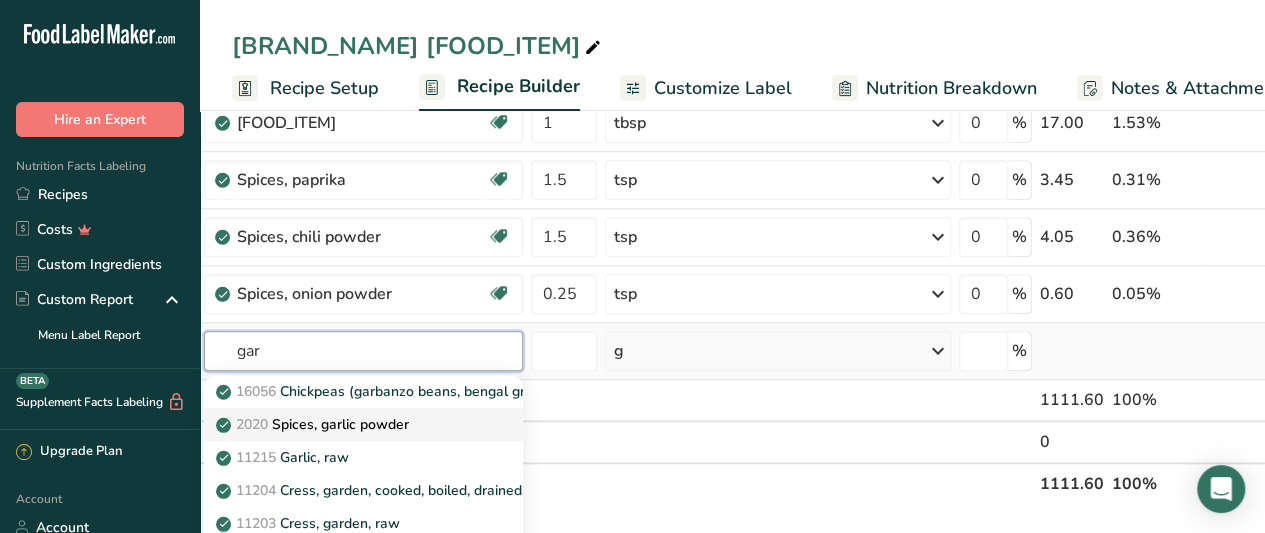 type on "gar" 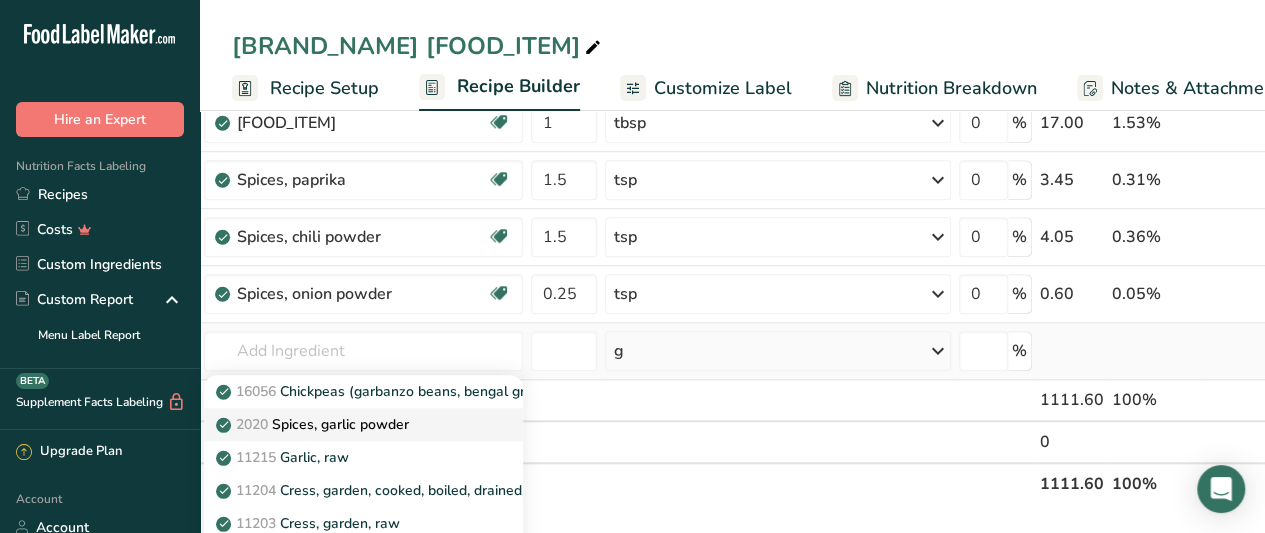 click on "2020
Spices, garlic powder" at bounding box center (314, 424) 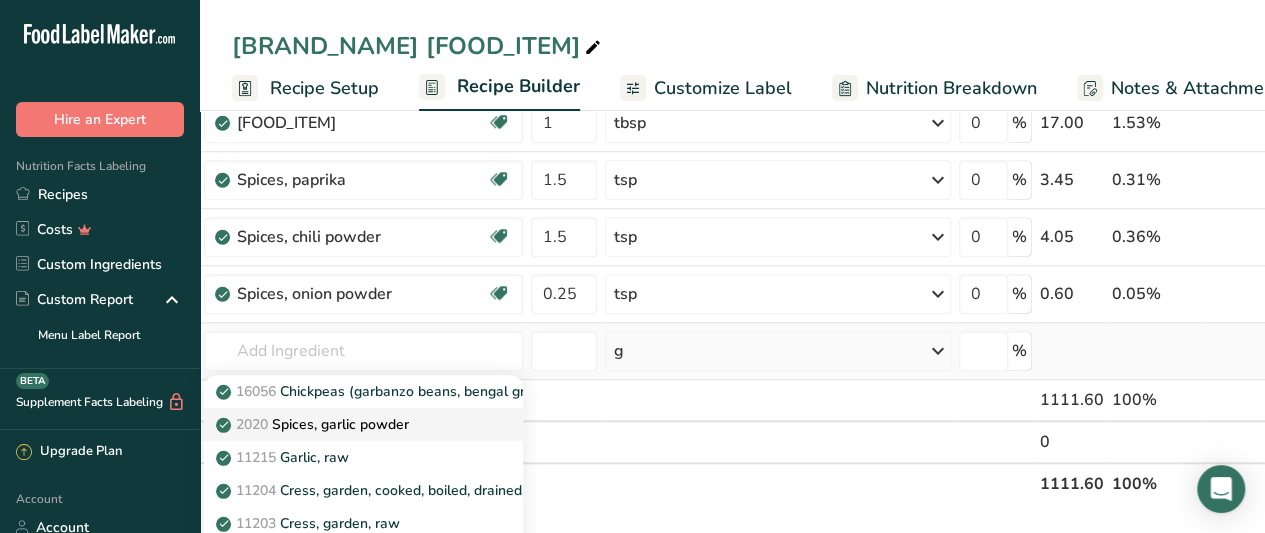 type on "Spices, garlic powder" 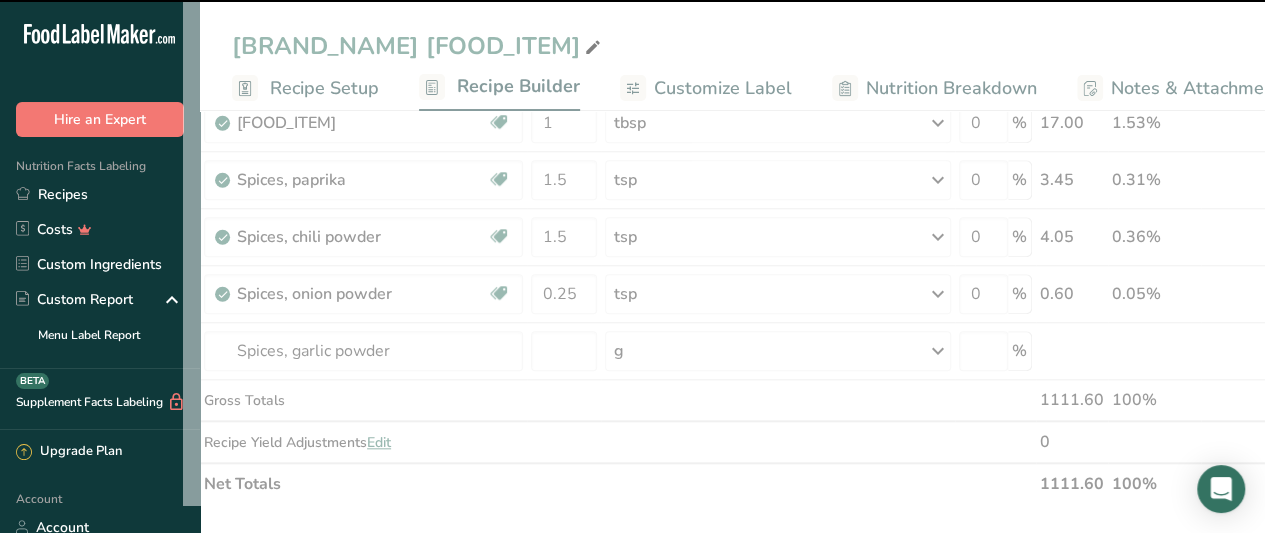 type on "0" 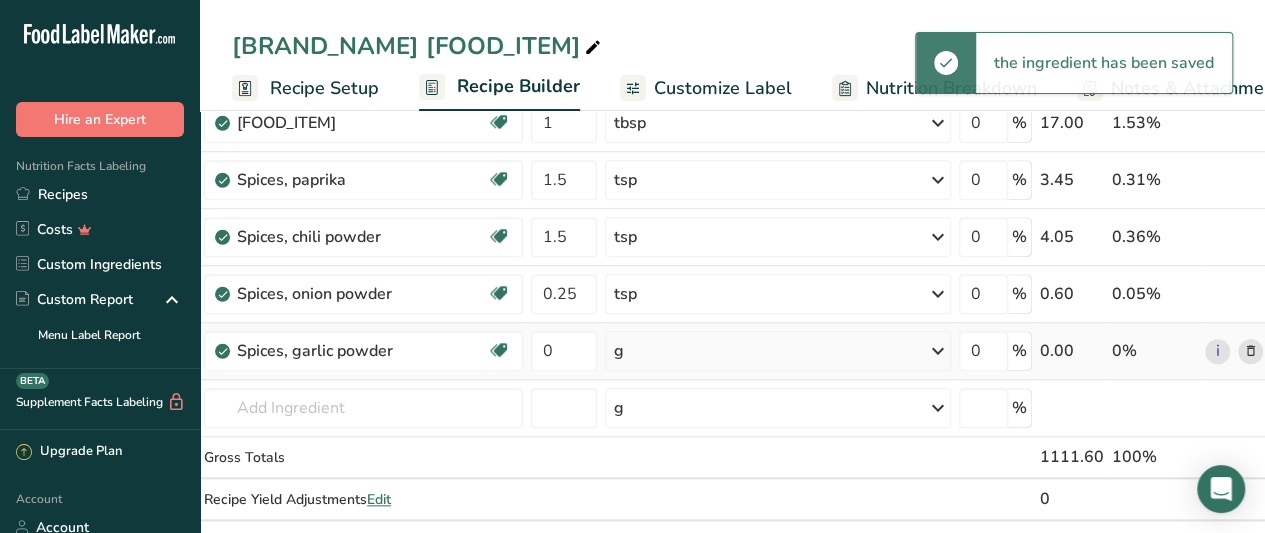 click on "g" at bounding box center (778, 351) 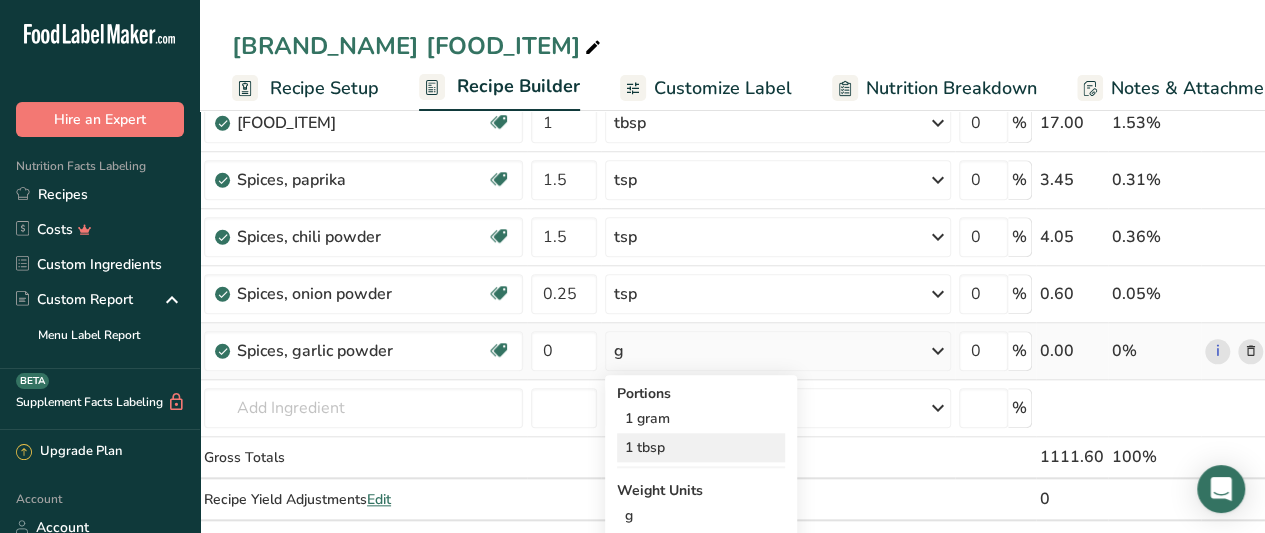 click on "1 tbsp" at bounding box center [701, 447] 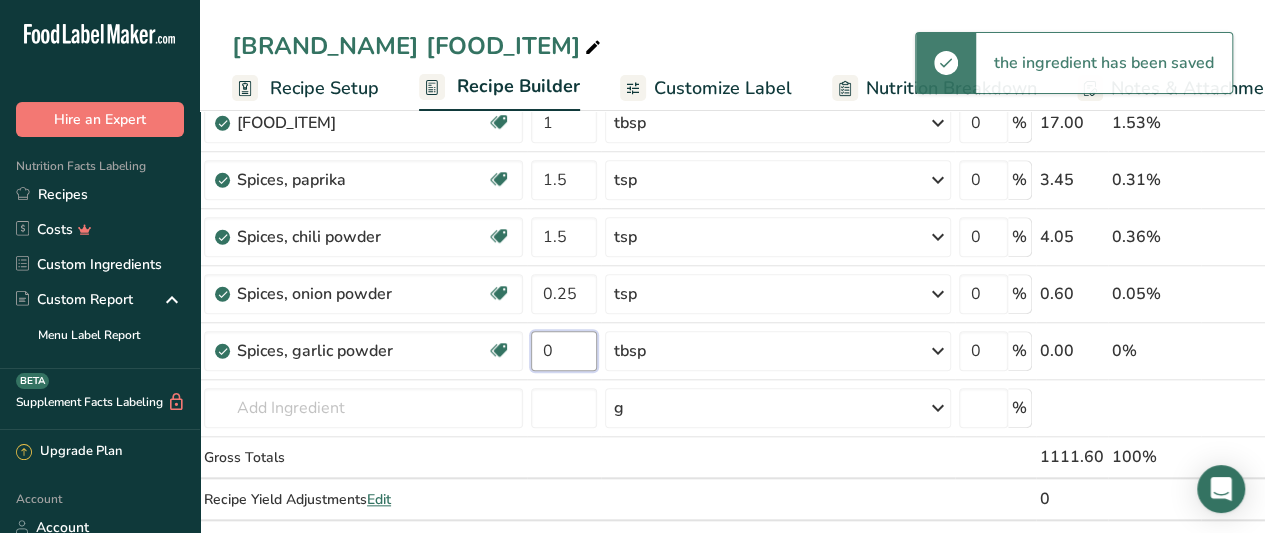 click on "0" at bounding box center (564, 351) 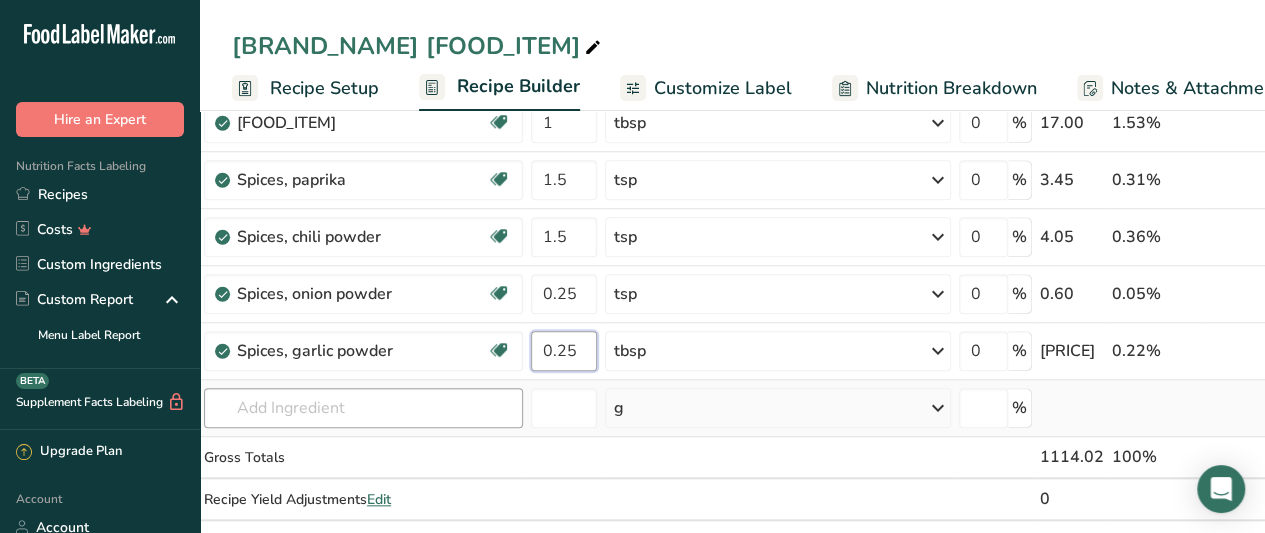 type on "0.25" 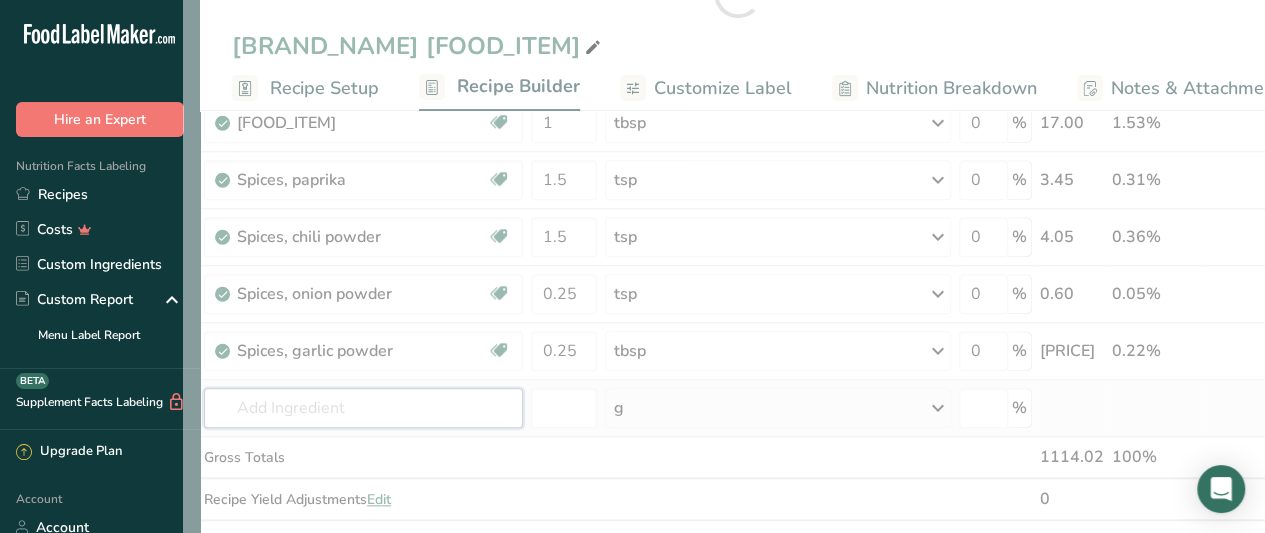 click on "Ingredient *
Amount *
Unit *
Waste *   .a-a{fill:#347362;}.b-a{fill:#fff;}          Grams
Percentage
Chicken, roasting, meat only, cooked, roasted
Dairy free
Gluten free
Soy free
1
unit (yield from 1 lb ready-to-cook chicken)
Portions
1 cup, chopped or diced
1 unit (yield from 1 lb ready-to-cook chicken)
Weight Units
g
kg
mg
See more
Volume Units
l
Volume units require a density conversion. If you know your ingredient's density enter it below. Otherwise, click on "RIA" our AI Regulatory bot - she will be able to help you
lb/ft3
g/cm3
Confirm" at bounding box center [737, -7] 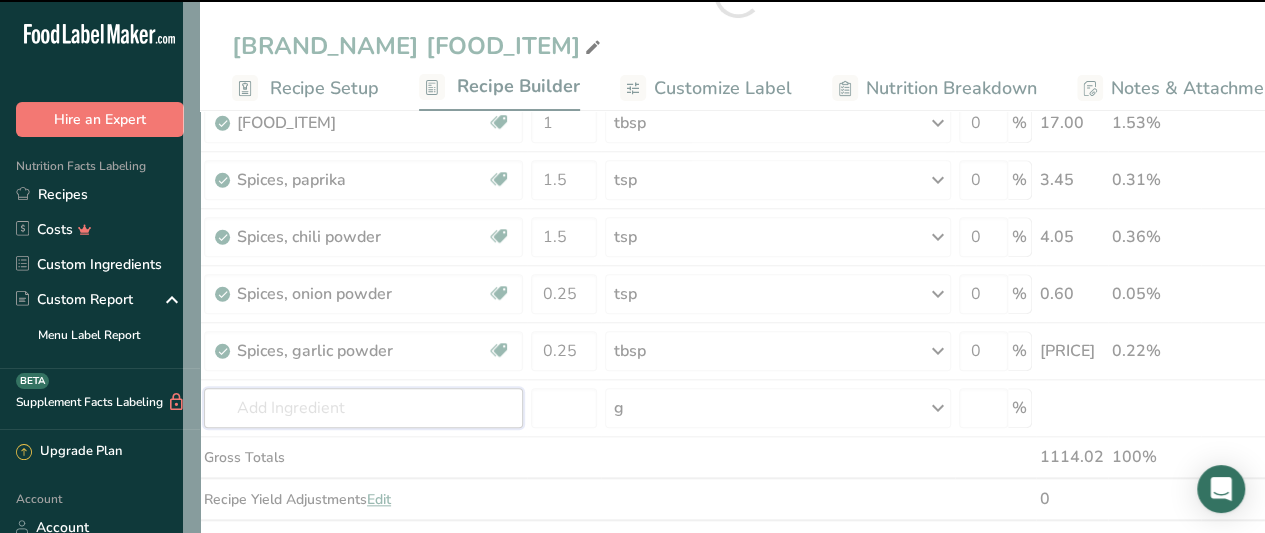 scroll, scrollTop: 0, scrollLeft: 406, axis: horizontal 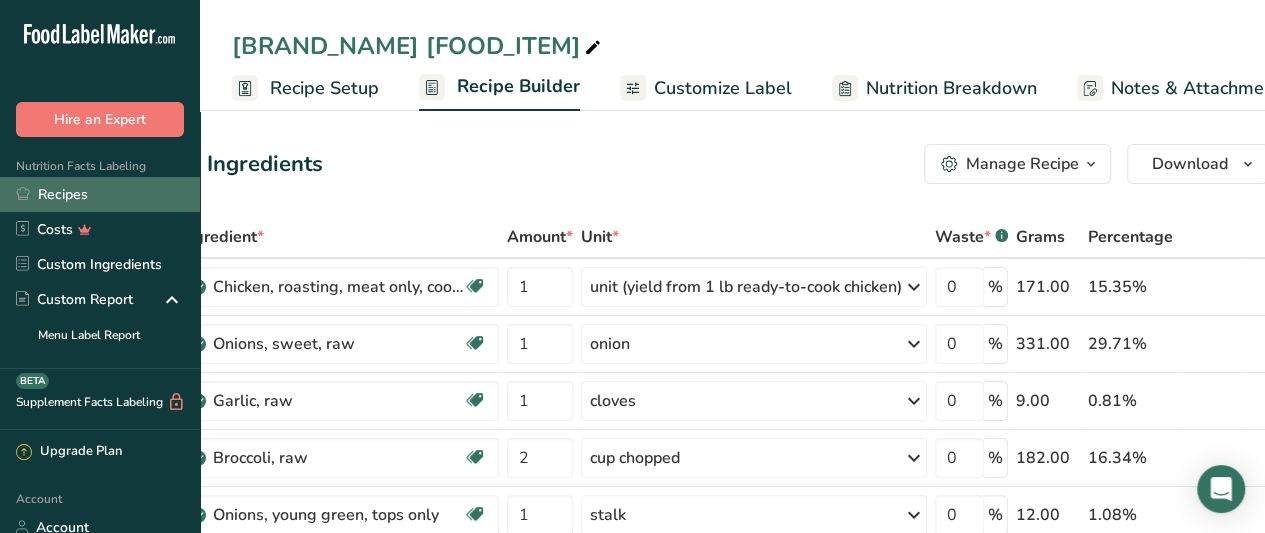 click on "Recipes" at bounding box center (100, 194) 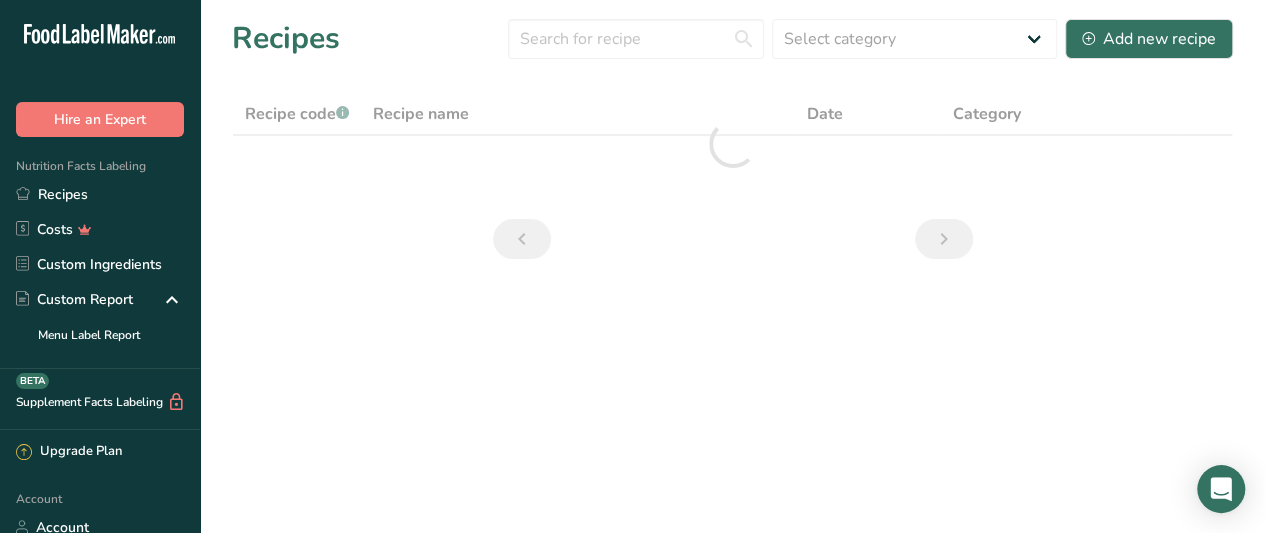 scroll, scrollTop: 0, scrollLeft: 0, axis: both 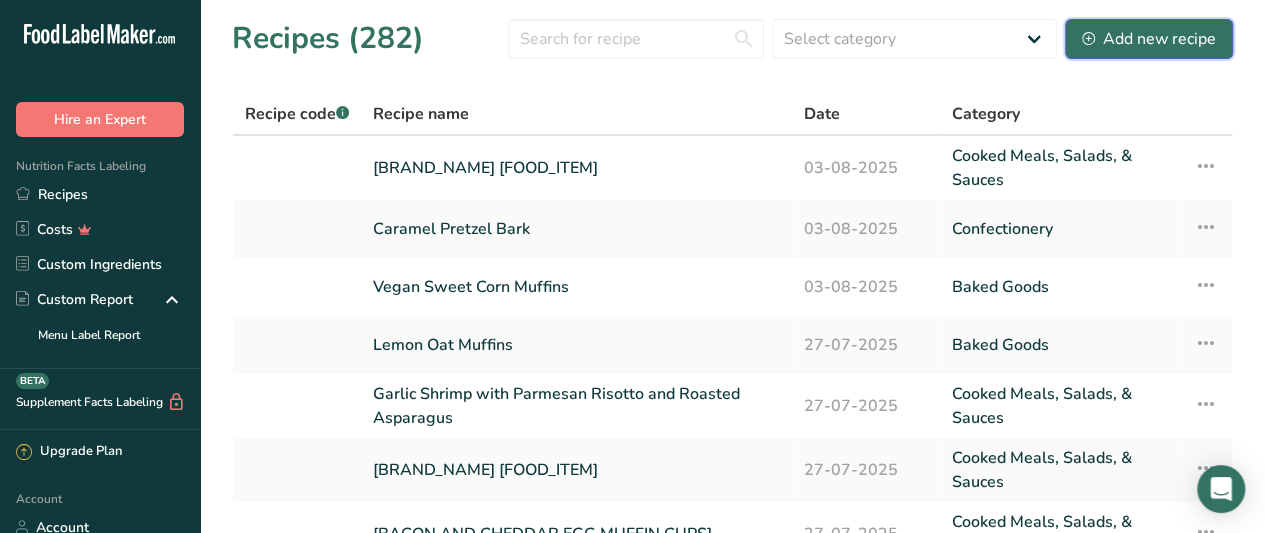 click on "Add new recipe" at bounding box center [1149, 39] 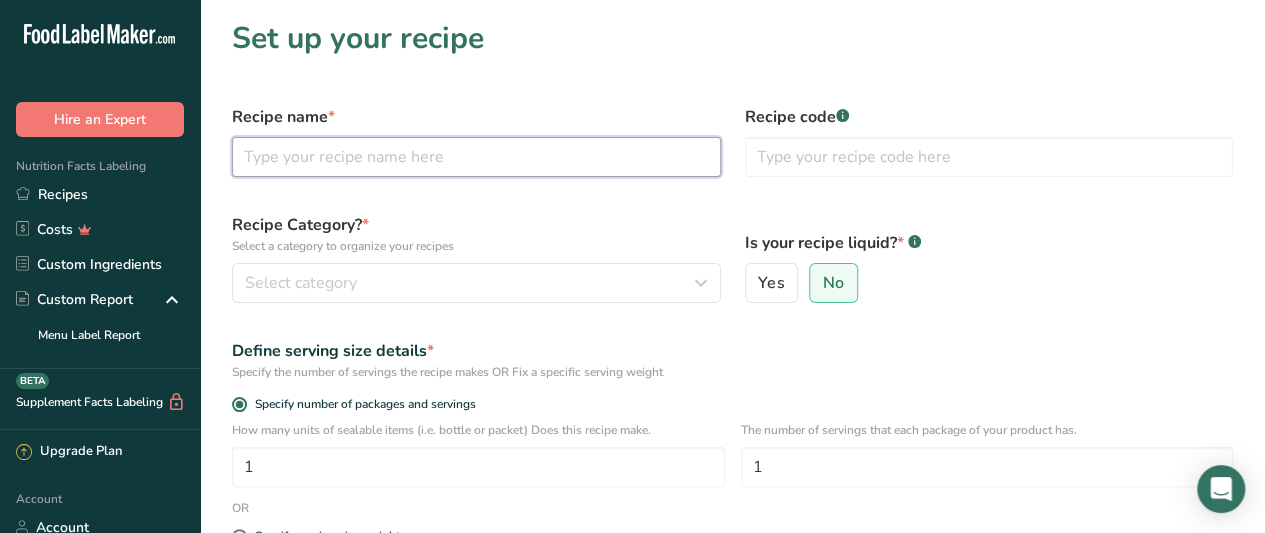 click at bounding box center (476, 157) 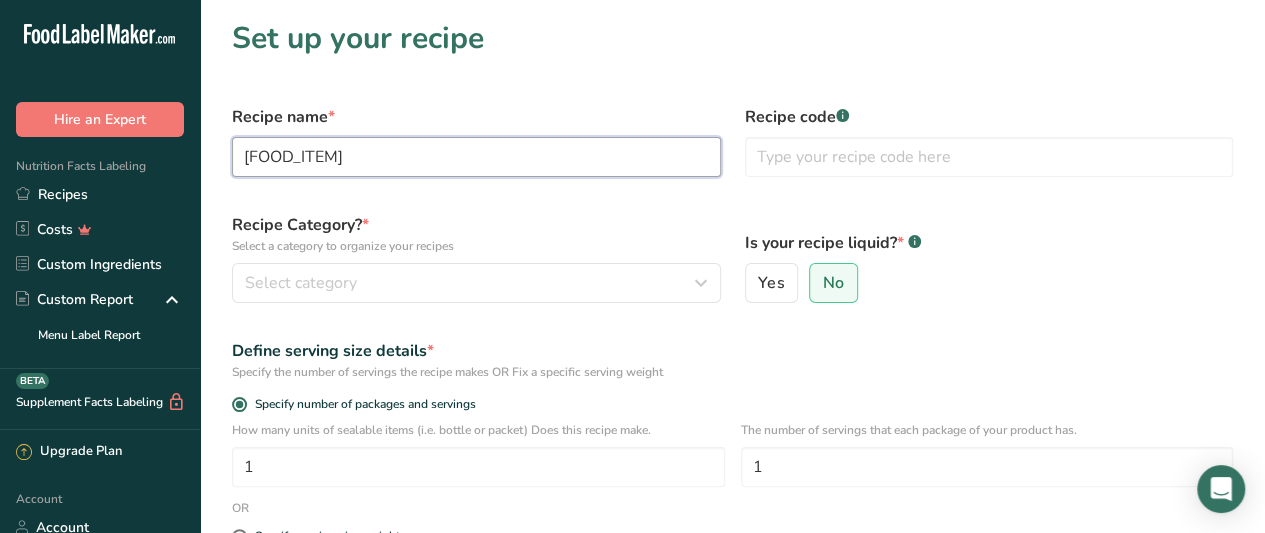 click on "[FOOD_ITEM]" at bounding box center (476, 157) 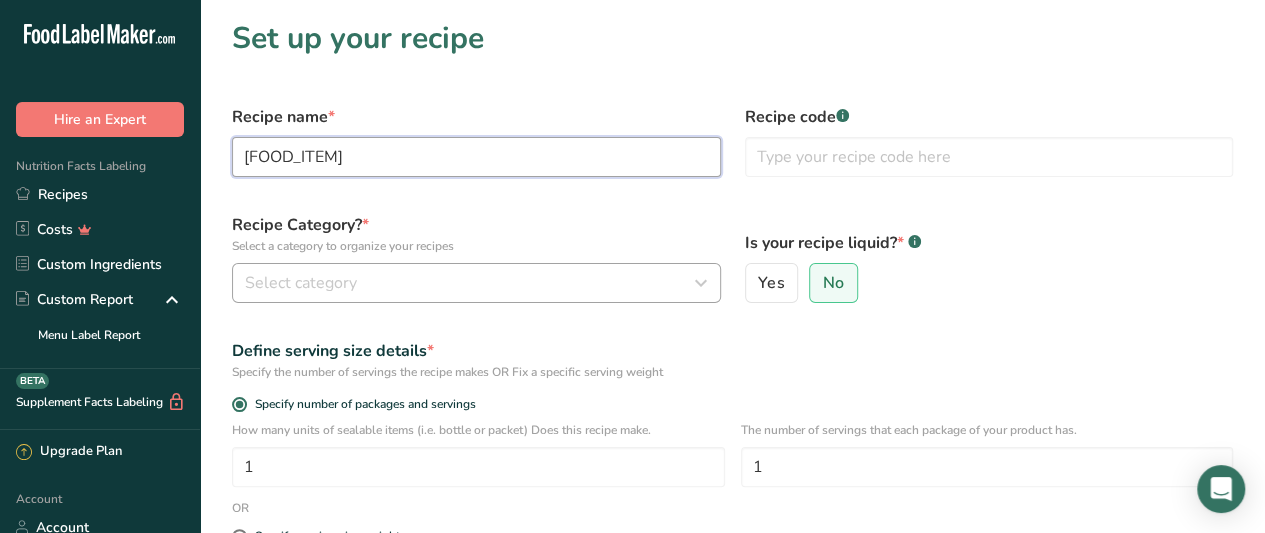 type on "[FOOD_ITEM]" 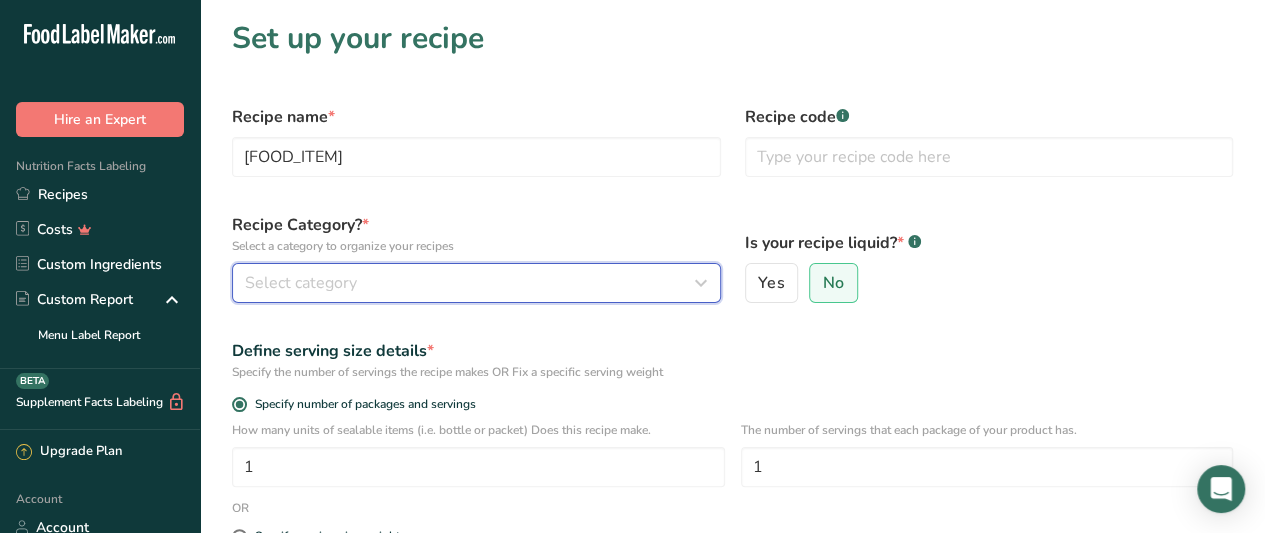 click on "Select category" at bounding box center (470, 283) 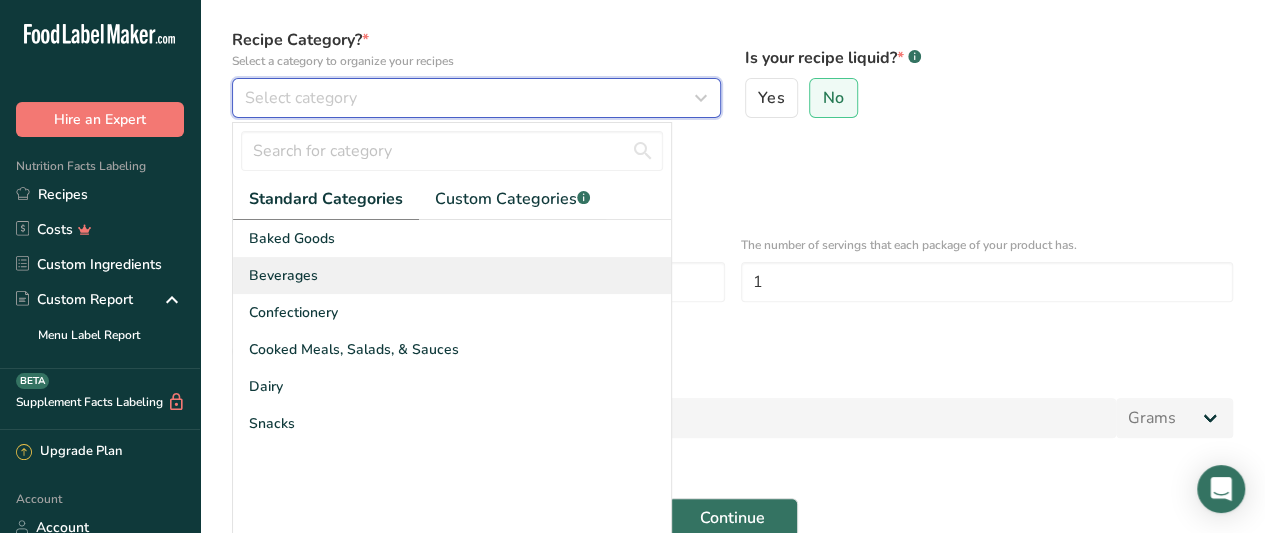 scroll, scrollTop: 186, scrollLeft: 0, axis: vertical 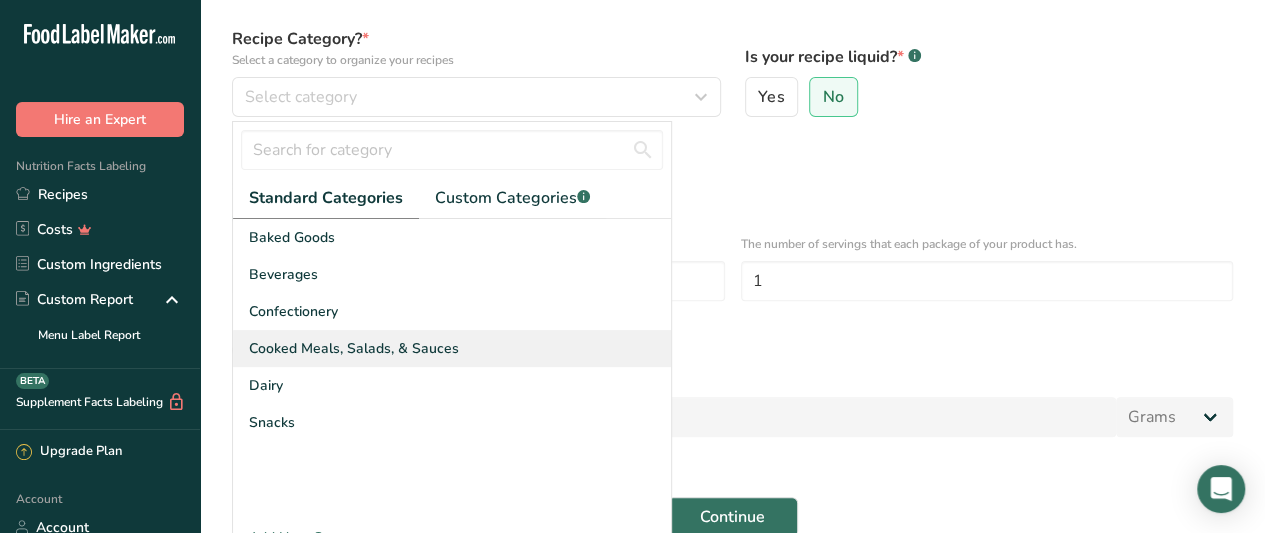 click on "Cooked Meals, Salads, & Sauces" at bounding box center (452, 348) 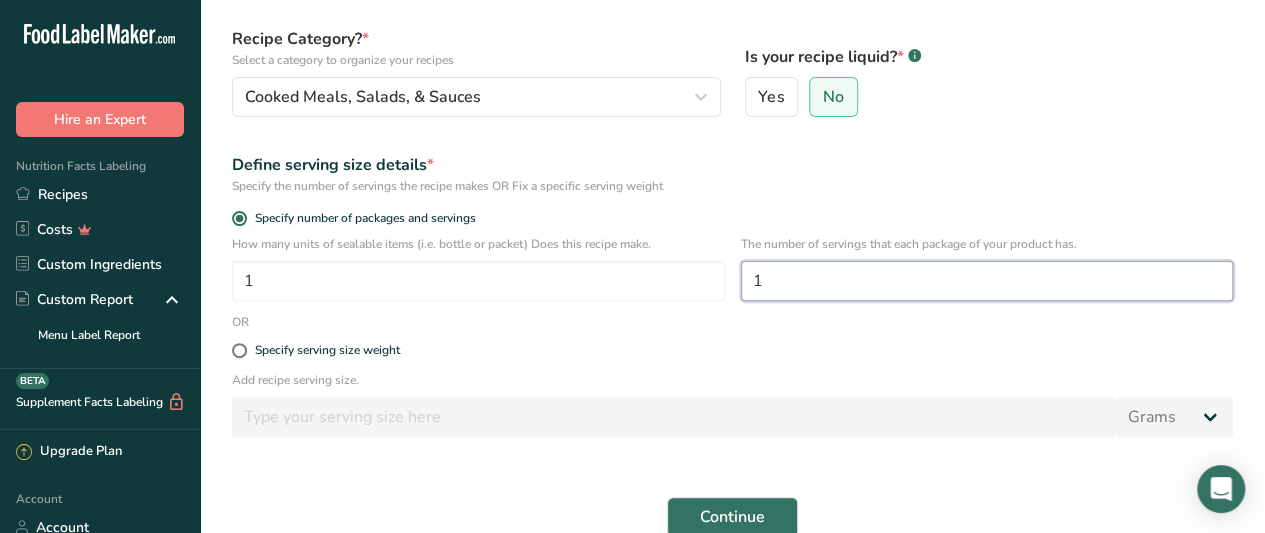 click on "1" at bounding box center (987, 281) 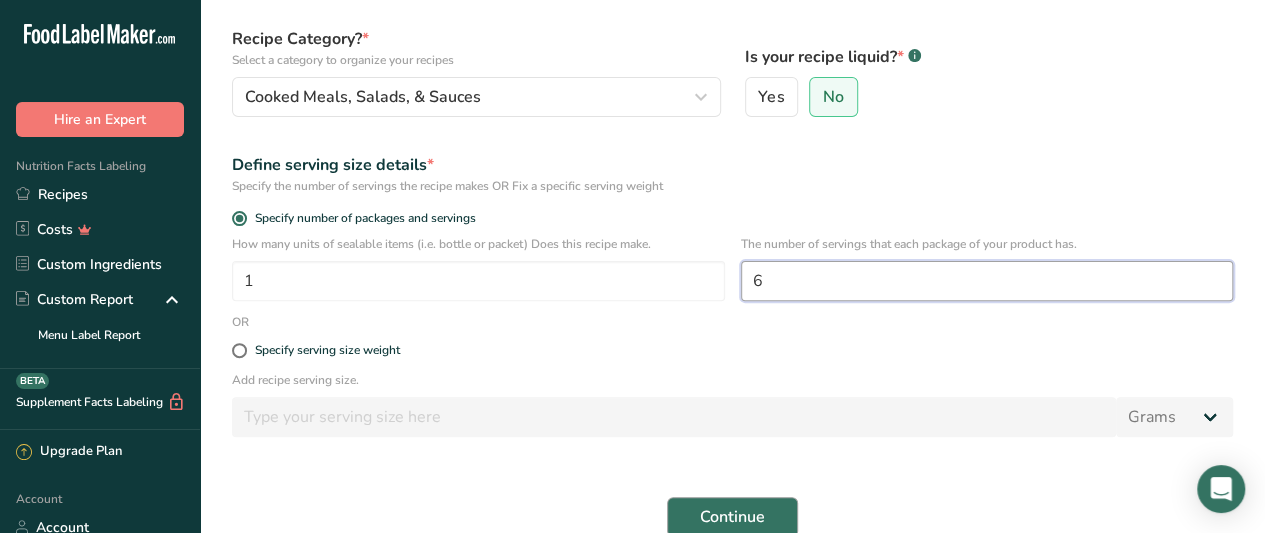type on "6" 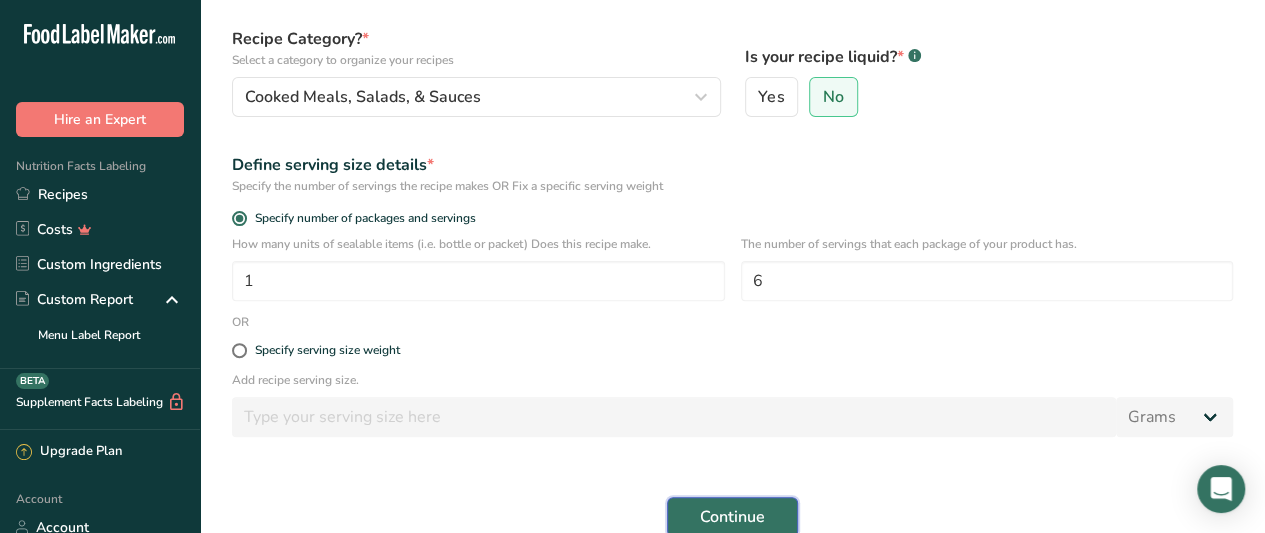 click on "Continue" at bounding box center [732, 517] 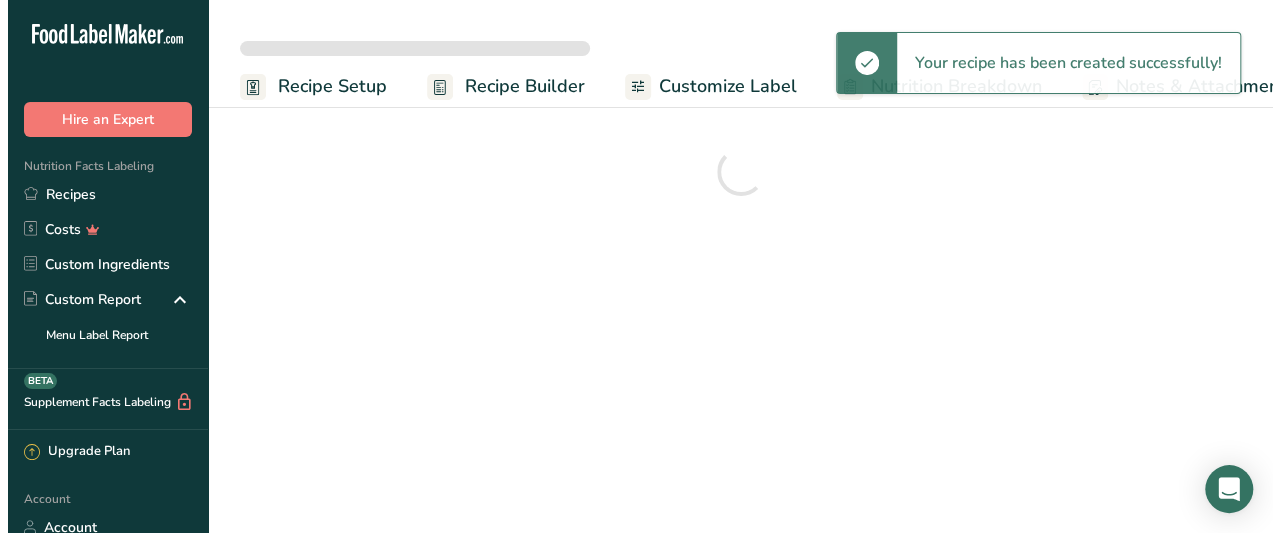 scroll, scrollTop: 0, scrollLeft: 0, axis: both 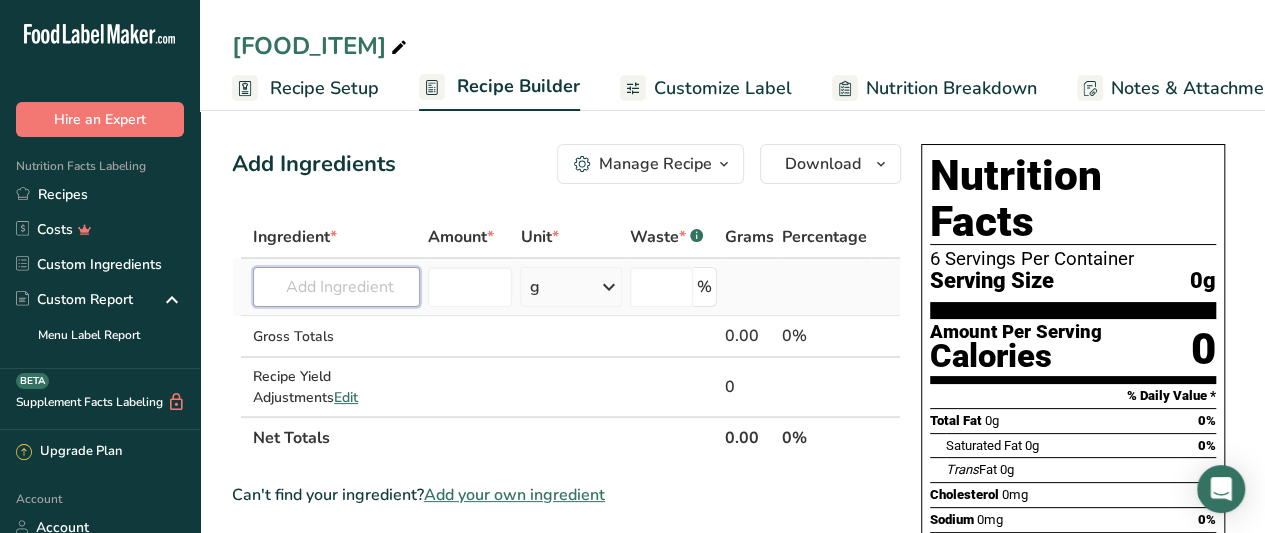 click at bounding box center (336, 287) 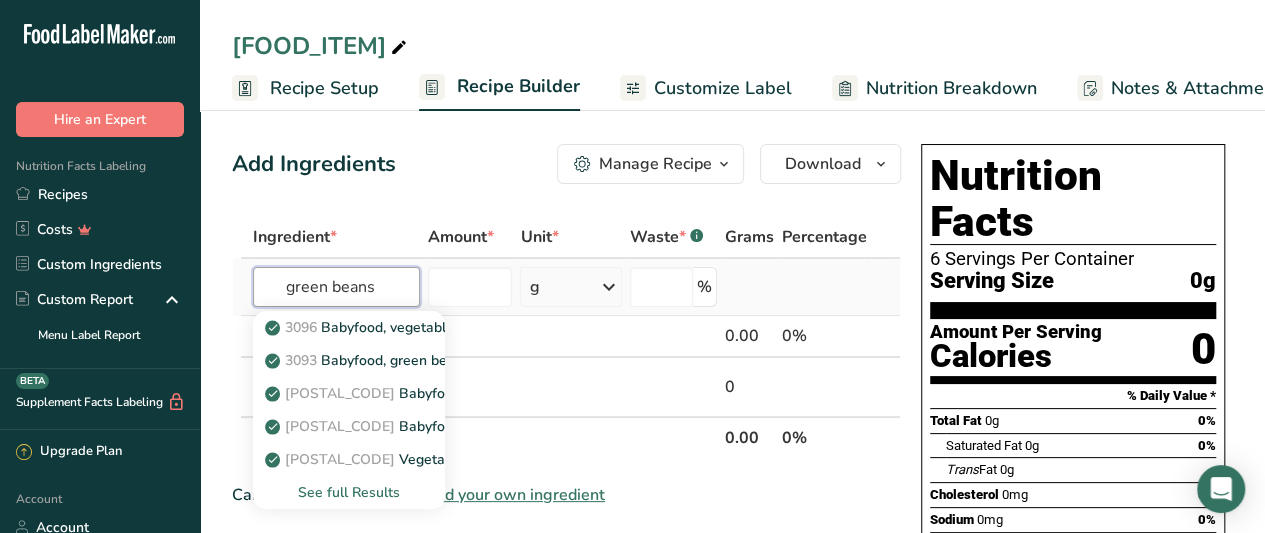 type on "green beans" 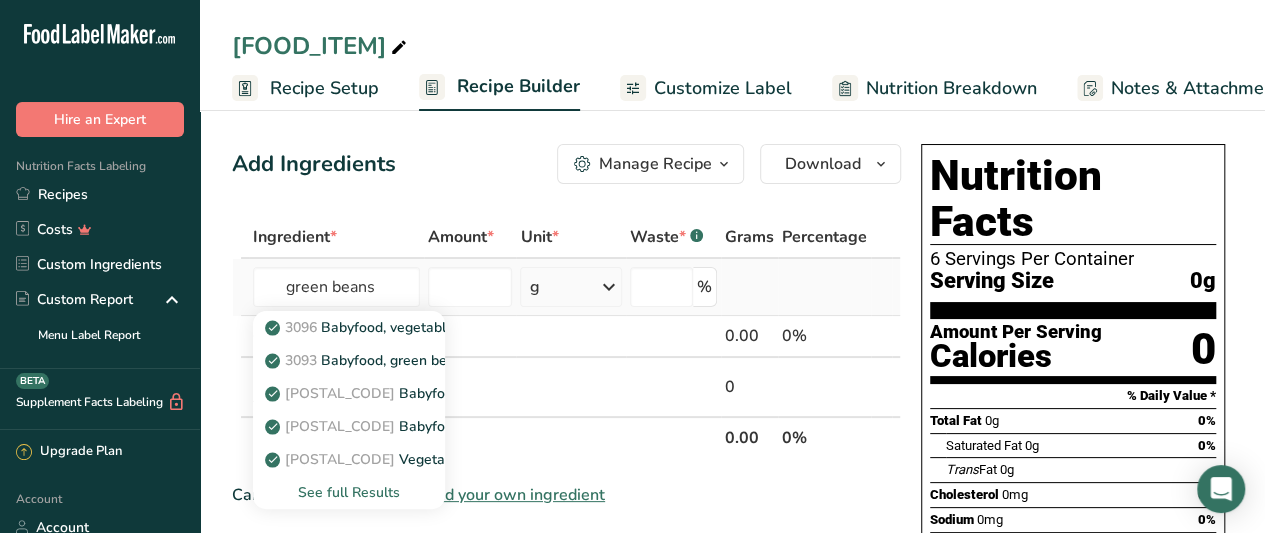 type 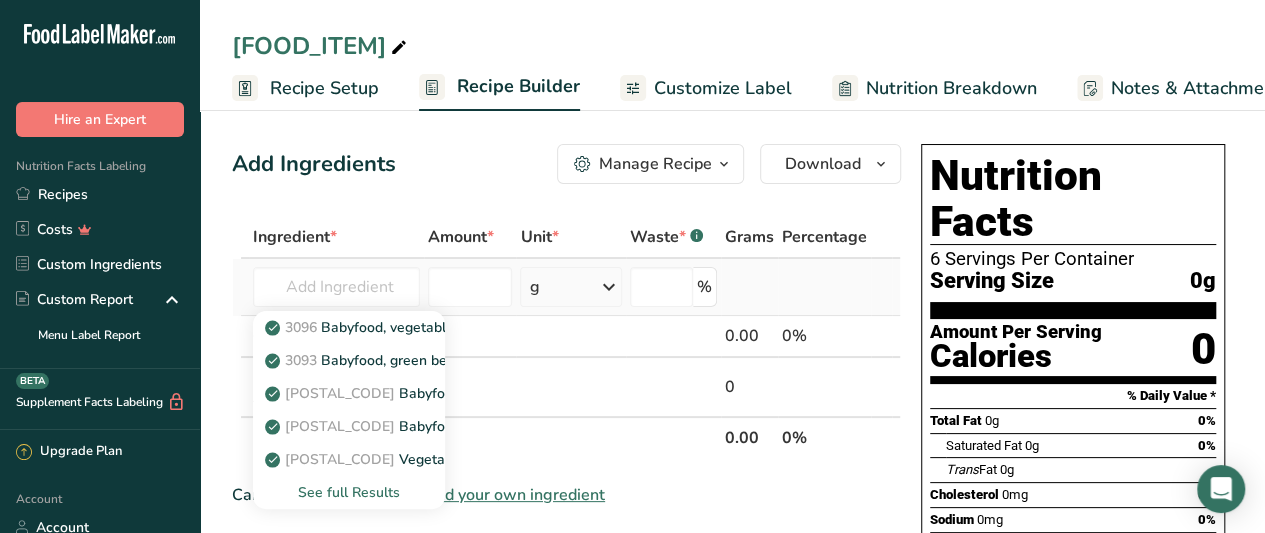 click on "See full Results" at bounding box center (349, 492) 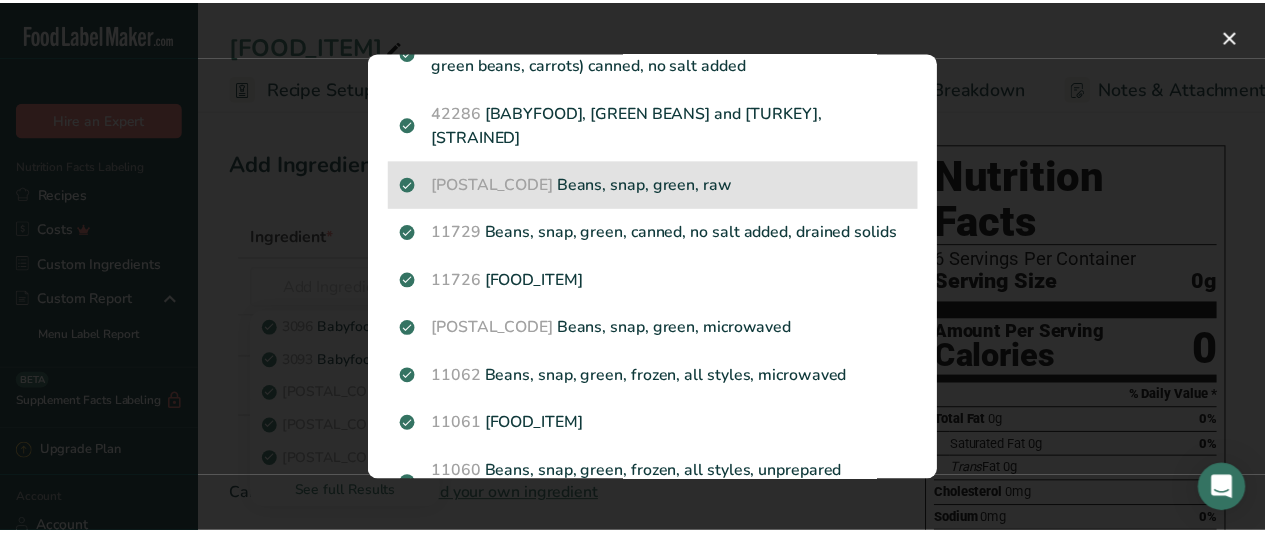 scroll, scrollTop: 282, scrollLeft: 0, axis: vertical 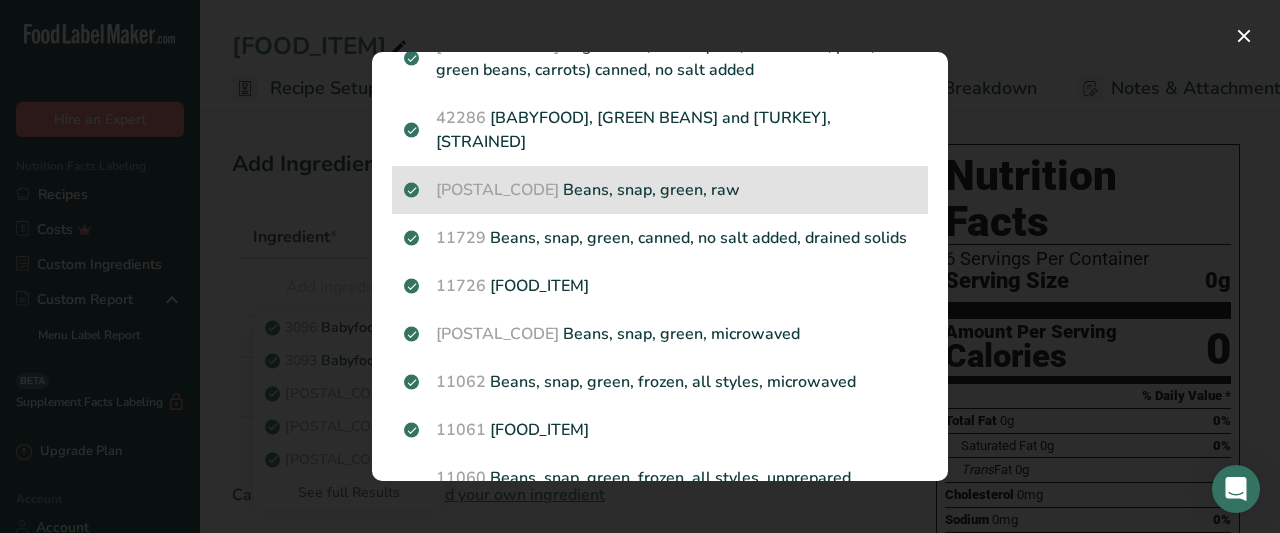 click on "[POSTAL_CODE]
[FOOD_ITEM]" at bounding box center (660, 190) 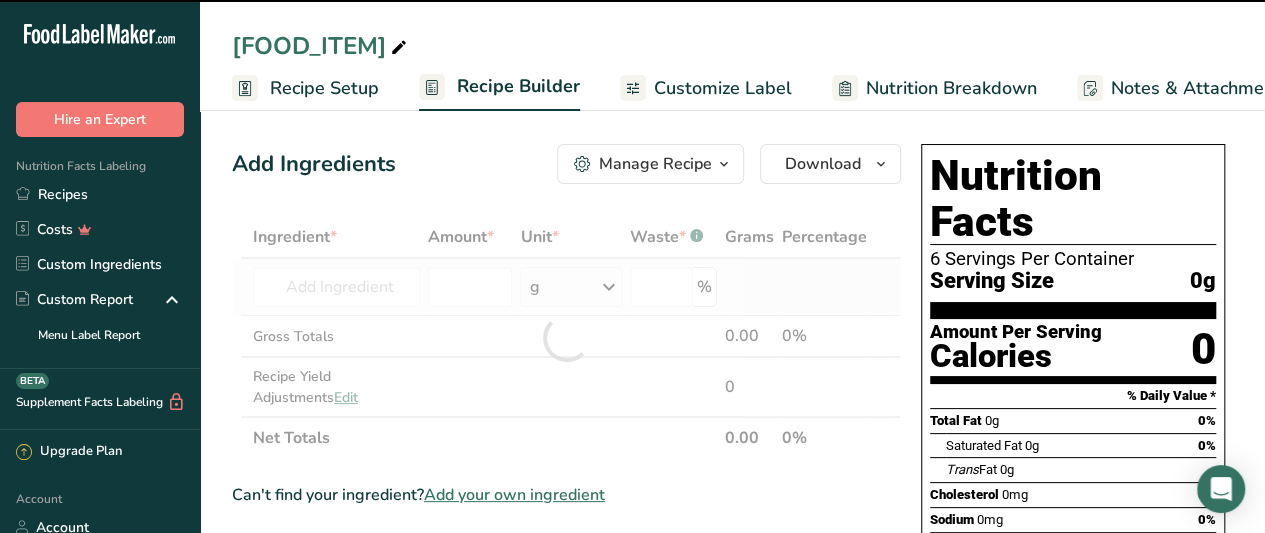 type 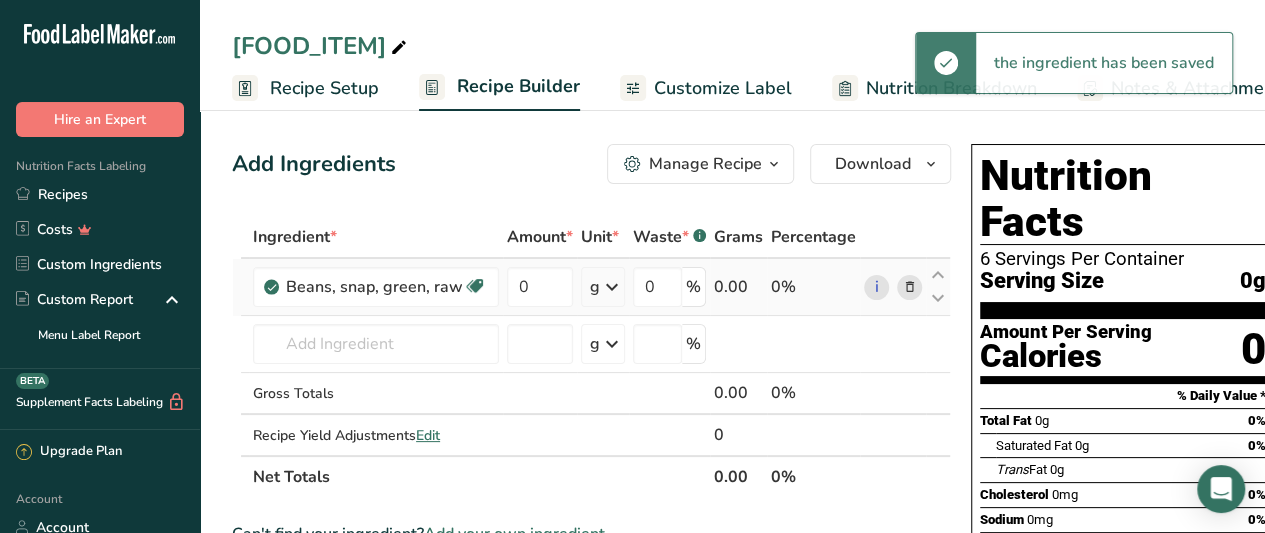 click at bounding box center [612, 287] 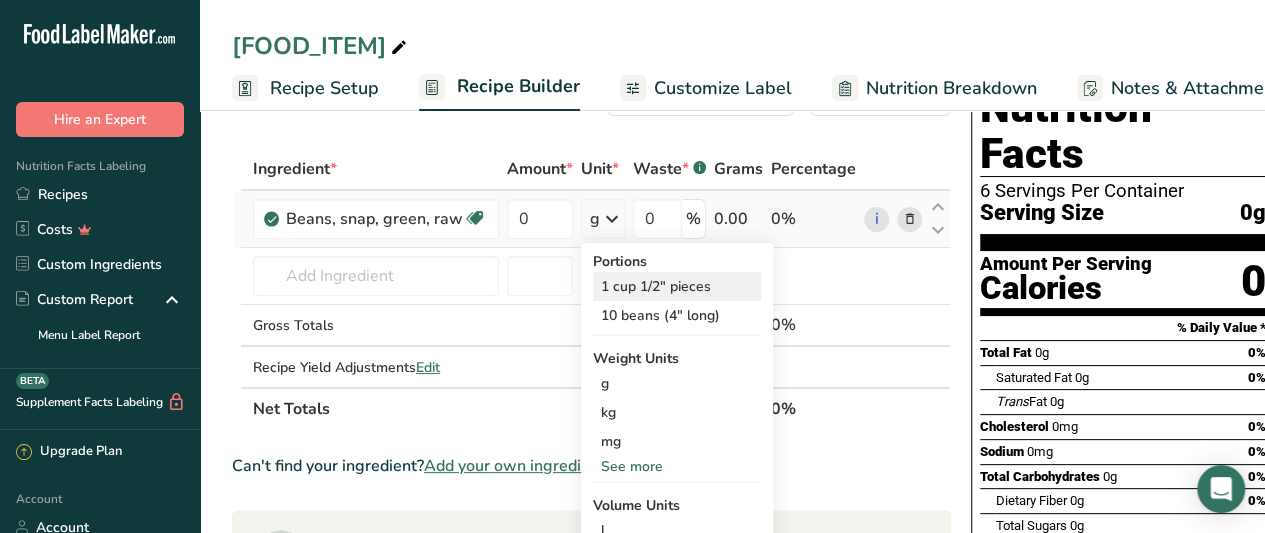 scroll, scrollTop: 67, scrollLeft: 0, axis: vertical 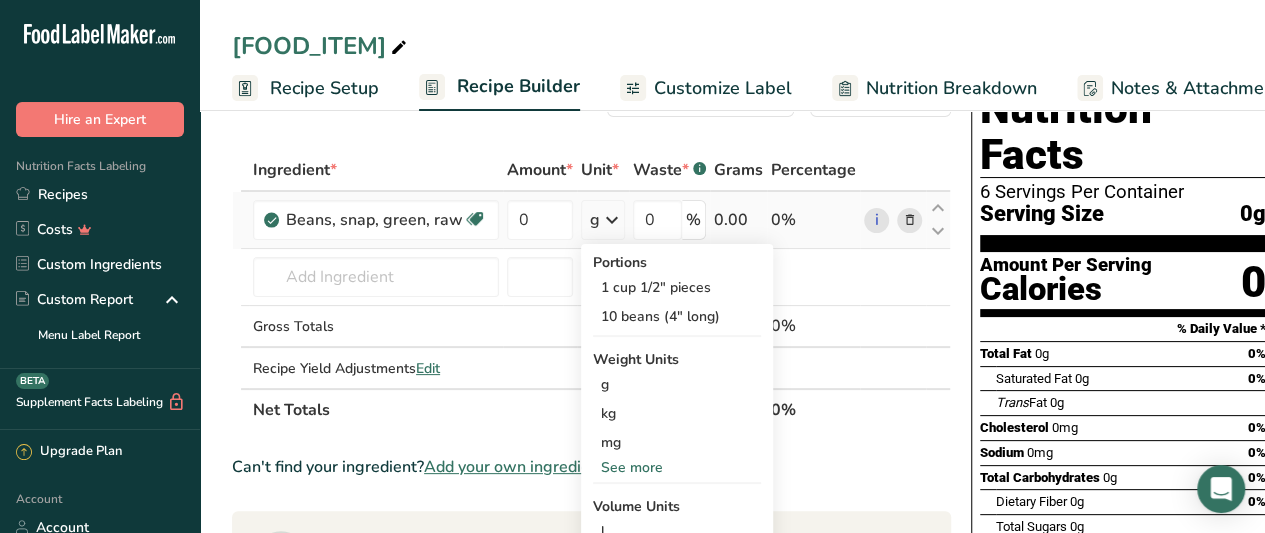 click on "See more" at bounding box center [677, 467] 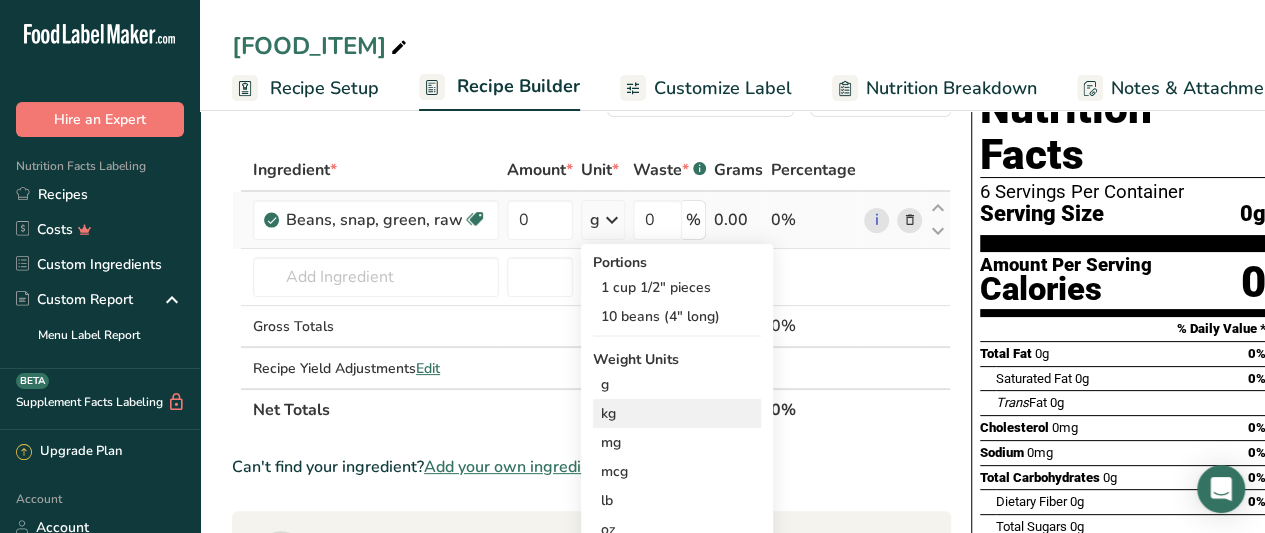 scroll, scrollTop: 124, scrollLeft: 0, axis: vertical 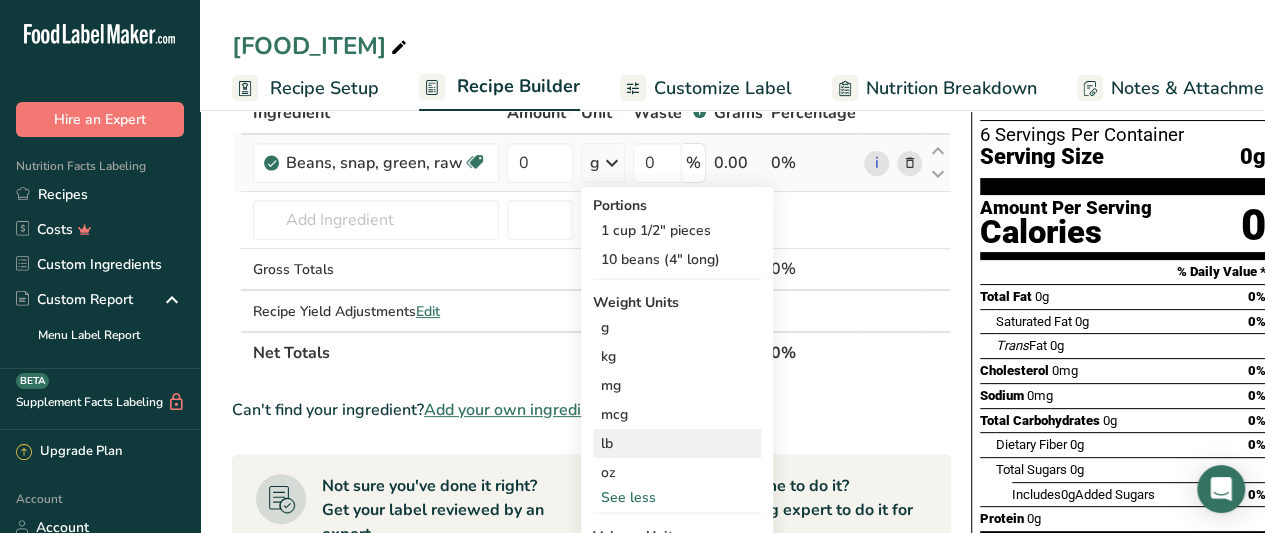 click on "lb" at bounding box center (677, 443) 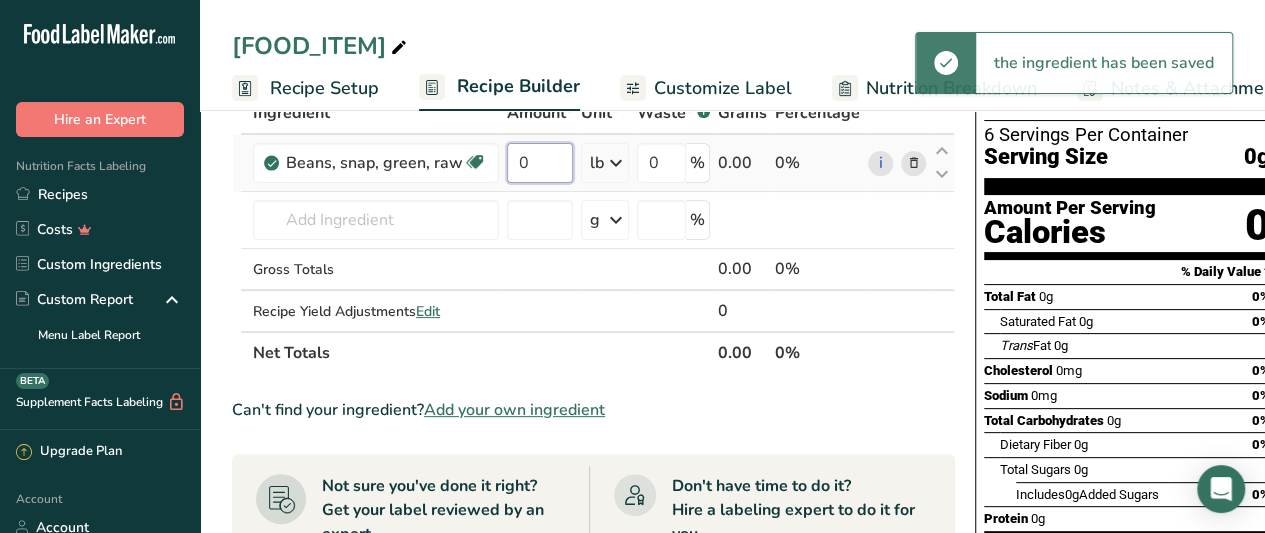 click on "0" at bounding box center [540, 163] 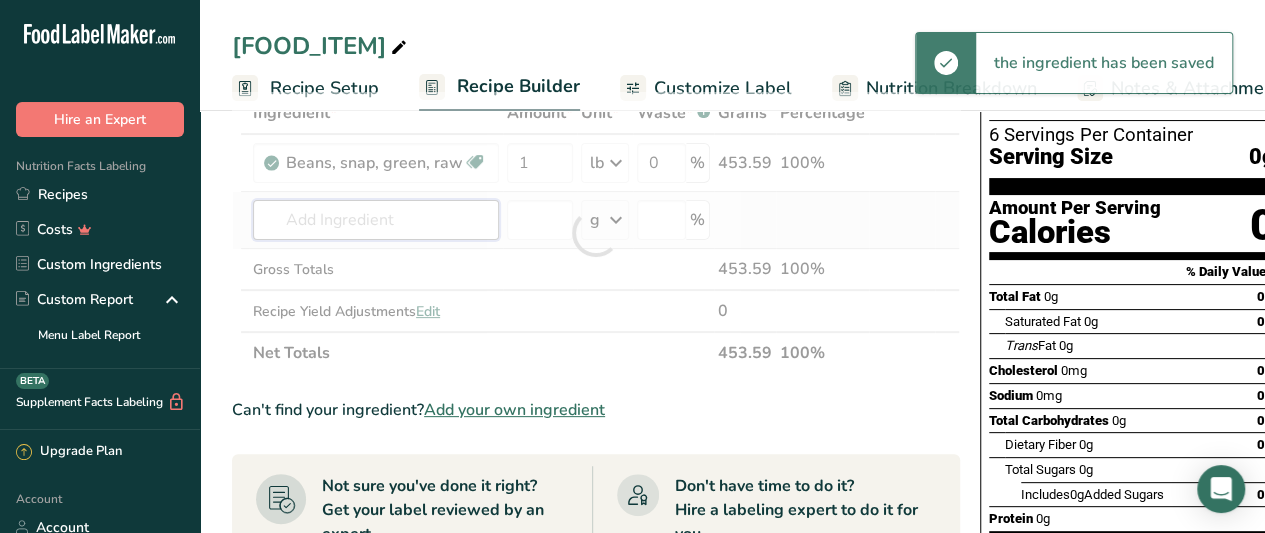 click on "Ingredient *
Amount *
Unit *
Waste *   .a-a{fill:#347362;}.b-a{fill:#fff;}          Grams
Percentage
Beans, snap, green, raw
Plant-based Protein
Dairy free
Gluten free
Vegan
Vegetarian
Soy free
1
lb
Portions
1 cup 1/2" pieces
10 beans (4" long)
Weight Units
g
kg
mg
mcg
lb
oz
See less
Volume Units
l
Volume units require a density conversion. If you know your ingredient's density enter it below. Otherwise, click on "RIA" our AI Regulatory bot - she will be able to help you
lb/ft3
g/cm3" at bounding box center [596, 233] 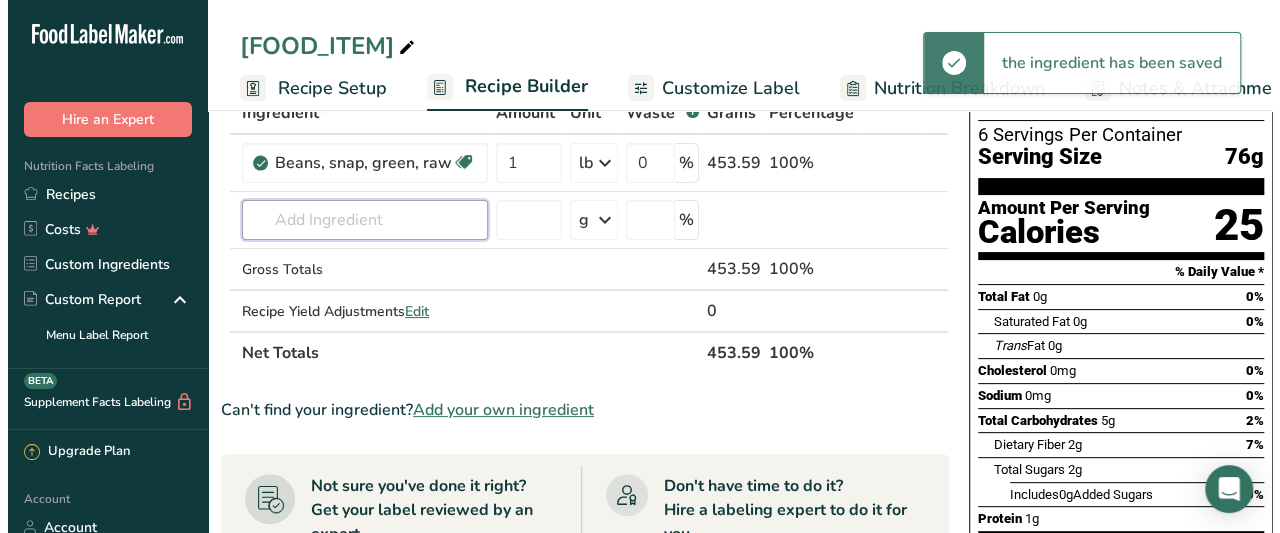 scroll, scrollTop: 0, scrollLeft: 0, axis: both 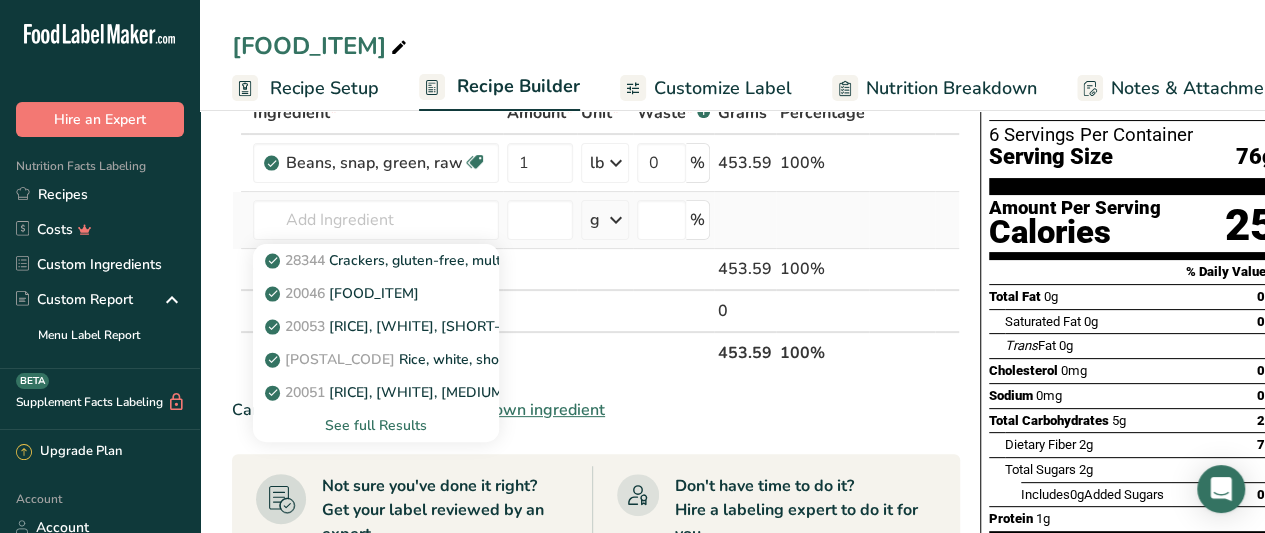 click on "See full Results" at bounding box center [376, 425] 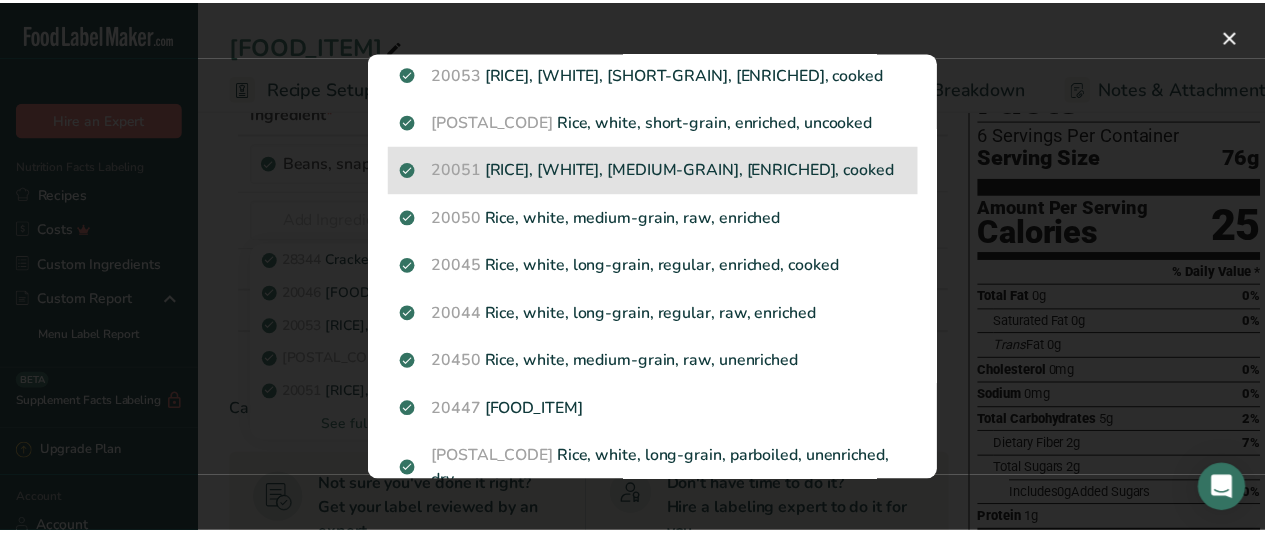 scroll, scrollTop: 188, scrollLeft: 0, axis: vertical 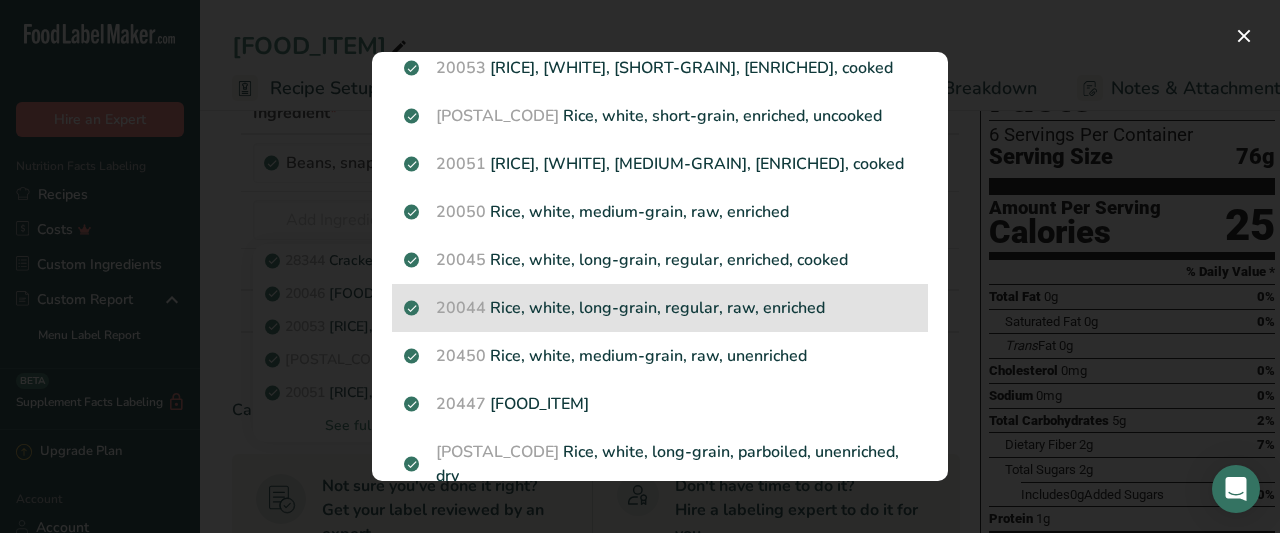 click on "Code: [NUMBER]
[RICE], [WHITE], [LONG-GRAIN], [REGULAR], [RAW], [ENRICHED]" at bounding box center [660, 308] 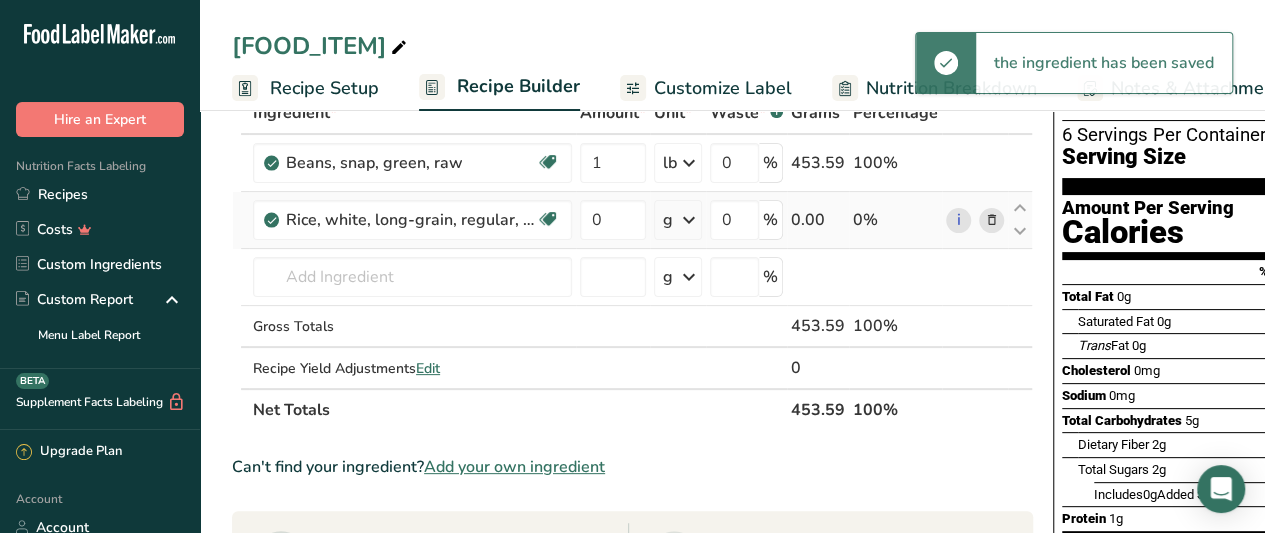 click at bounding box center (689, 220) 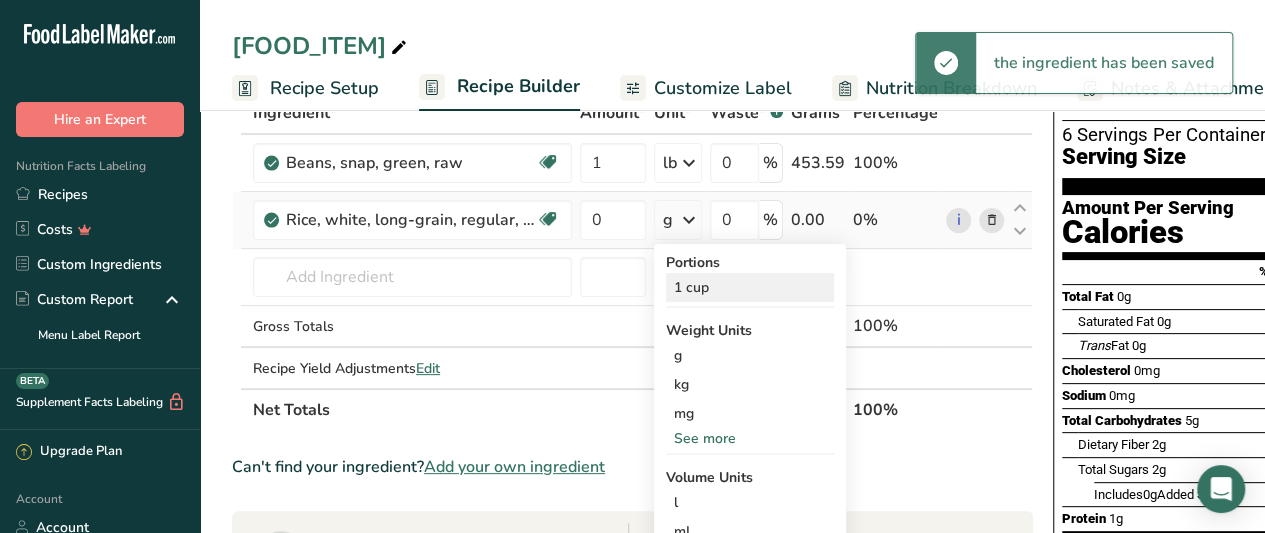 click on "1 cup" at bounding box center [750, 287] 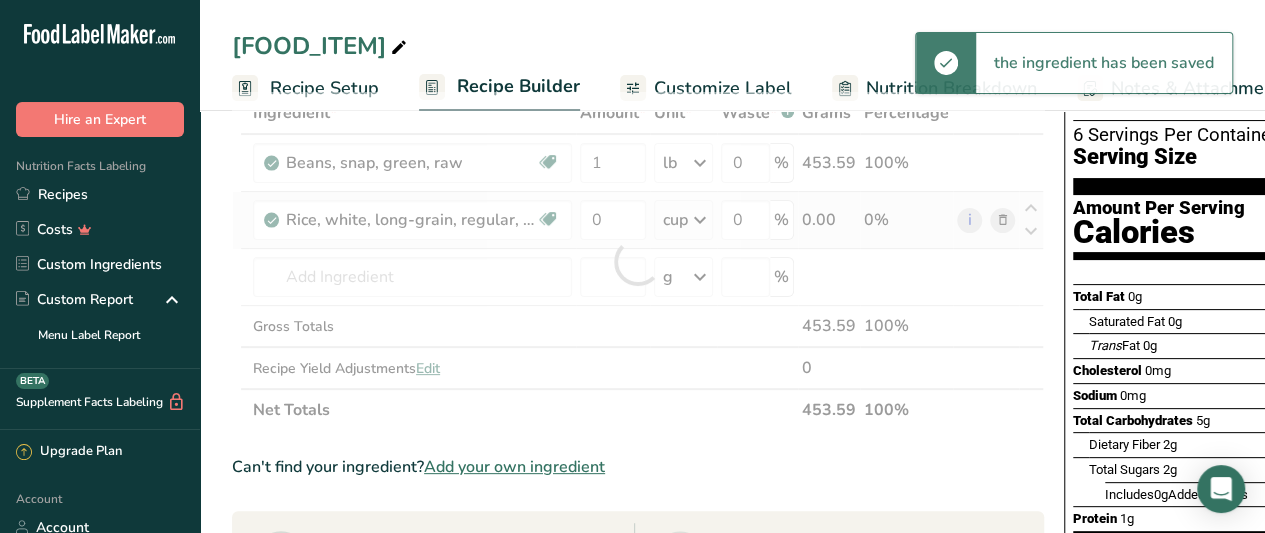 click at bounding box center (638, 261) 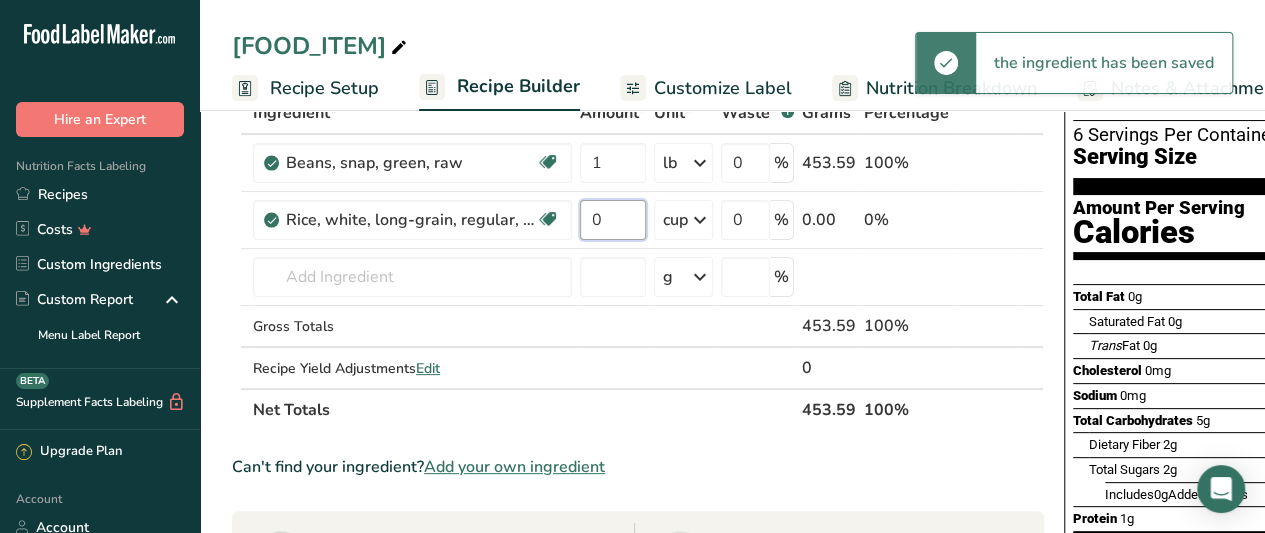 click on "0" at bounding box center [613, 220] 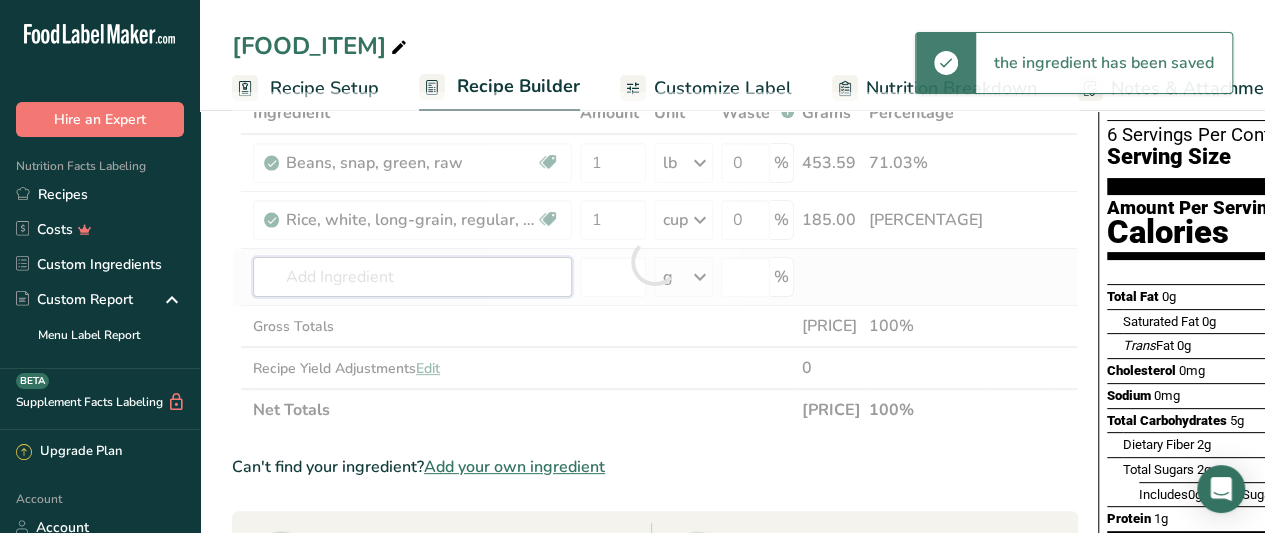 click on "Ingredient *
Amount *
Unit *
Waste *   .a-a{fill:#347362;}.b-a{fill:#fff;}          Grams
Percentage
Beans, snap, green, raw
Plant-based Protein
Dairy free
Gluten free
Vegan
Vegetarian
Soy free
1
lb
Portions
1 cup 1/2" pieces
10 beans (4" long)
Weight Units
g
kg
mg
mcg
lb
oz
See less
Volume Units
l
Volume units require a density conversion. If you know your ingredient's density enter it below. Otherwise, click on "RIA" our AI Regulatory bot - she will be able to help you
lb/ft3
g/cm3" at bounding box center [655, 261] 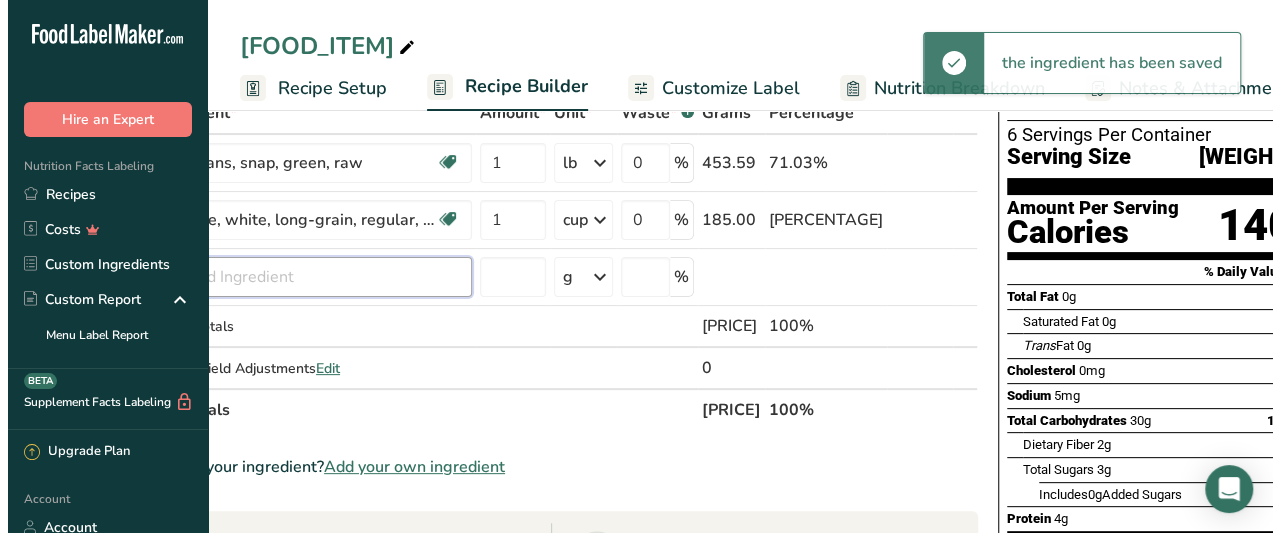 scroll, scrollTop: 0, scrollLeft: 0, axis: both 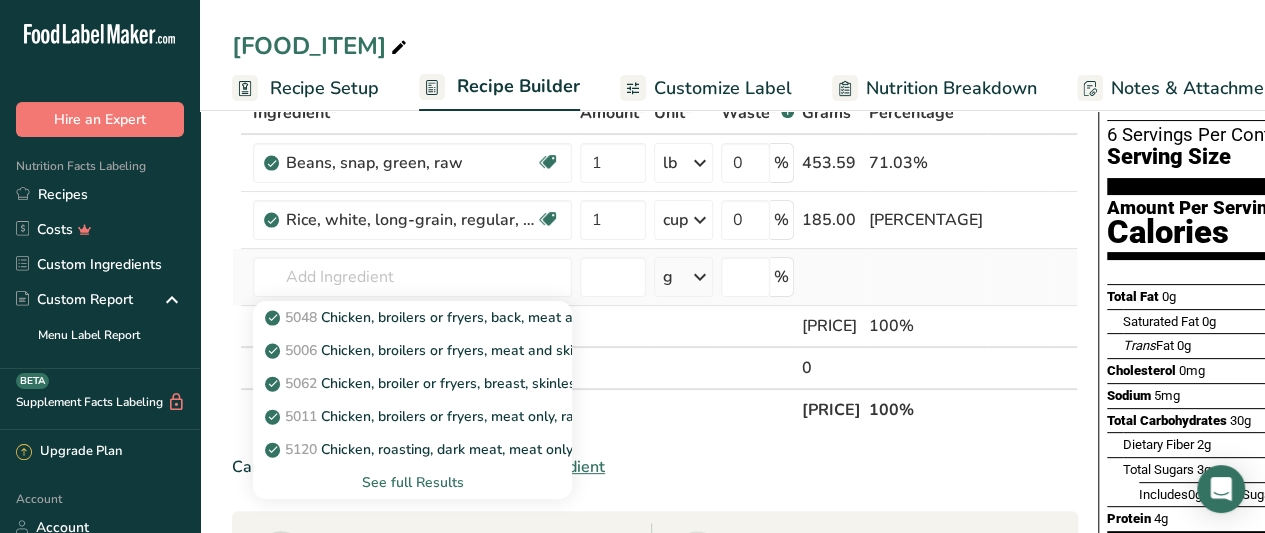 click on "See full Results" at bounding box center [412, 482] 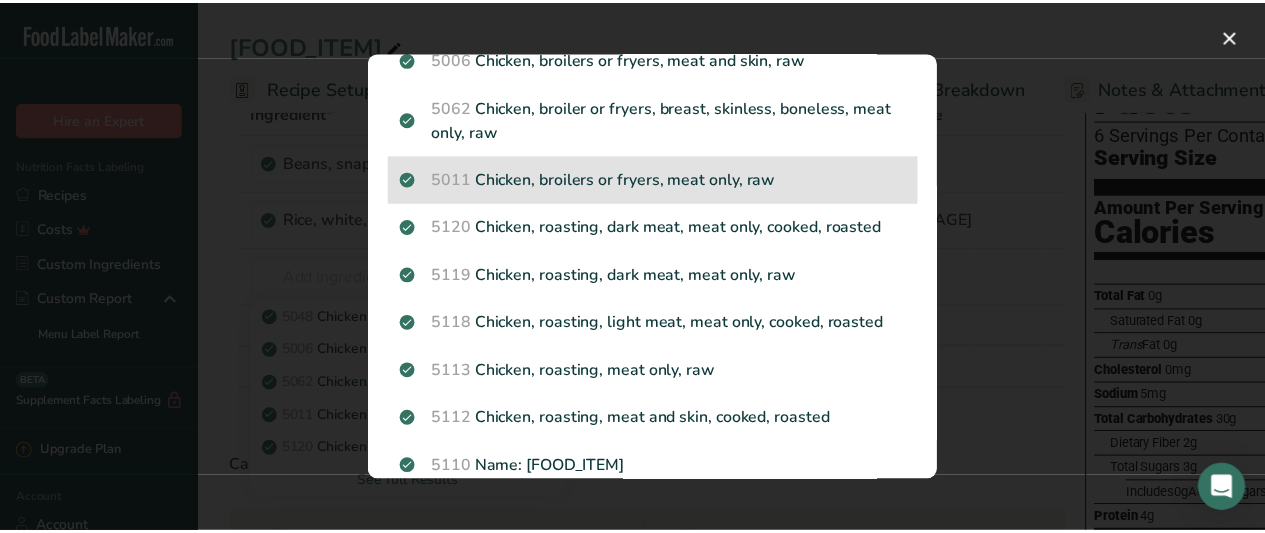 scroll, scrollTop: 126, scrollLeft: 0, axis: vertical 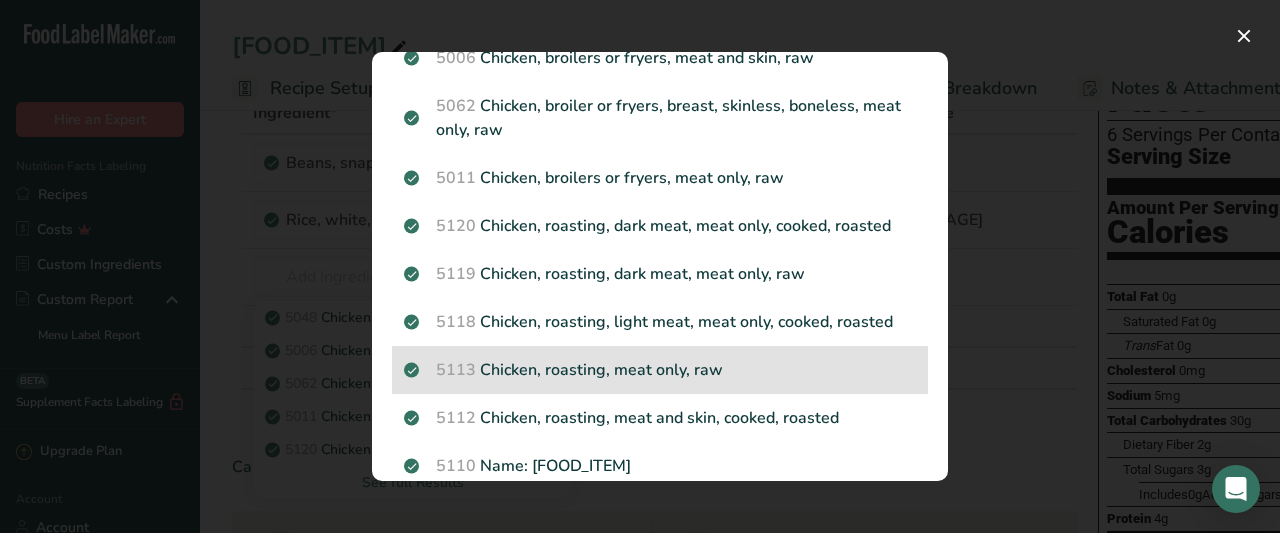 click on "5113
Chicken, roasting, meat only, raw" at bounding box center [660, 370] 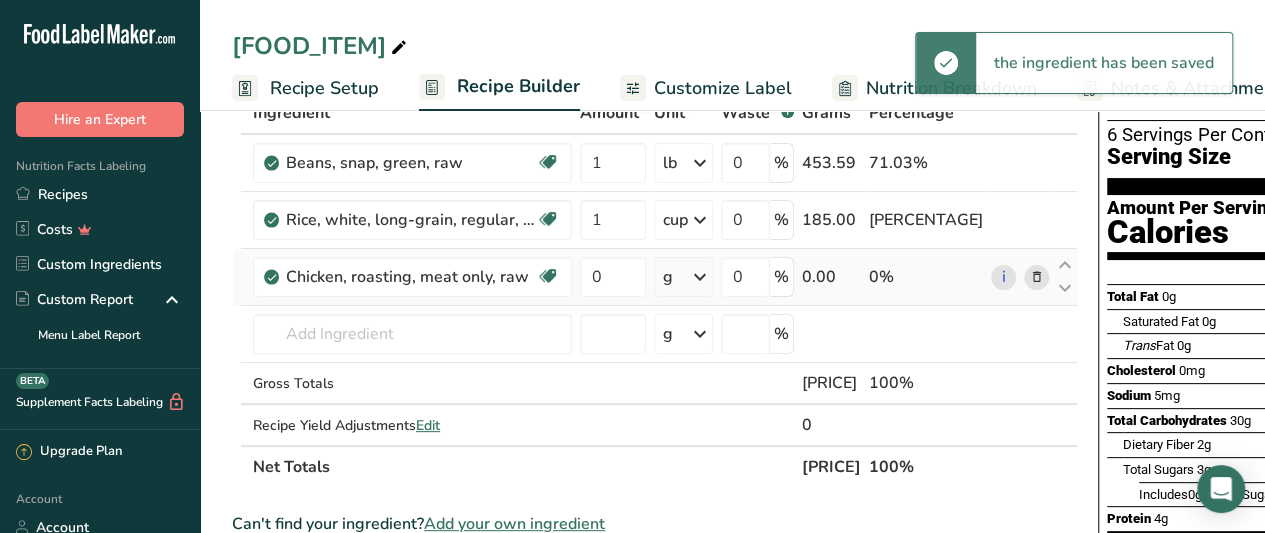 click at bounding box center (700, 277) 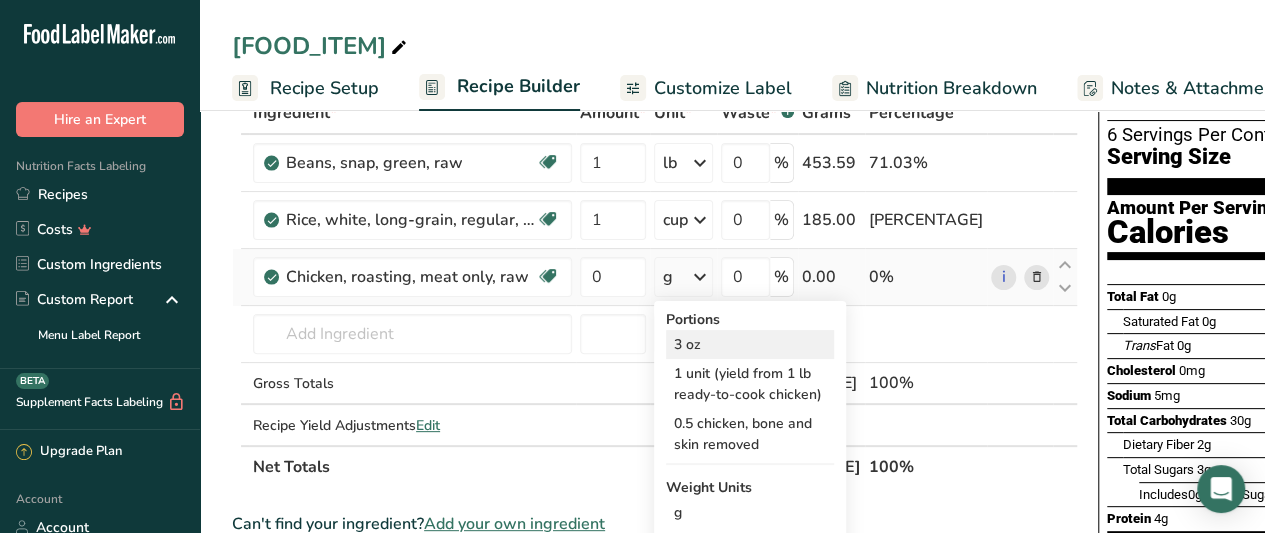 click on "3 oz" at bounding box center (750, 344) 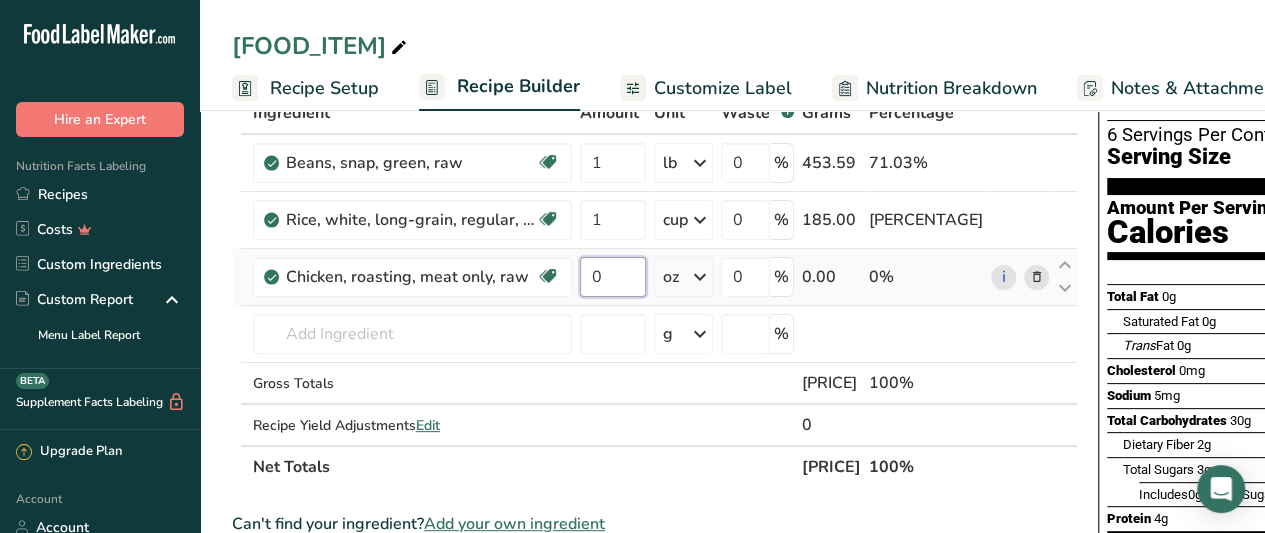 click on "0" at bounding box center [613, 277] 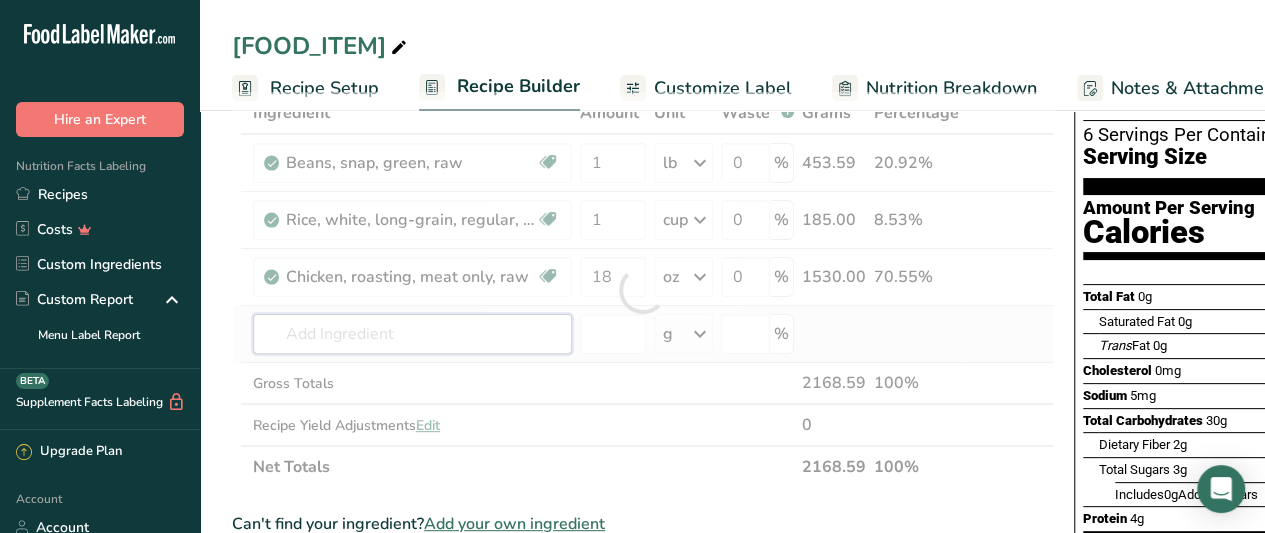 click on "Ingredient *
Amount *
Unit *
Waste *   .a-a{fill:#347362;}.b-a{fill:#fff;}          Grams
Percentage
Beans, snap, green, raw
Plant-based Protein
Dairy free
Gluten free
Vegan
Vegetarian
Soy free
1
lb
Portions
1 cup 1/2" pieces
10 beans (4" long)
Weight Units
g
kg
mg
mcg
lb
oz
See less
Volume Units
l
Volume units require a density conversion. If you know your ingredient's density enter it below. Otherwise, click on "RIA" our AI Regulatory bot - she will be able to help you
lb/ft3
g/cm3" at bounding box center (643, 290) 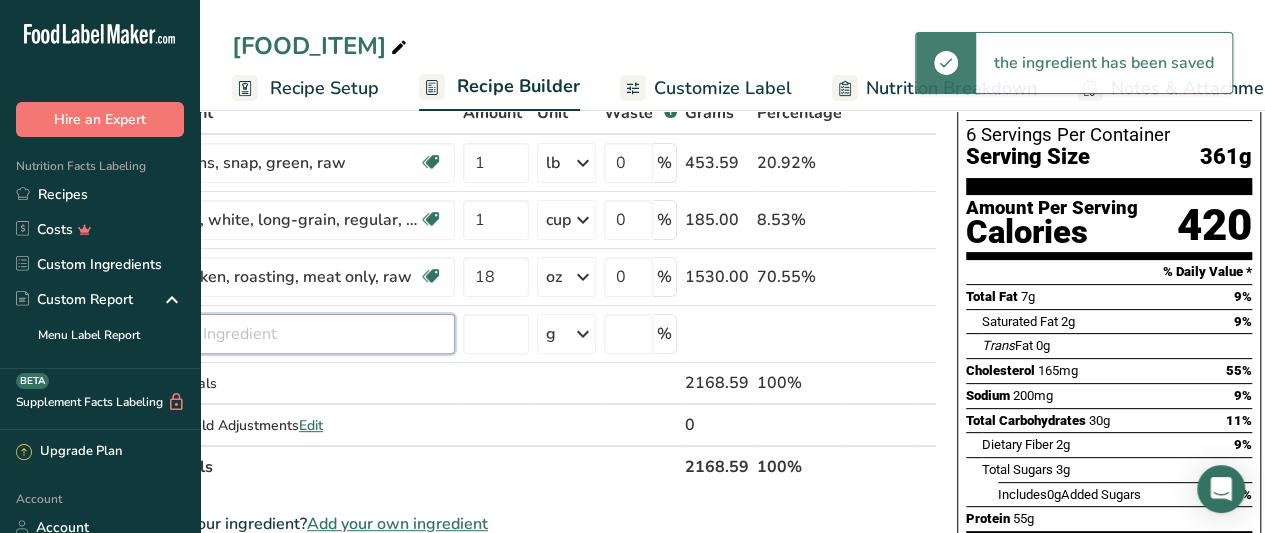 scroll, scrollTop: 0, scrollLeft: 0, axis: both 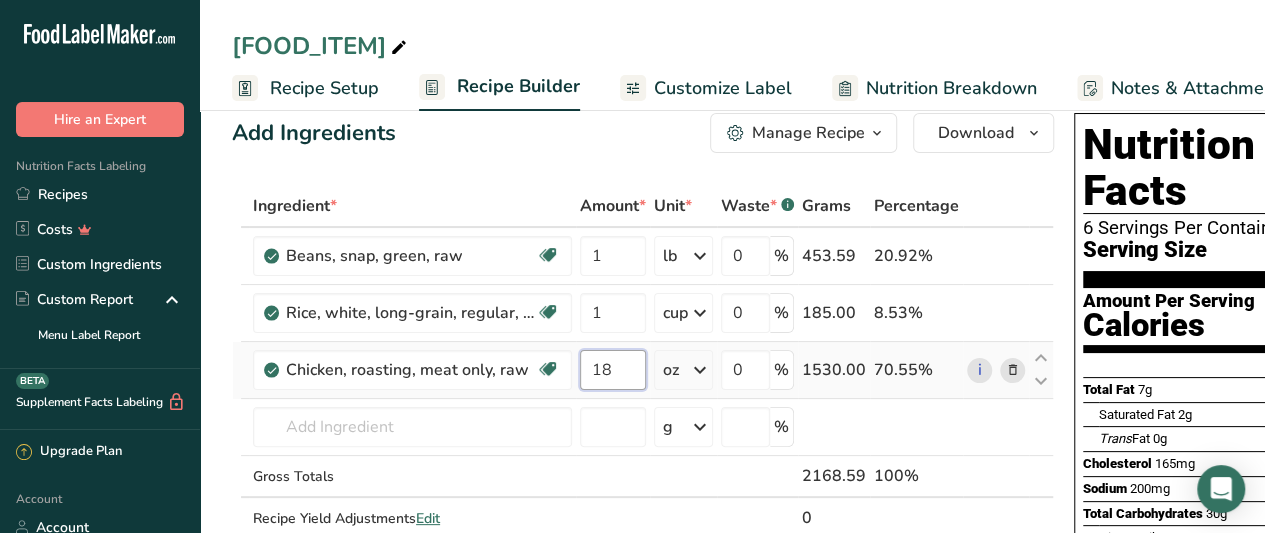 click on "18" at bounding box center (613, 370) 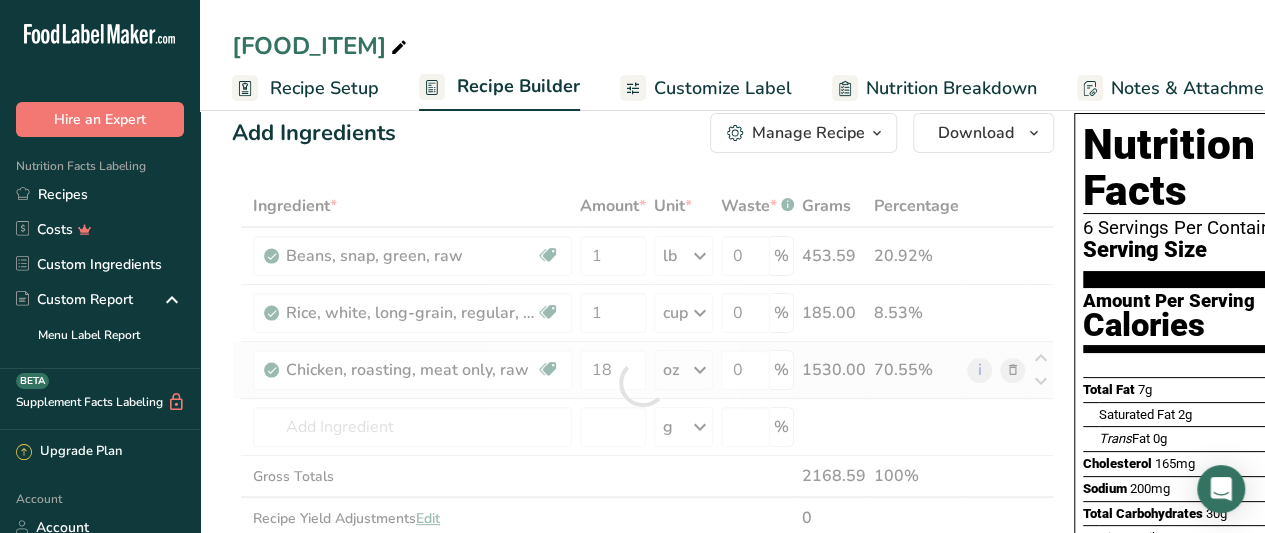 click on "Ingredient *
Amount *
Unit *
Waste *   .a-a{fill:#347362;}.b-a{fill:#fff;}          Grams
Percentage
Beans, snap, green, raw
Plant-based Protein
Dairy free
Gluten free
Vegan
Vegetarian
Soy free
1
lb
Portions
1 cup 1/2" pieces
10 beans (4" long)
Weight Units
g
kg
mg
mcg
lb
oz
See less
Volume Units
l
Volume units require a density conversion. If you know your ingredient's density enter it below. Otherwise, click on "RIA" our AI Regulatory bot - she will be able to help you
lb/ft3
g/cm3" at bounding box center (643, 383) 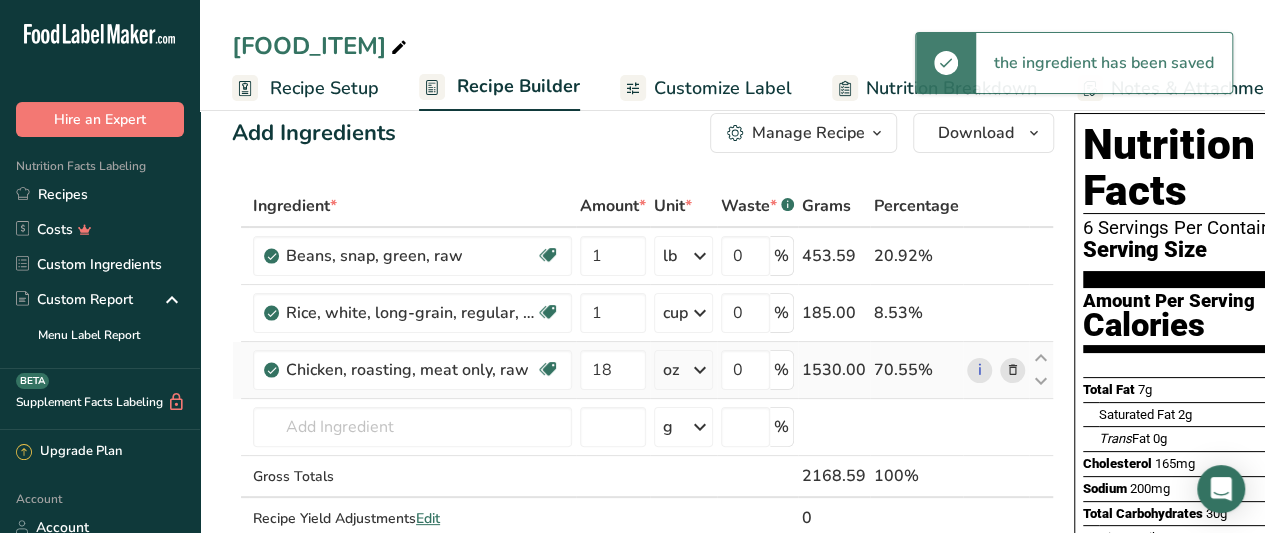 click on "oz" at bounding box center [671, 370] 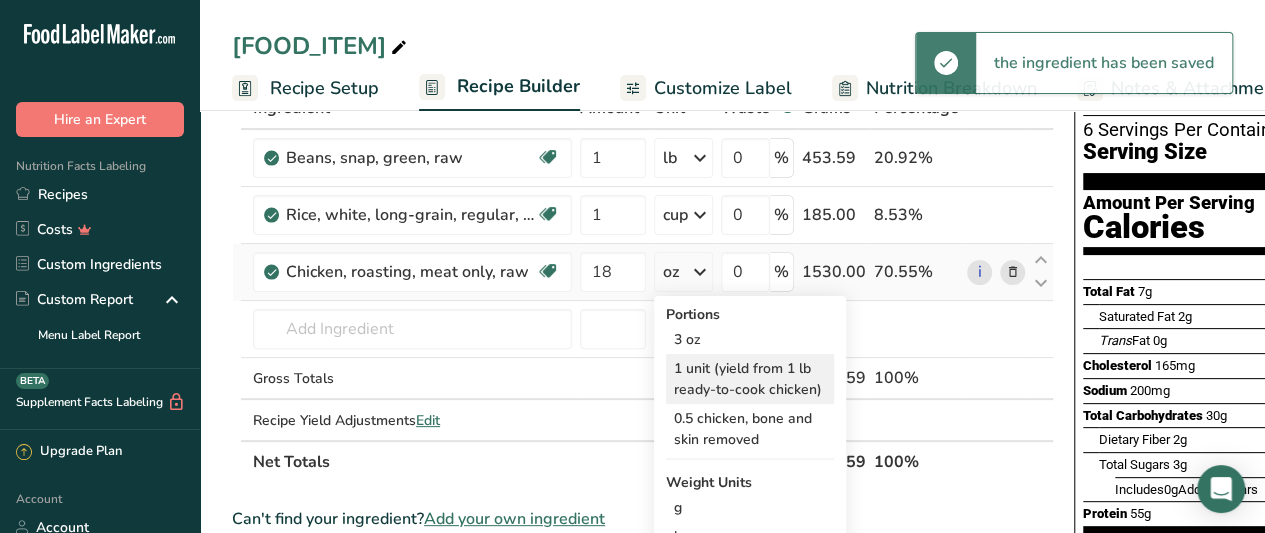 scroll, scrollTop: 170, scrollLeft: 0, axis: vertical 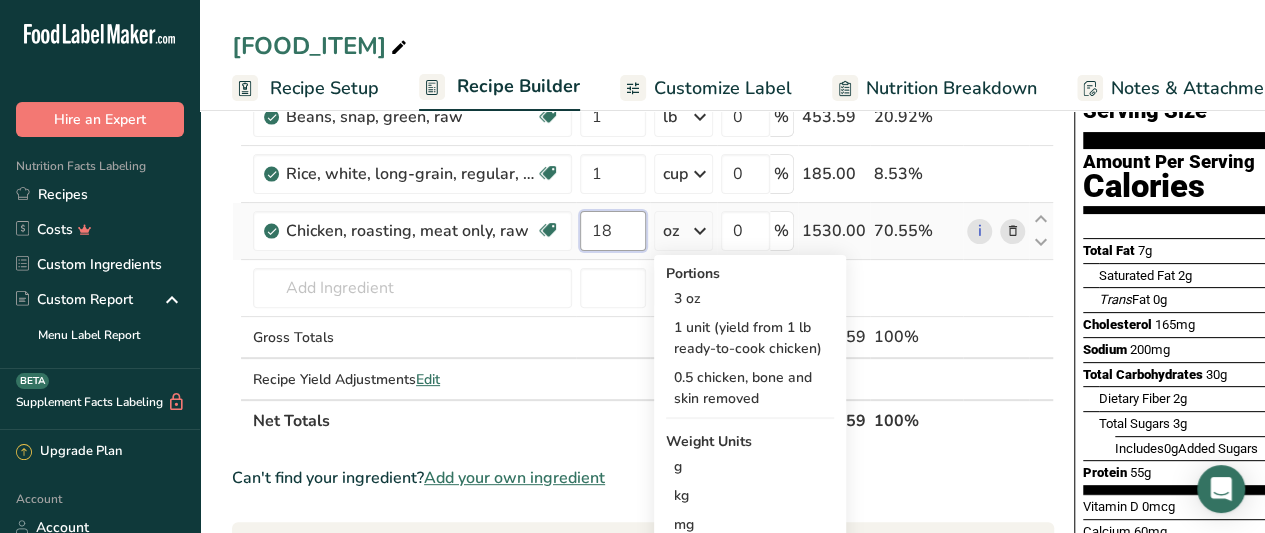 click on "18" at bounding box center [613, 231] 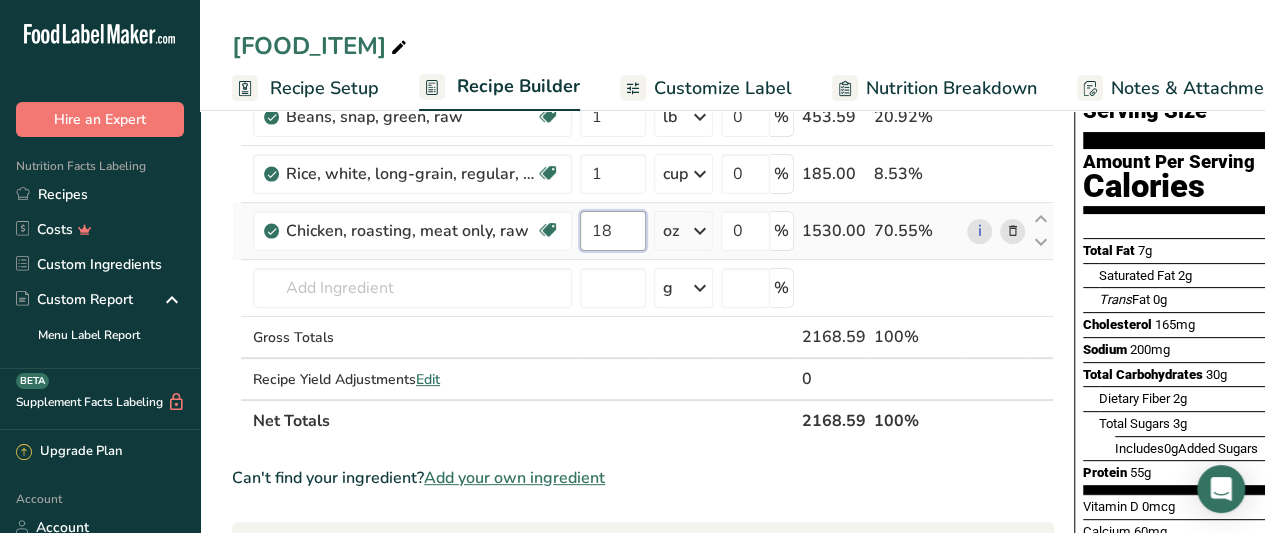 click on "18" at bounding box center (613, 231) 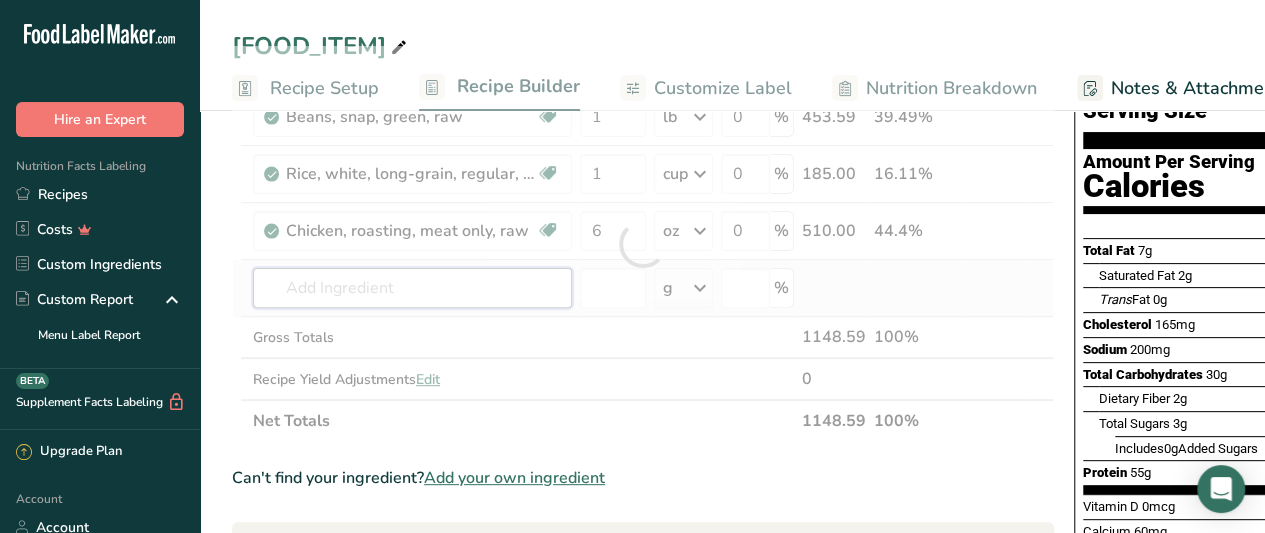 click on "Ingredient *
Amount *
Unit *
Waste *   .a-a{fill:#347362;}.b-a{fill:#fff;}          Grams
Percentage
Beans, snap, green, raw
Plant-based Protein
Dairy free
Gluten free
Vegan
Vegetarian
Soy free
1
lb
Portions
1 cup 1/2" pieces
10 beans (4" long)
Weight Units
g
kg
mg
mcg
lb
oz
See less
Volume Units
l
Volume units require a density conversion. If you know your ingredient's density enter it below. Otherwise, click on "RIA" our AI Regulatory bot - she will be able to help you
lb/ft3
g/cm3" at bounding box center [643, 244] 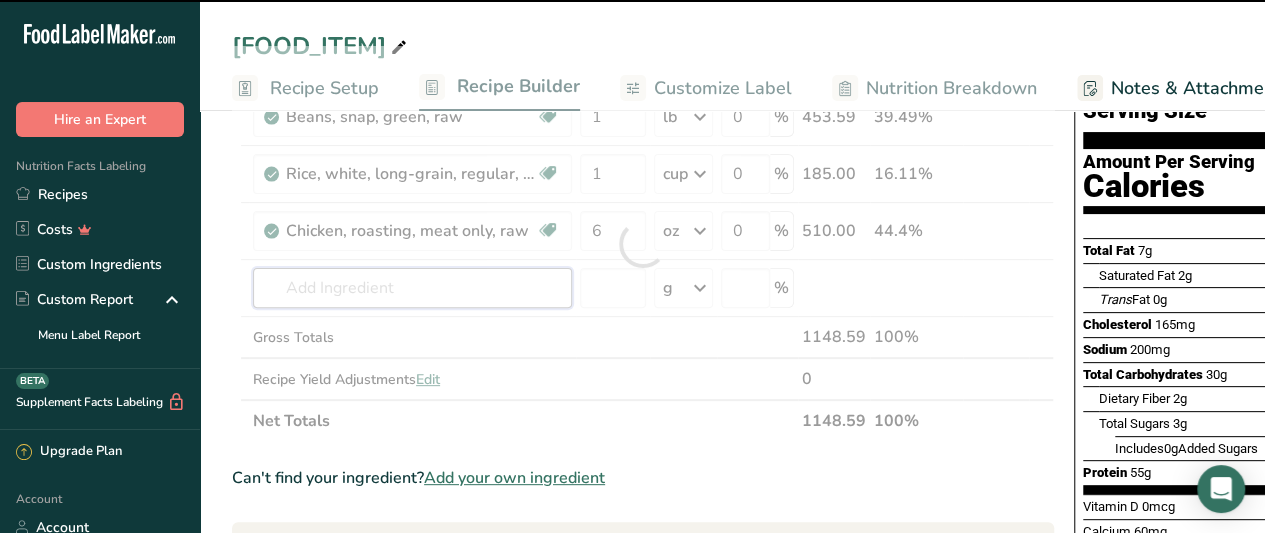 scroll, scrollTop: 0, scrollLeft: 117, axis: horizontal 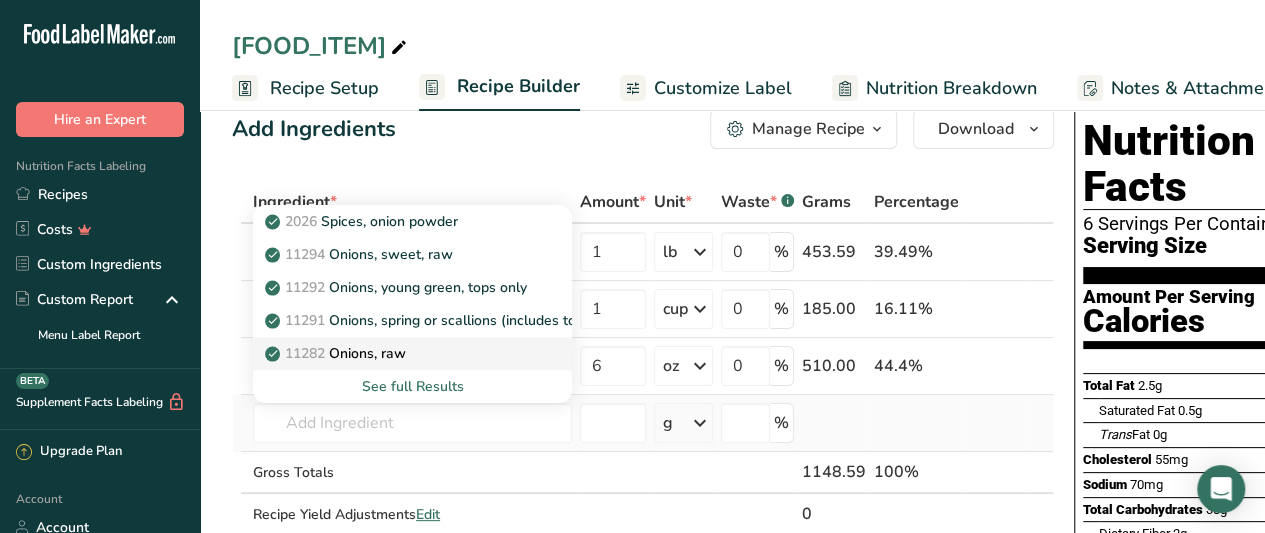 click on "11282
Onions, raw" at bounding box center (396, 353) 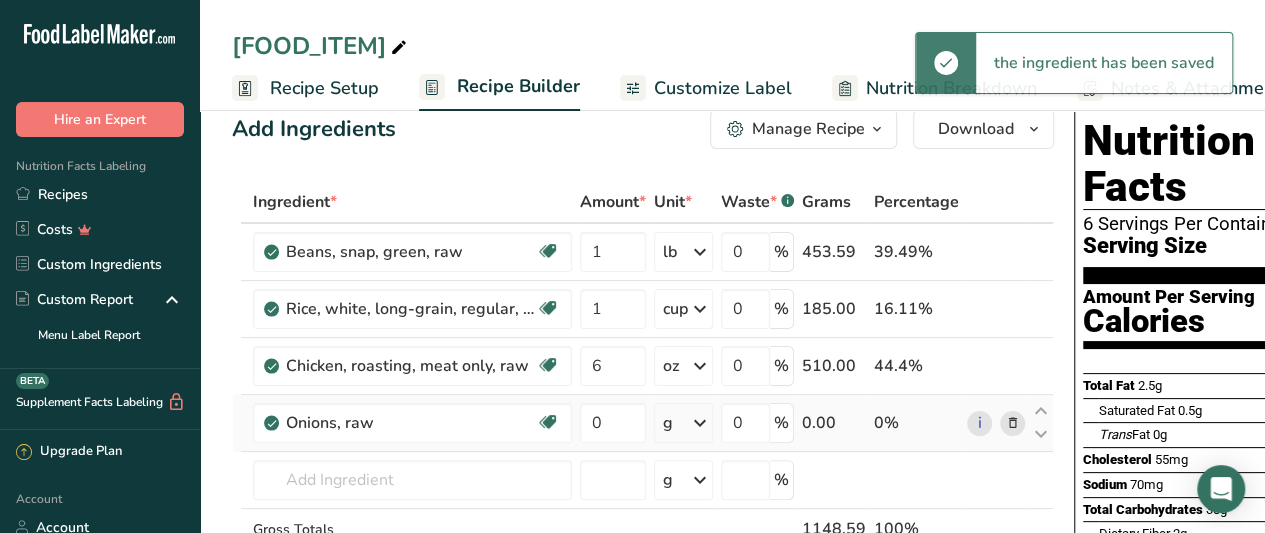 click on "g" at bounding box center (683, 423) 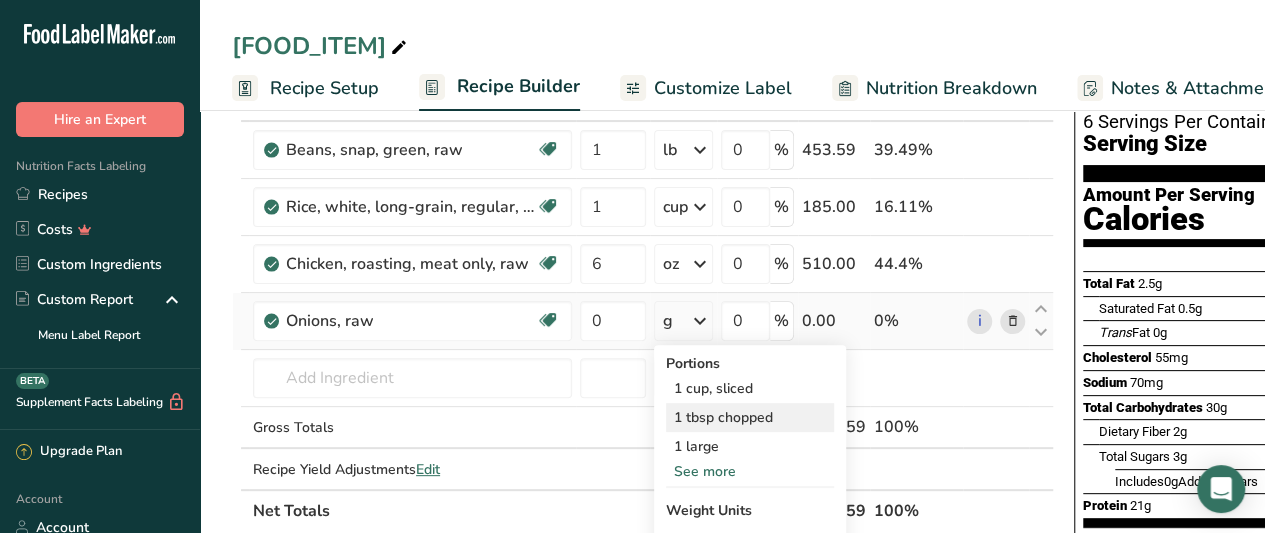 scroll, scrollTop: 141, scrollLeft: 0, axis: vertical 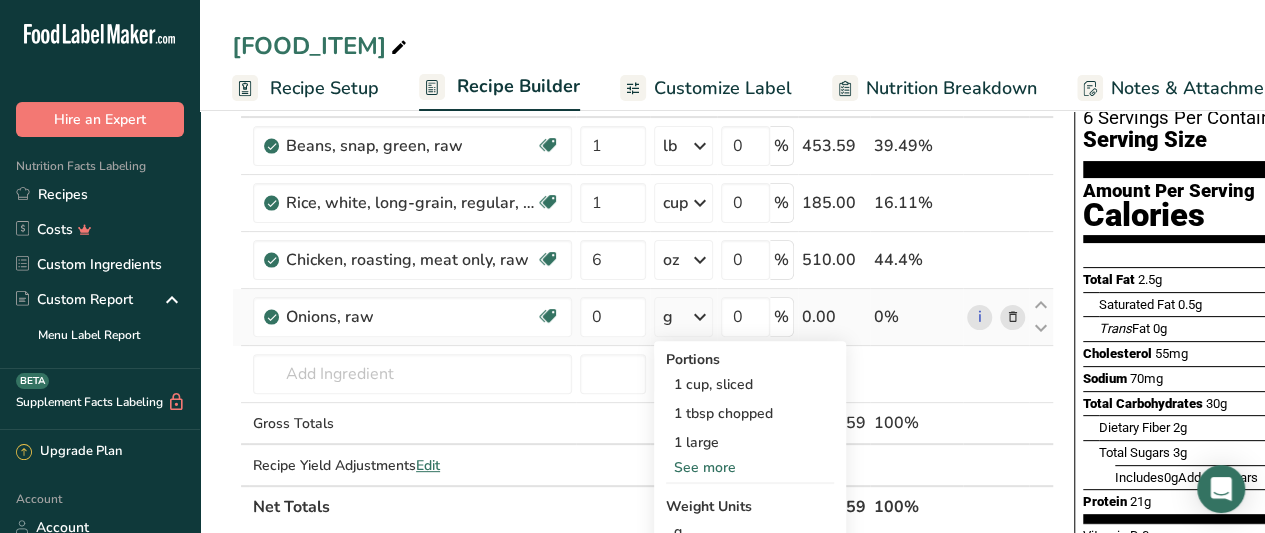click on "See more" at bounding box center [750, 467] 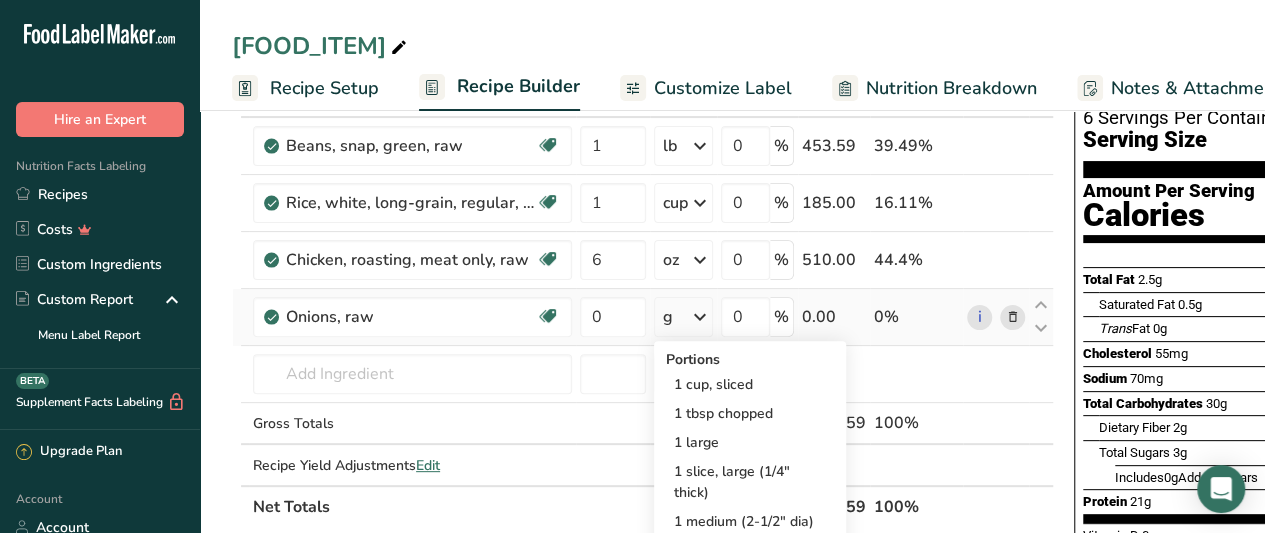 scroll, scrollTop: 257, scrollLeft: 0, axis: vertical 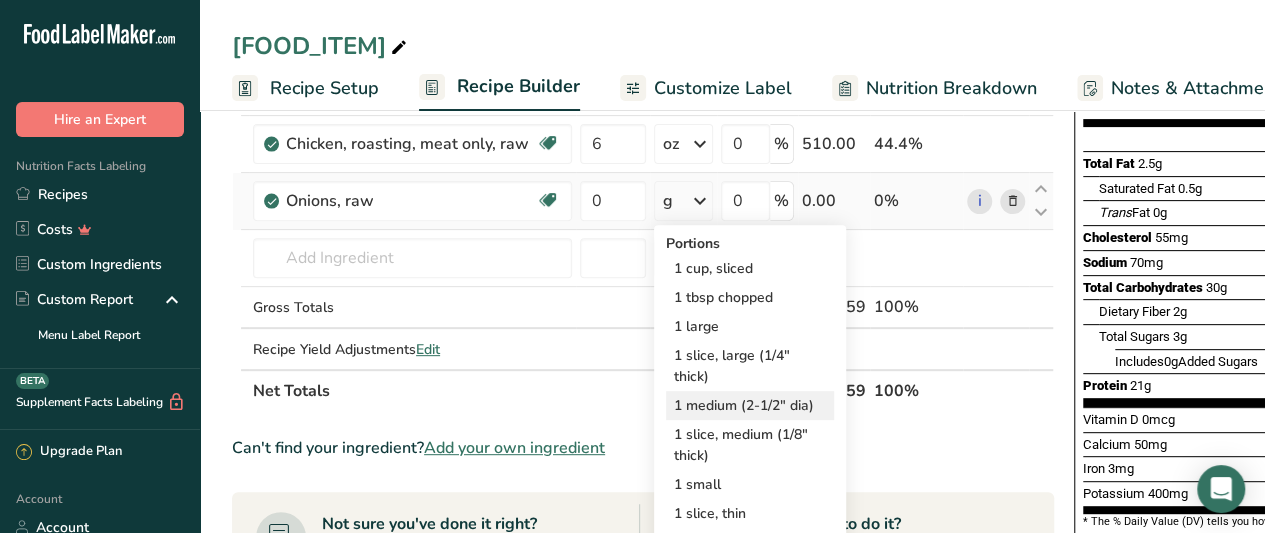 click on "1 medium (2-1/2" dia)" at bounding box center [750, 405] 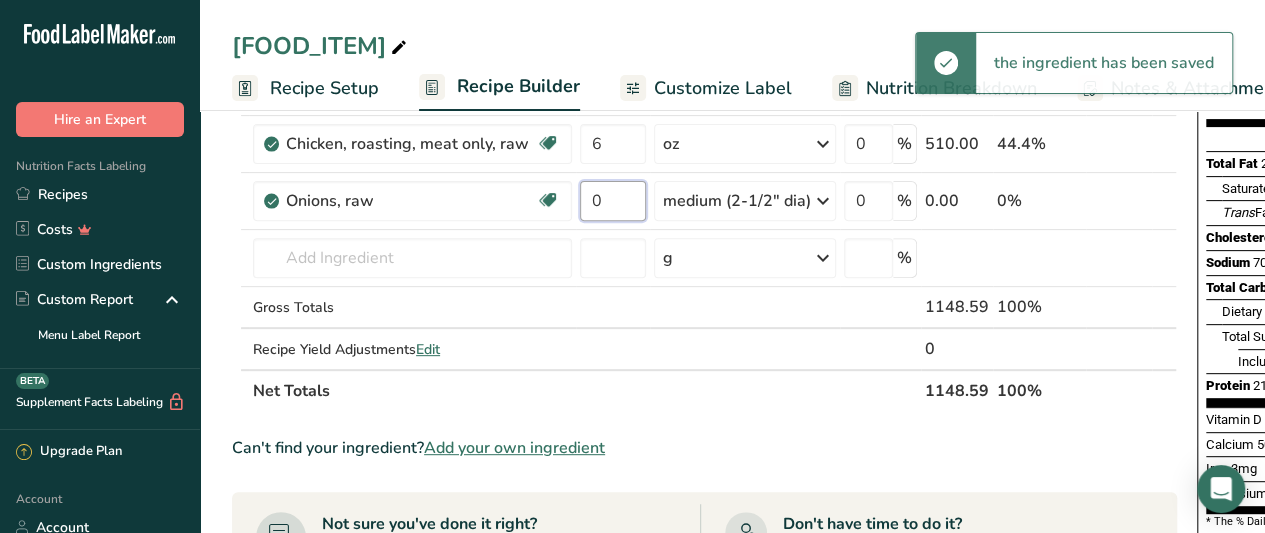click on "0" at bounding box center [613, 201] 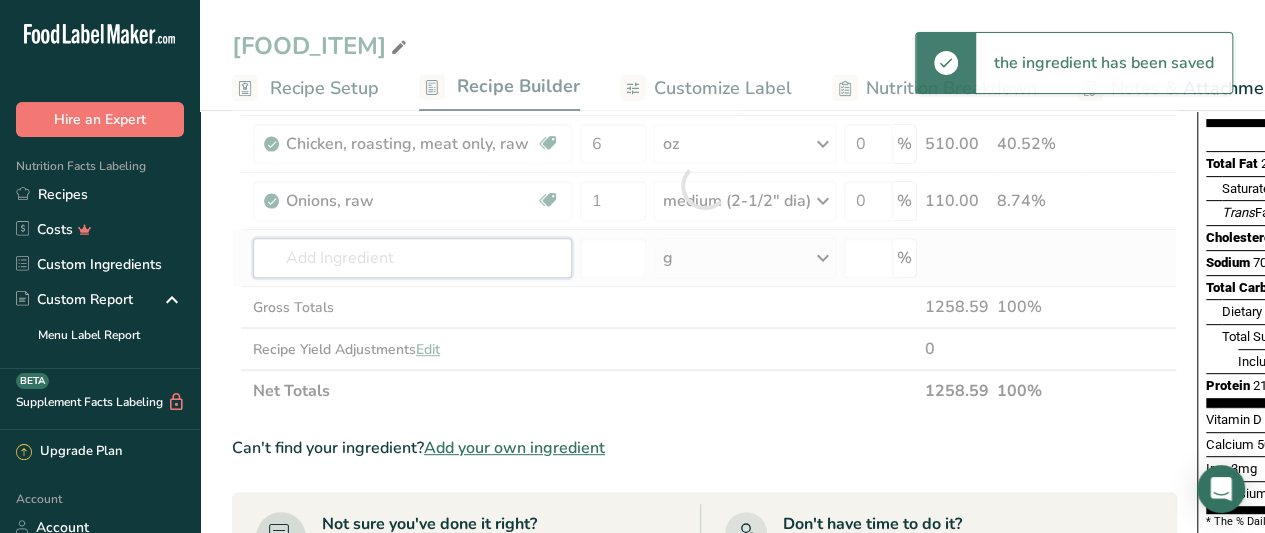 click on "Ingredient *
Amount *
Unit *
Waste *   .a-a{fill:#347362;}.b-a{fill:#fff;}          Grams
Percentage
Beans, snap, green, raw
Plant-based Protein
Dairy free
Gluten free
Vegan
Vegetarian
Soy free
1
lb
Portions
1 cup 1/2" pieces
10 beans (4" long)
Weight Units
g
kg
mg
mcg
lb
oz
See less
Volume Units
l
Volume units require a density conversion. If you know your ingredient's density enter it below. Otherwise, click on "RIA" our AI Regulatory bot - she will be able to help you
lb/ft3
g/cm3" at bounding box center [704, 185] 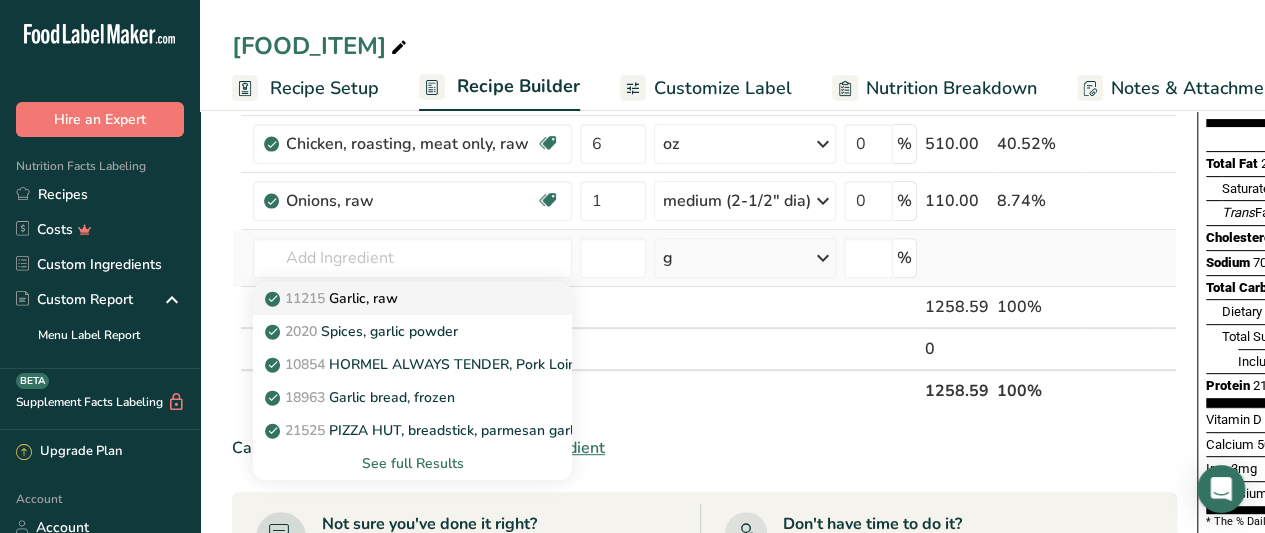 click on "11215
Garlic, raw" at bounding box center [396, 298] 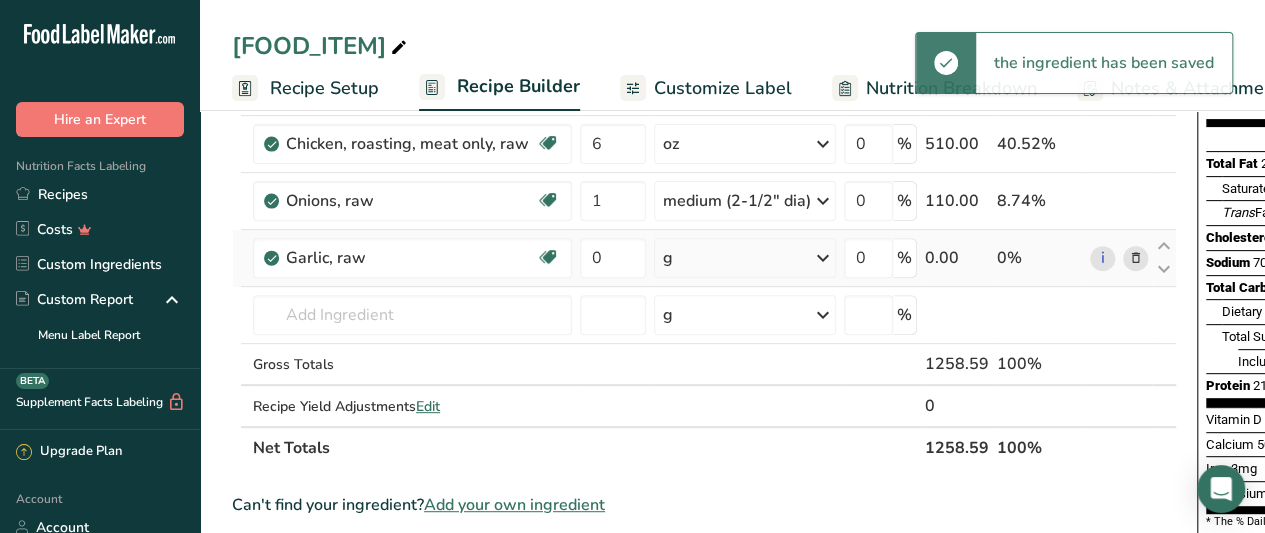 click on "g" at bounding box center (745, 258) 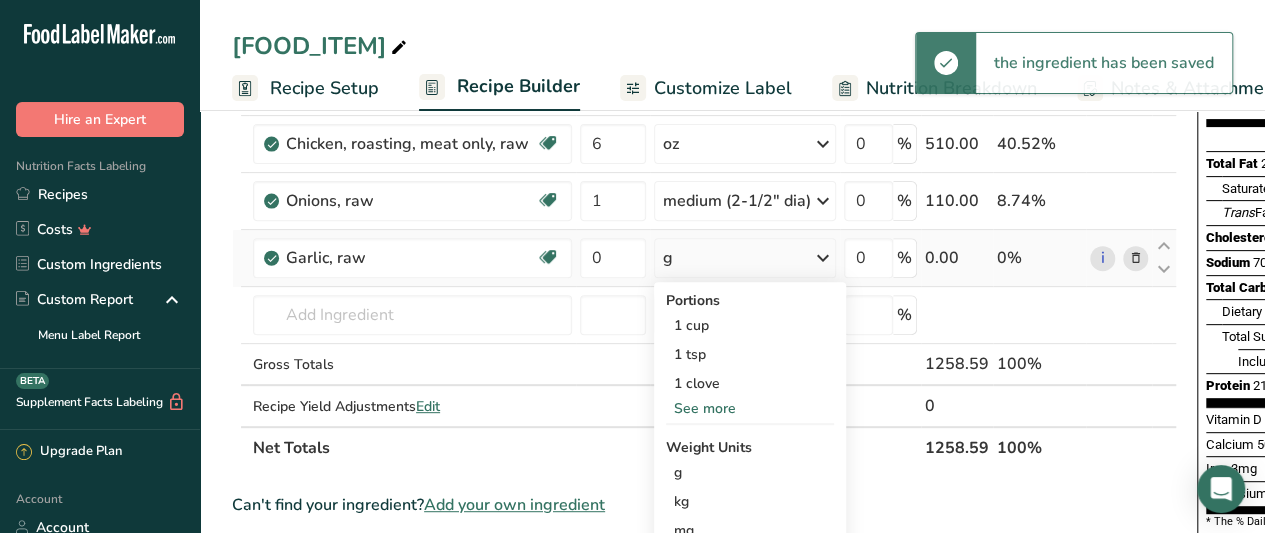 click on "See more" at bounding box center (750, 408) 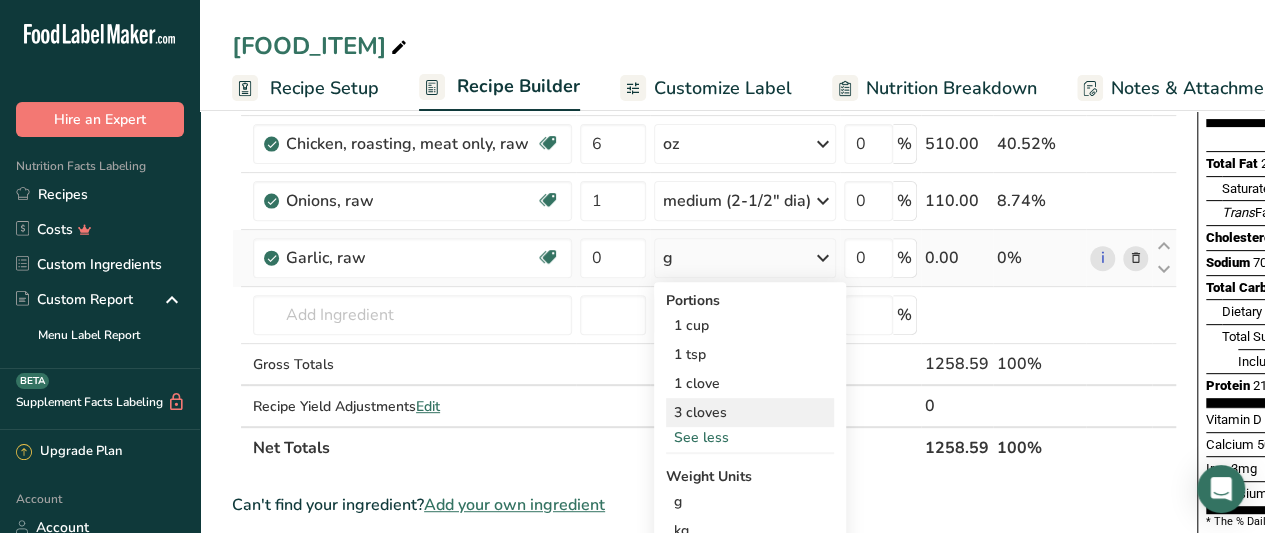 click on "3 cloves" at bounding box center (750, 412) 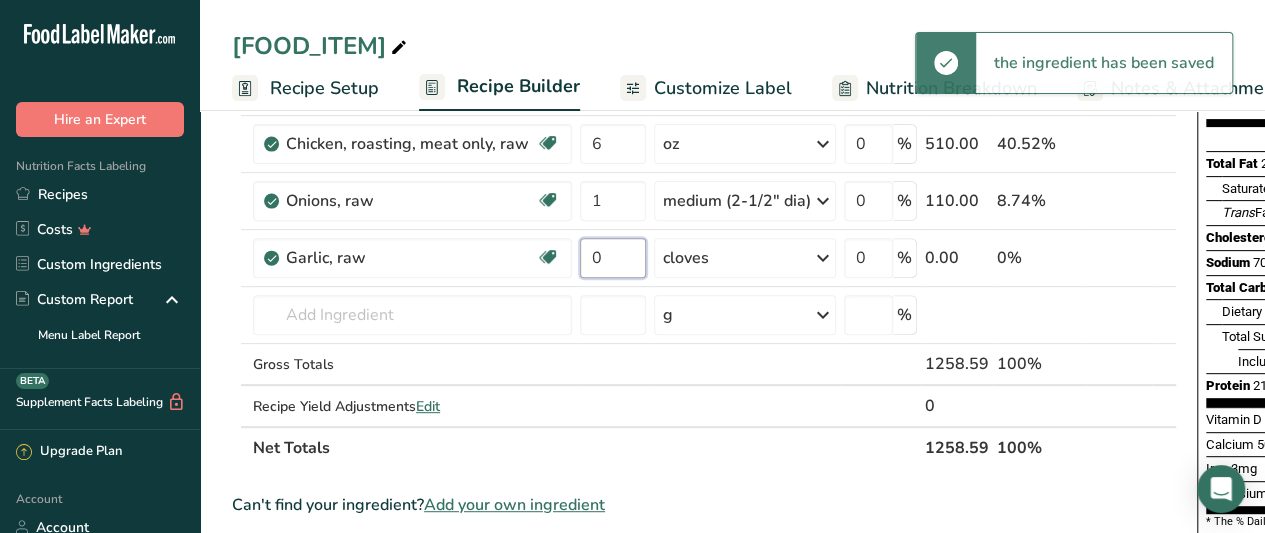 click on "0" at bounding box center (613, 258) 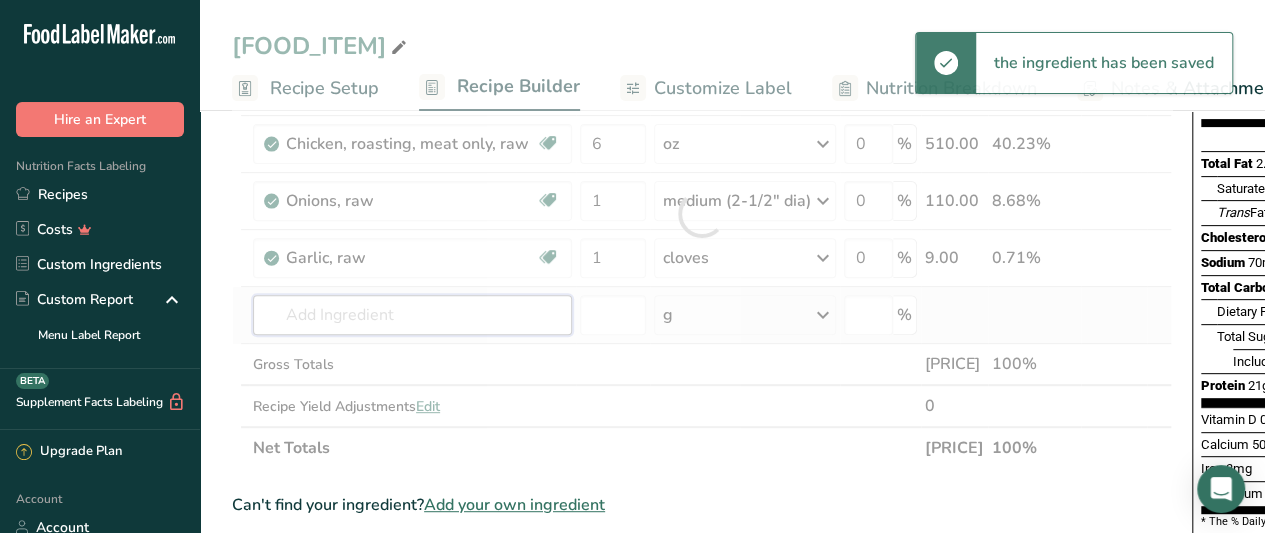 click on "Ingredient *
Amount *
Unit *
Waste *   .a-a{fill:#347362;}.b-a{fill:#fff;}          Grams
Percentage
Beans, snap, green, raw
Plant-based Protein
Dairy free
Gluten free
Vegan
Vegetarian
Soy free
1
lb
Portions
1 cup 1/2" pieces
10 beans (4" long)
Weight Units
g
kg
mg
mcg
lb
oz
See less
Volume Units
l
Volume units require a density conversion. If you know your ingredient's density enter it below. Otherwise, click on "RIA" our AI Regulatory bot - she will be able to help you
lb/ft3
g/cm3" at bounding box center (702, 214) 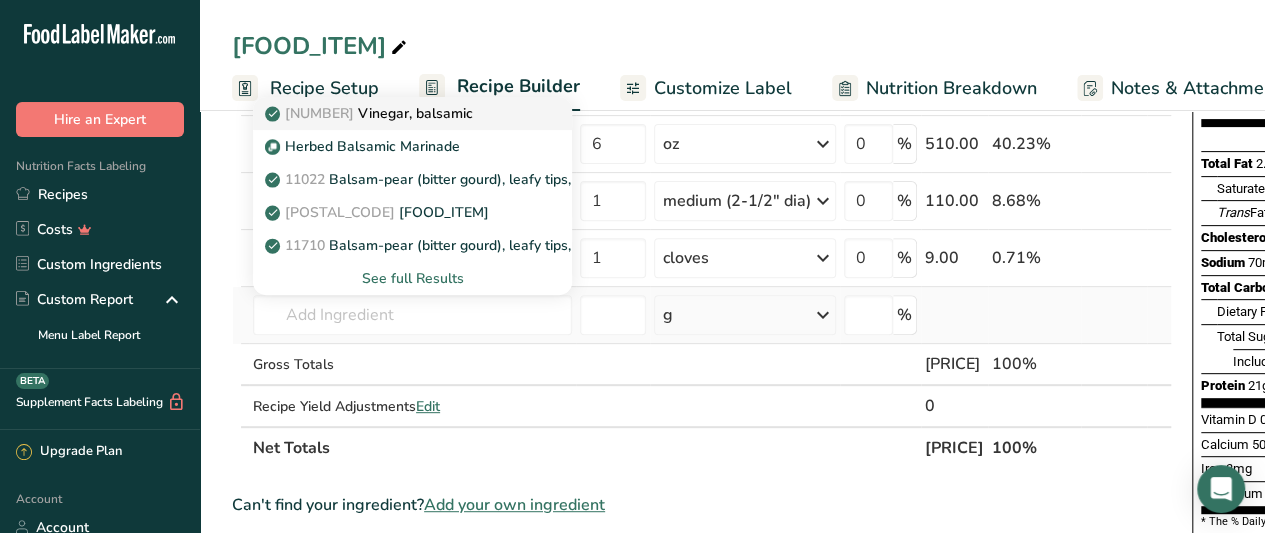click on "2069
Vinegar, balsamic" at bounding box center (371, 113) 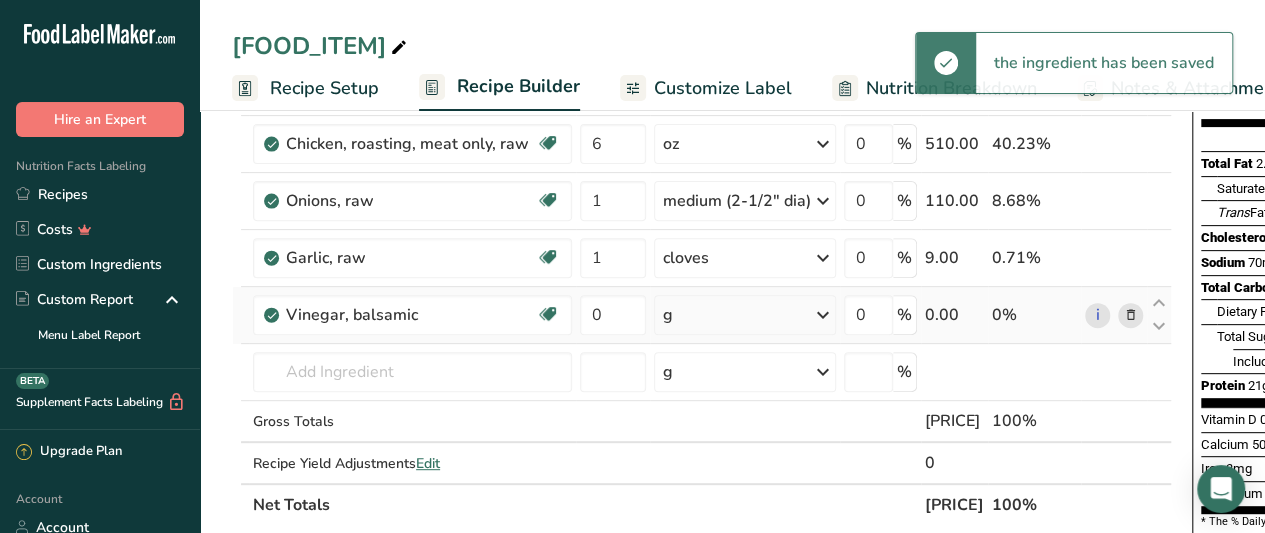 click on "g" at bounding box center [745, 315] 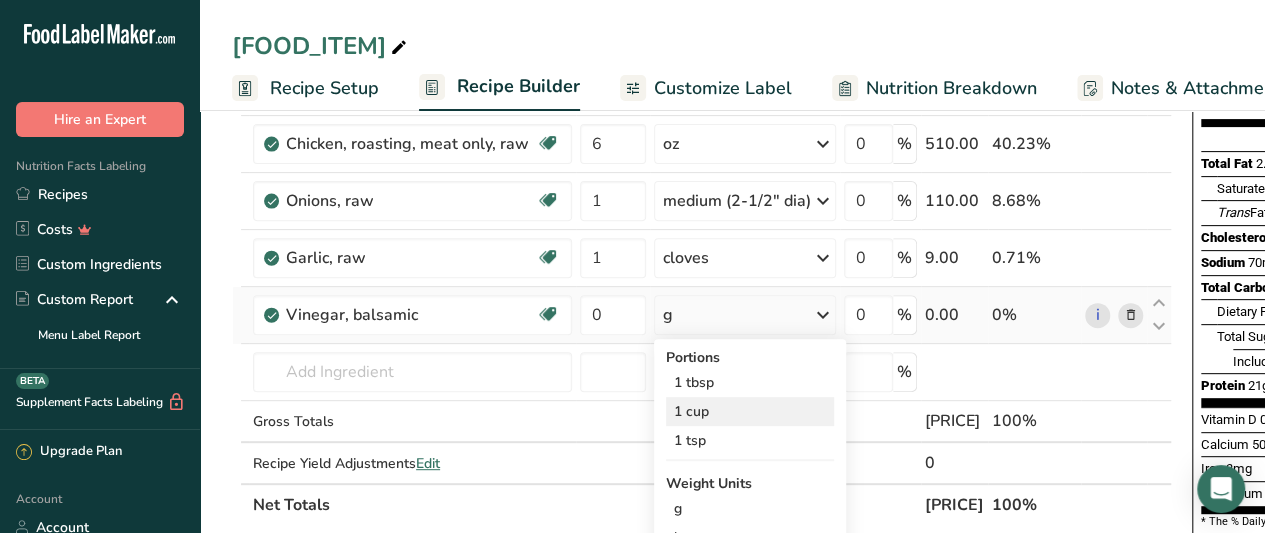 click on "1 cup" at bounding box center [750, 411] 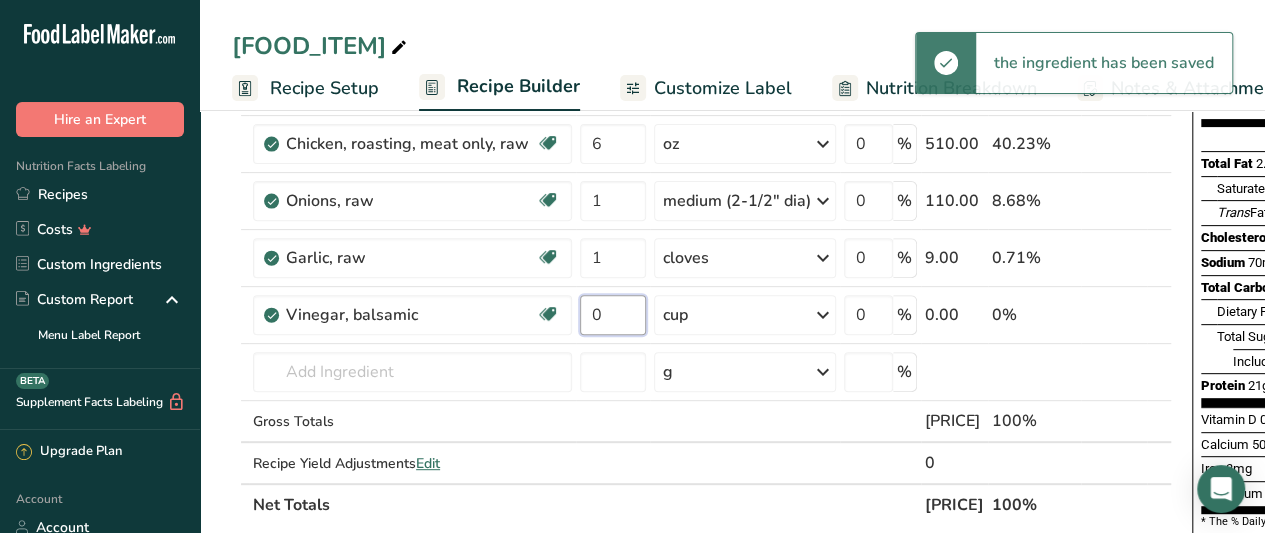 click on "0" at bounding box center [613, 315] 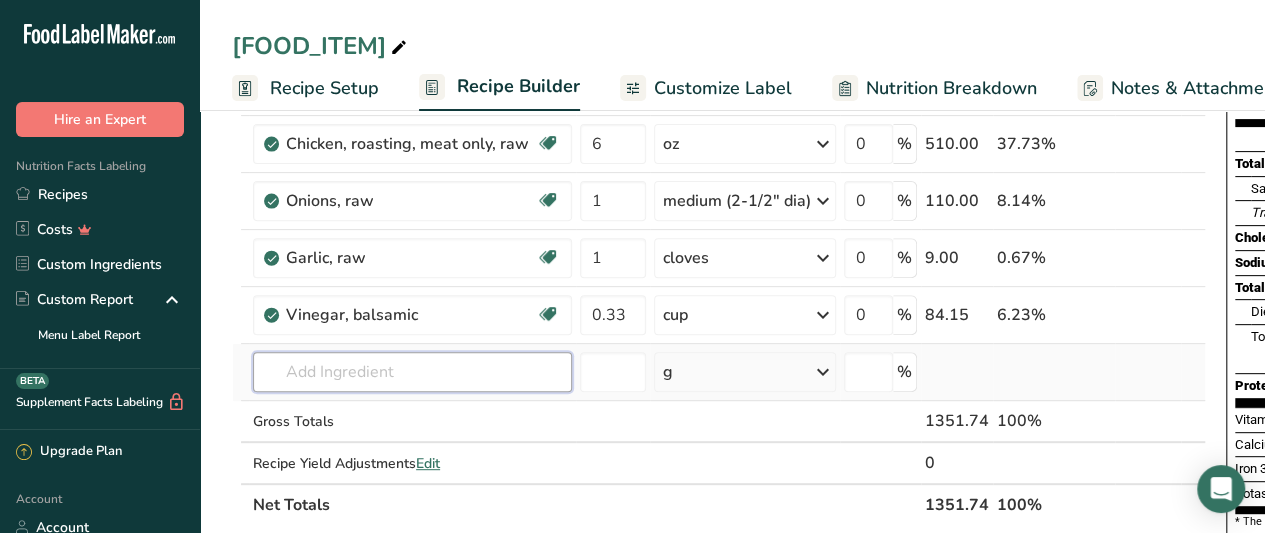 click on "Ingredient *
Amount *
Unit *
Waste *   .a-a{fill:#347362;}.b-a{fill:#fff;}          Grams
Percentage
Beans, snap, green, raw
Plant-based Protein
Dairy free
Gluten free
Vegan
Vegetarian
Soy free
1
lb
Portions
1 cup 1/2" pieces
10 beans (4" long)
Weight Units
g
kg
mg
mcg
lb
oz
See less
Volume Units
l
Volume units require a density conversion. If you know your ingredient's density enter it below. Otherwise, click on "RIA" our AI Regulatory bot - she will be able to help you
lb/ft3
g/cm3" at bounding box center (719, 242) 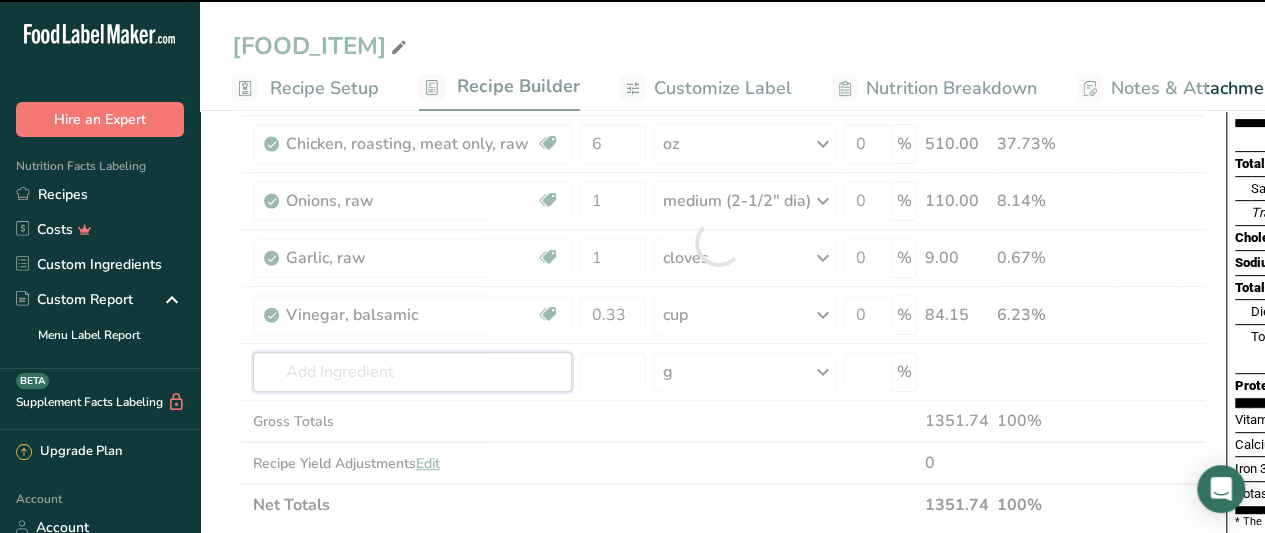 scroll, scrollTop: 0, scrollLeft: 238, axis: horizontal 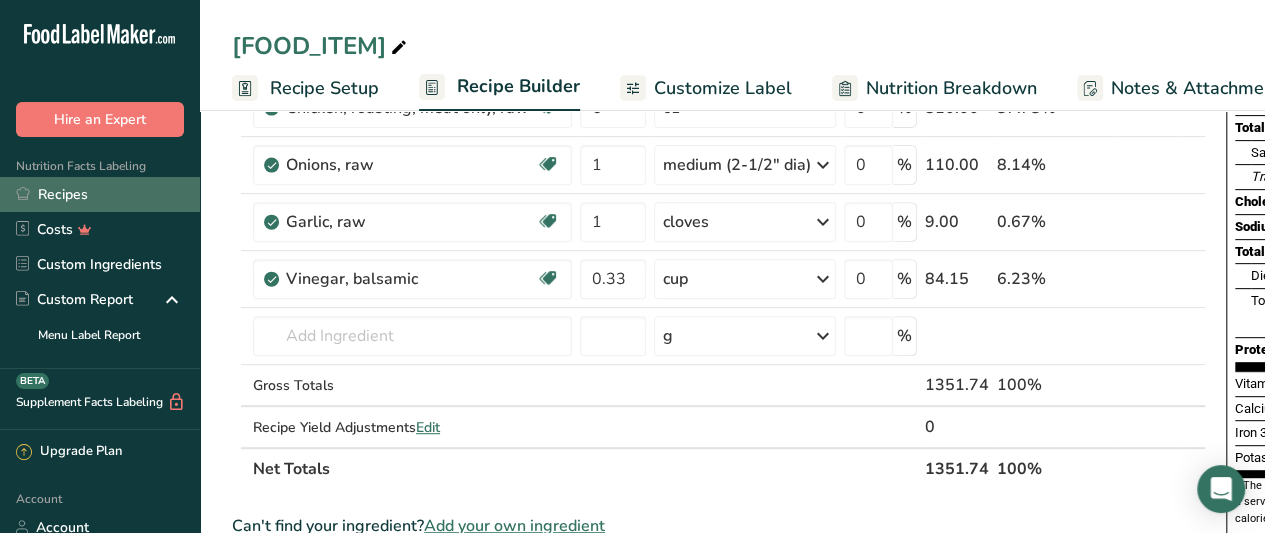 click on "Recipes" at bounding box center [100, 194] 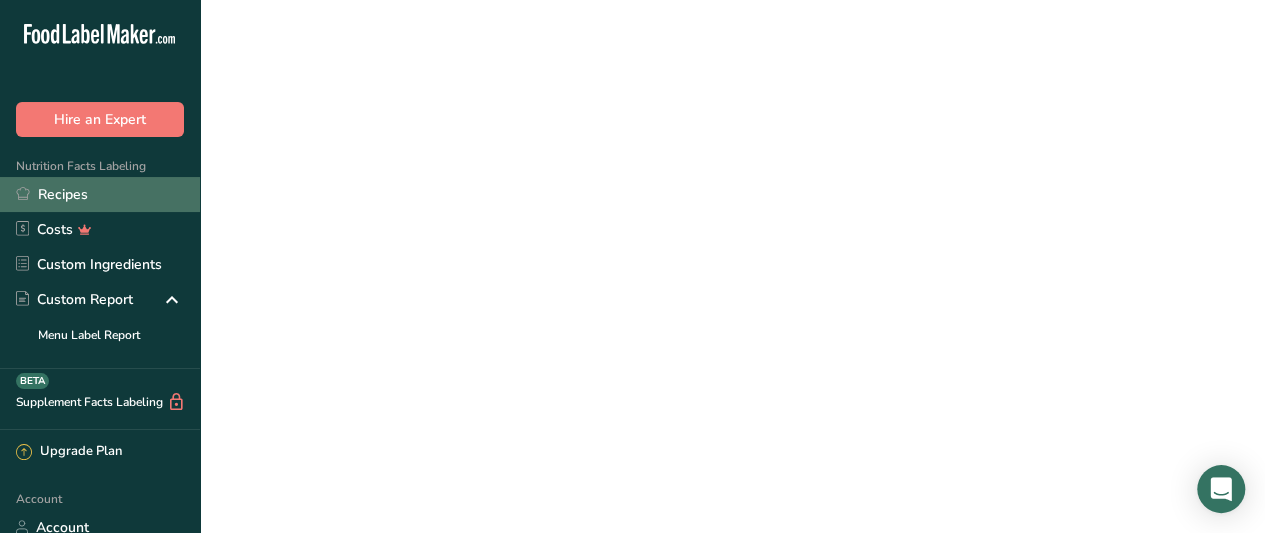 scroll, scrollTop: 0, scrollLeft: 0, axis: both 